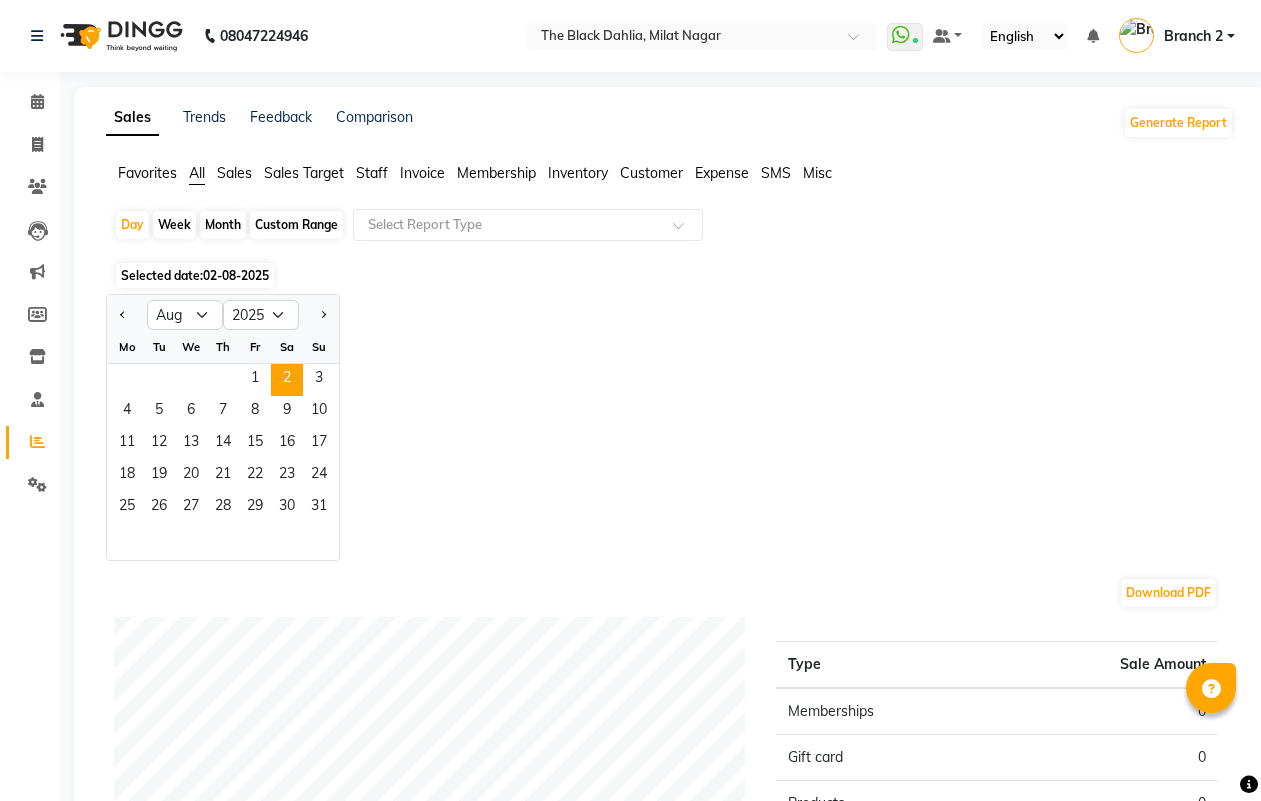 select on "8" 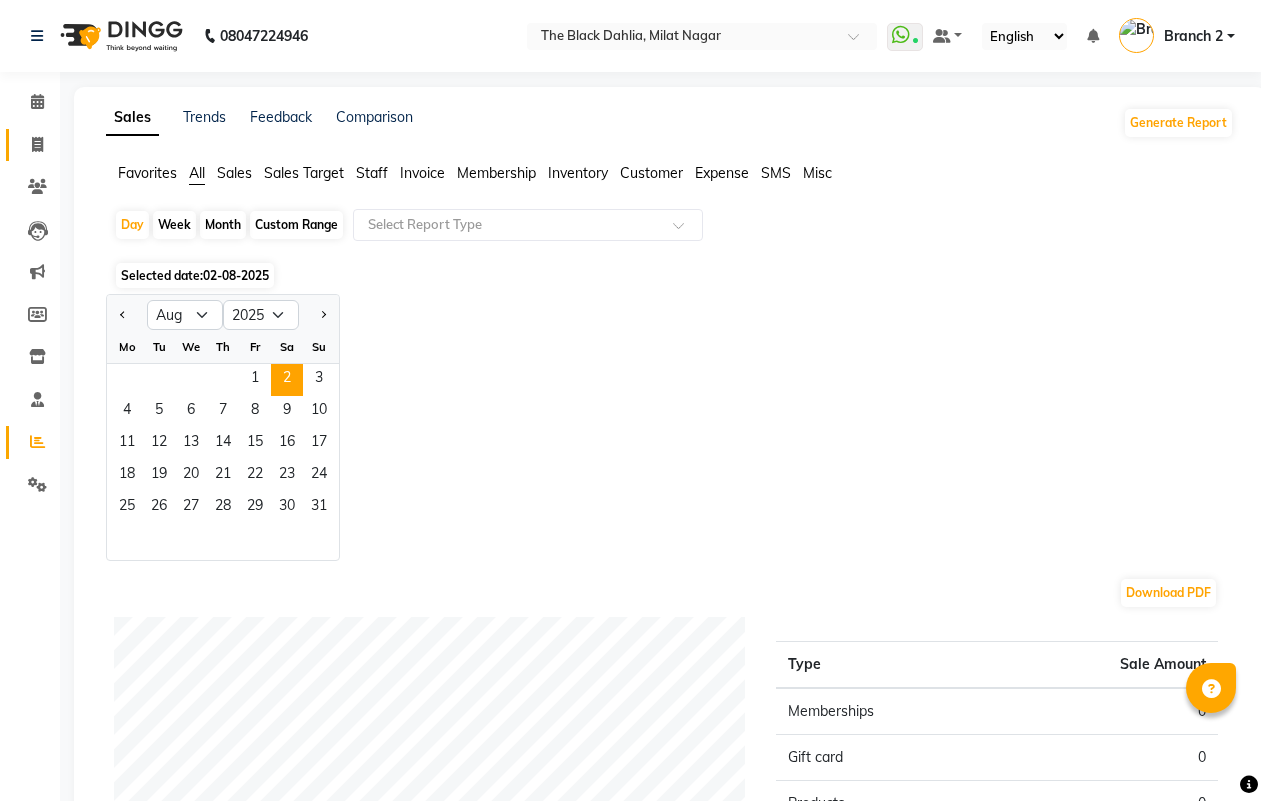 scroll, scrollTop: 0, scrollLeft: 0, axis: both 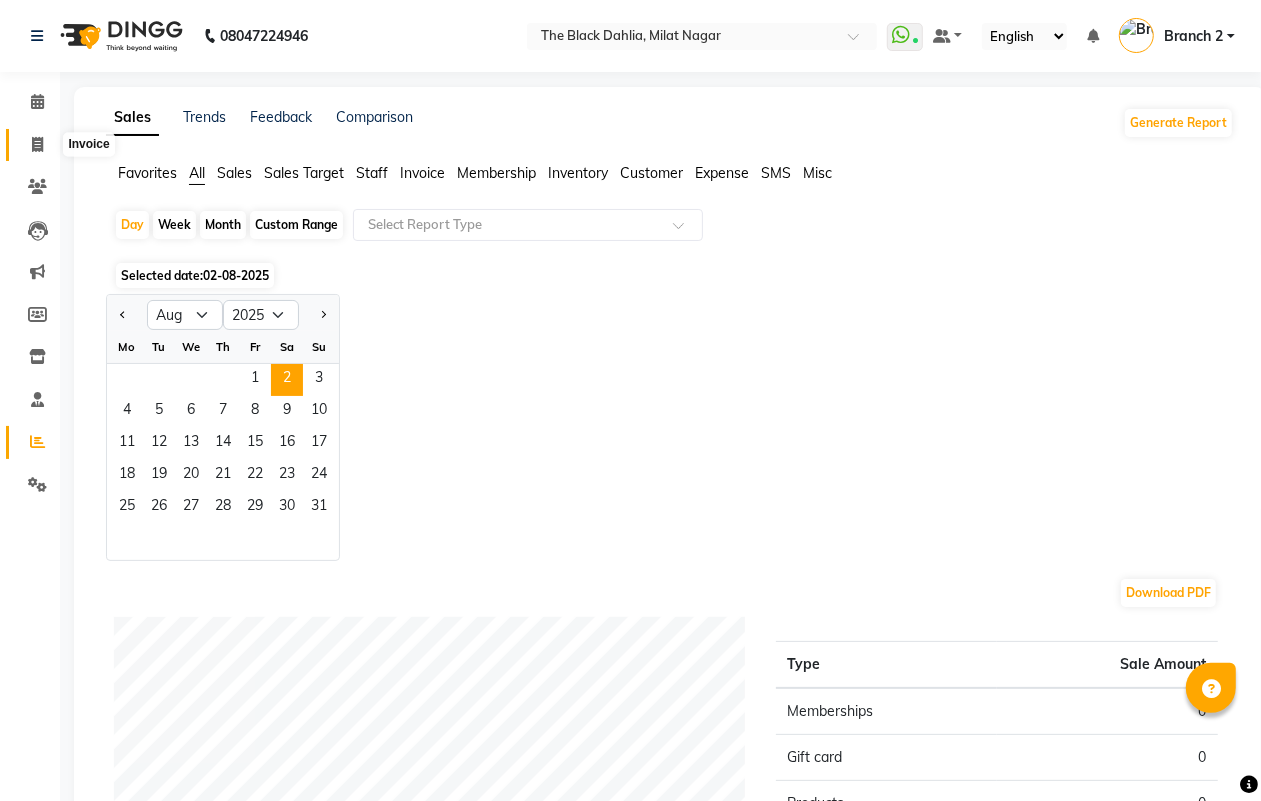 click 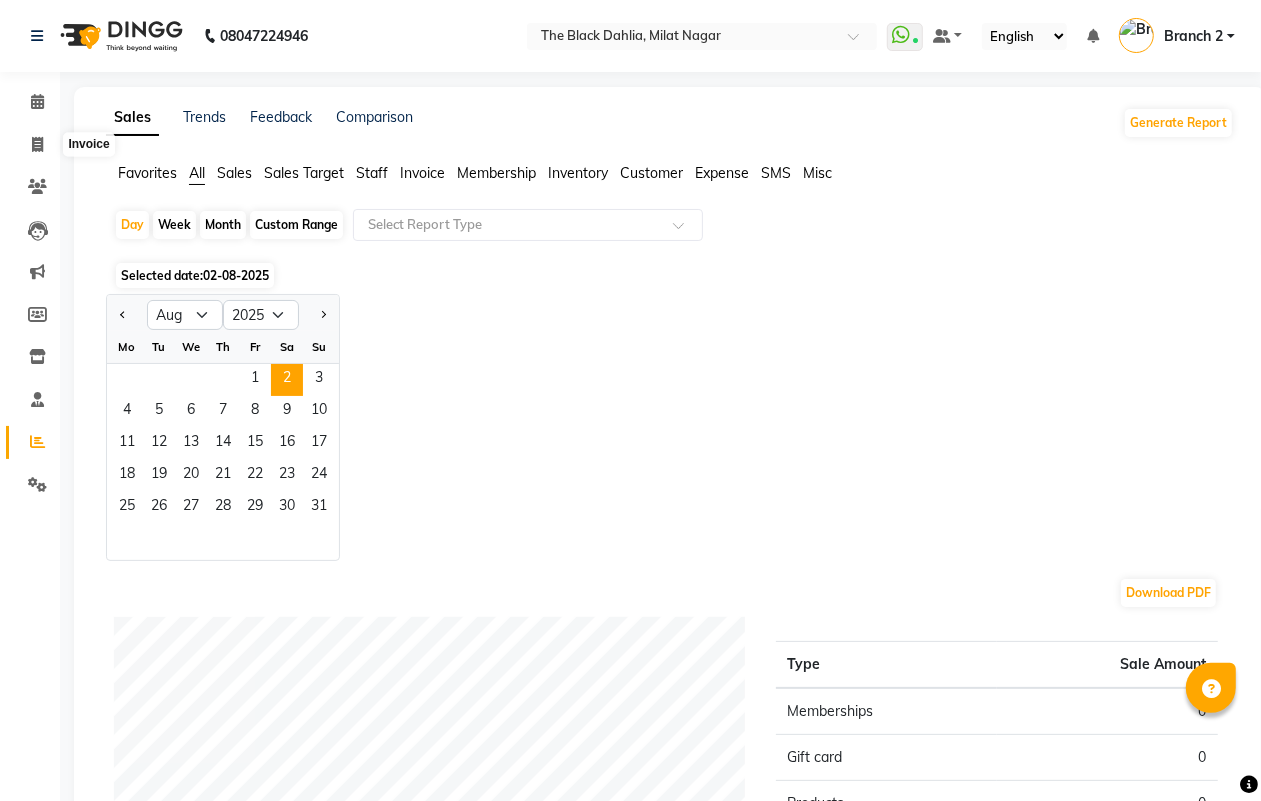 select on "4335" 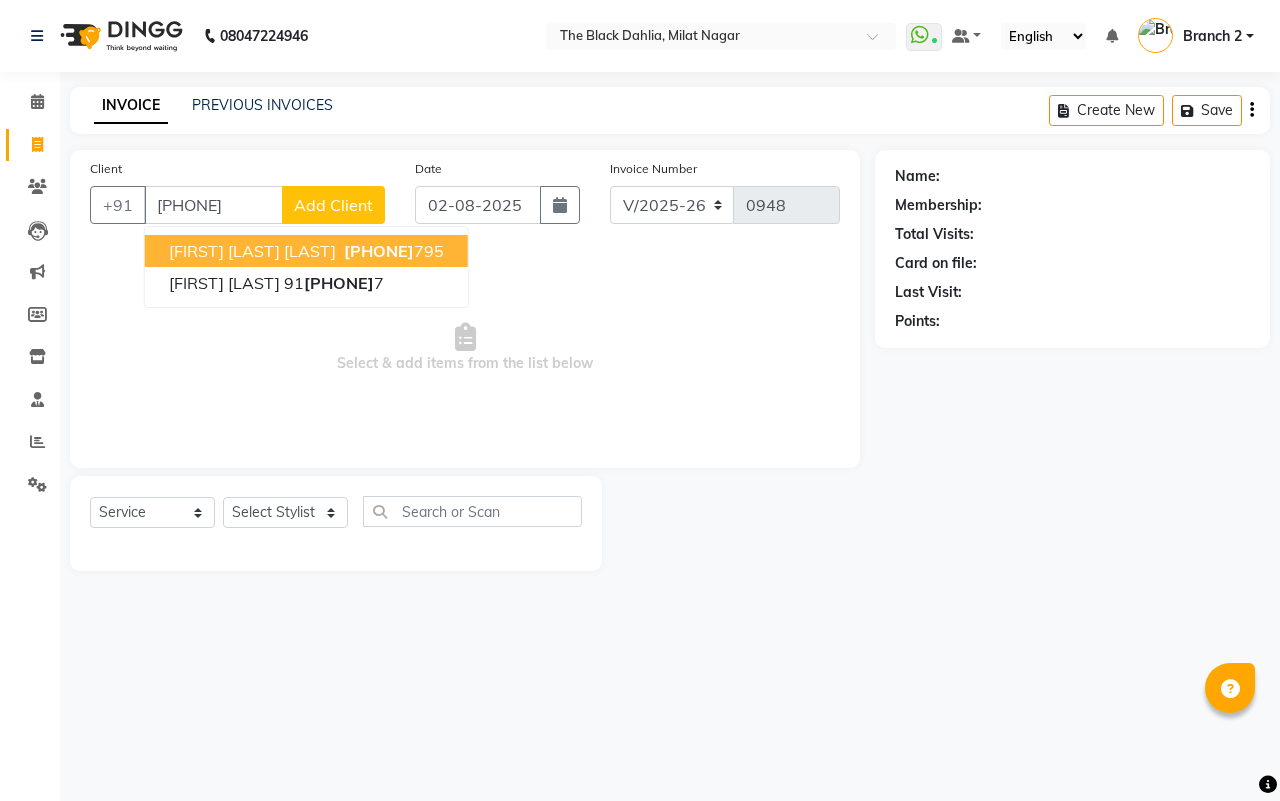 click on "[PHONE]" at bounding box center (392, 251) 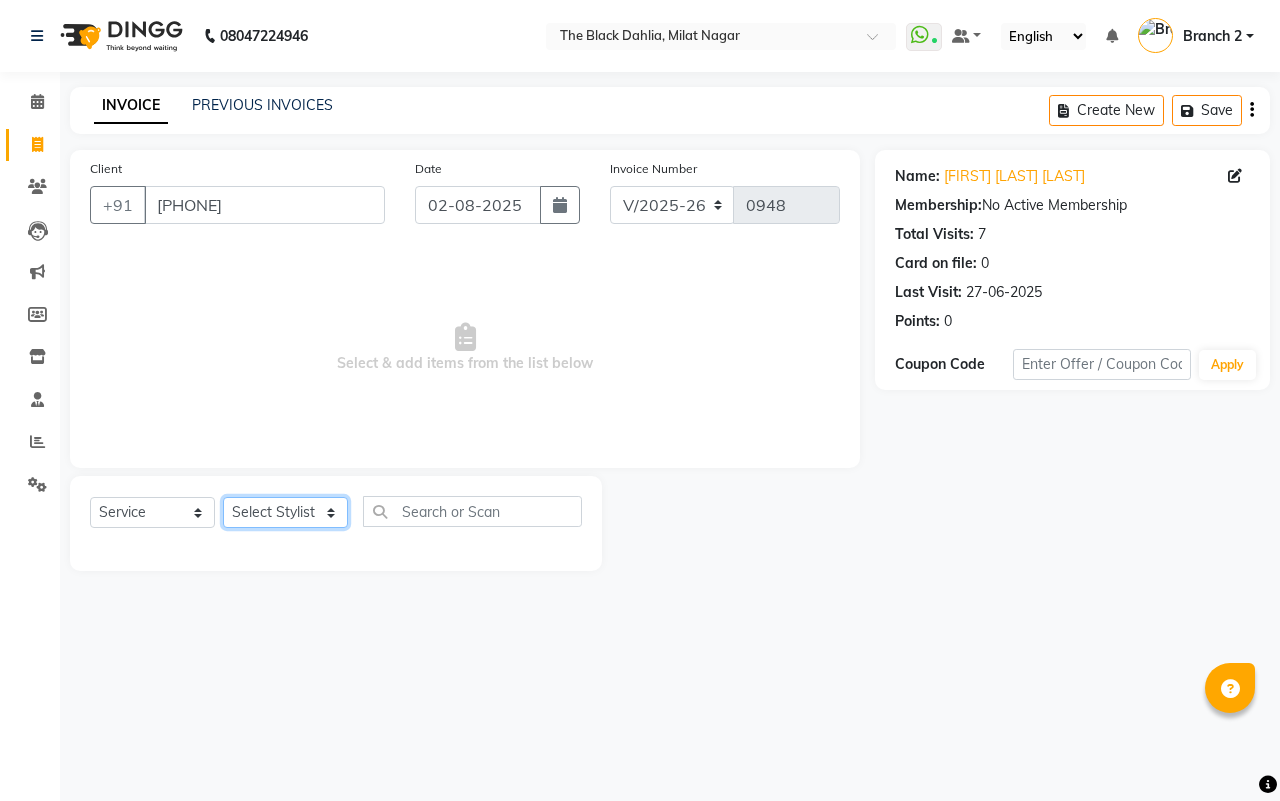 click on "Select Stylist ALISHA  Anam  Arman khan Dr Megha Dr,Muskan Jain FAIZAL FAIZAN FARID IQRA JAWED  JOYSNA JULI Jyotsana Baraskar KOMAL mehak Millat Nagar PINKY Rahul Riyasat ansari sakshi Salim SAIKH SAUD  SEEMA Sharukh Shital Jain Shivpriya SONI TBD Uma VAISHNAVI Veer Sir" 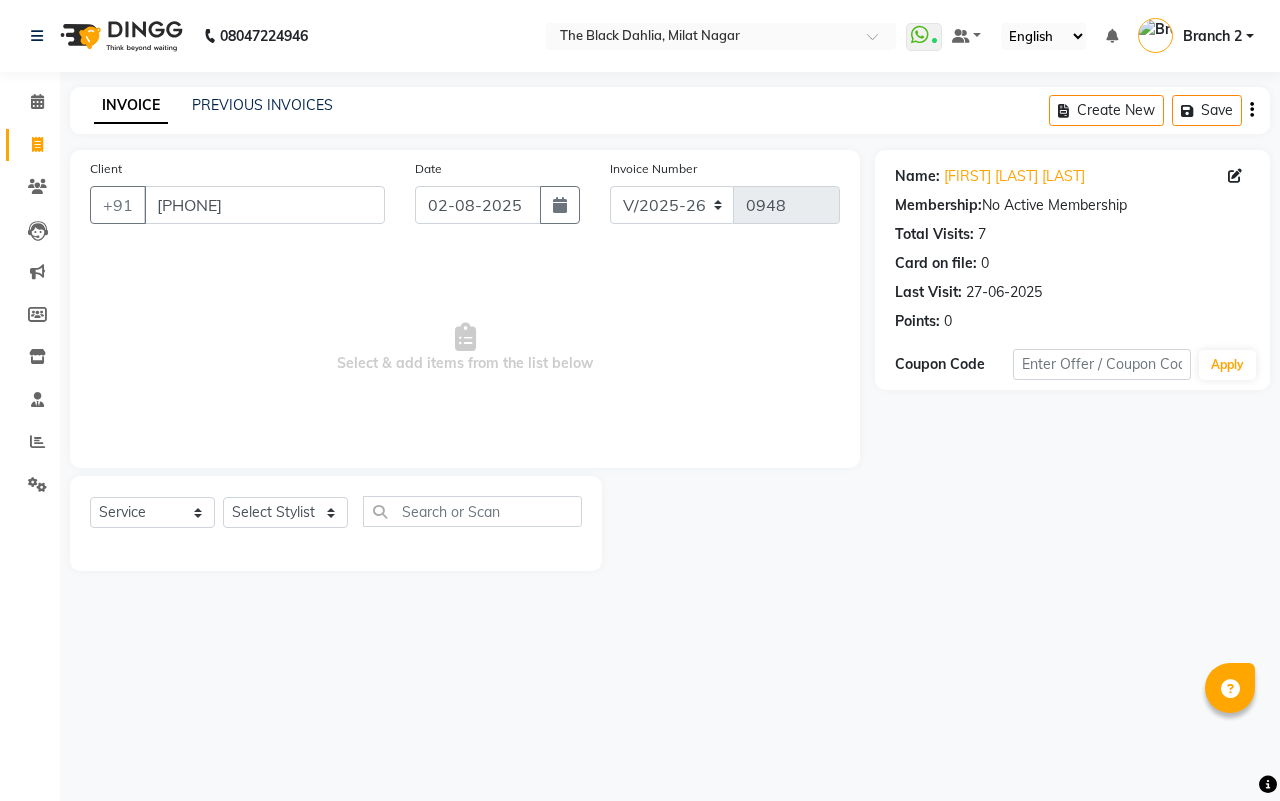 click on "Select & add items from the list below" at bounding box center (465, 348) 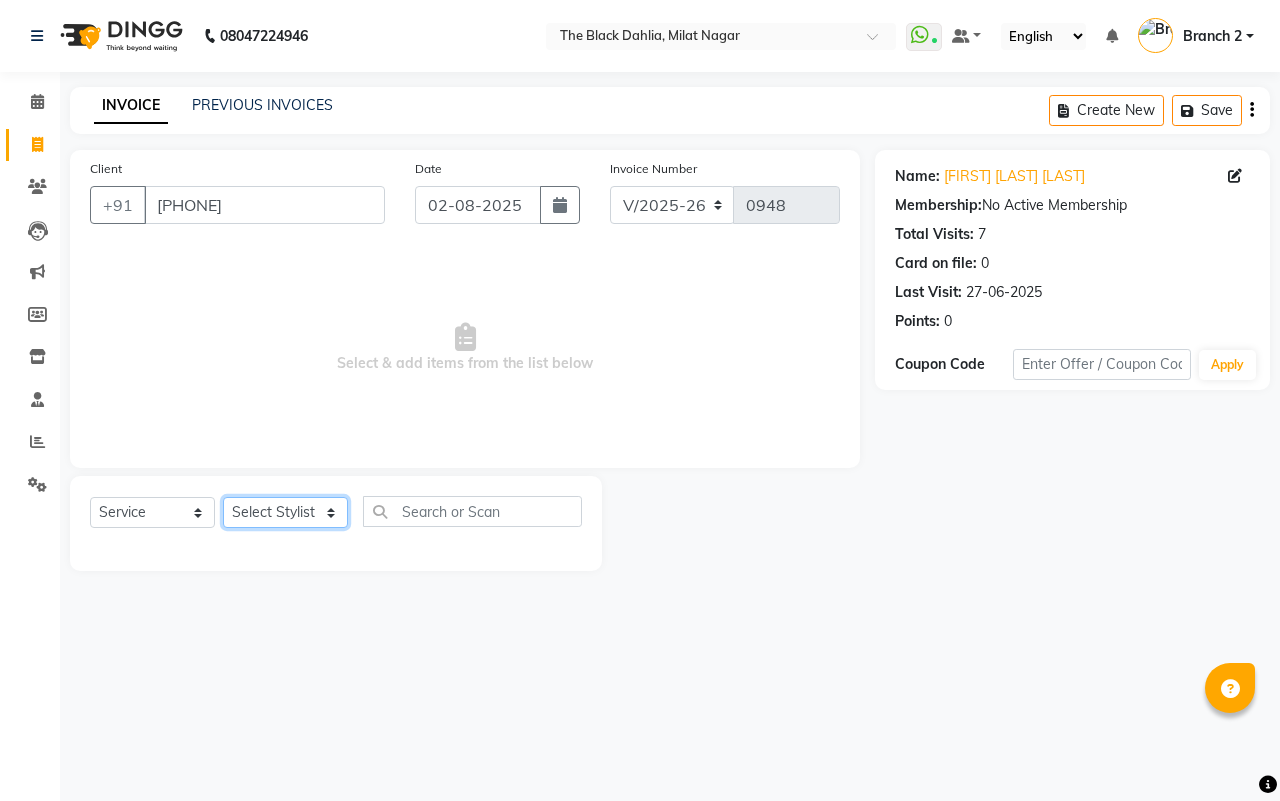 click on "Select Stylist ALISHA  Anam  Arman khan Dr Megha Dr,Muskan Jain FAIZAL FAIZAN FARID IQRA JAWED  JOYSNA JULI Jyotsana Baraskar KOMAL mehak Millat Nagar PINKY Rahul Riyasat ansari sakshi Salim SAIKH SAUD  SEEMA Sharukh Shital Jain Shivpriya SONI TBD Uma VAISHNAVI Veer Sir" 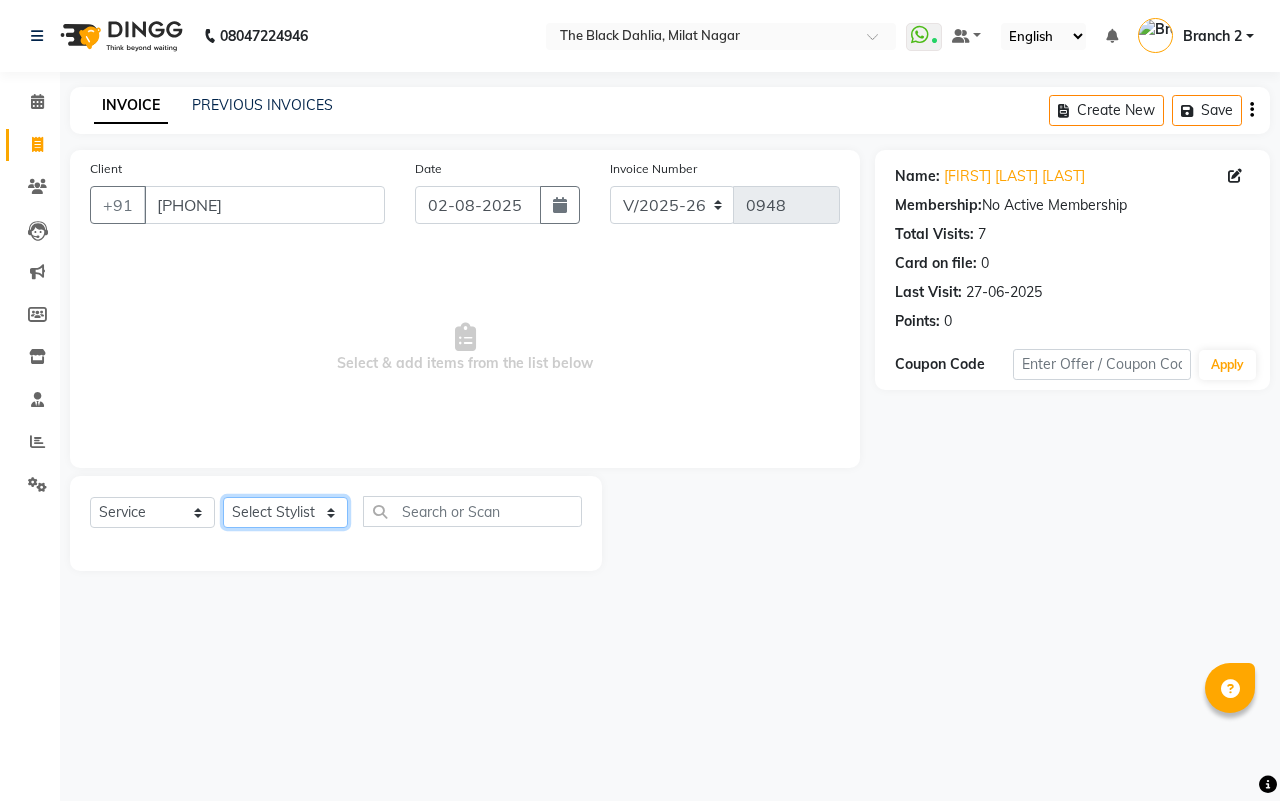 select on "65401" 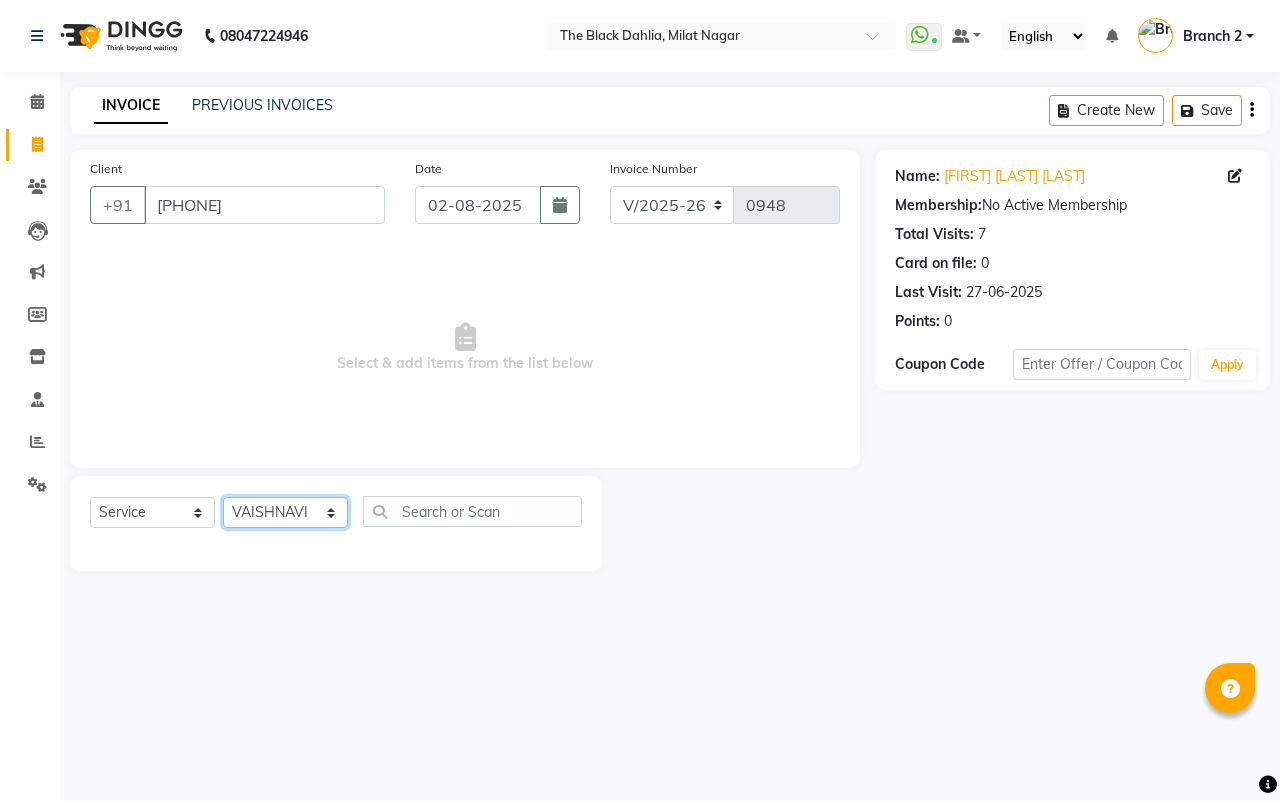 click on "Select Stylist ALISHA  Anam  Arman khan Dr Megha Dr,Muskan Jain FAIZAL FAIZAN FARID IQRA JAWED  JOYSNA JULI Jyotsana Baraskar KOMAL mehak Millat Nagar PINKY Rahul Riyasat ansari sakshi Salim SAIKH SAUD  SEEMA Sharukh Shital Jain Shivpriya SONI TBD Uma VAISHNAVI Veer Sir" 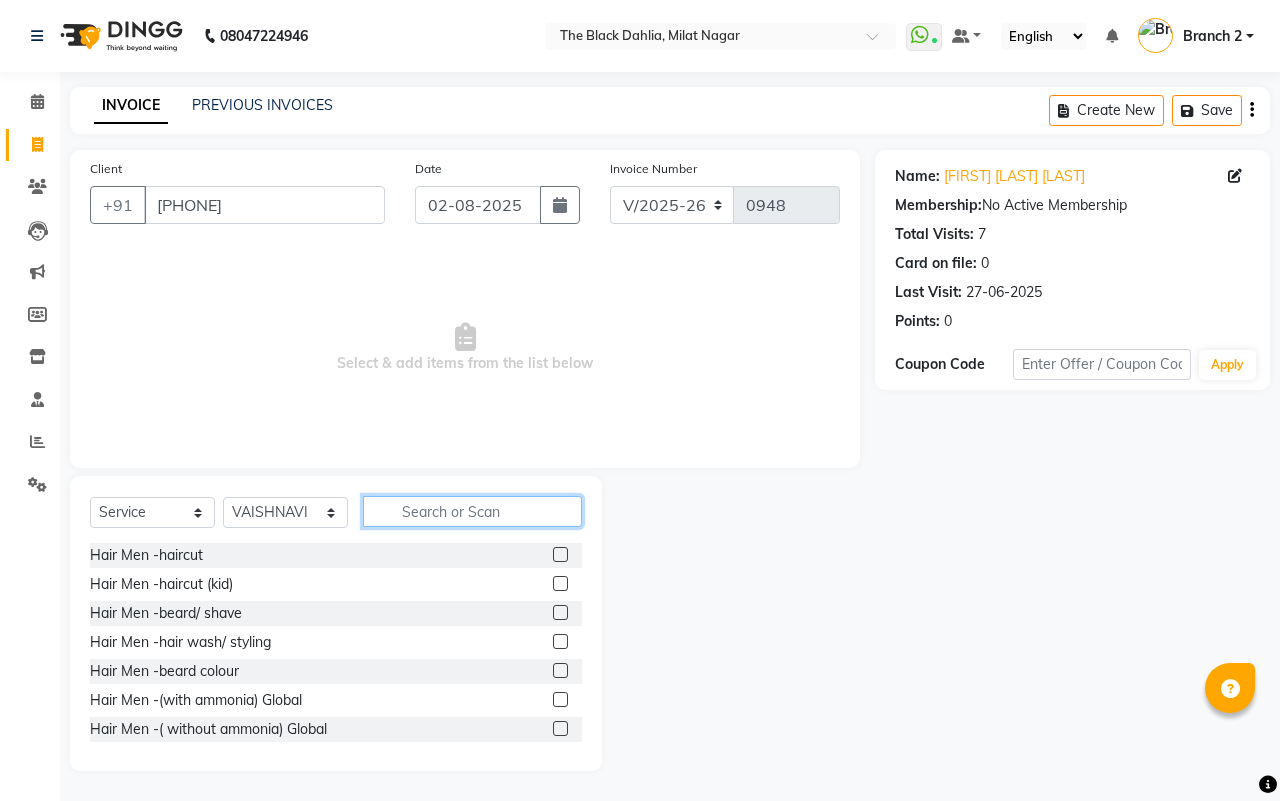 click 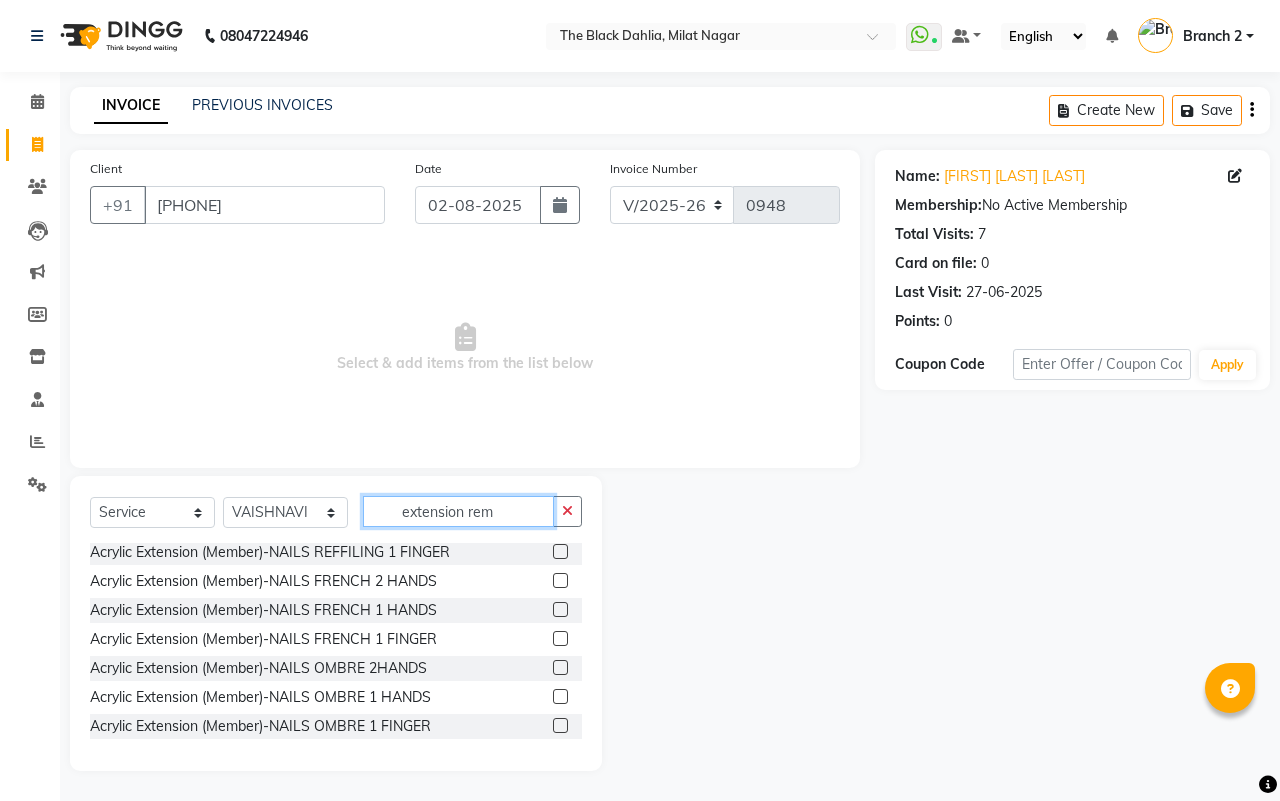 scroll, scrollTop: 0, scrollLeft: 0, axis: both 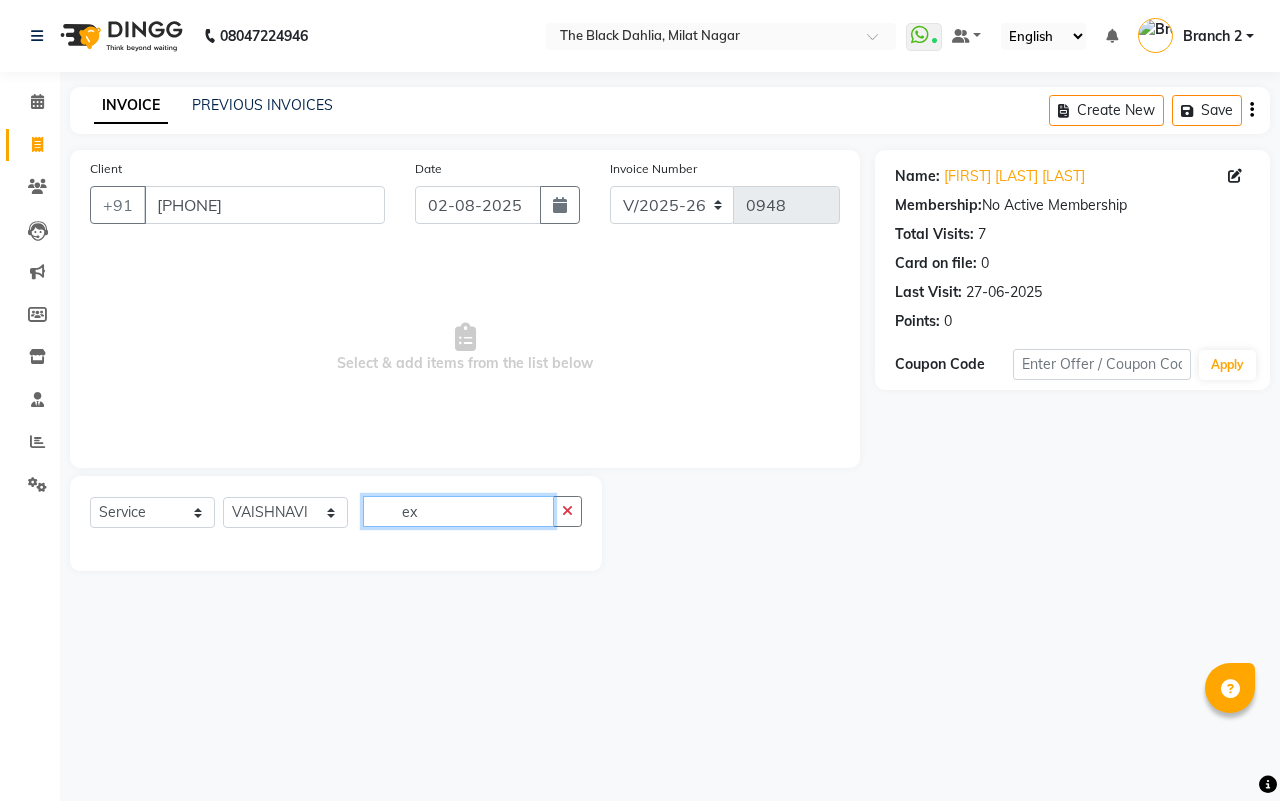 type on "e" 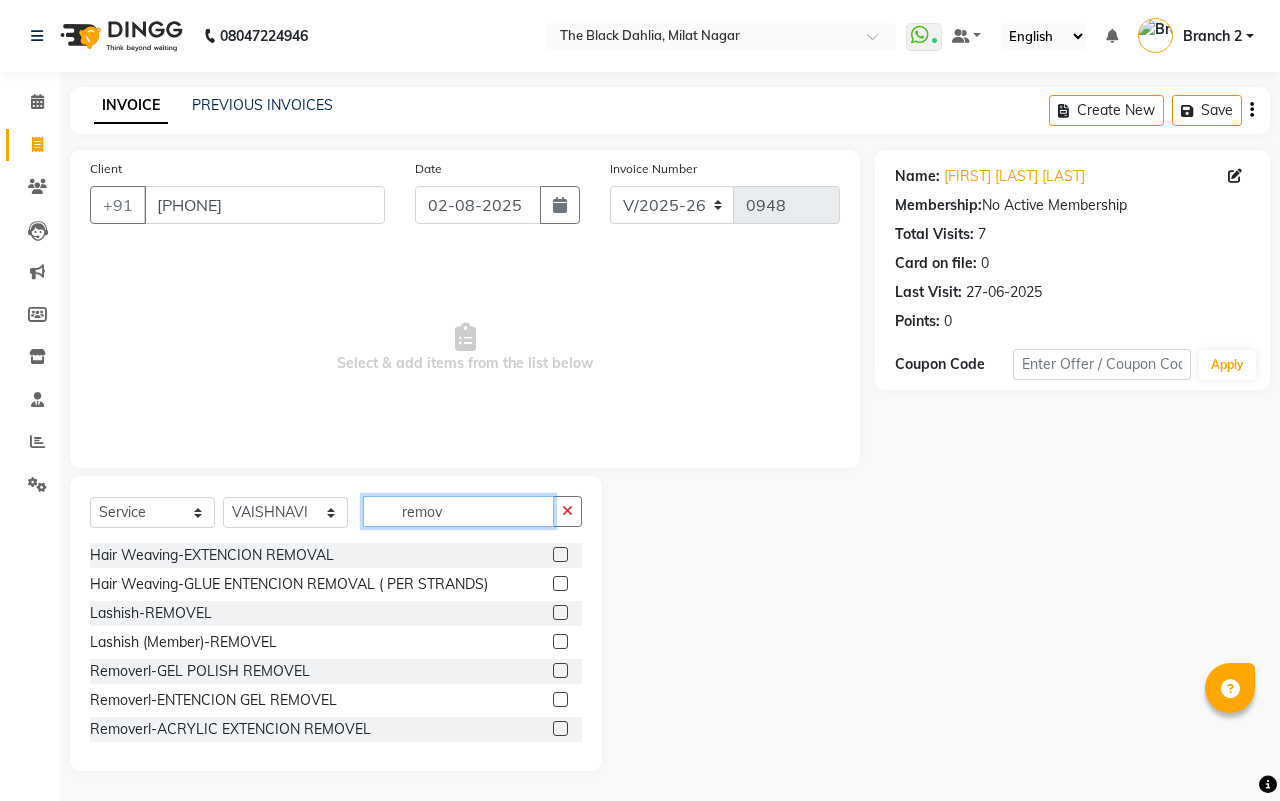 type on "remova" 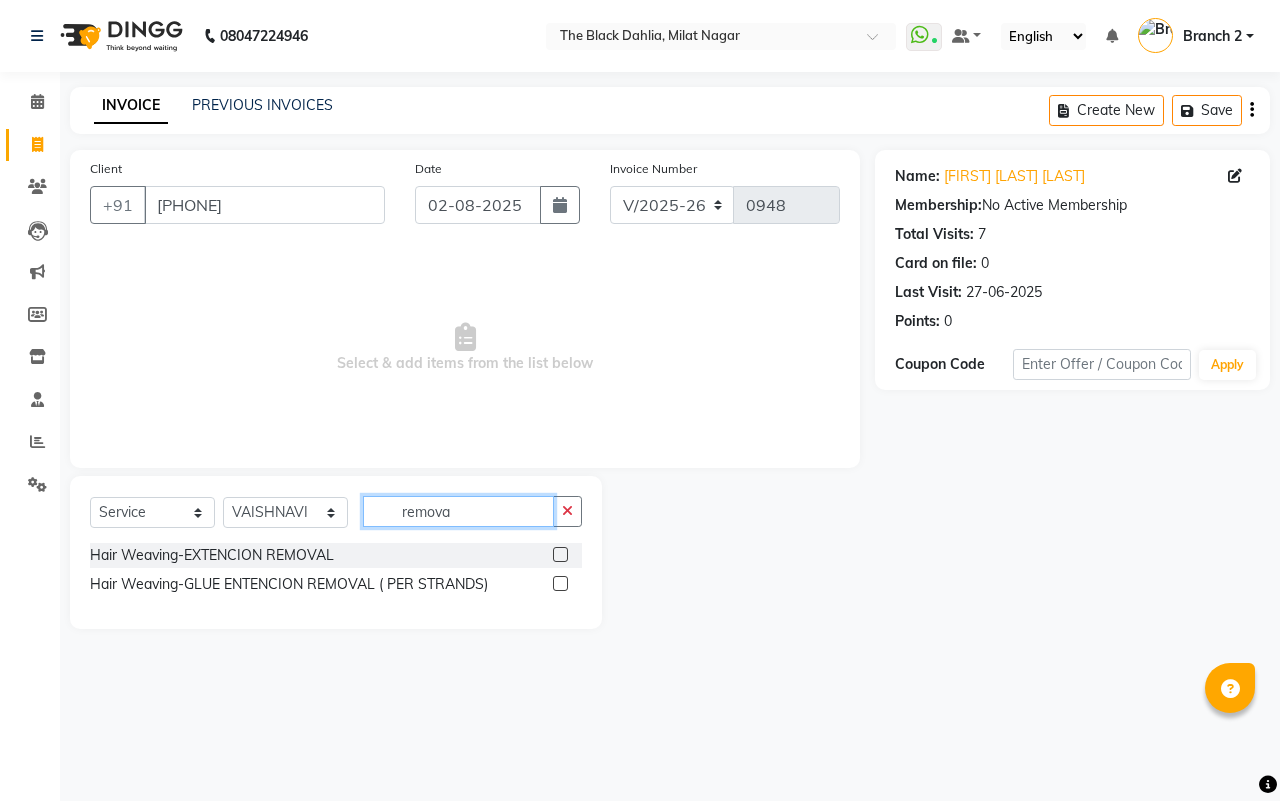 drag, startPoint x: 488, startPoint y: 501, endPoint x: 341, endPoint y: 513, distance: 147.48898 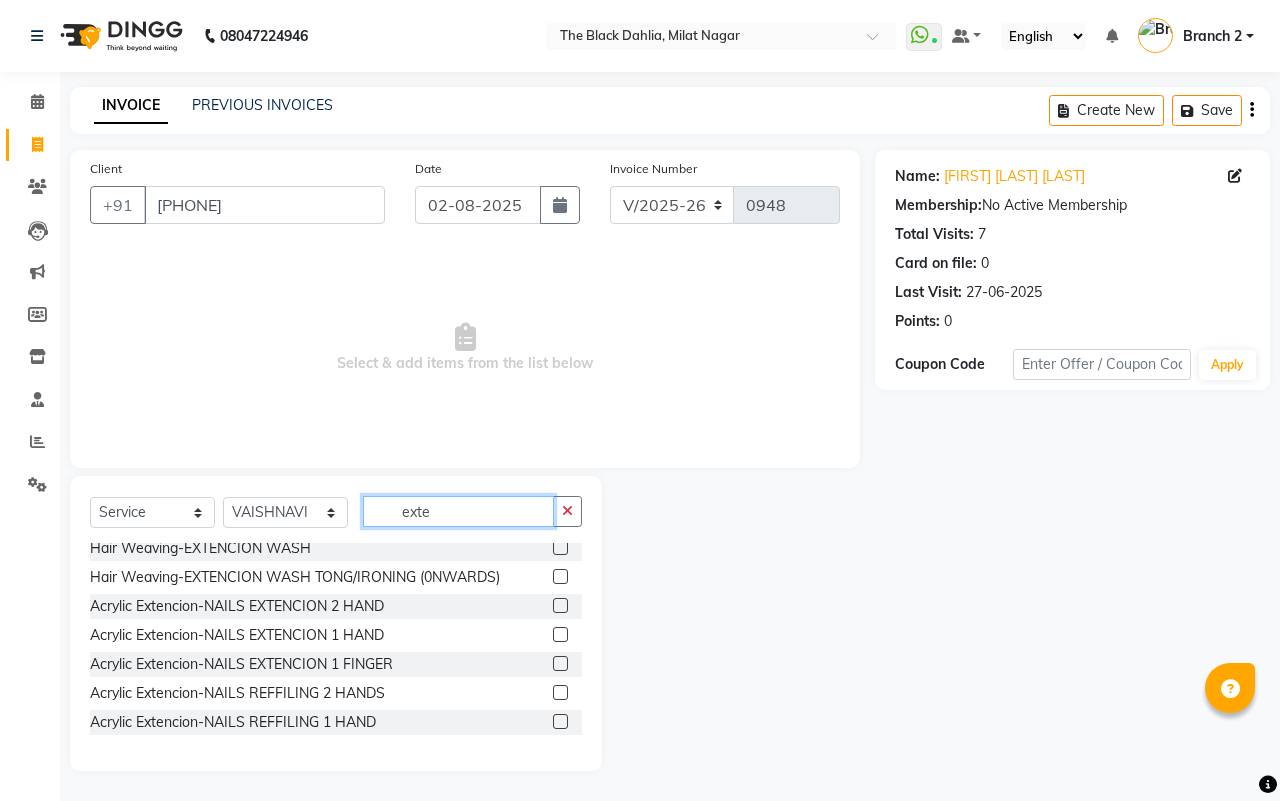 scroll, scrollTop: 0, scrollLeft: 0, axis: both 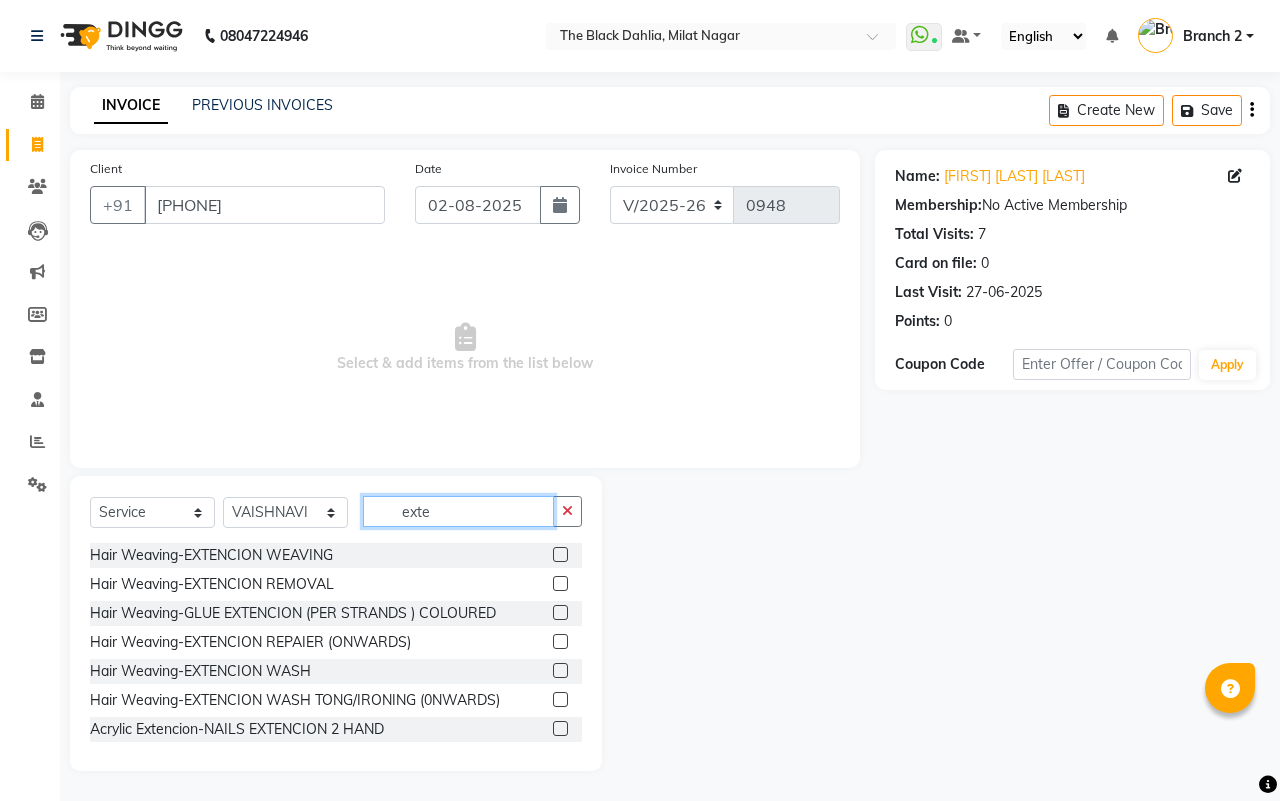 drag, startPoint x: 495, startPoint y: 518, endPoint x: 383, endPoint y: 515, distance: 112.04017 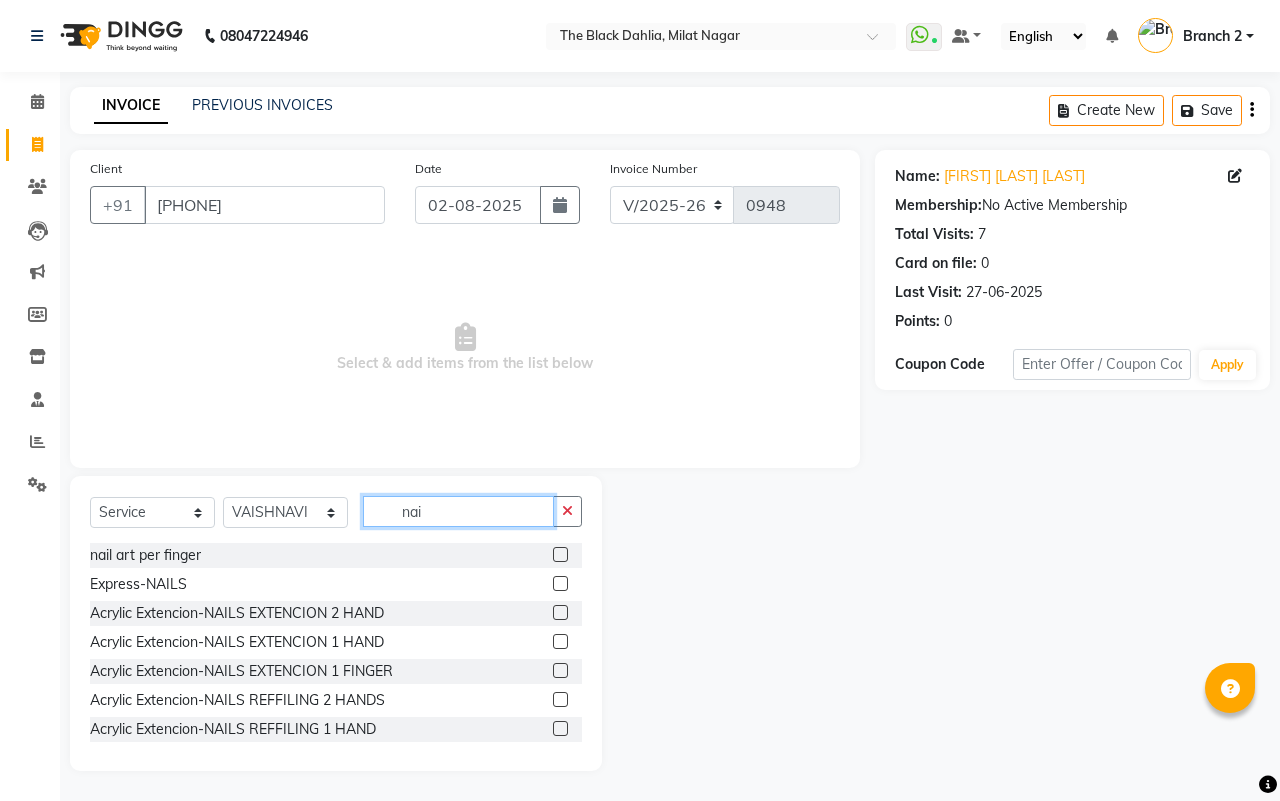 type on "nail" 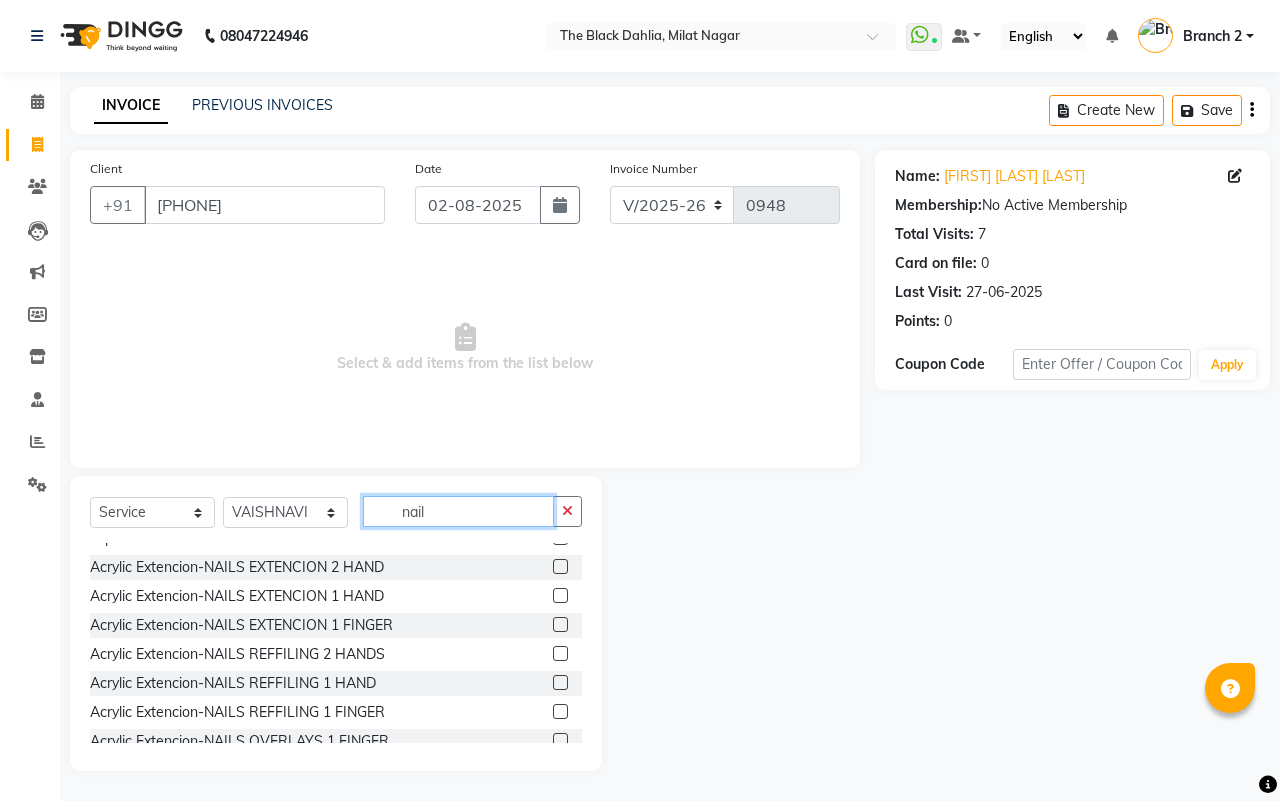 scroll, scrollTop: 0, scrollLeft: 0, axis: both 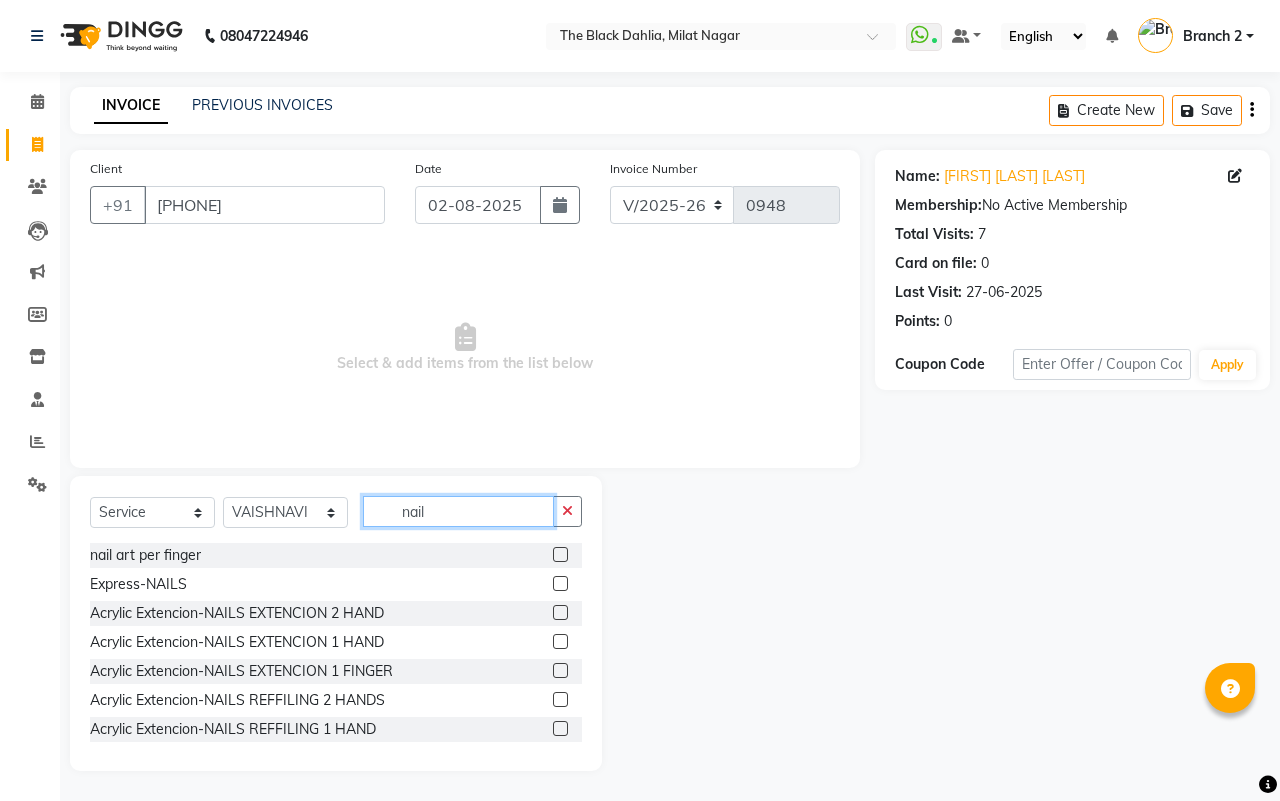 drag, startPoint x: 471, startPoint y: 510, endPoint x: 333, endPoint y: 500, distance: 138.36185 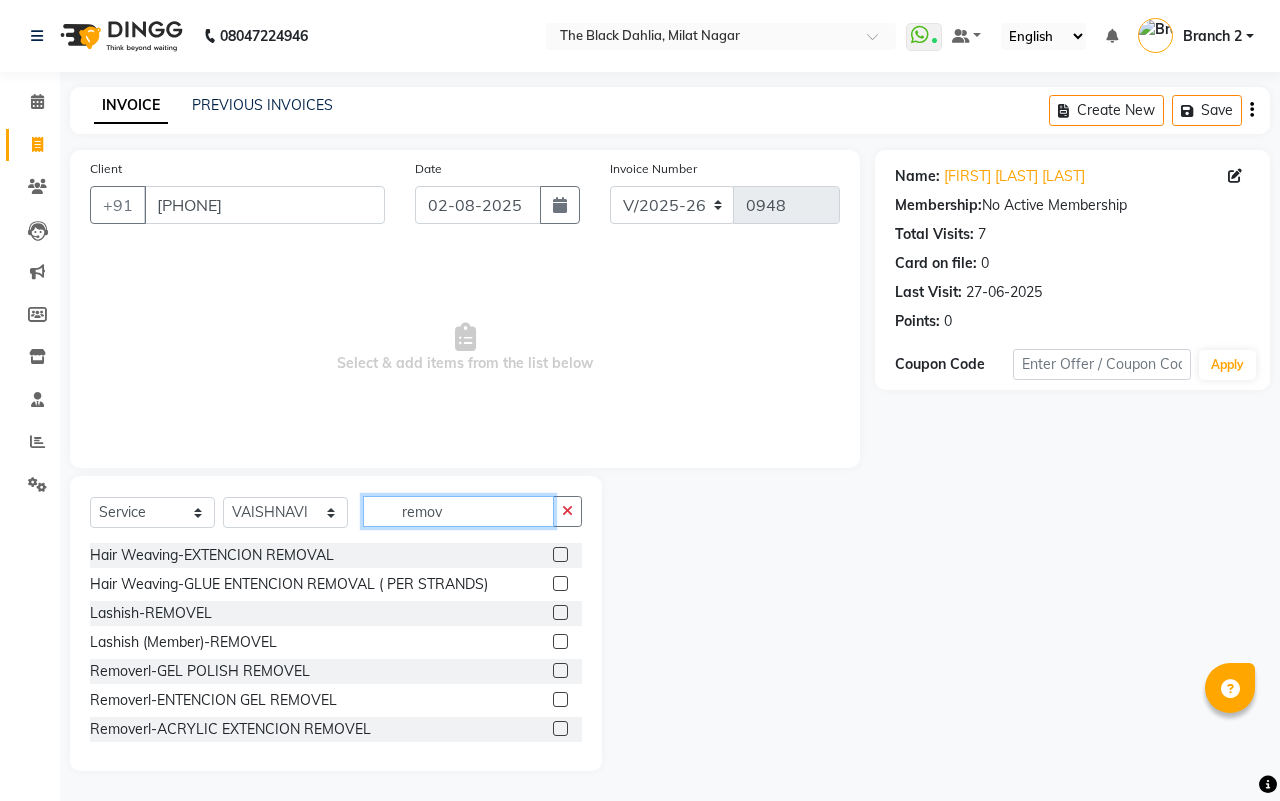 type on "remova" 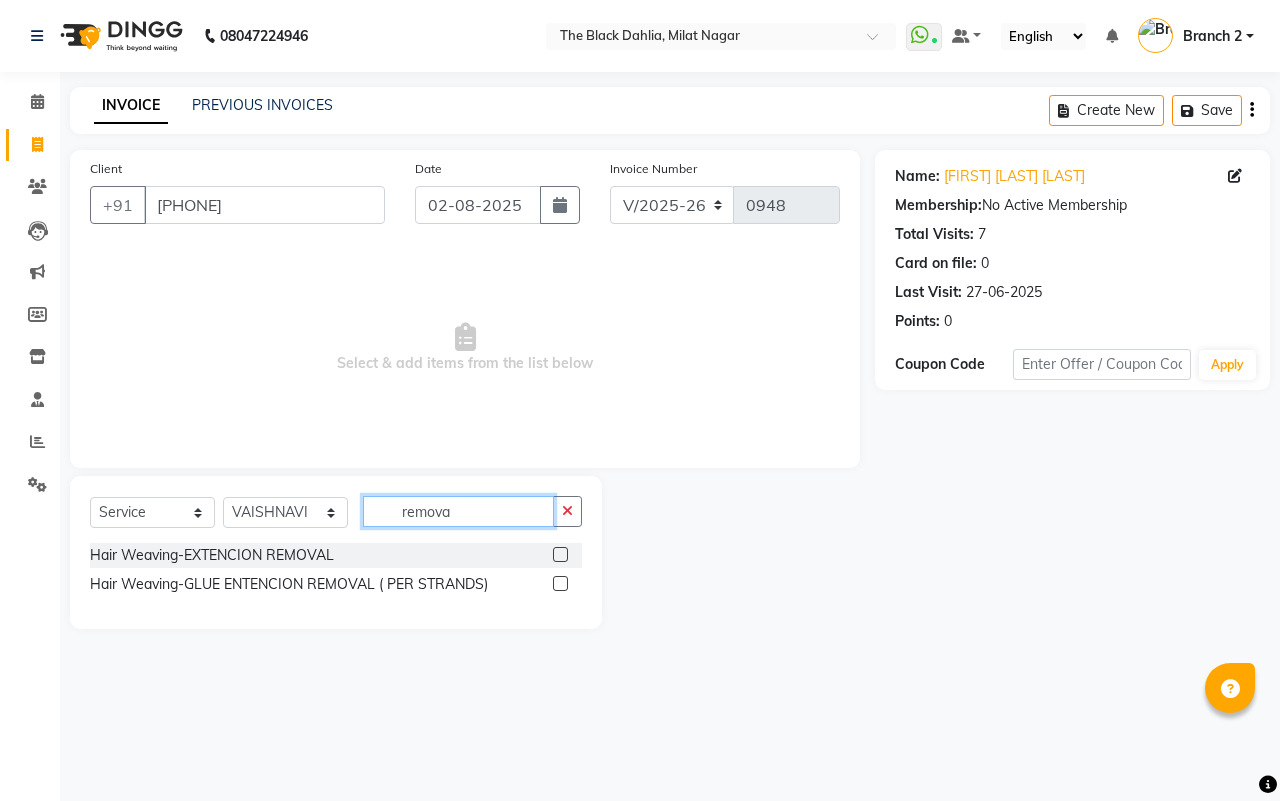 drag, startPoint x: 472, startPoint y: 505, endPoint x: 272, endPoint y: 521, distance: 200.63898 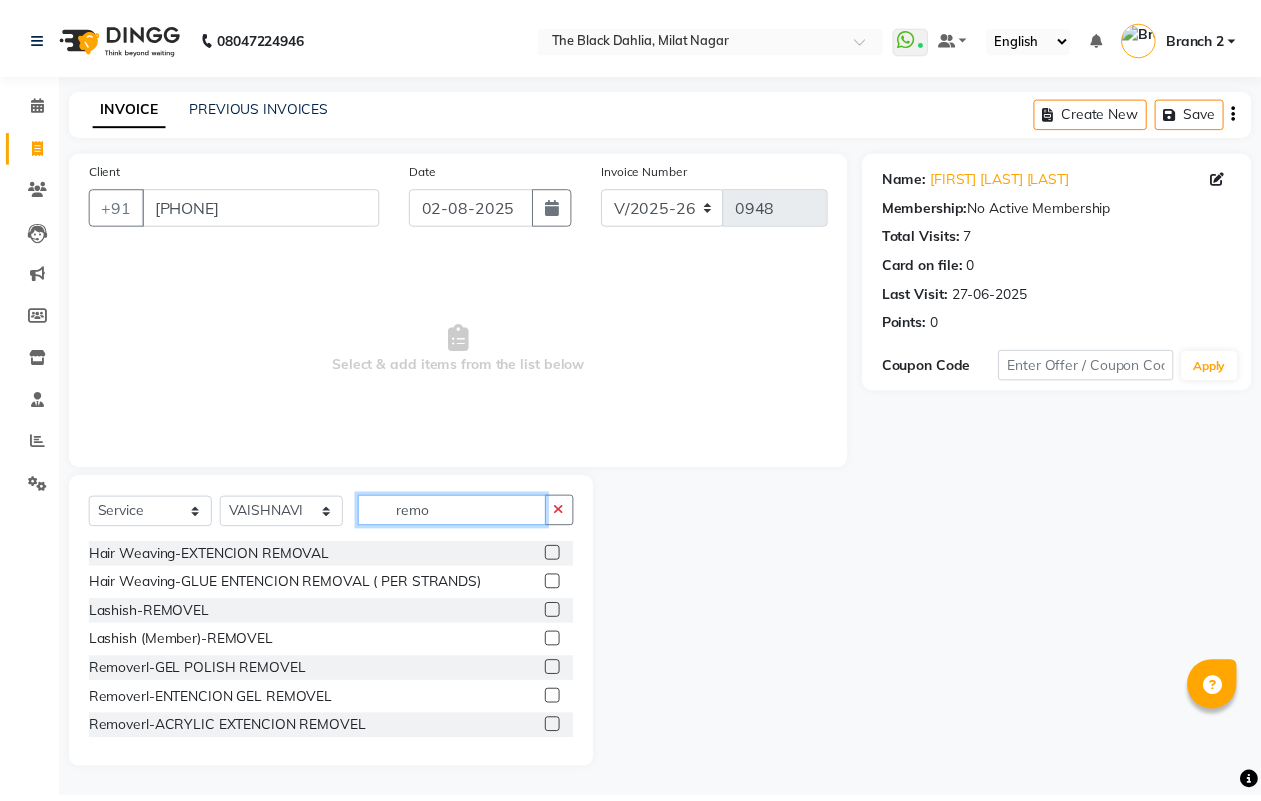 scroll, scrollTop: 2, scrollLeft: 0, axis: vertical 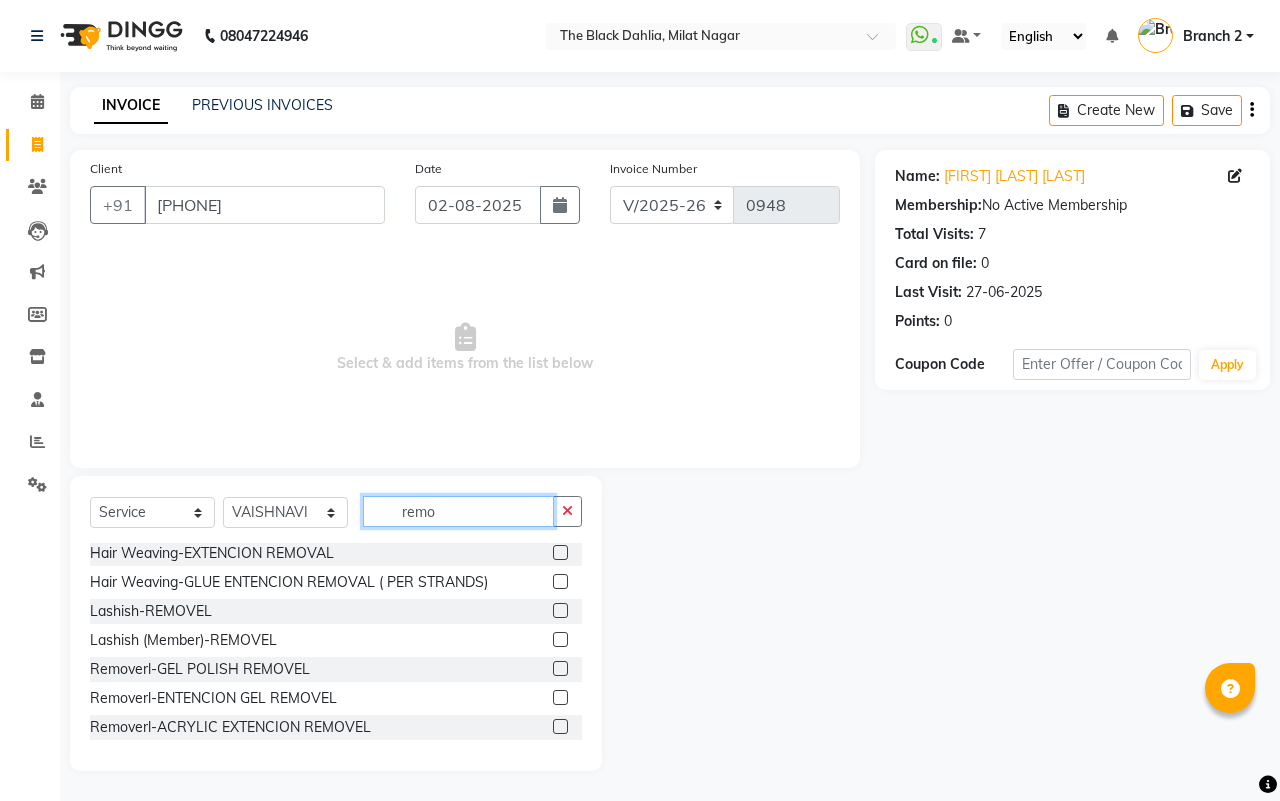 type on "remo" 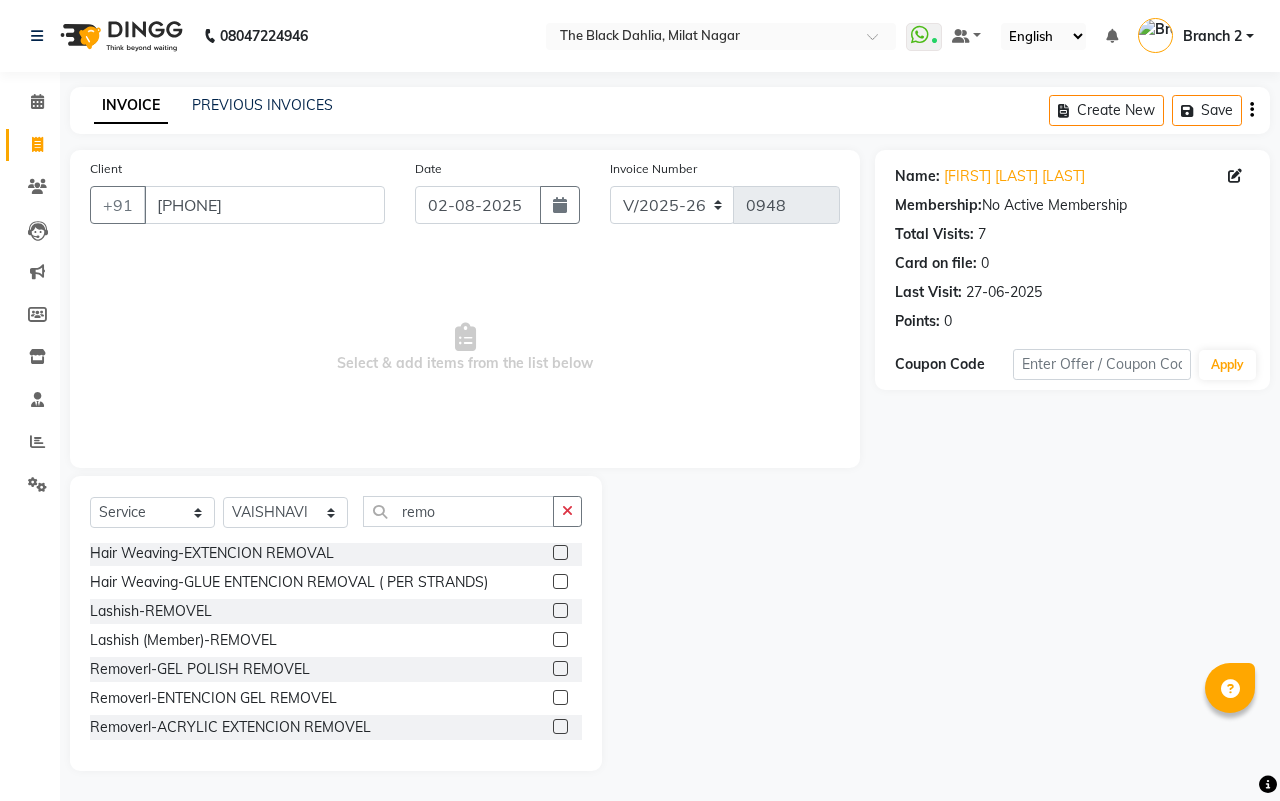 drag, startPoint x: 498, startPoint y: 491, endPoint x: 395, endPoint y: 497, distance: 103.17461 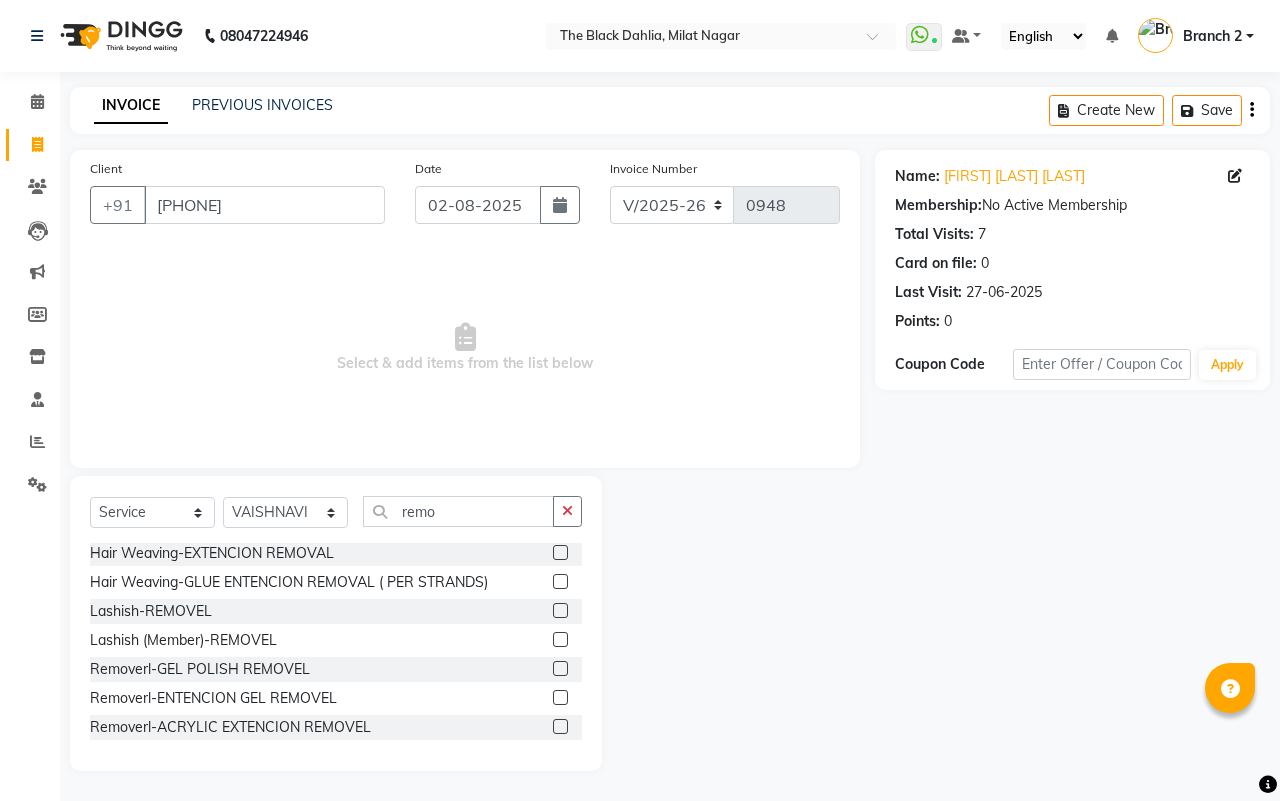 click on "Select  Service  Product  Membership  Package Voucher Prepaid Gift Card  Select Stylist ALISHA  Anam  Arman khan Dr Megha Dr,Muskan Jain FAIZAL FAIZAN FARID IQRA JAWED  JOYSNA JULI Jyotsana Baraskar KOMAL mehak Millat Nagar PINKY Rahul Riyasat ansari sakshi Salim SAIKH SAUD  SEEMA Sharukh Shital Jain Shivpriya SONI TBD Uma VAISHNAVI Veer Sir remo Hair Weaving-EXTENCION REMOVAL  Hair Weaving-GLUE ENTENCION  REMOVAL  (  PER STRANDS)  Lashish-REMOVEL  Lashish (Member)-REMOVEL  Removerl-GEL POLISH REMOVEL  Removerl-ENTENCION GEL REMOVEL  Removerl-ACRYLIC EXTENCION REMOVEL" 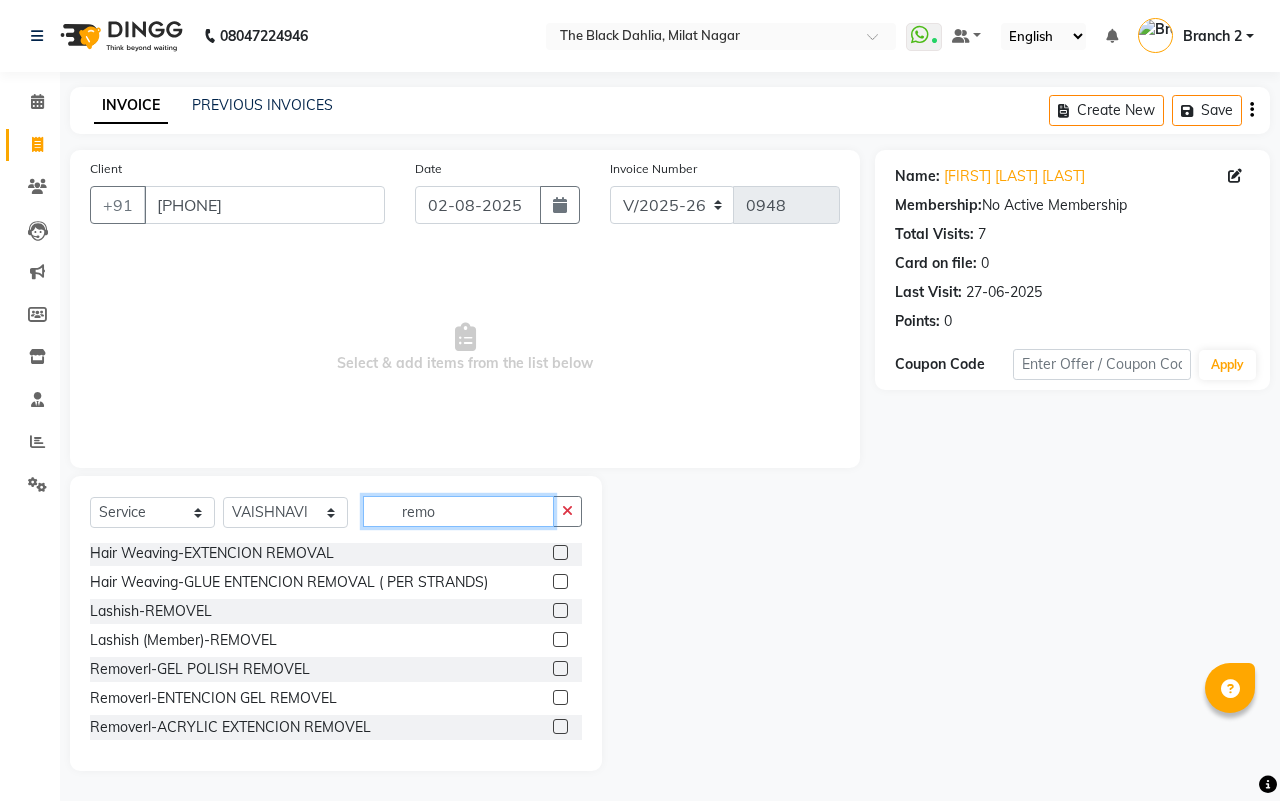 click on "remo" 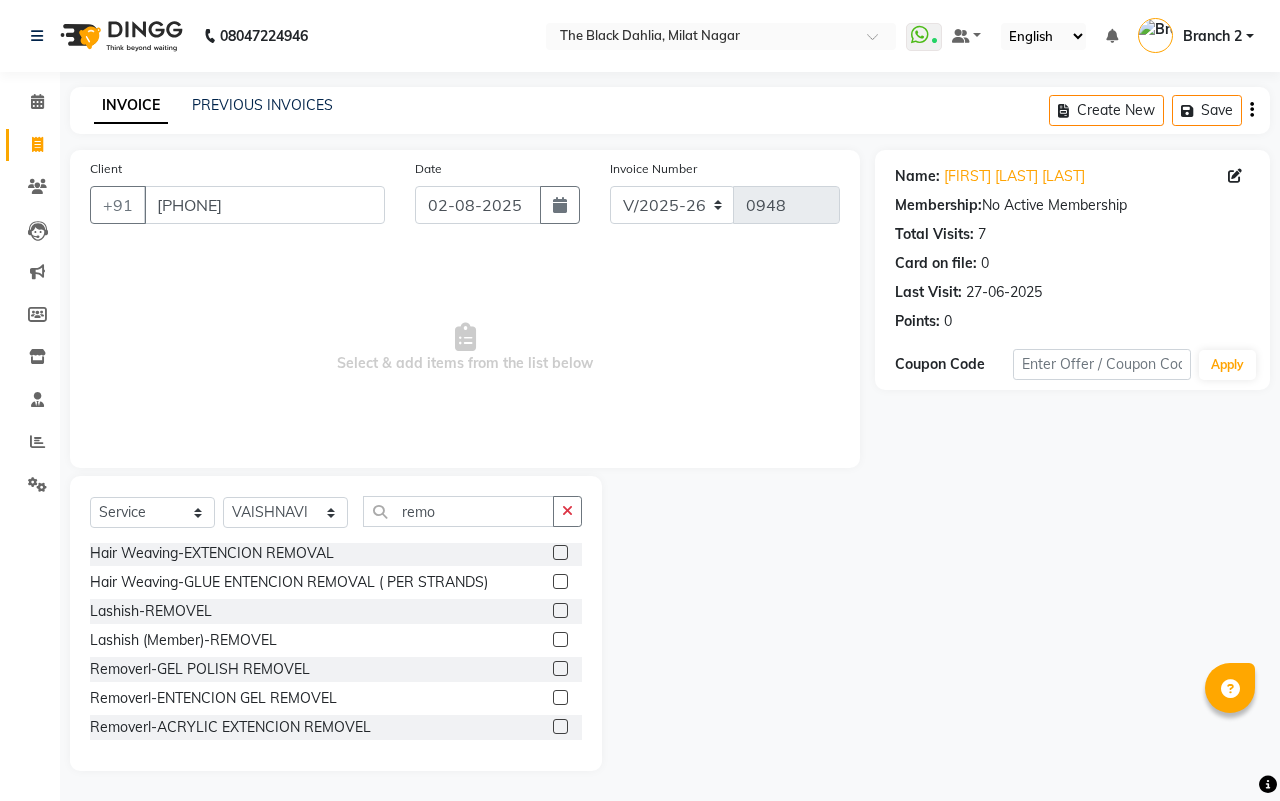 click 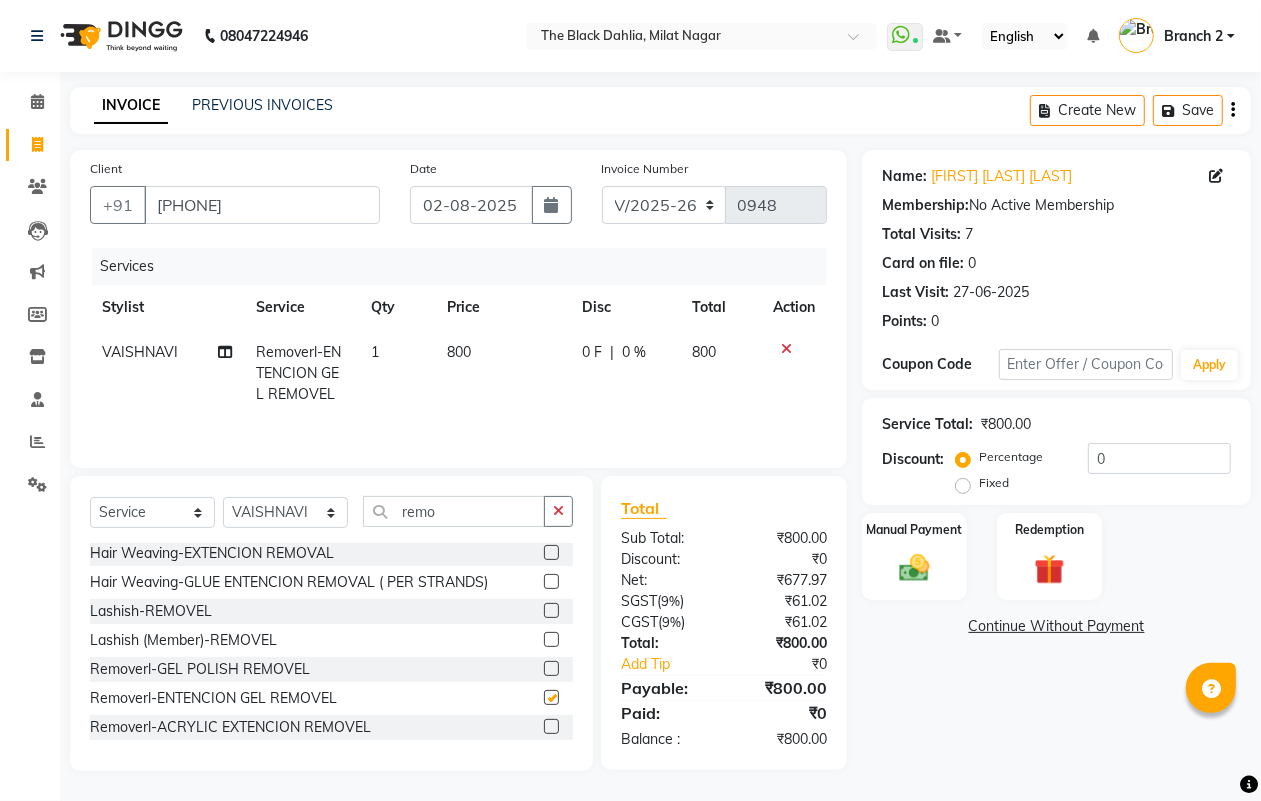 checkbox on "false" 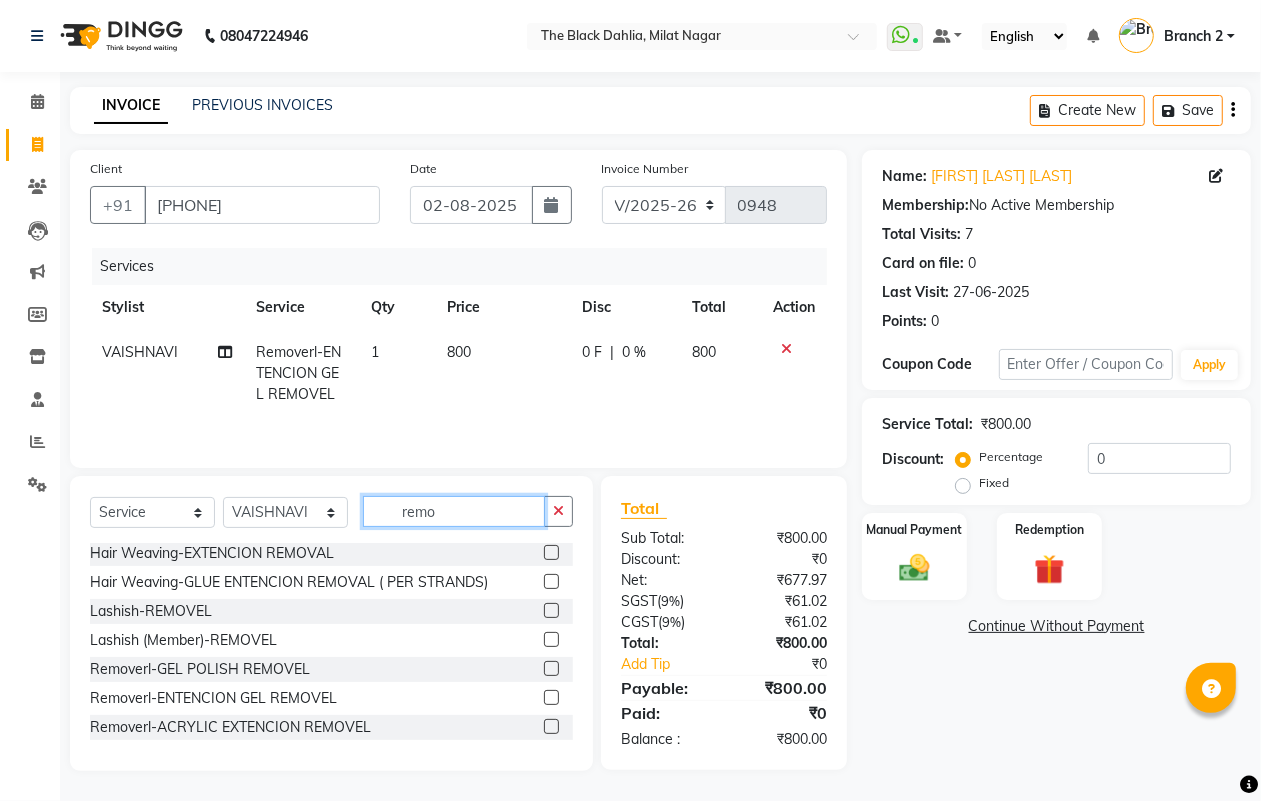 click on "remo" 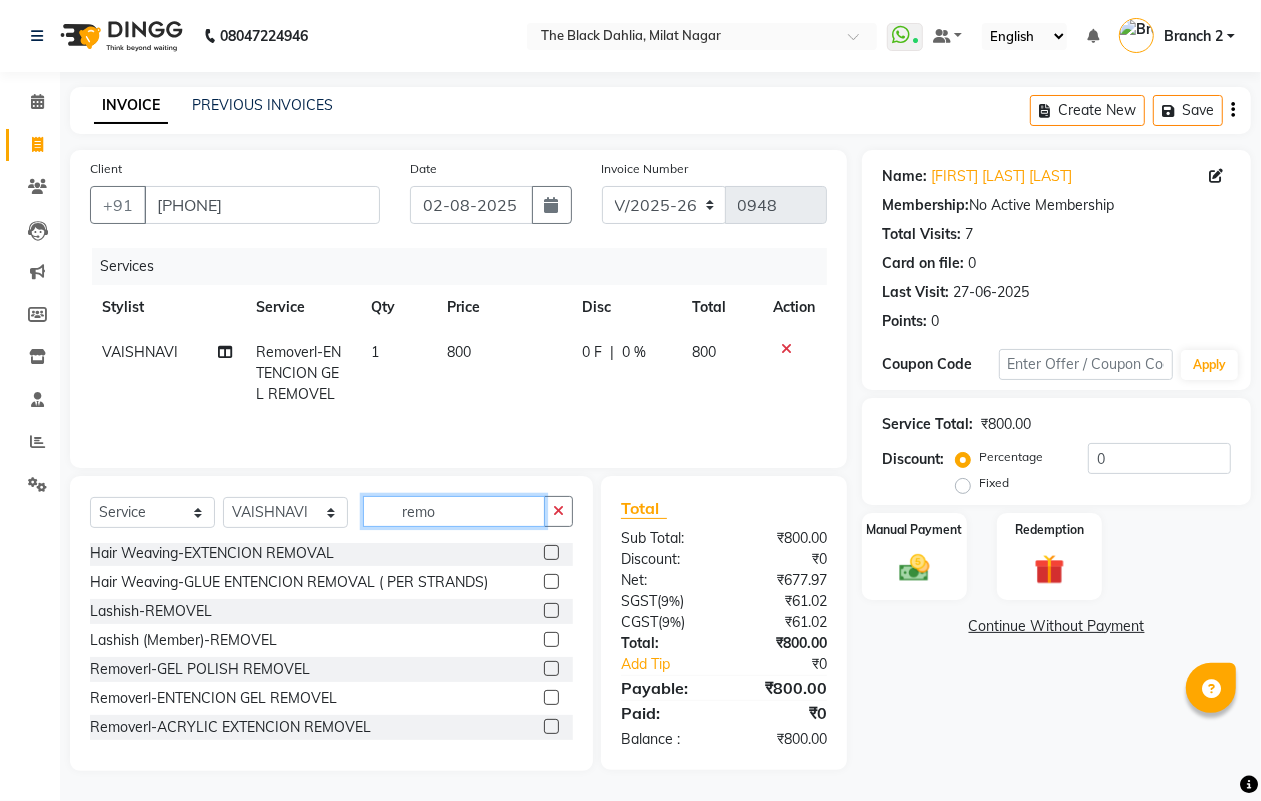 click on "remo" 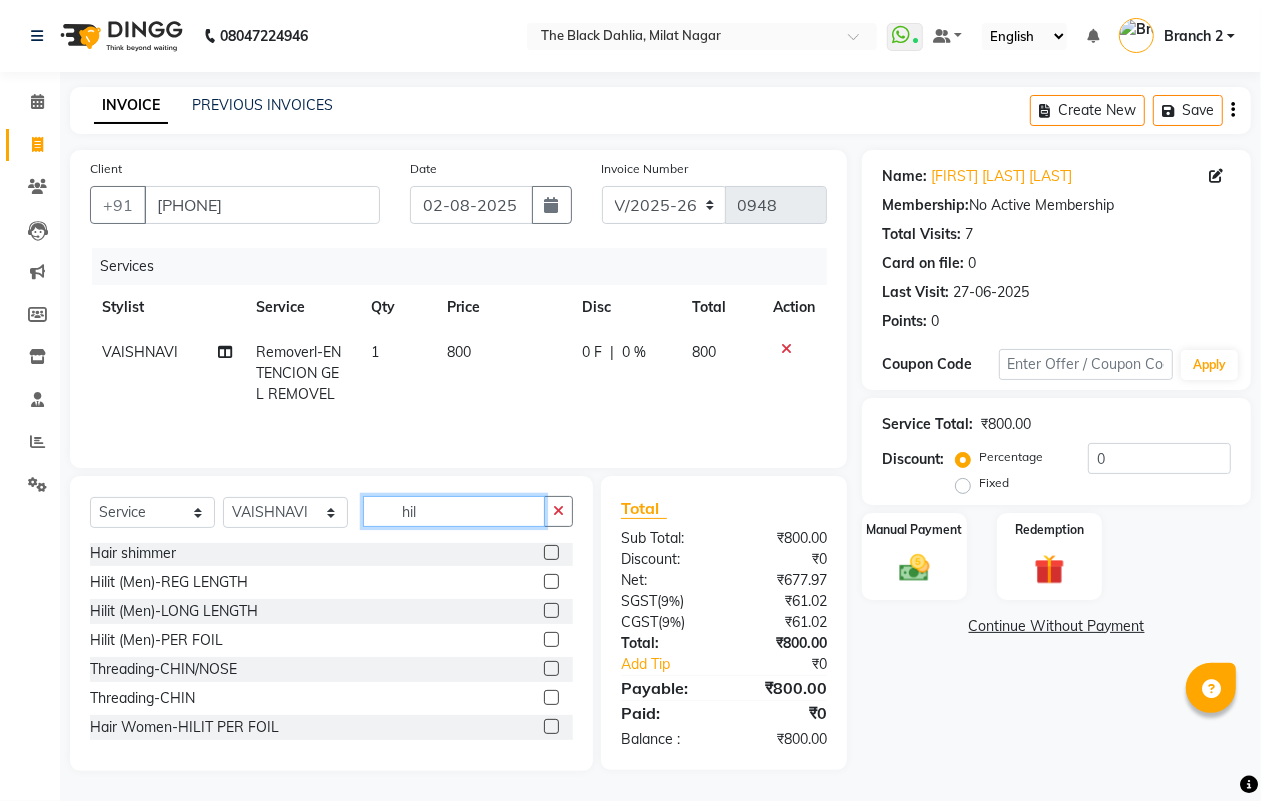 scroll, scrollTop: 0, scrollLeft: 0, axis: both 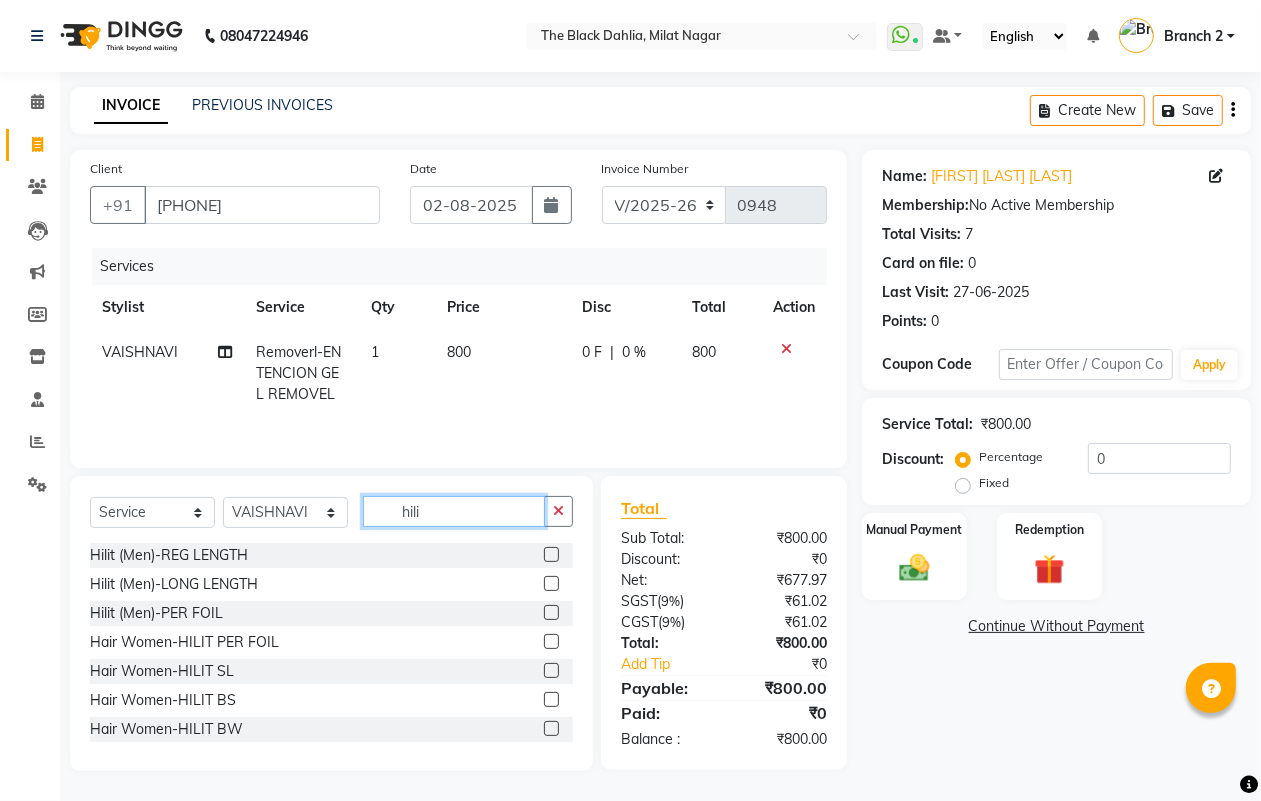 type on "hilit" 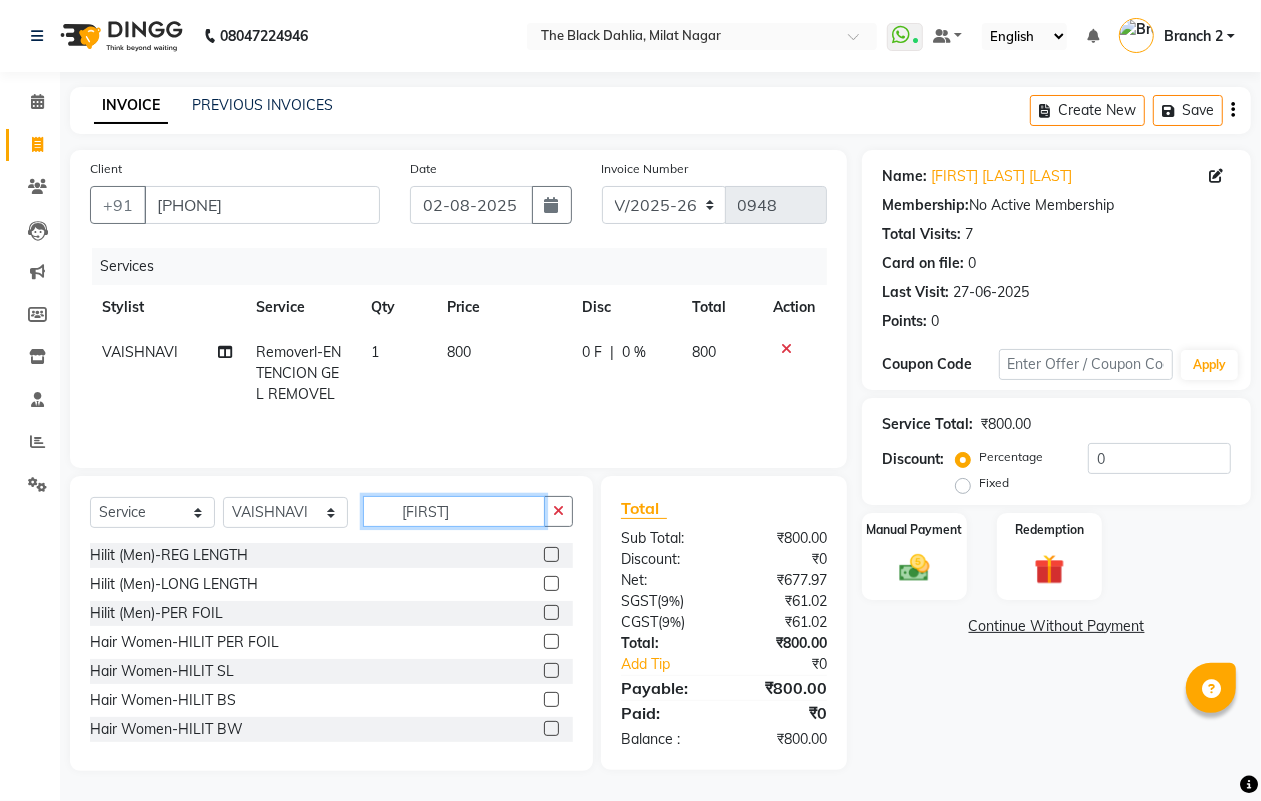 drag, startPoint x: 463, startPoint y: 516, endPoint x: 377, endPoint y: 525, distance: 86.46965 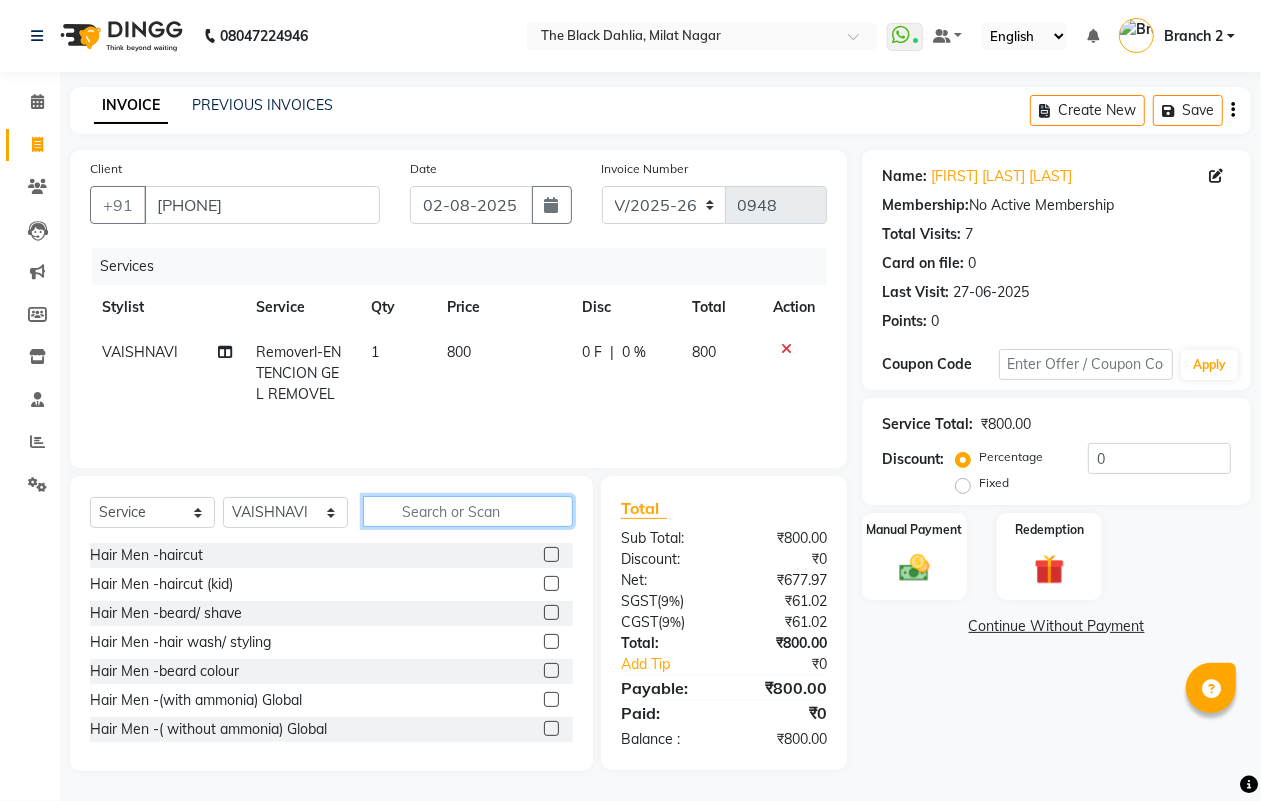 type 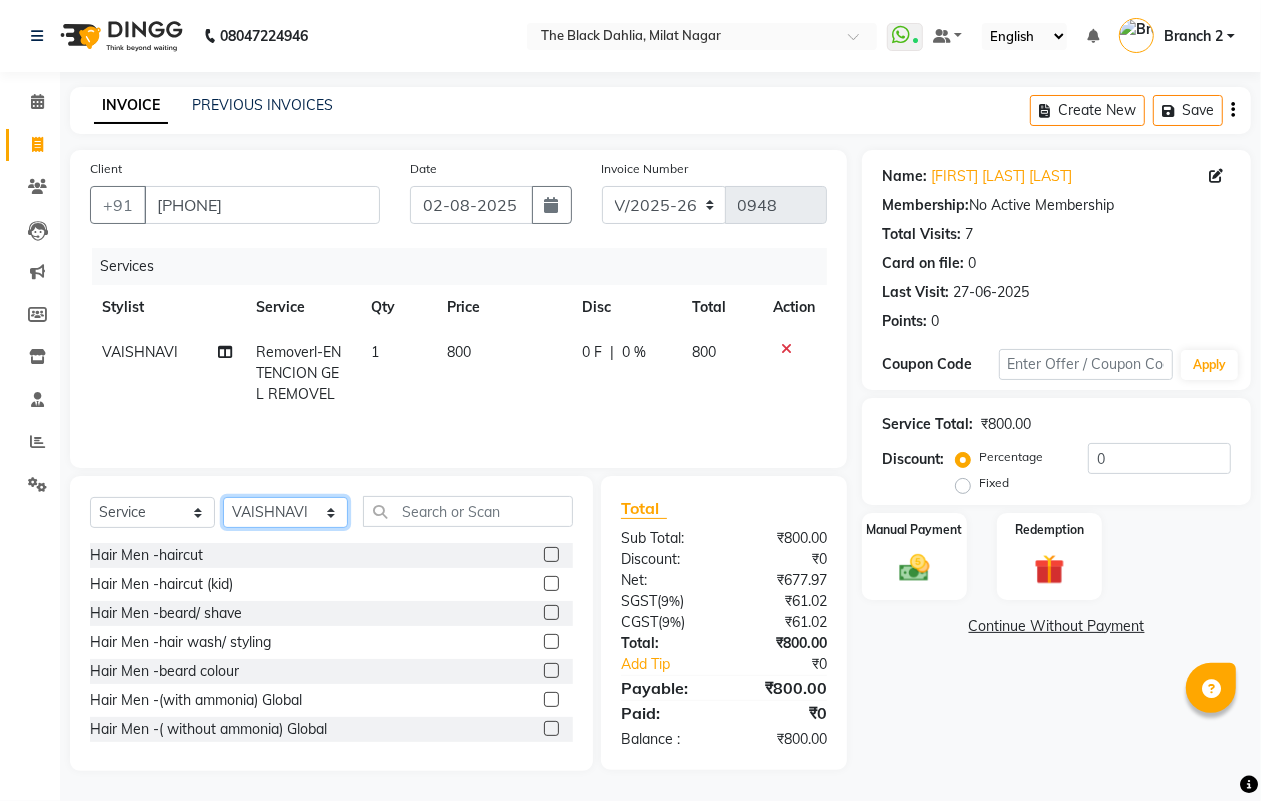 click on "Select Stylist ALISHA  Anam  Arman khan Dr Megha Dr,Muskan Jain FAIZAL FAIZAN FARID IQRA JAWED  JOYSNA JULI Jyotsana Baraskar KOMAL mehak Millat Nagar PINKY Rahul Riyasat ansari sakshi Salim SAIKH SAUD  SEEMA Sharukh Shital Jain Shivpriya SONI TBD Uma VAISHNAVI Veer Sir" 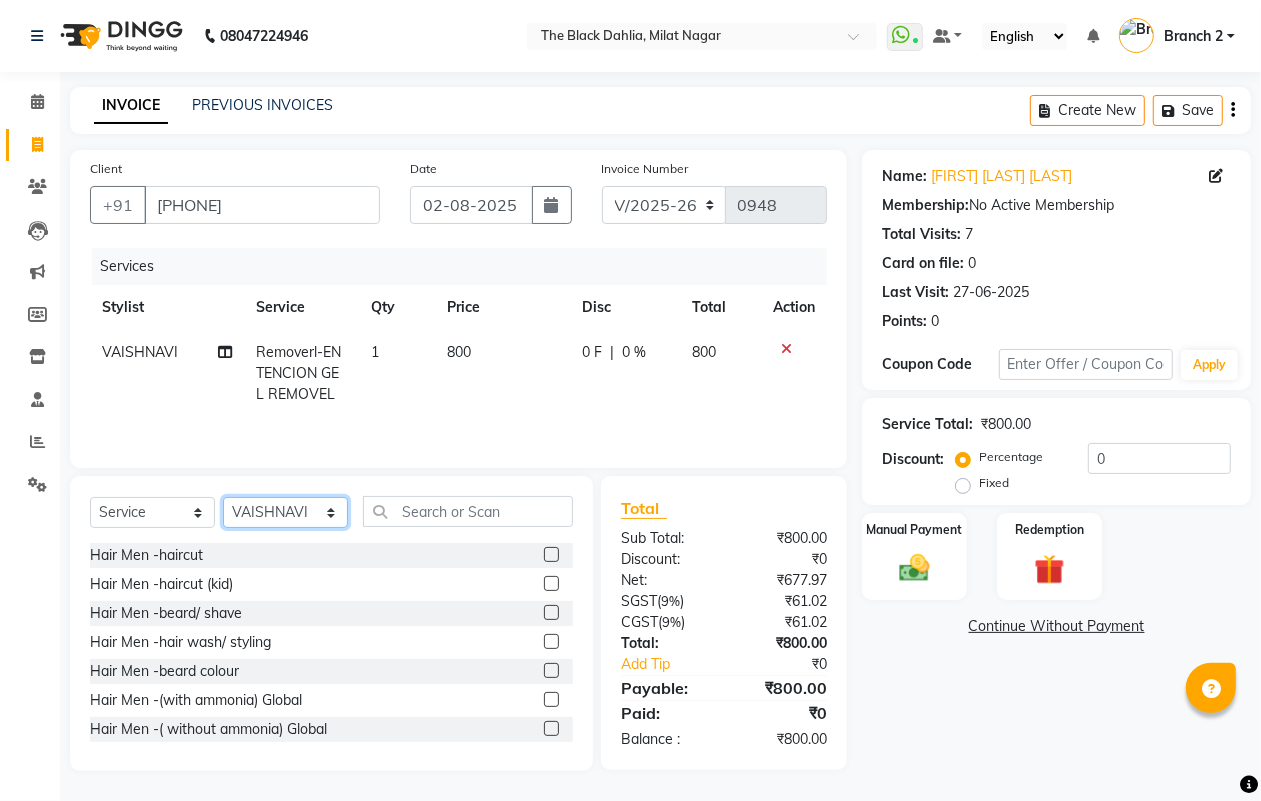 select on "34615" 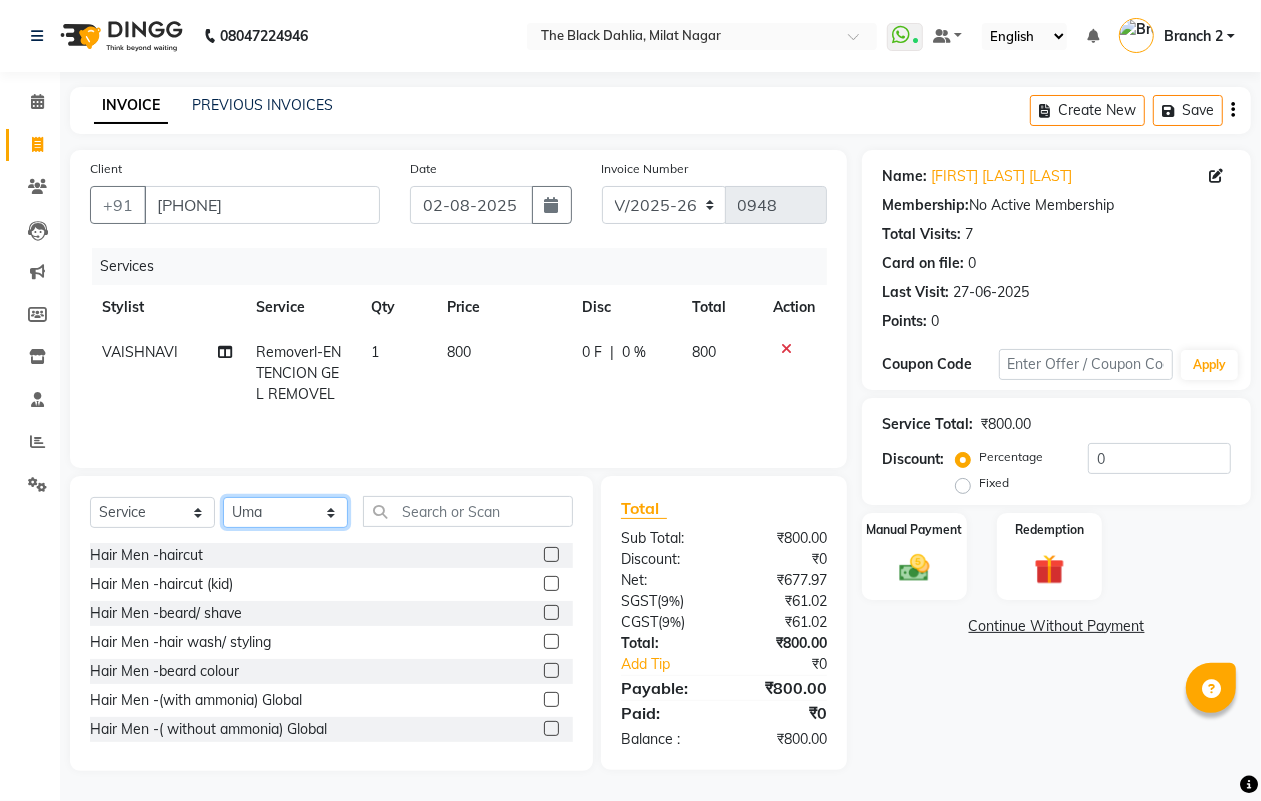 click on "Select Stylist ALISHA  Anam  Arman khan Dr Megha Dr,Muskan Jain FAIZAL FAIZAN FARID IQRA JAWED  JOYSNA JULI Jyotsana Baraskar KOMAL mehak Millat Nagar PINKY Rahul Riyasat ansari sakshi Salim SAIKH SAUD  SEEMA Sharukh Shital Jain Shivpriya SONI TBD Uma VAISHNAVI Veer Sir" 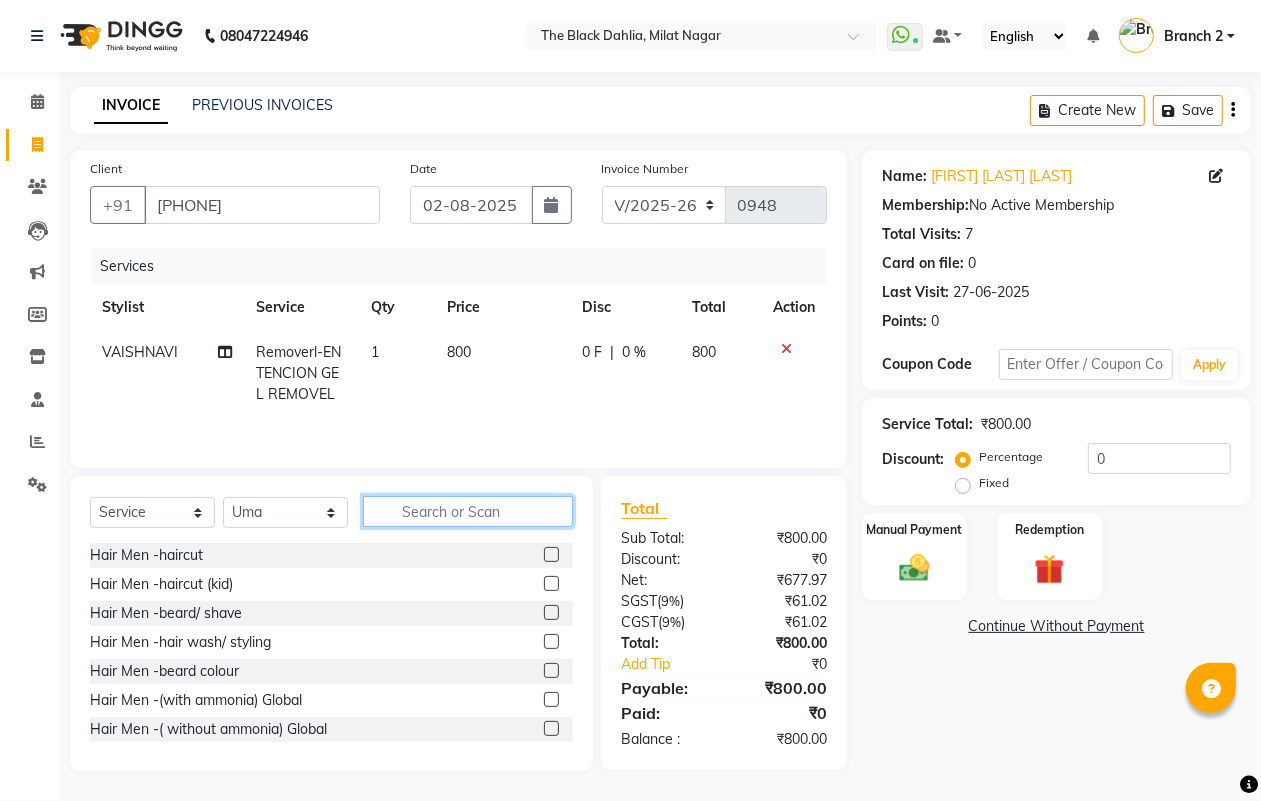 click 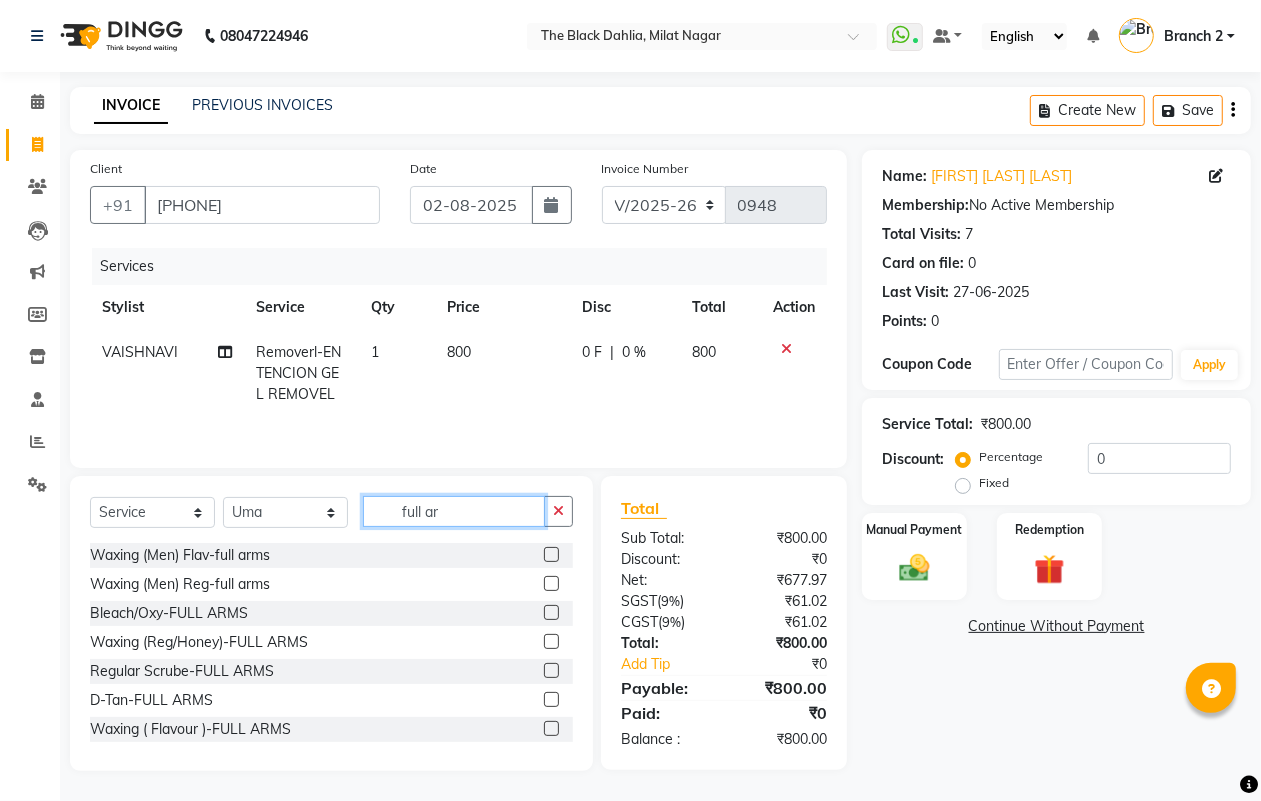 type on "full ar" 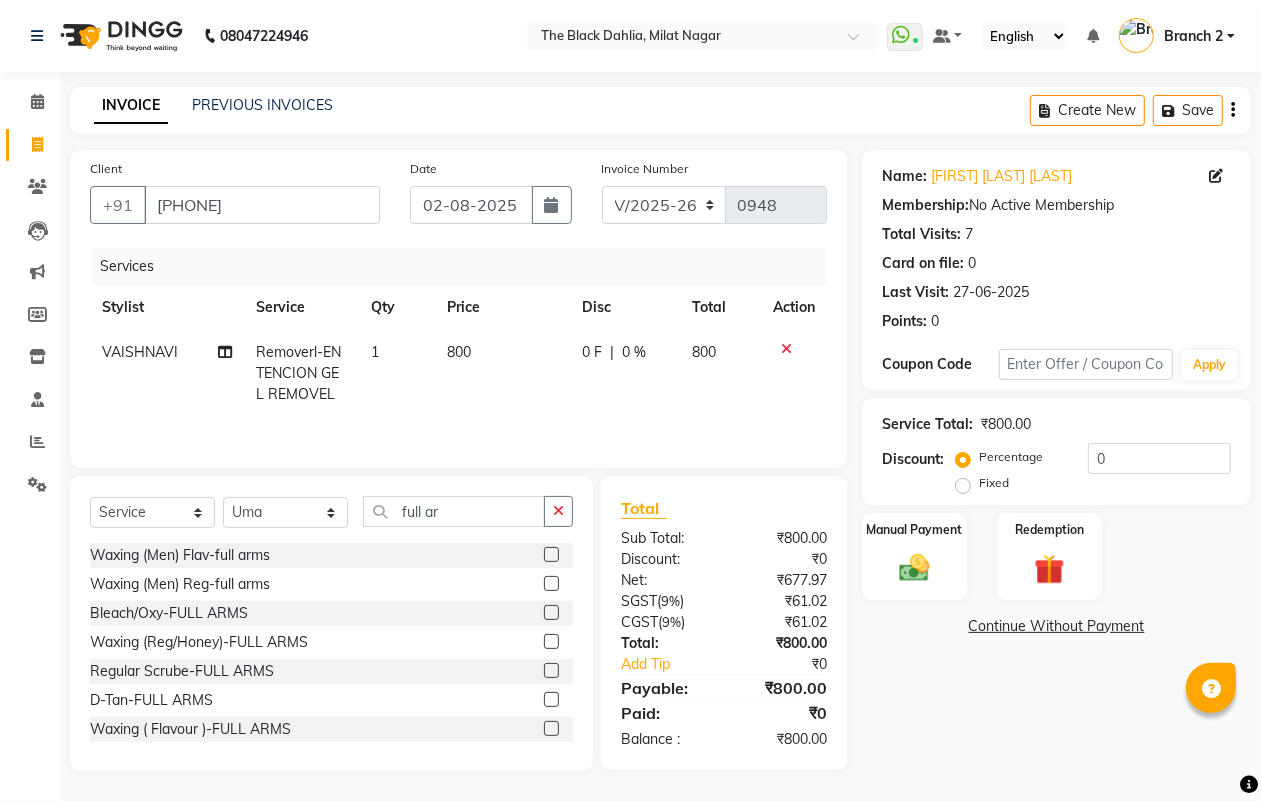 click 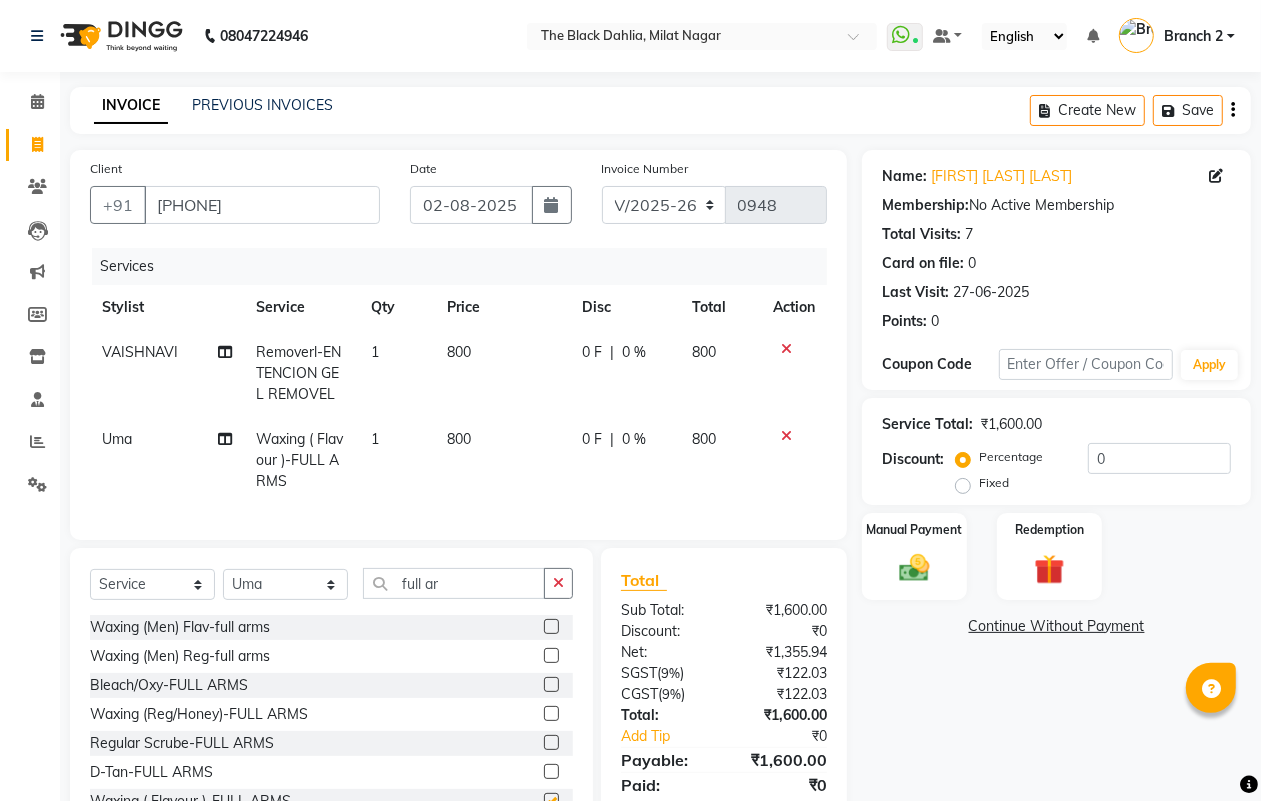 checkbox on "false" 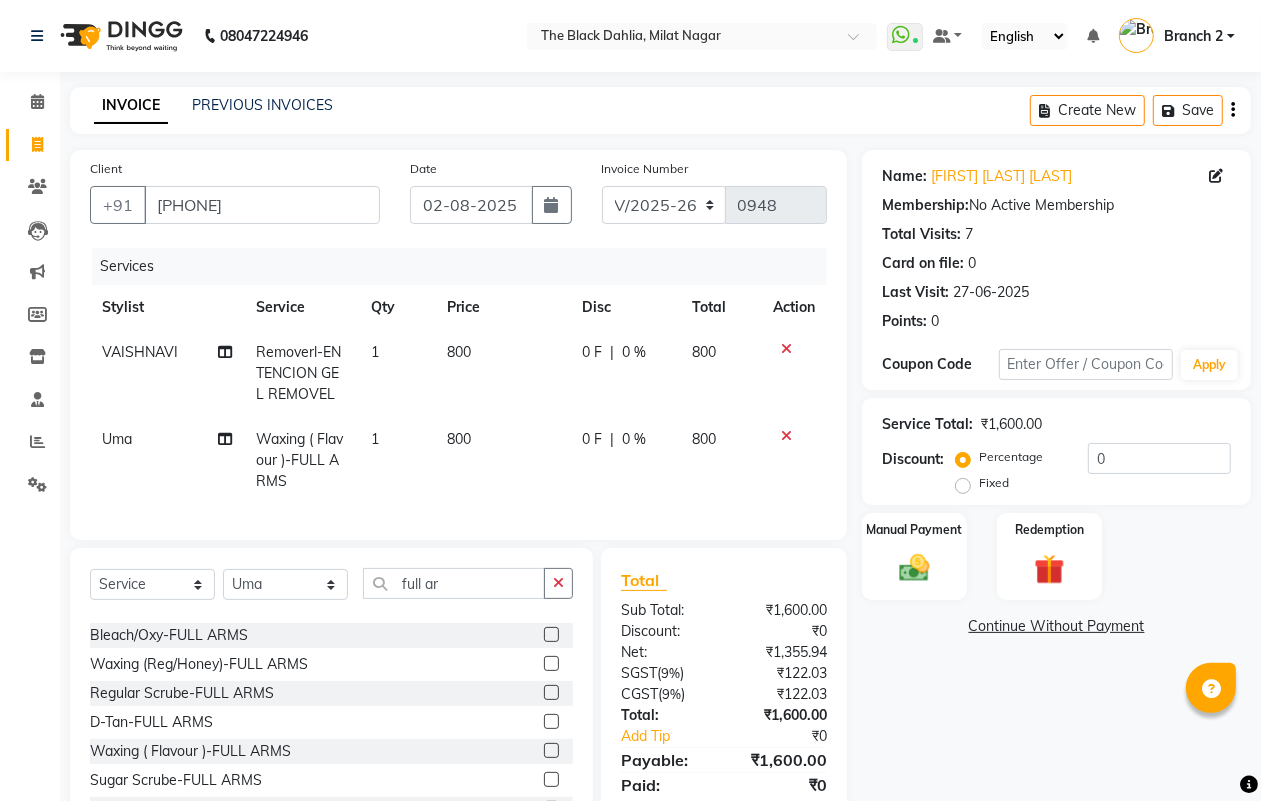 scroll, scrollTop: 0, scrollLeft: 0, axis: both 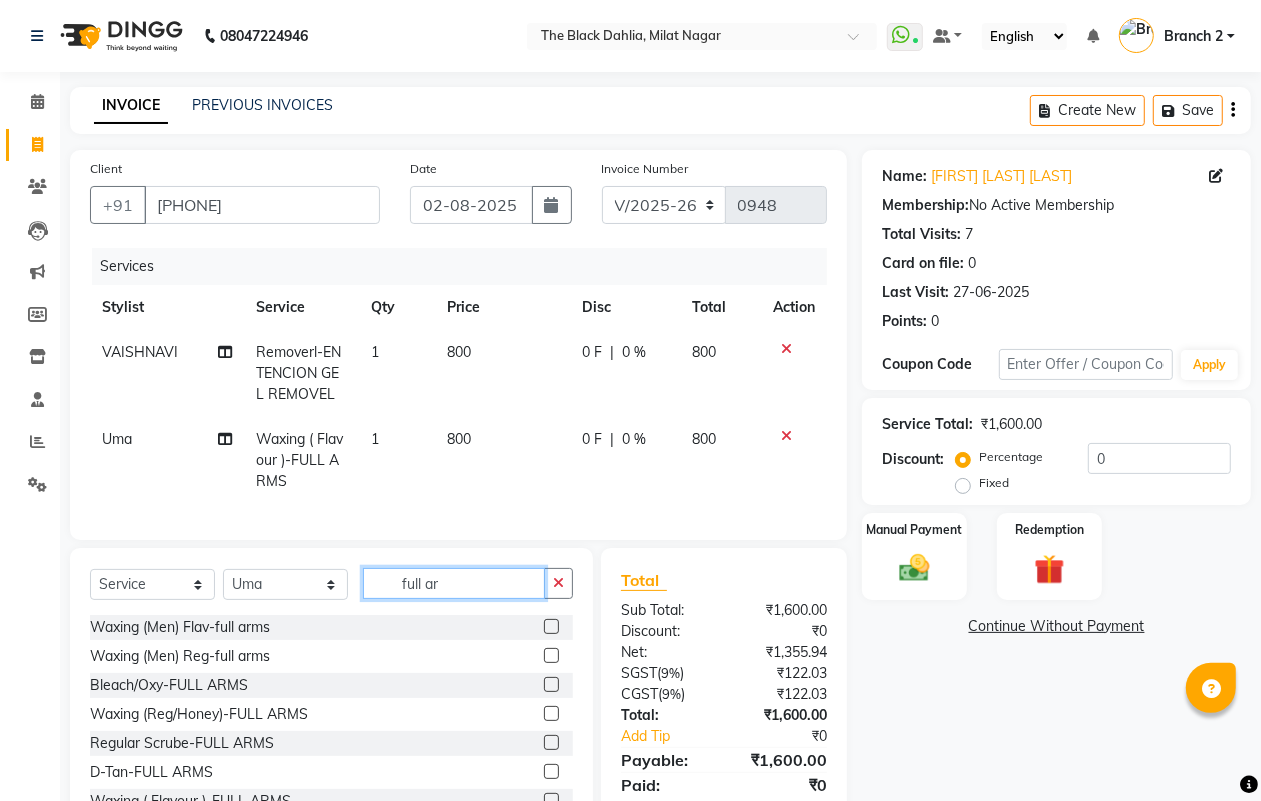 click on "full ar" 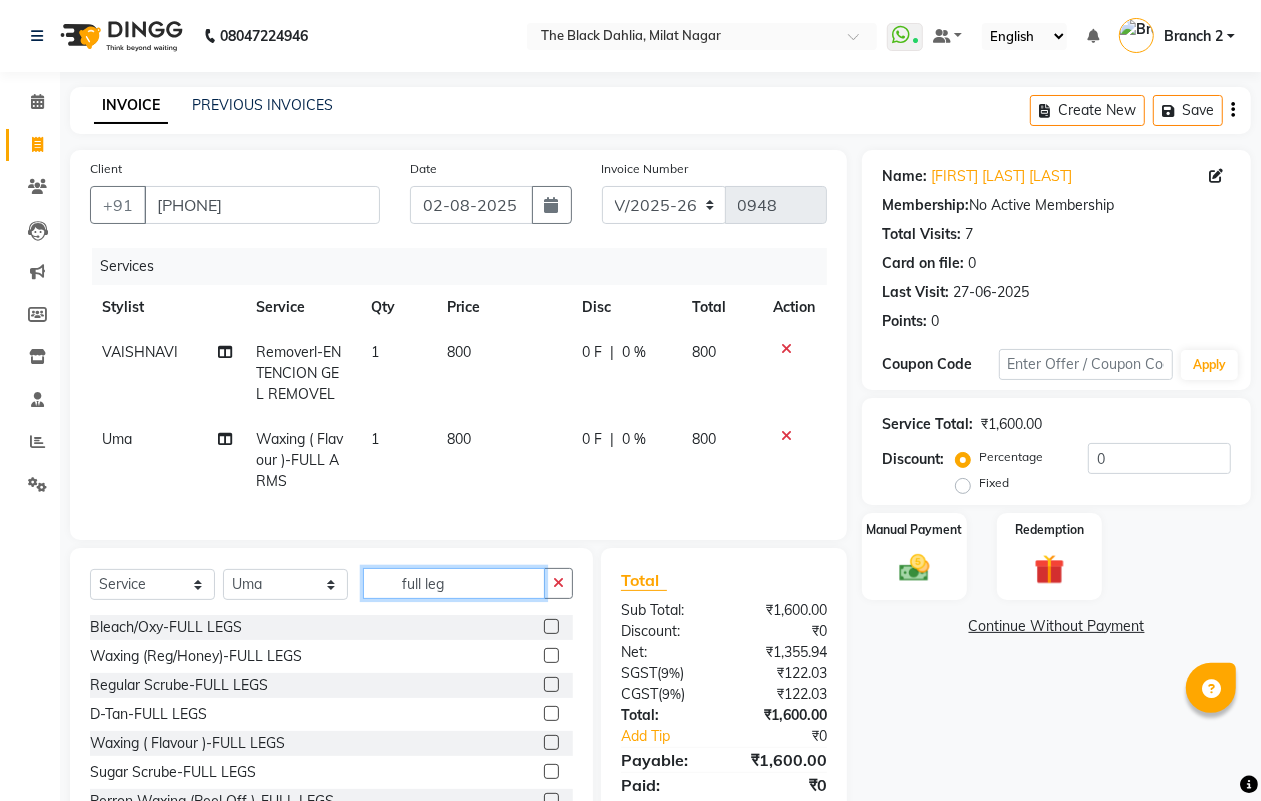 type on "full leg" 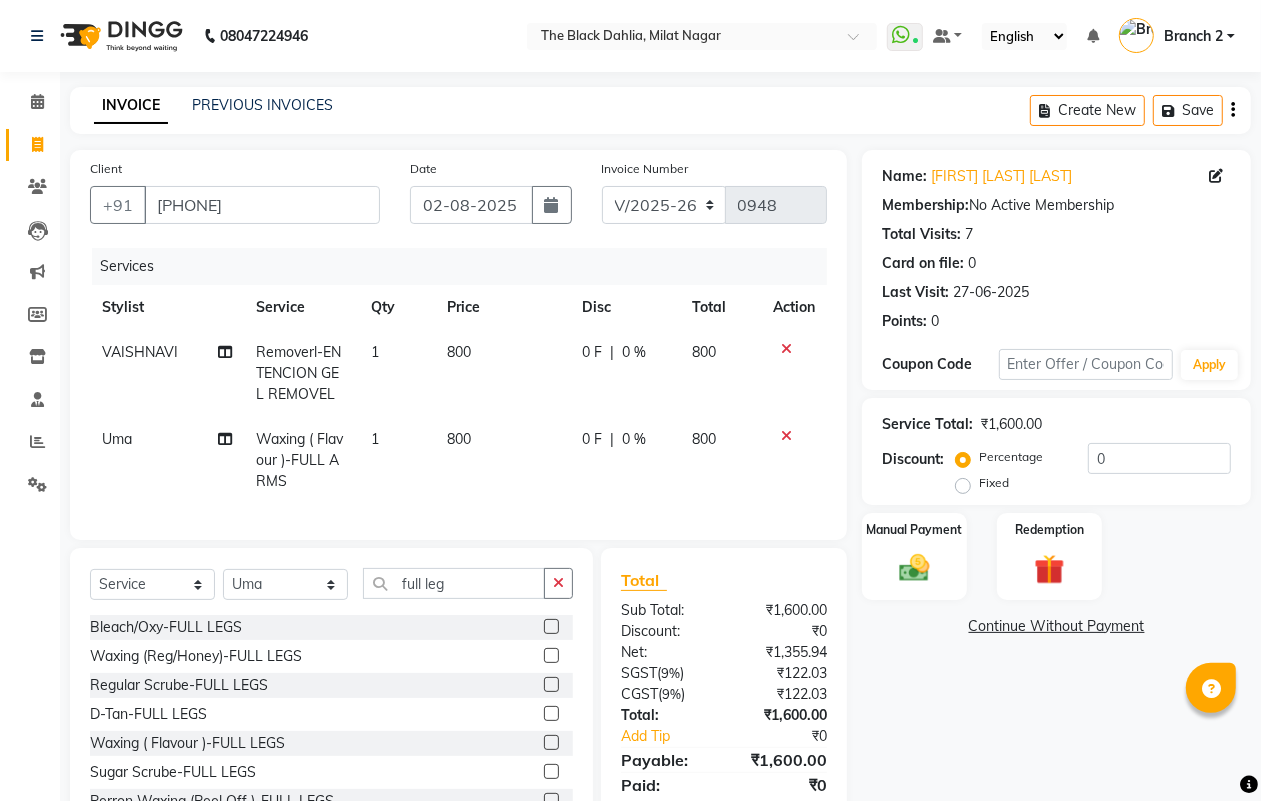 click 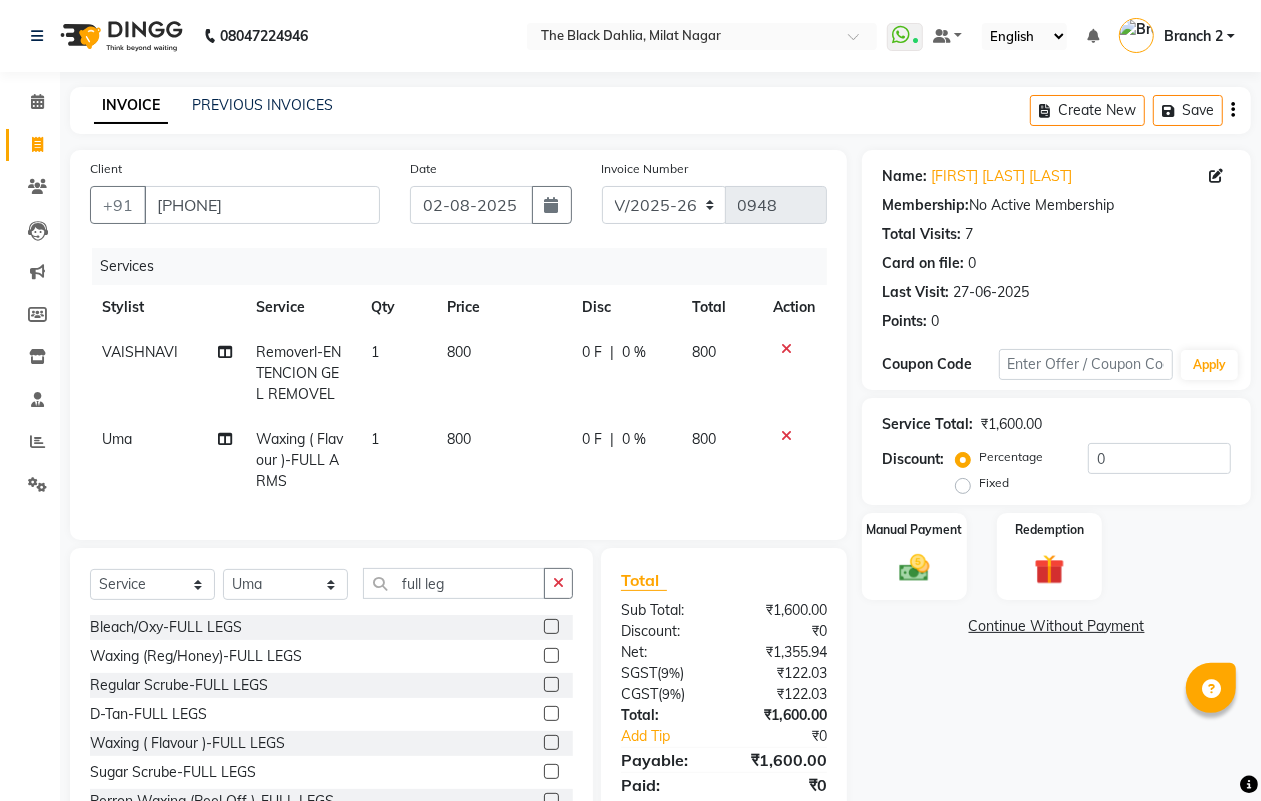 click at bounding box center (550, 743) 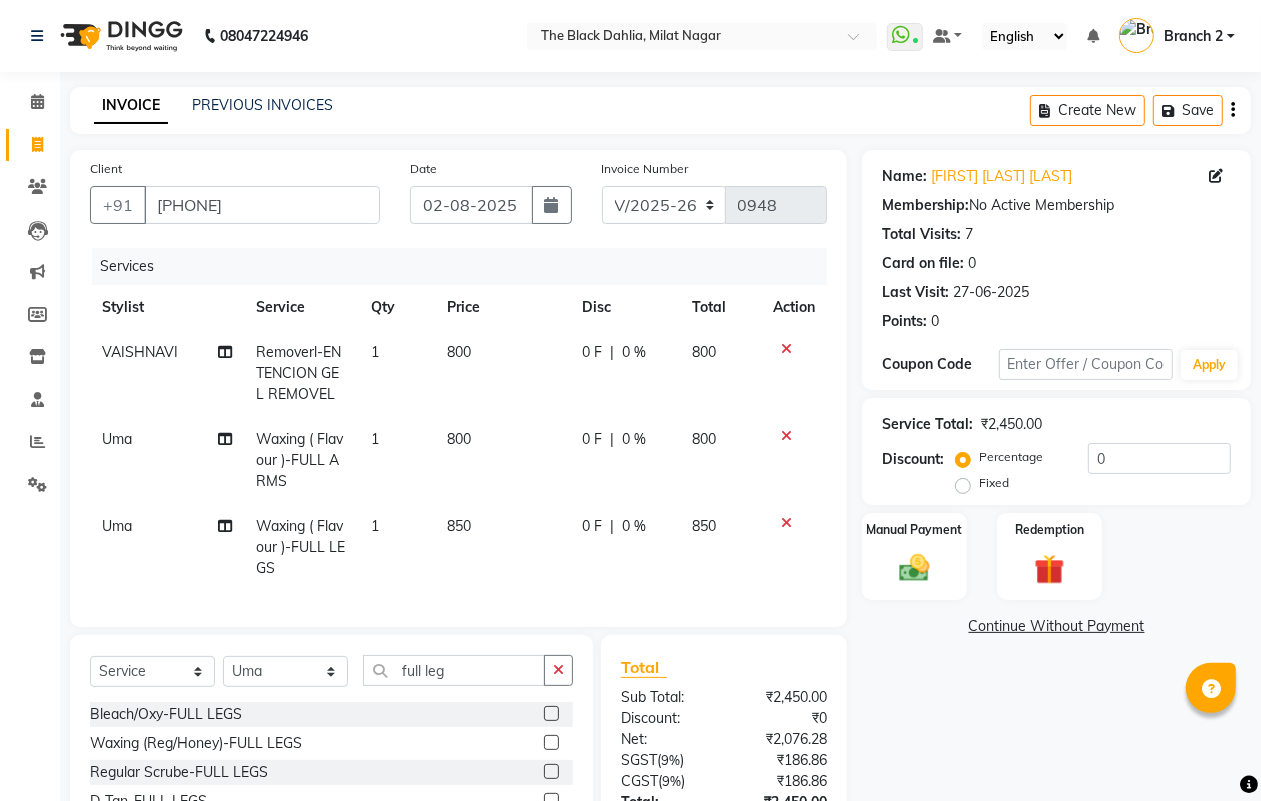 checkbox on "false" 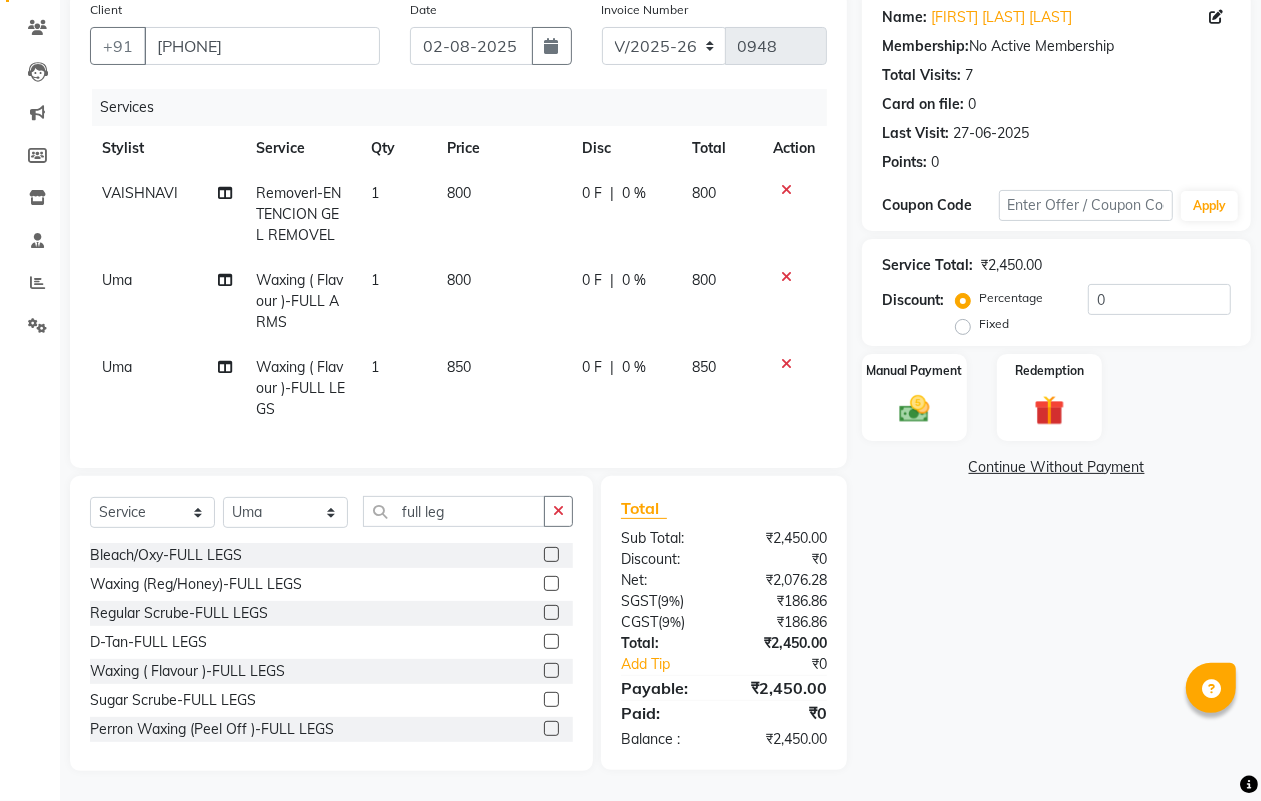 scroll, scrollTop: 177, scrollLeft: 0, axis: vertical 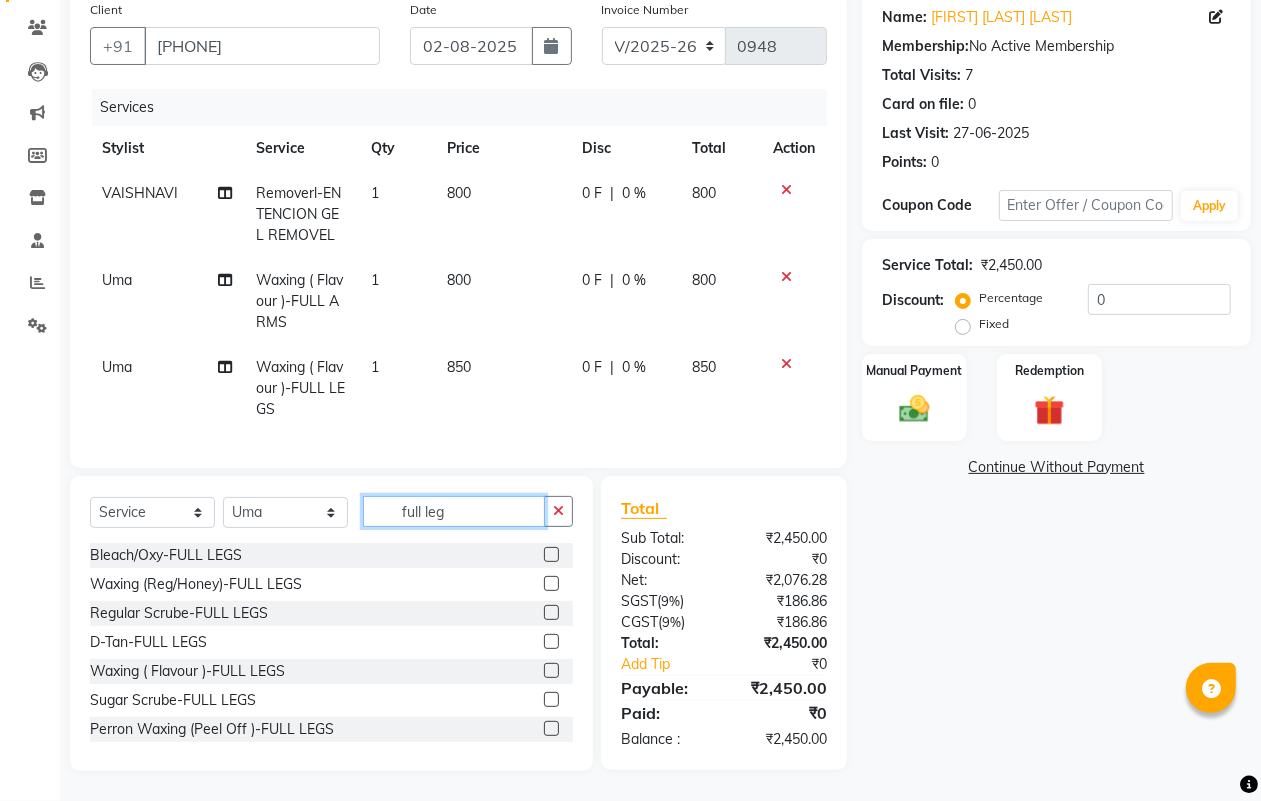 click on "full leg" 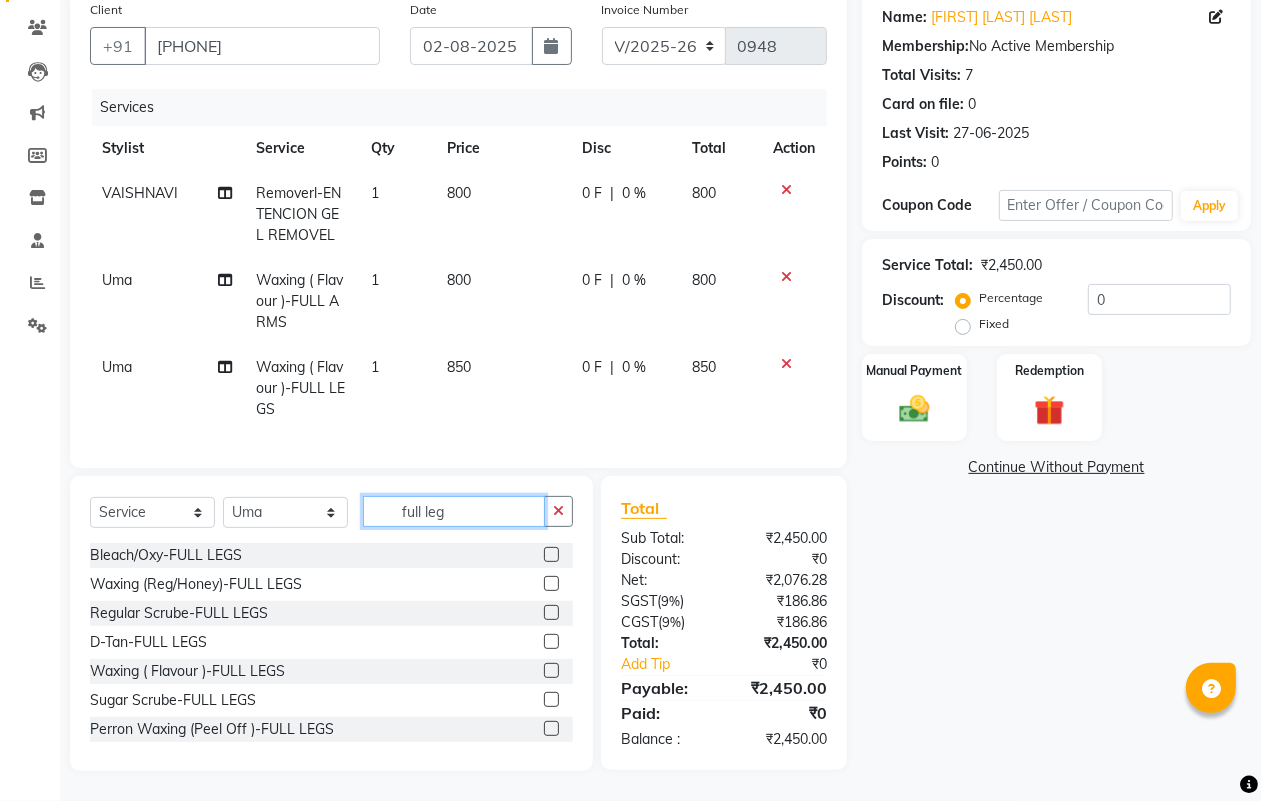 click on "full leg" 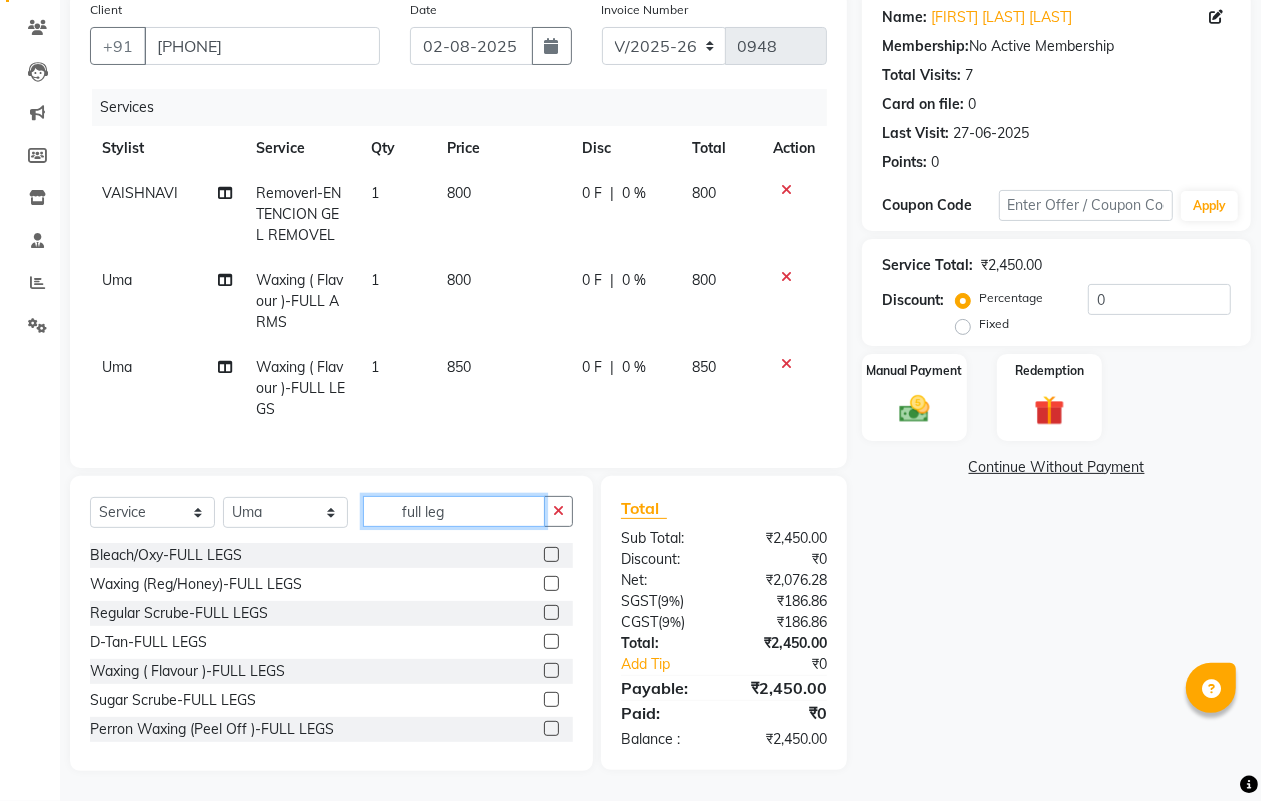 click on "full leg" 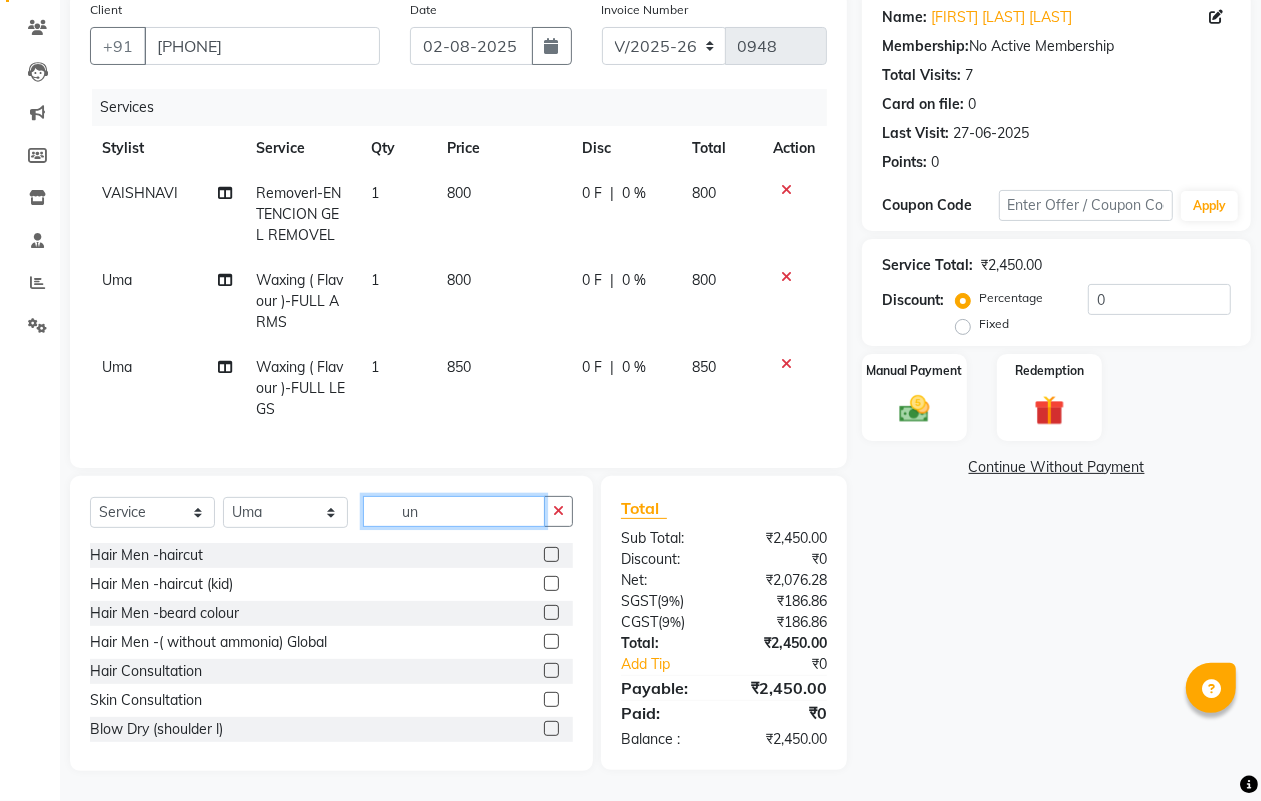scroll, scrollTop: 176, scrollLeft: 0, axis: vertical 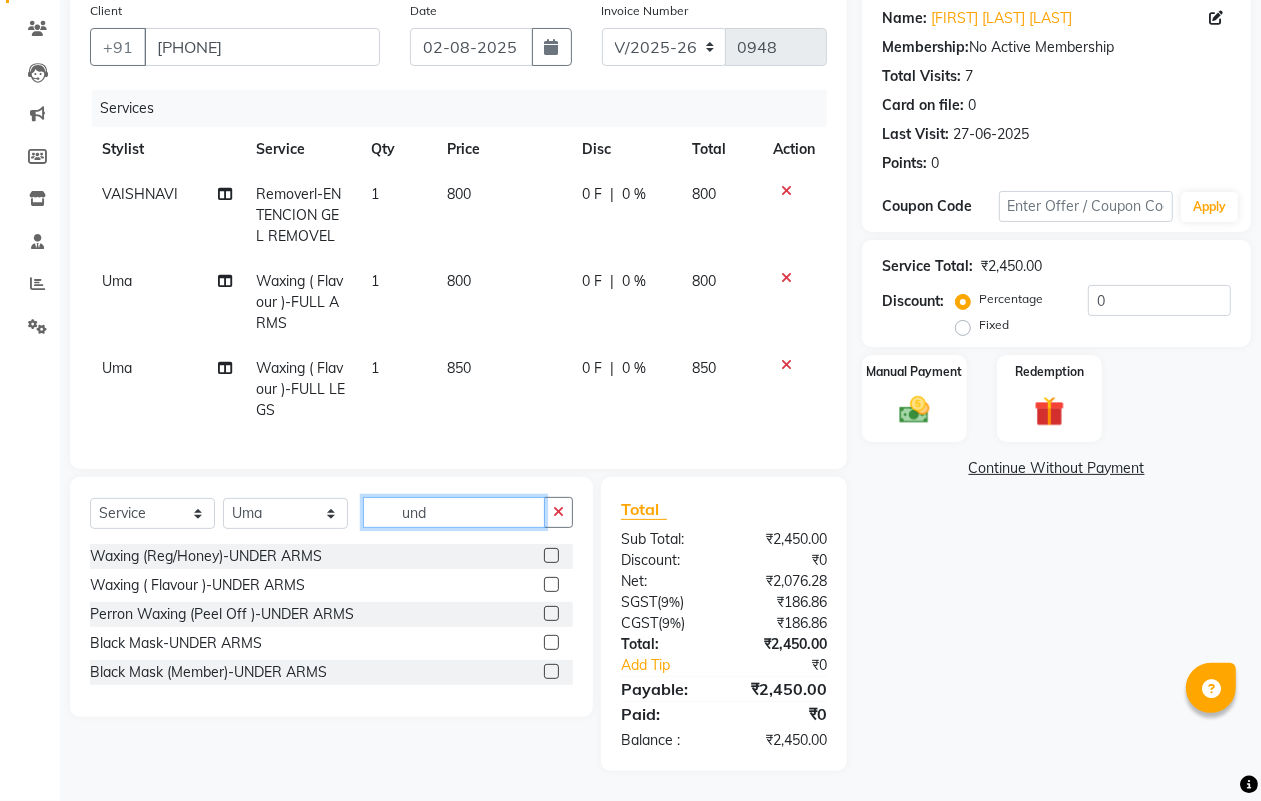 type on "und" 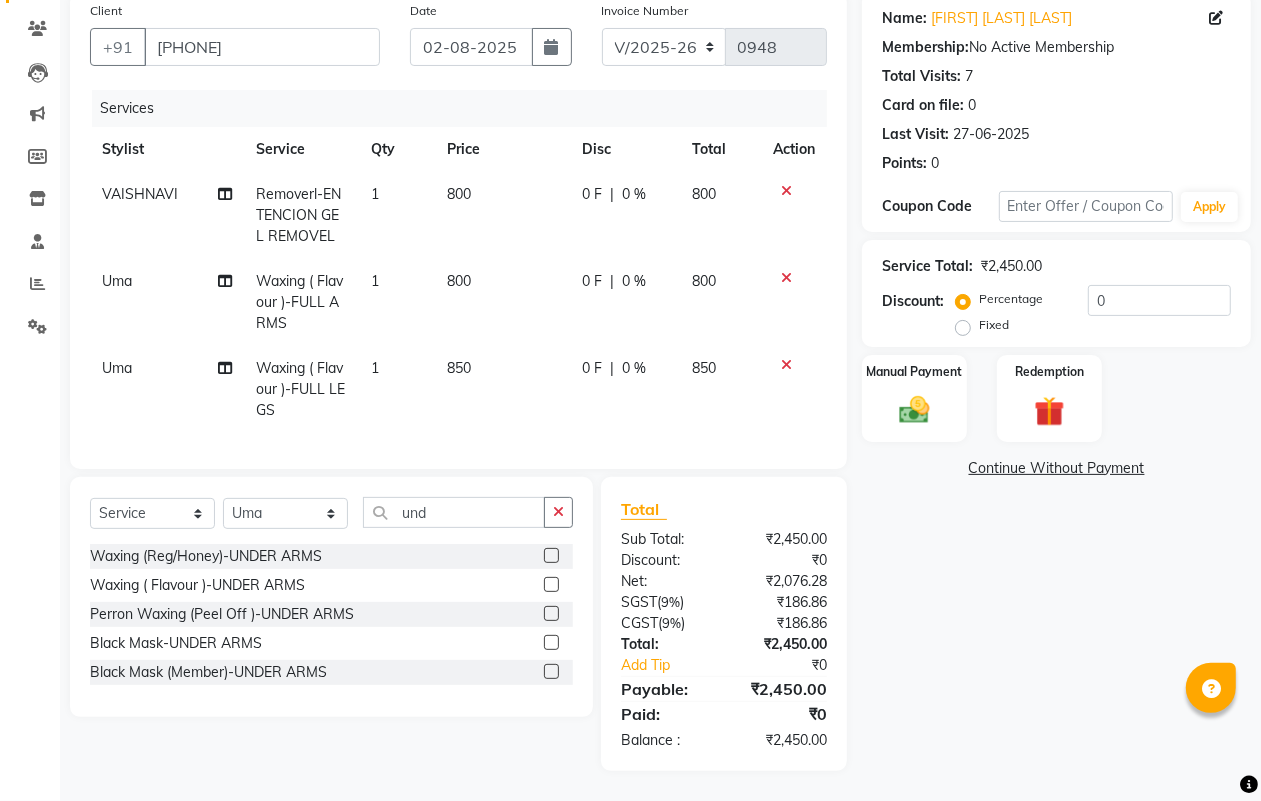 click 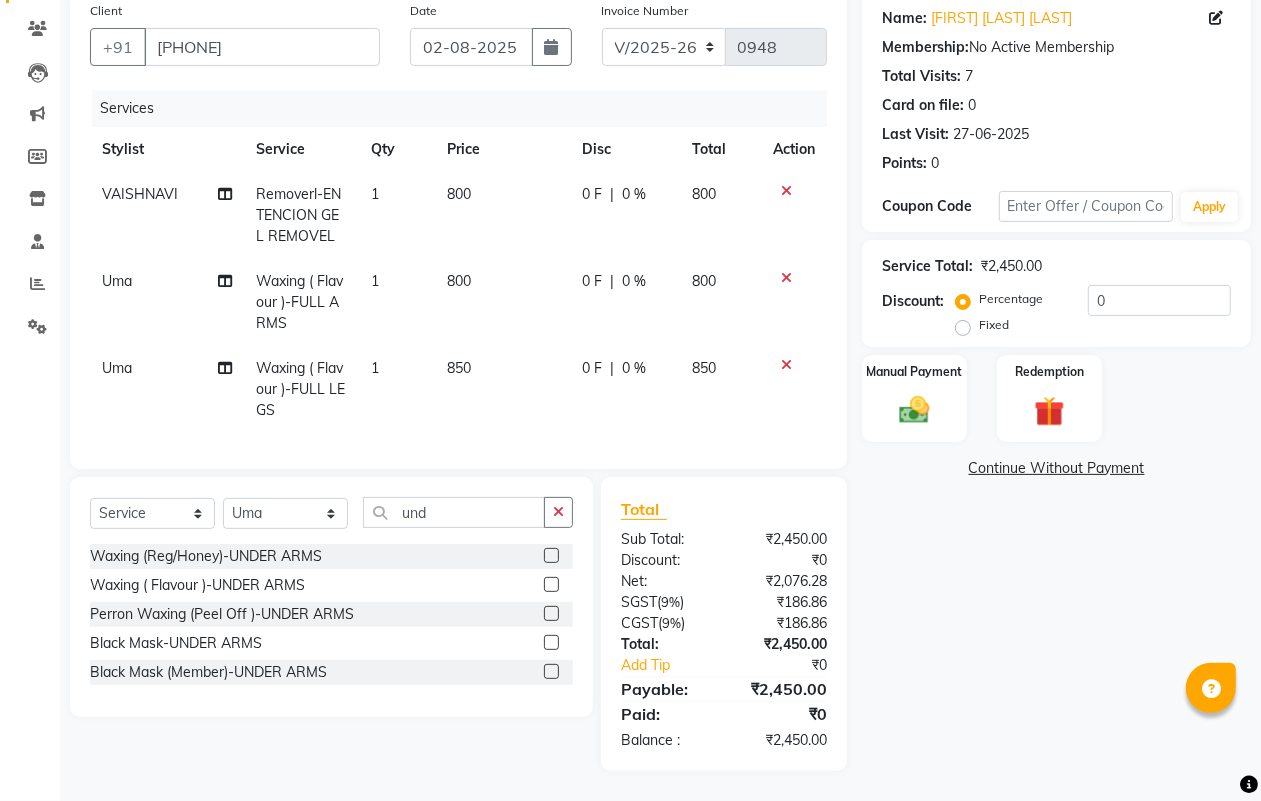 click at bounding box center [550, 585] 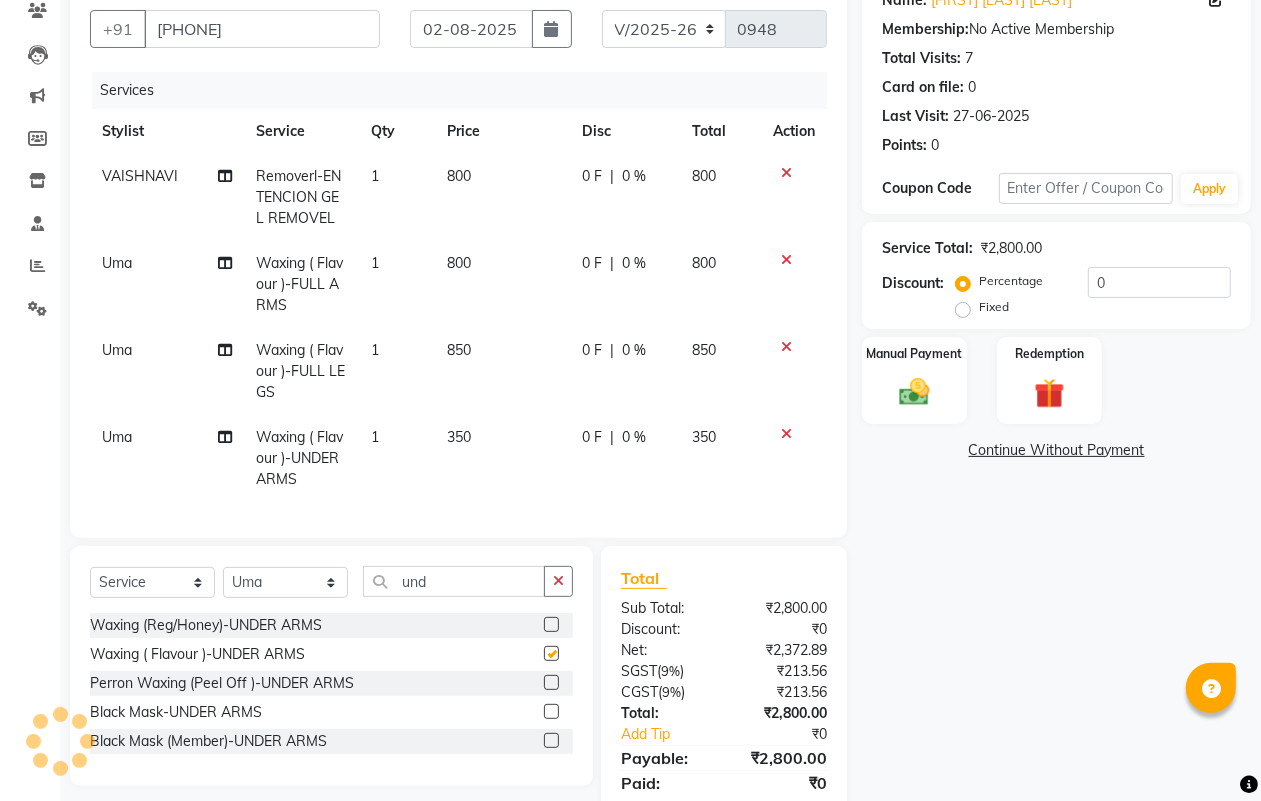 checkbox on "false" 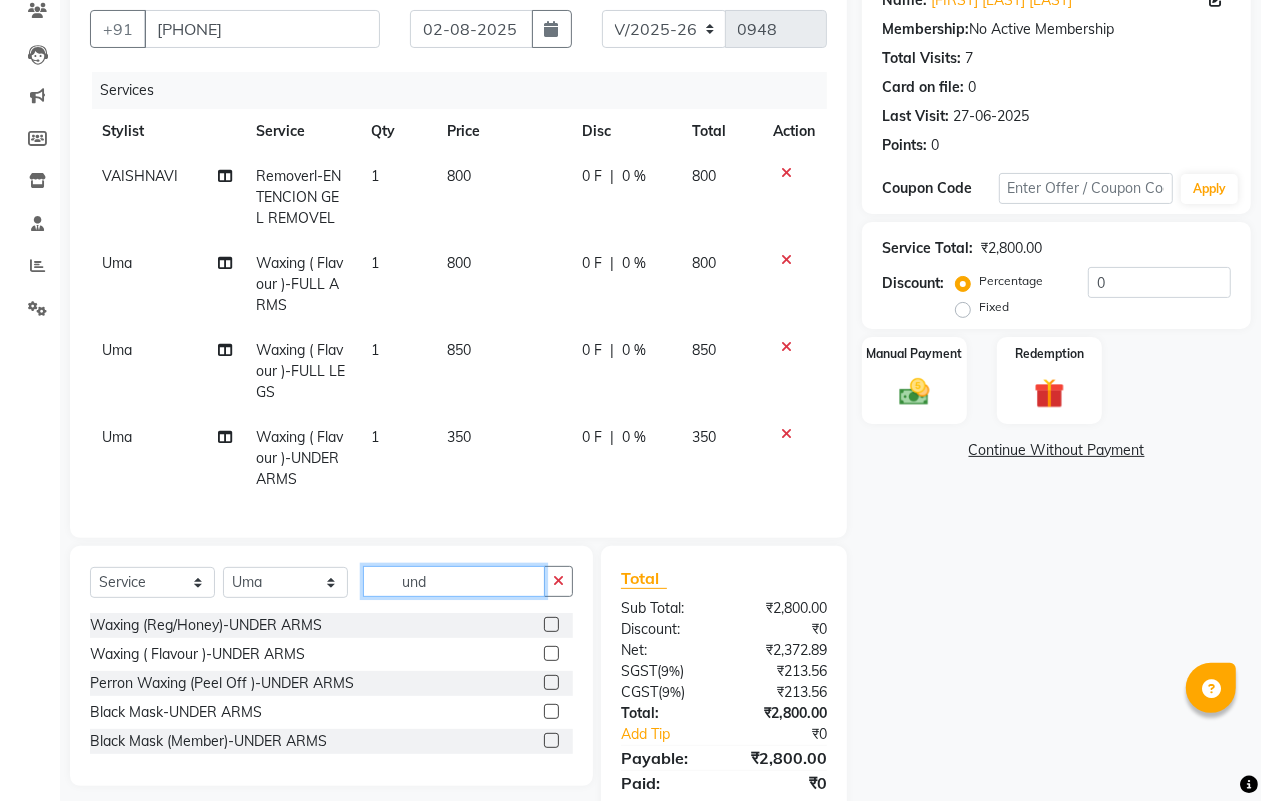 click on "und" 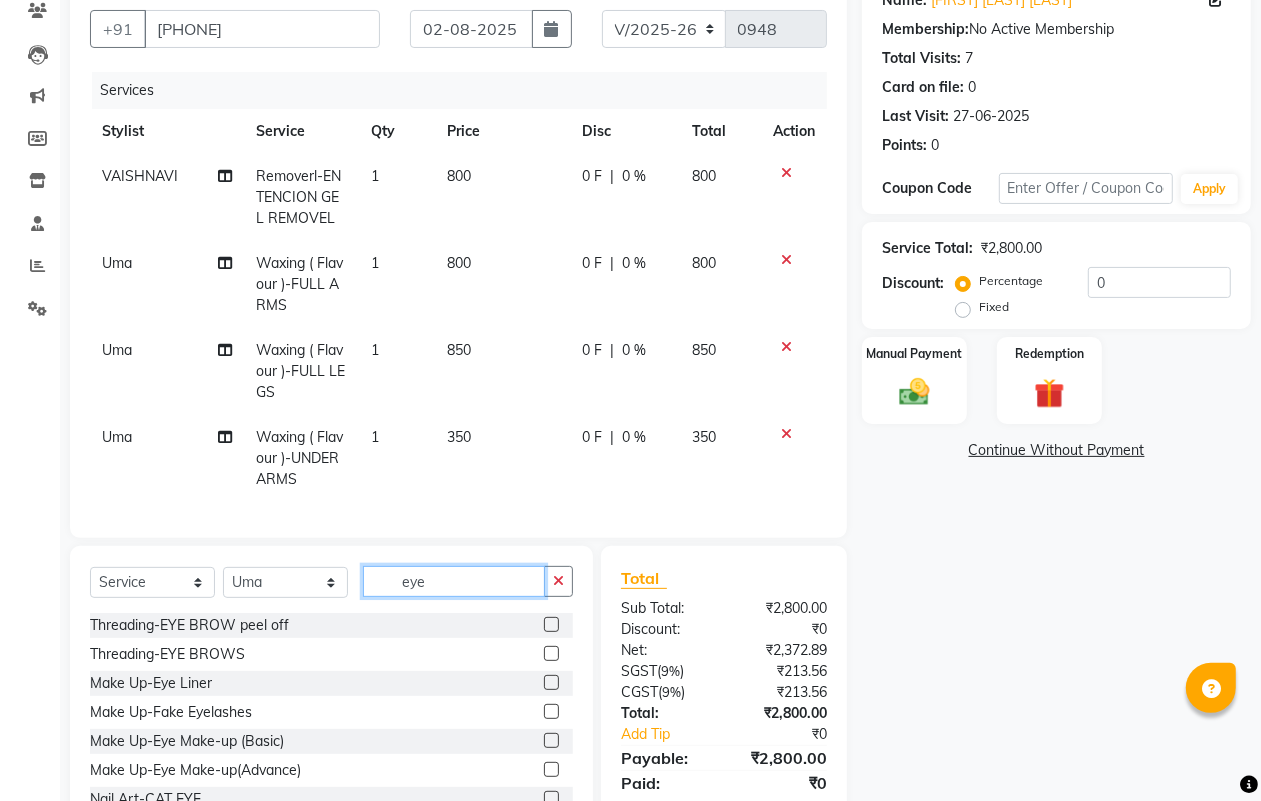 scroll, scrollTop: 2, scrollLeft: 0, axis: vertical 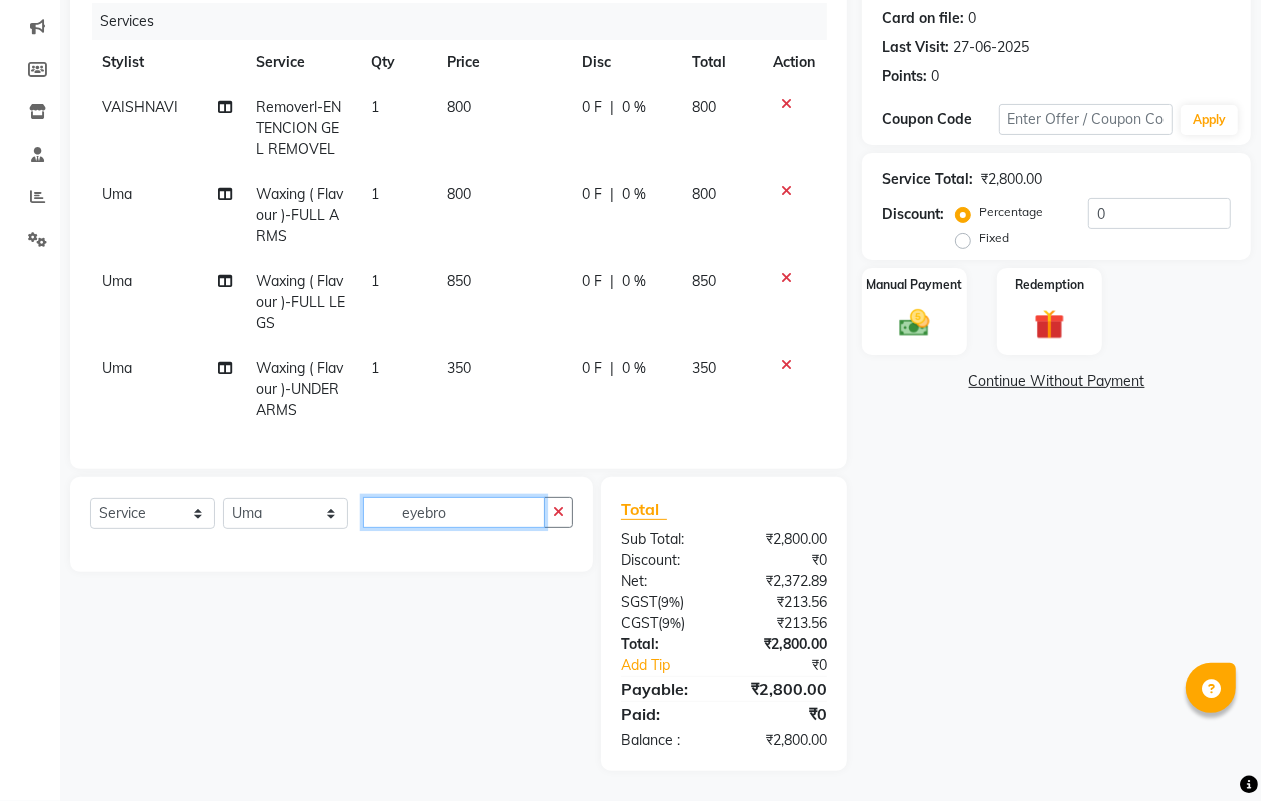 type on "eyebrow" 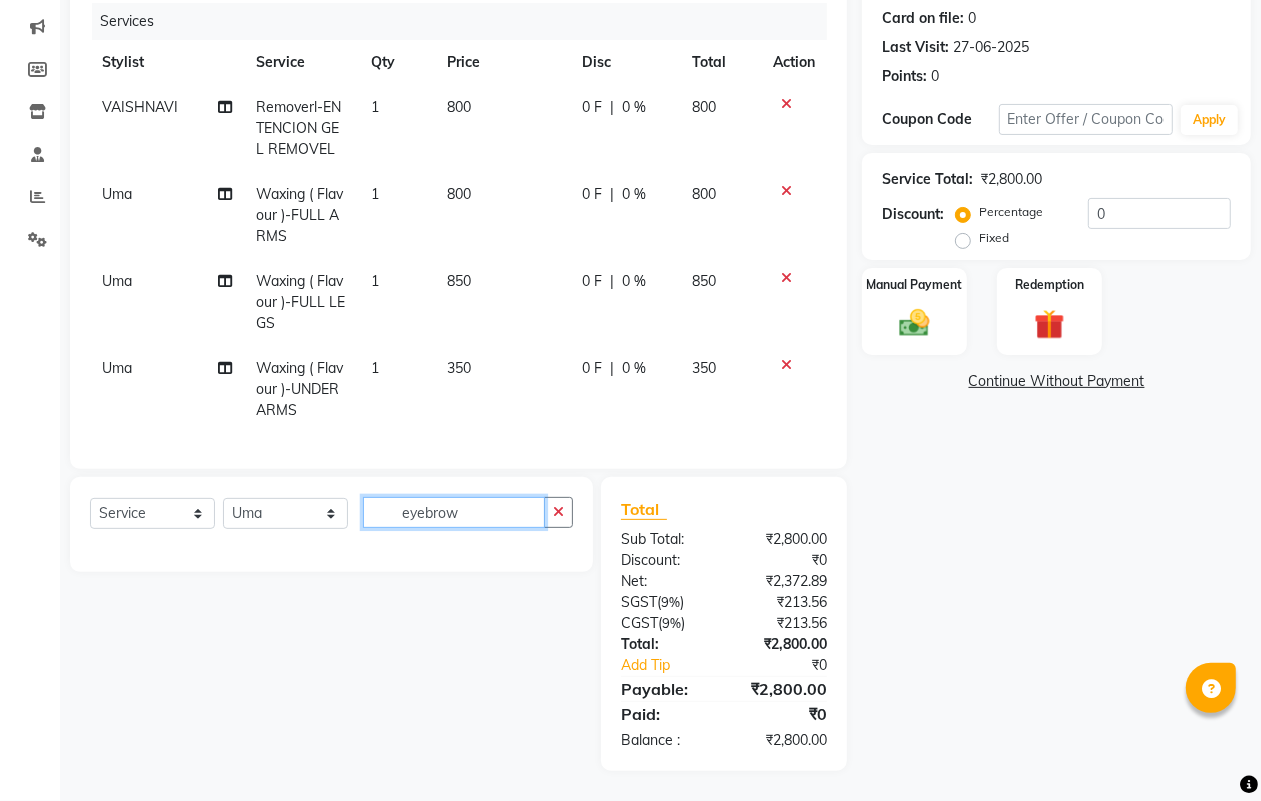 drag, startPoint x: 510, startPoint y: 516, endPoint x: 287, endPoint y: 523, distance: 223.10983 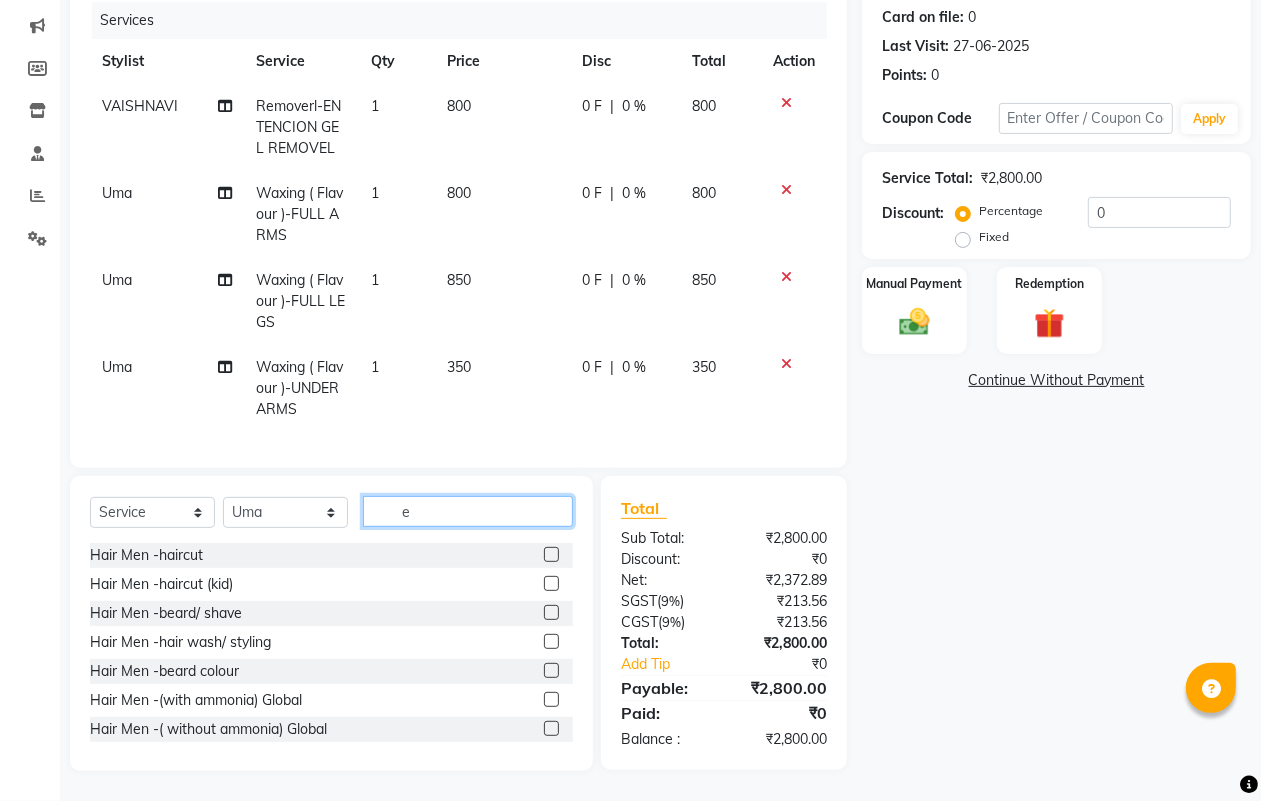 scroll, scrollTop: 265, scrollLeft: 0, axis: vertical 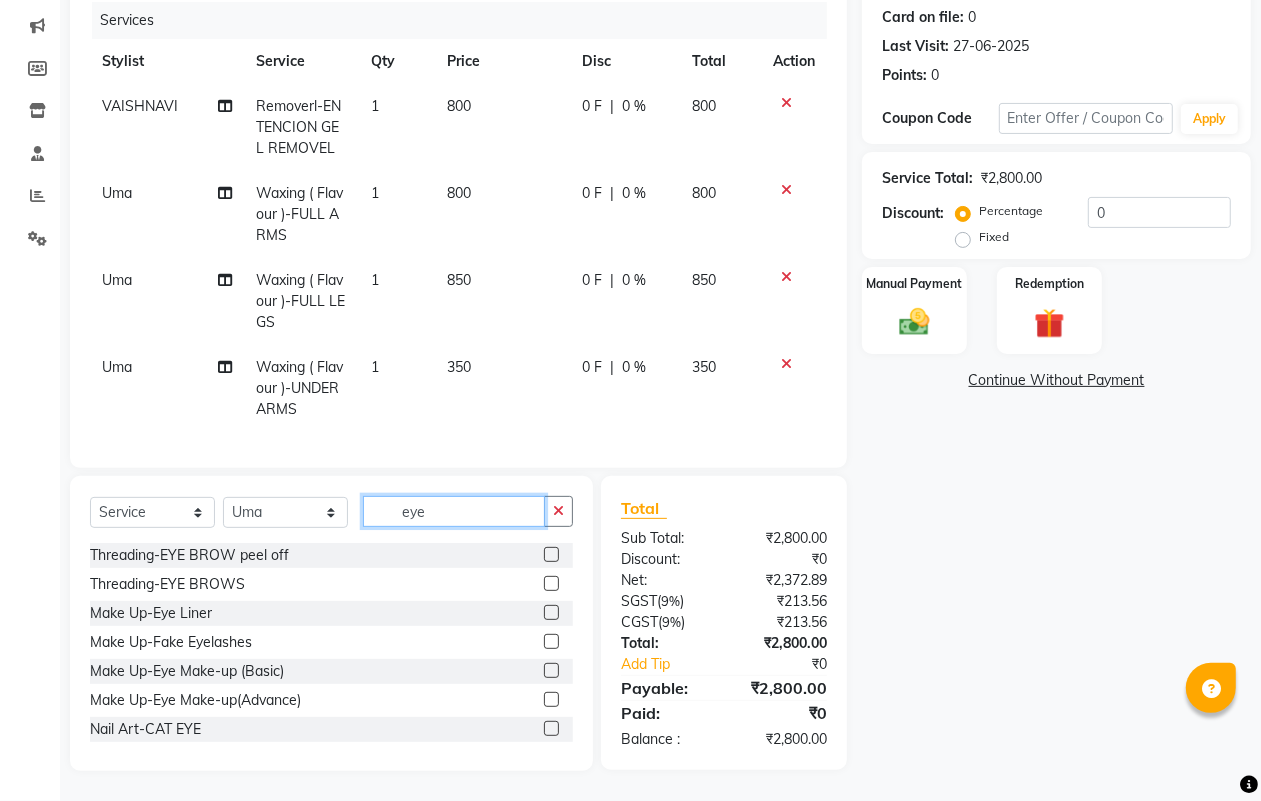 type on "eye" 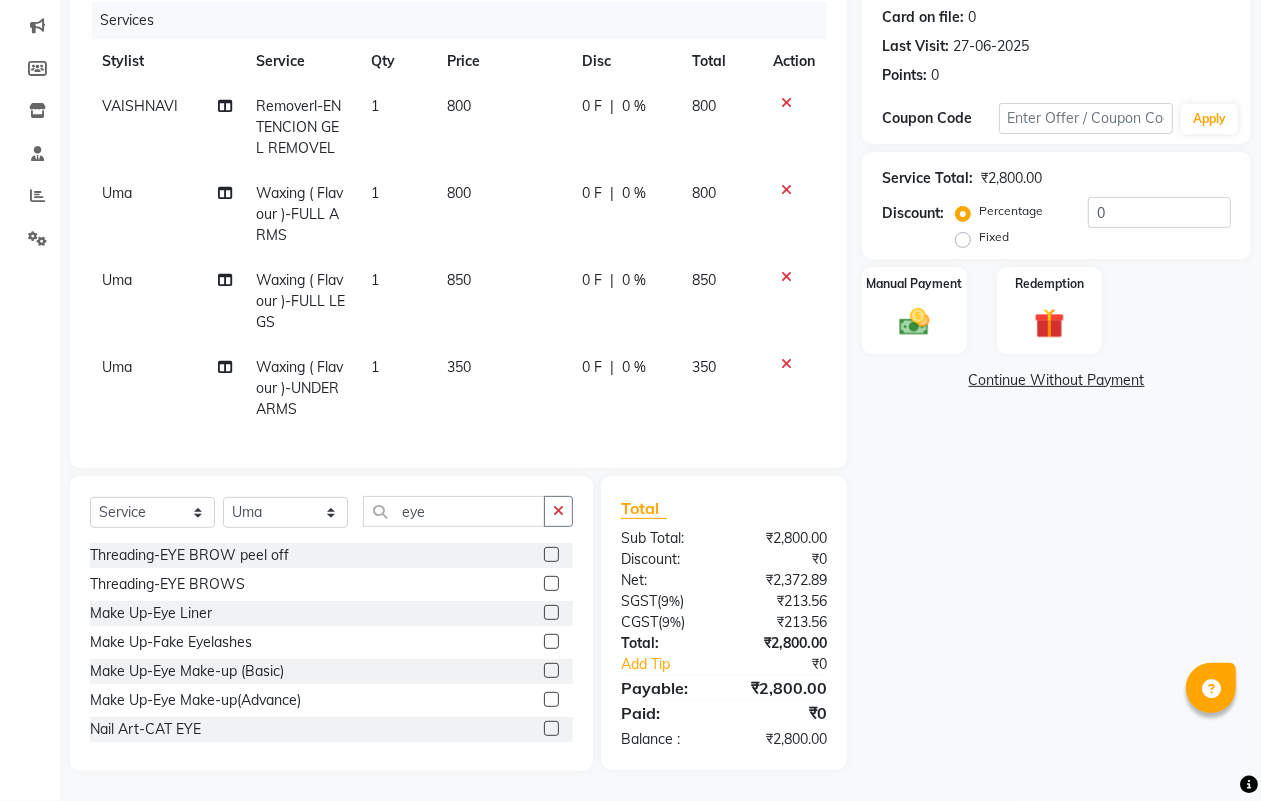 click 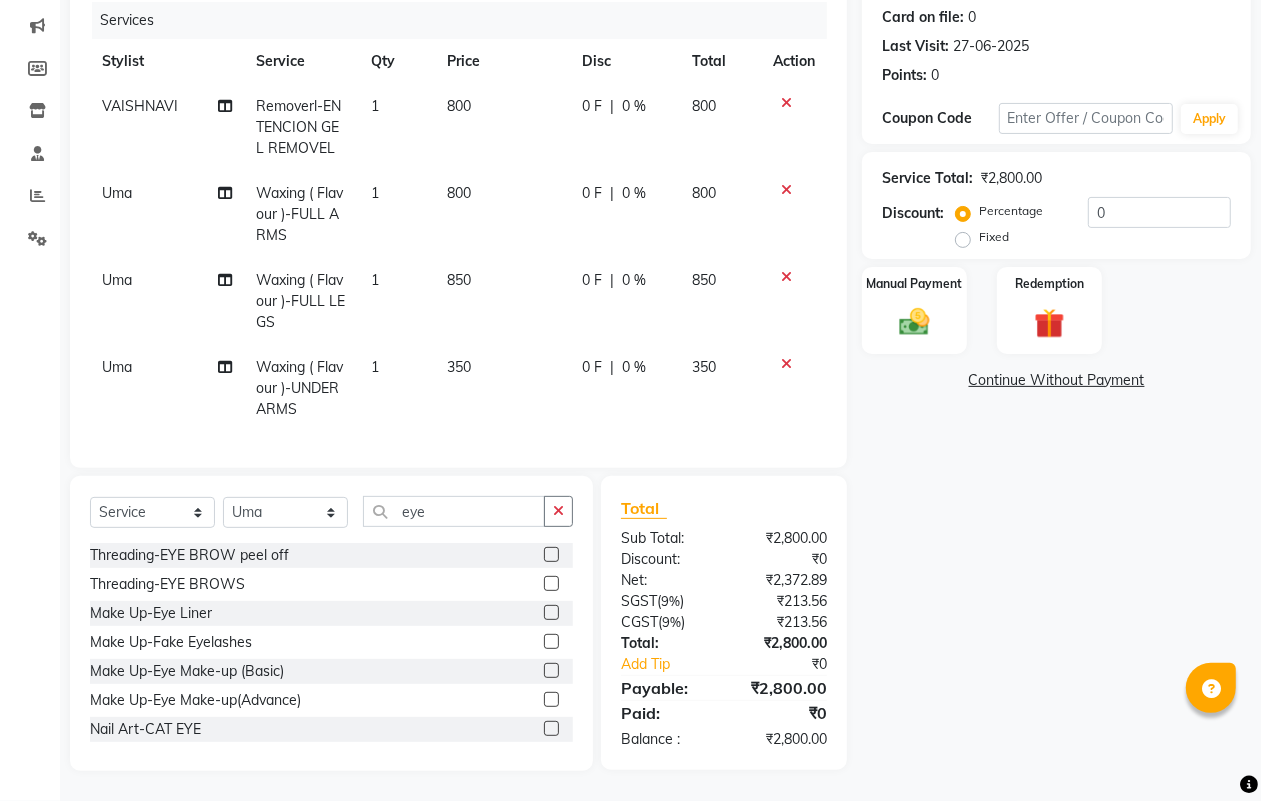 click at bounding box center (550, 555) 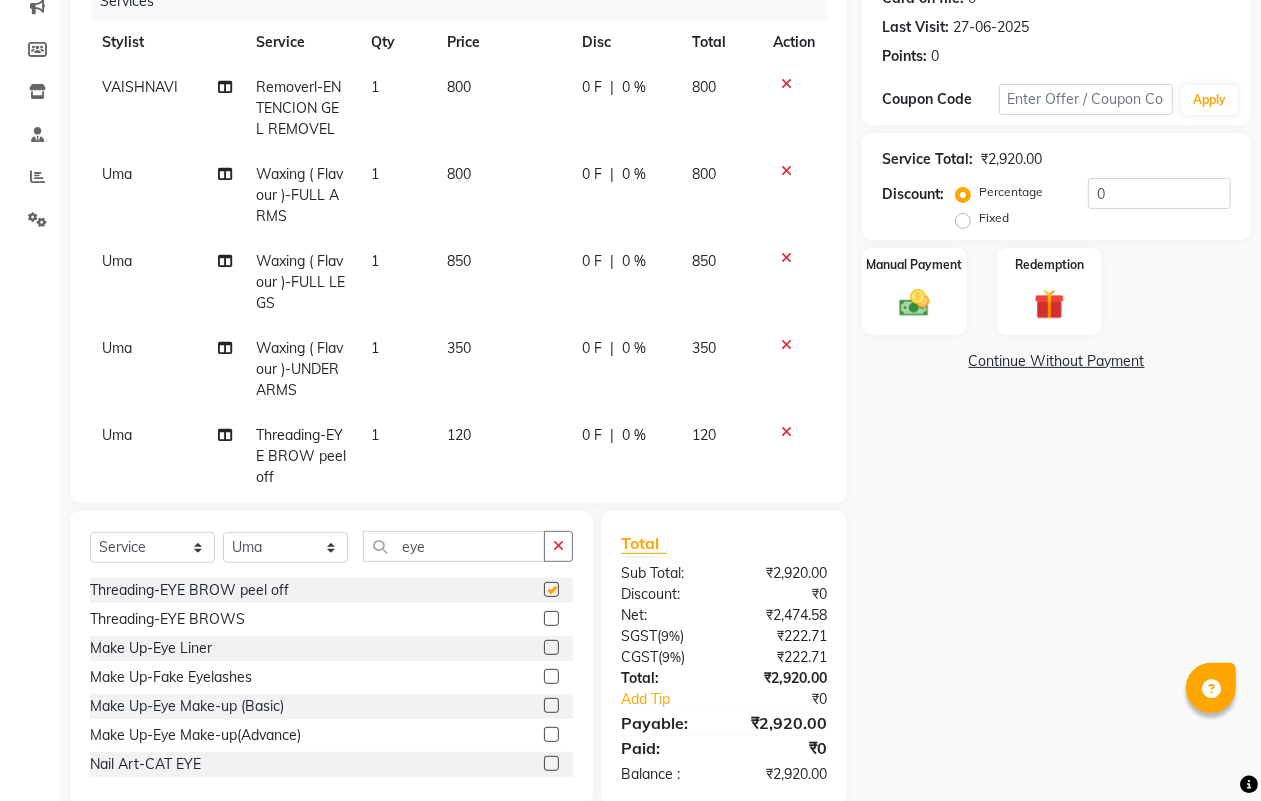 checkbox on "false" 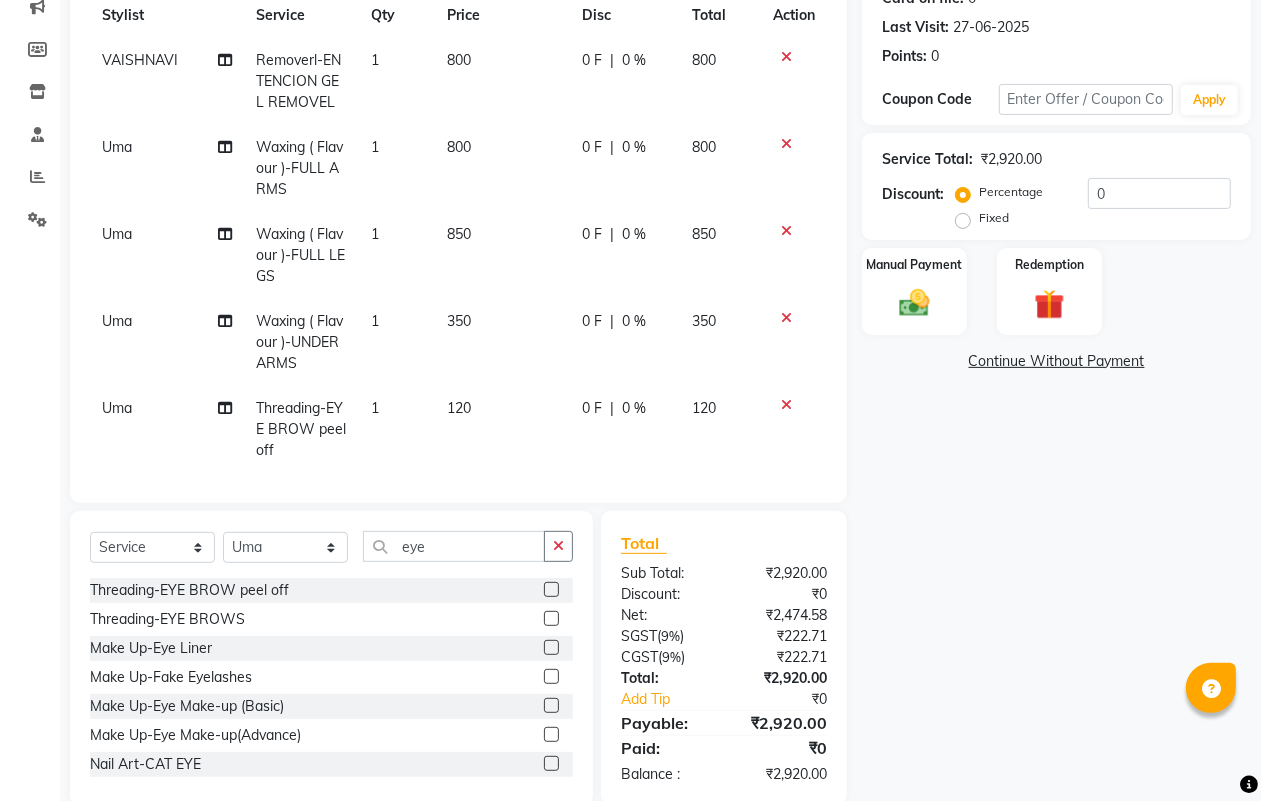 scroll, scrollTop: 51, scrollLeft: 0, axis: vertical 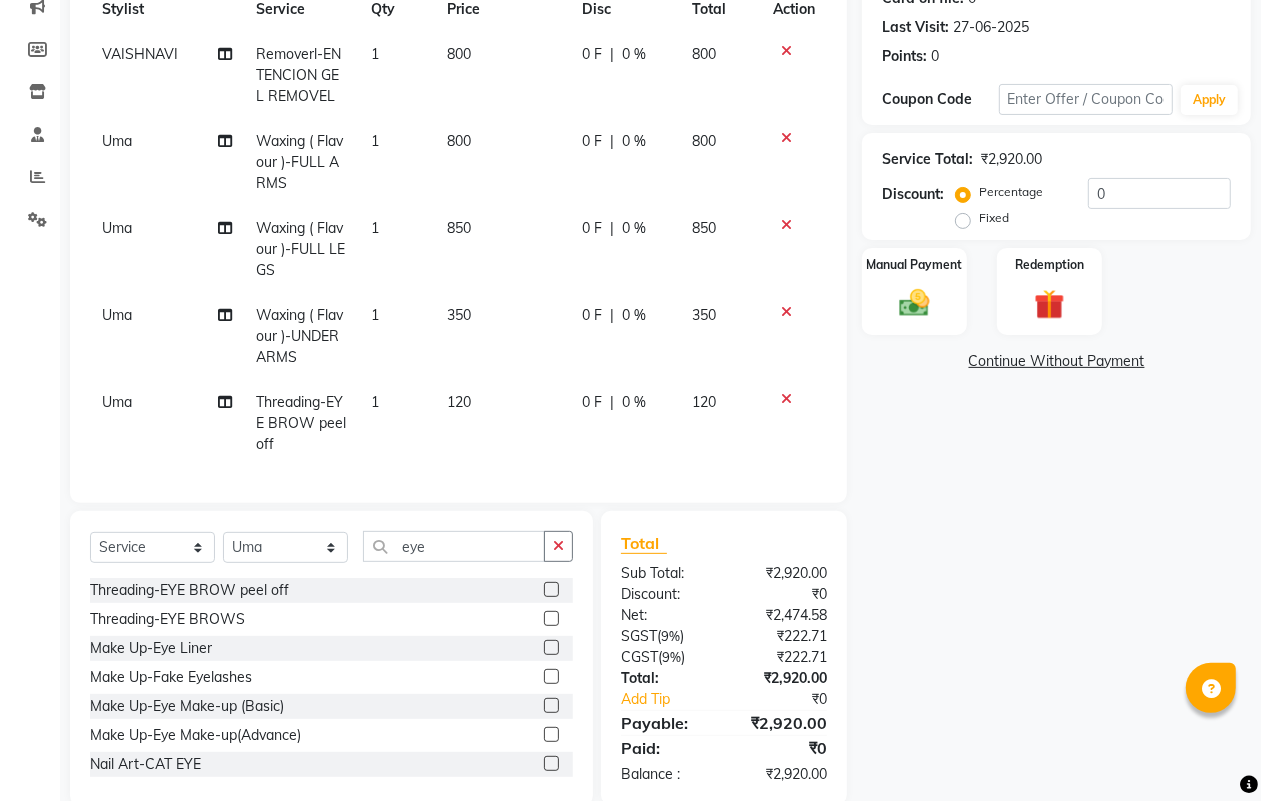 click 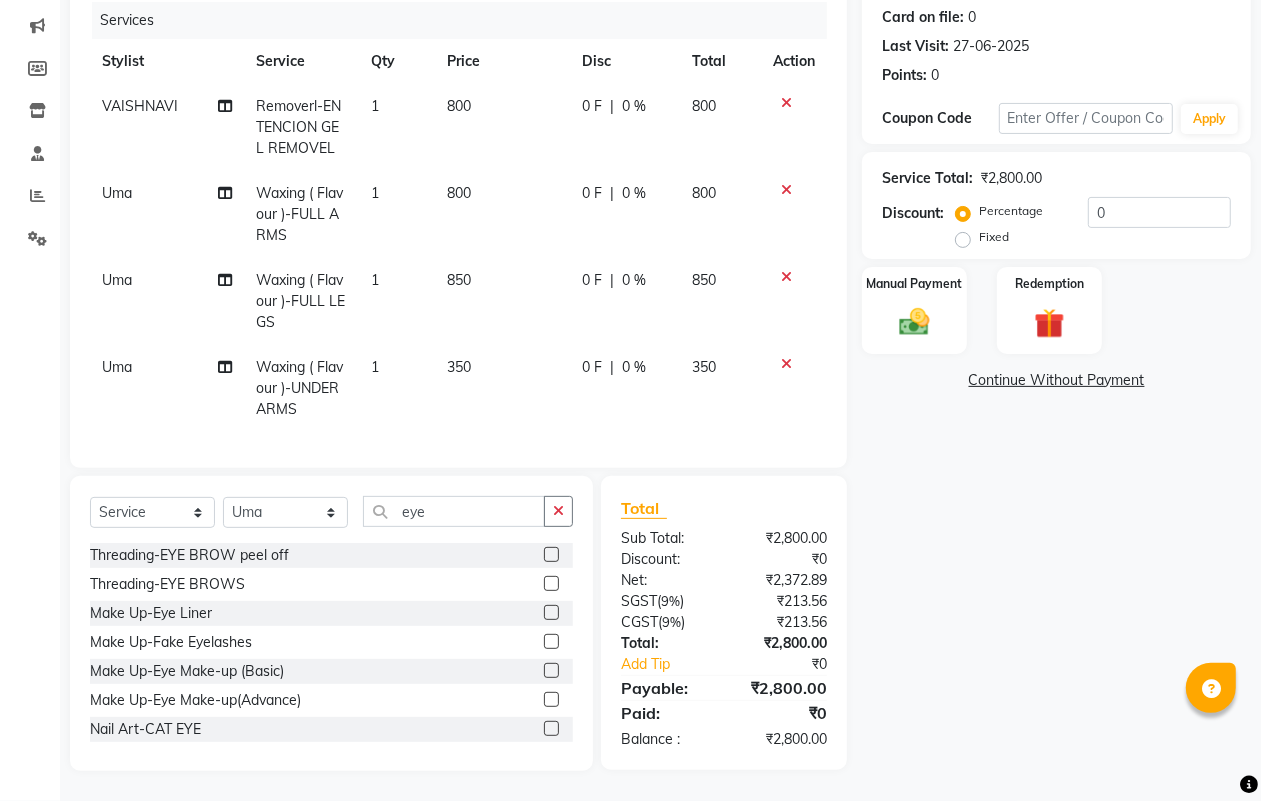 scroll, scrollTop: 0, scrollLeft: 0, axis: both 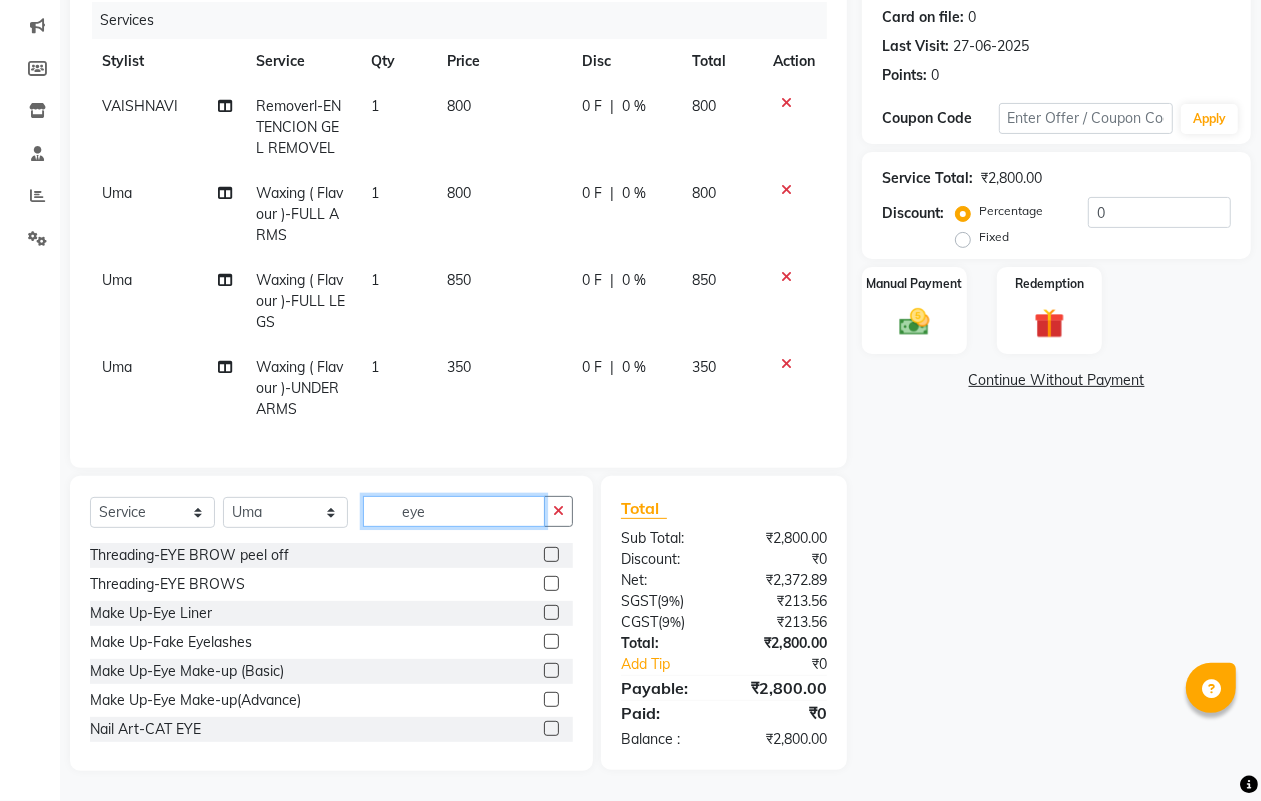 drag, startPoint x: 492, startPoint y: 513, endPoint x: 408, endPoint y: 518, distance: 84.14868 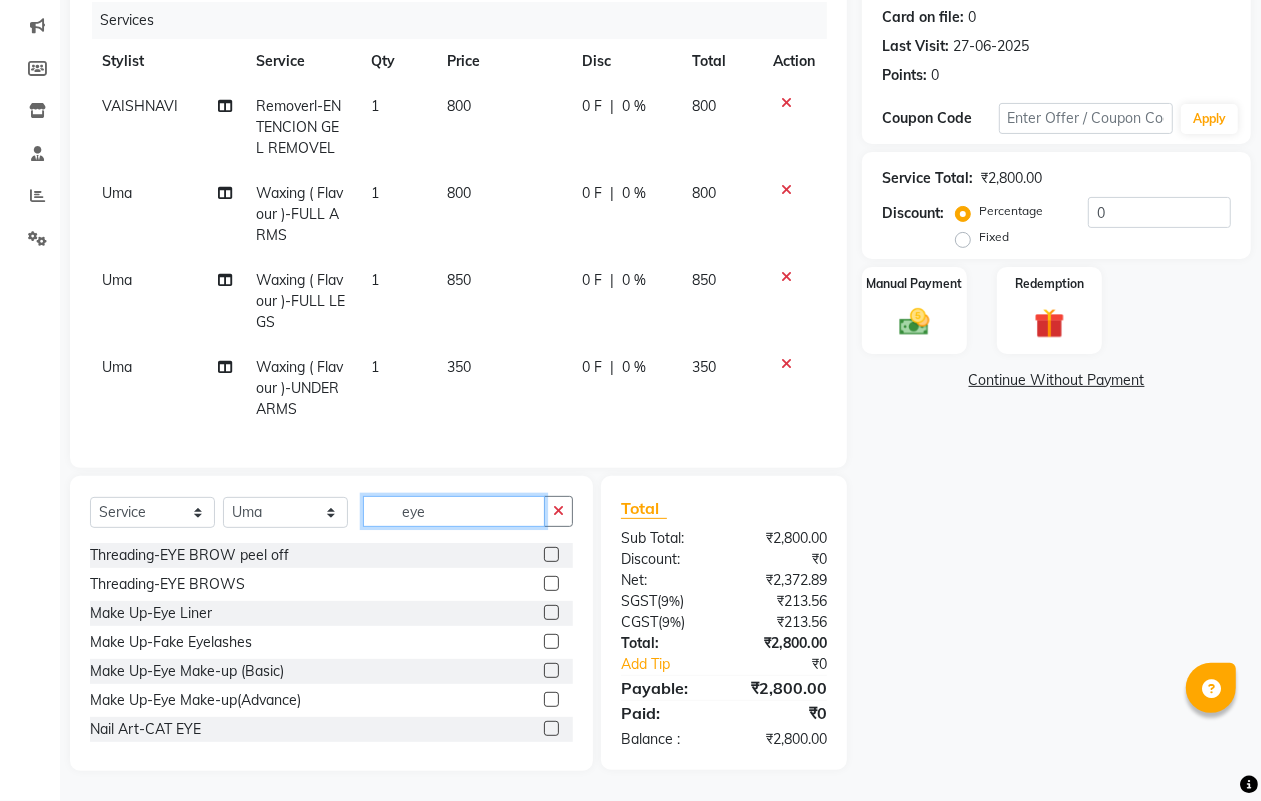 click on "eye" 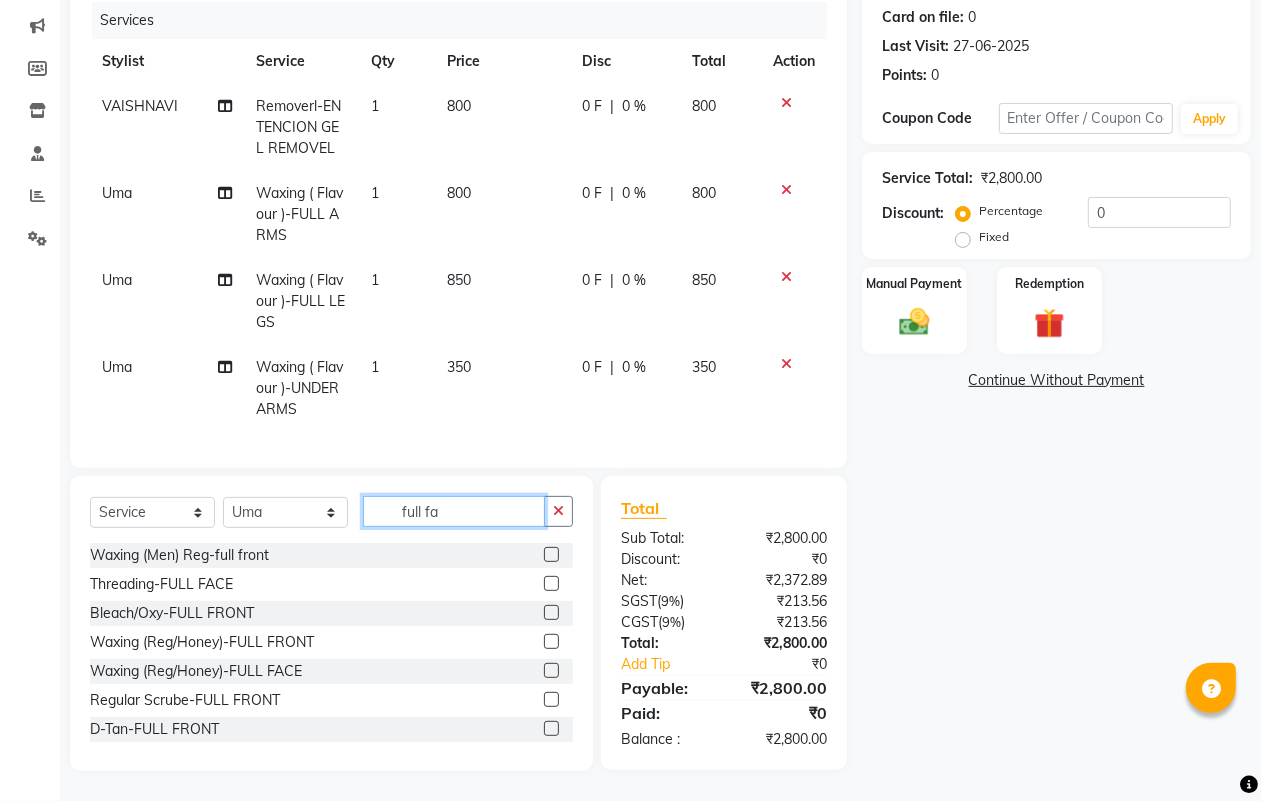 scroll, scrollTop: 245, scrollLeft: 0, axis: vertical 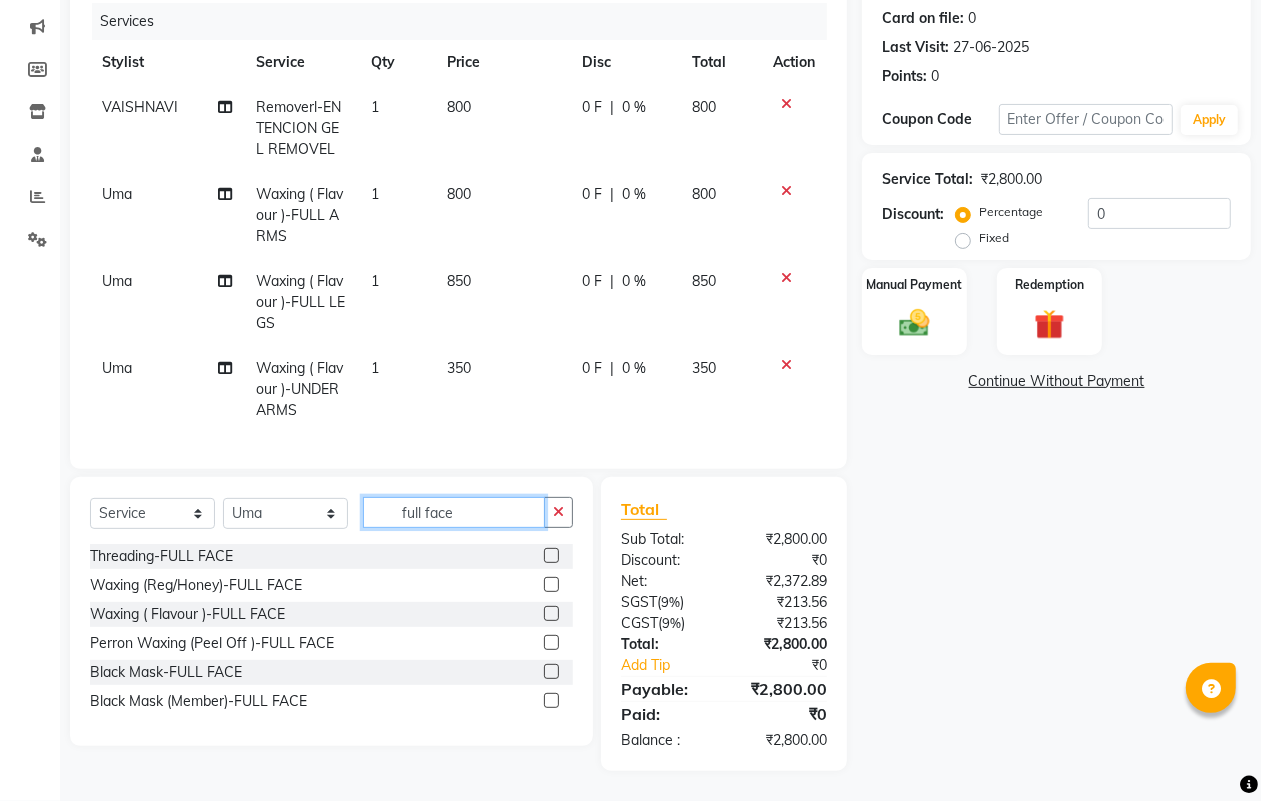 type on "full face" 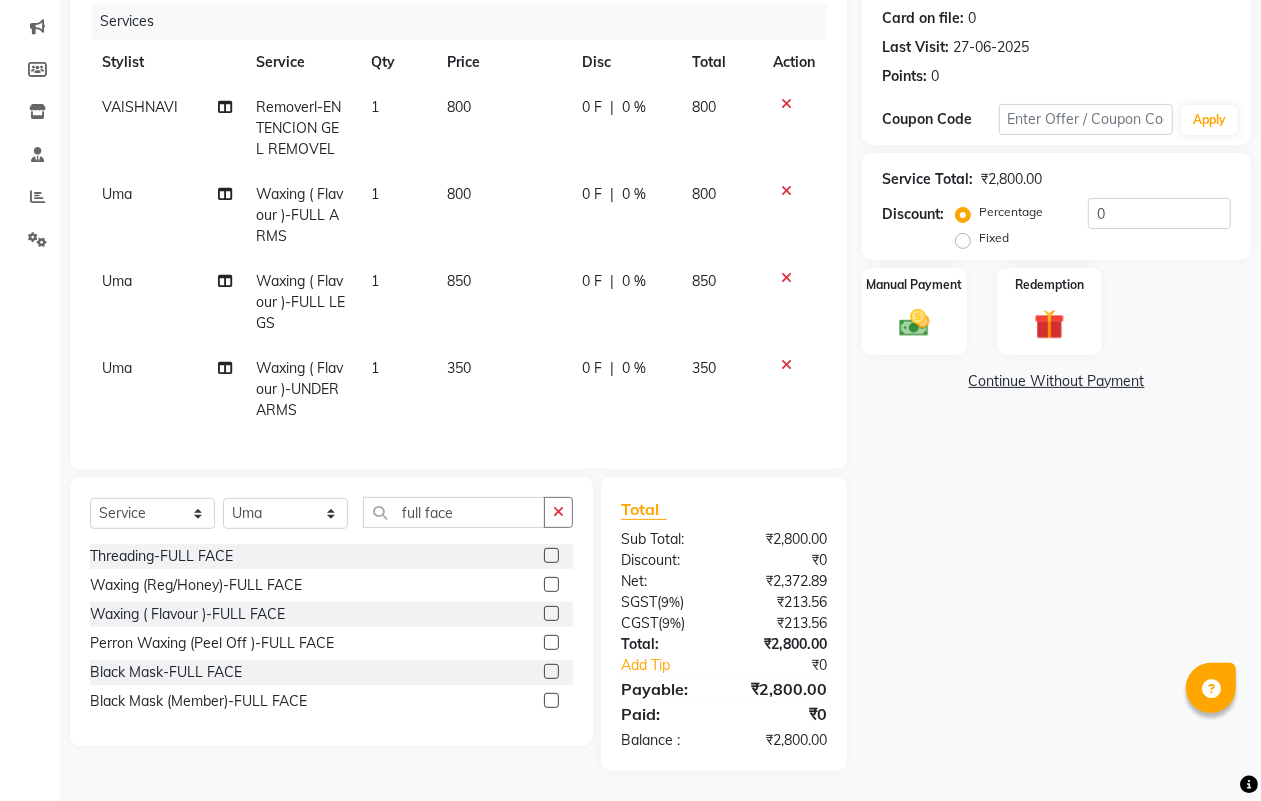 click 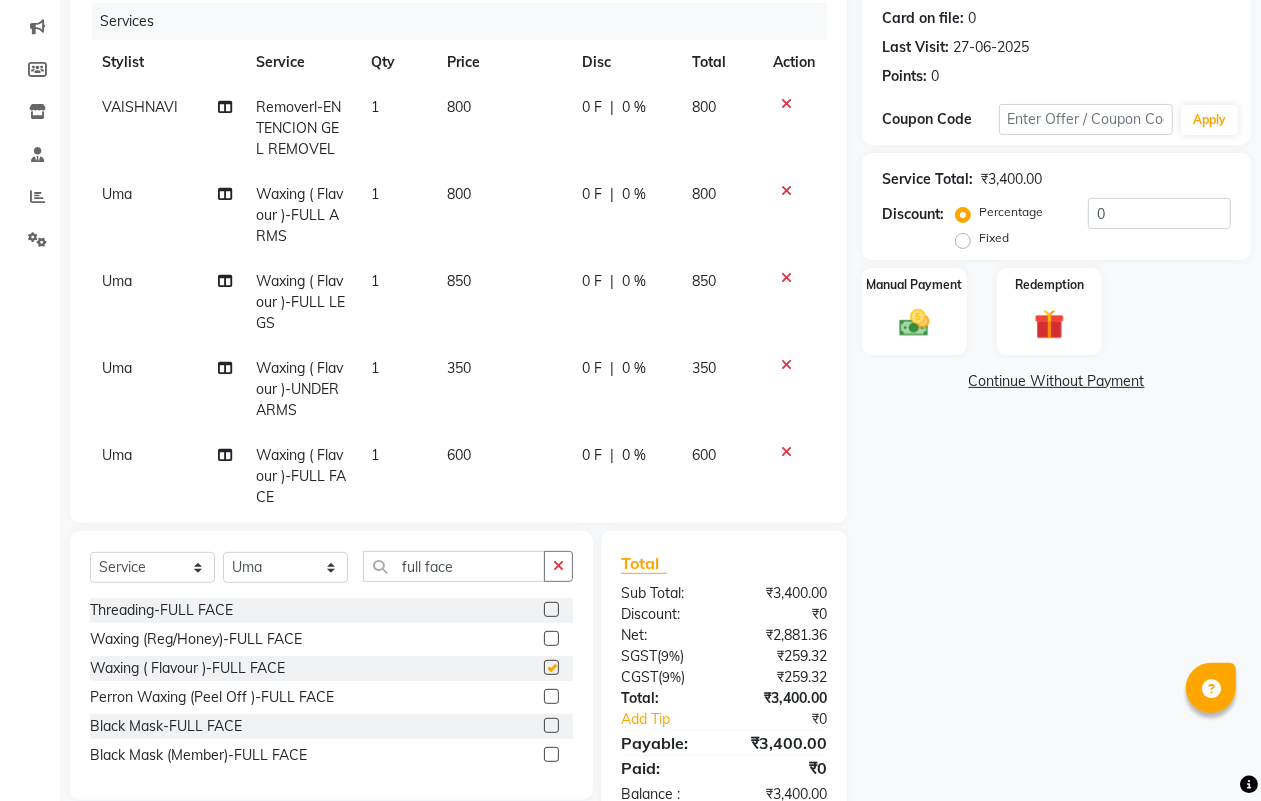 checkbox on "false" 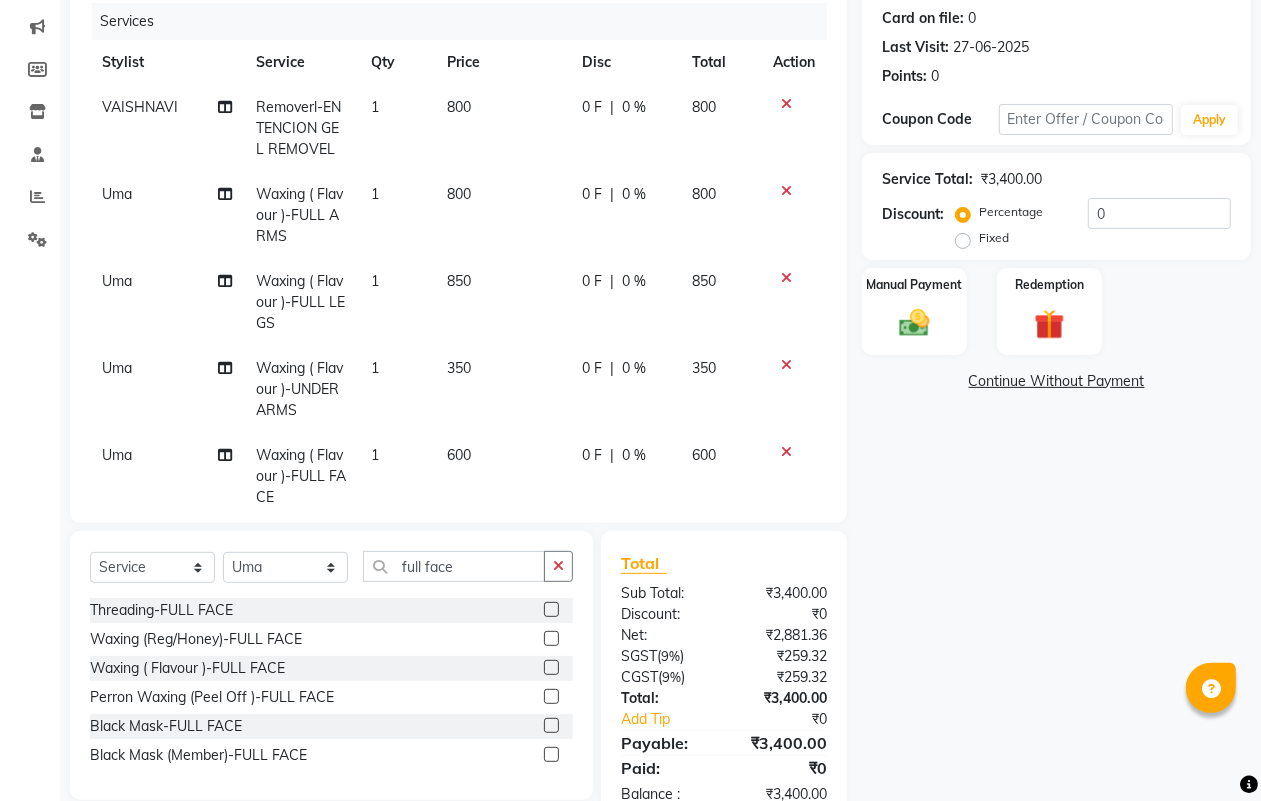 scroll, scrollTop: 51, scrollLeft: 0, axis: vertical 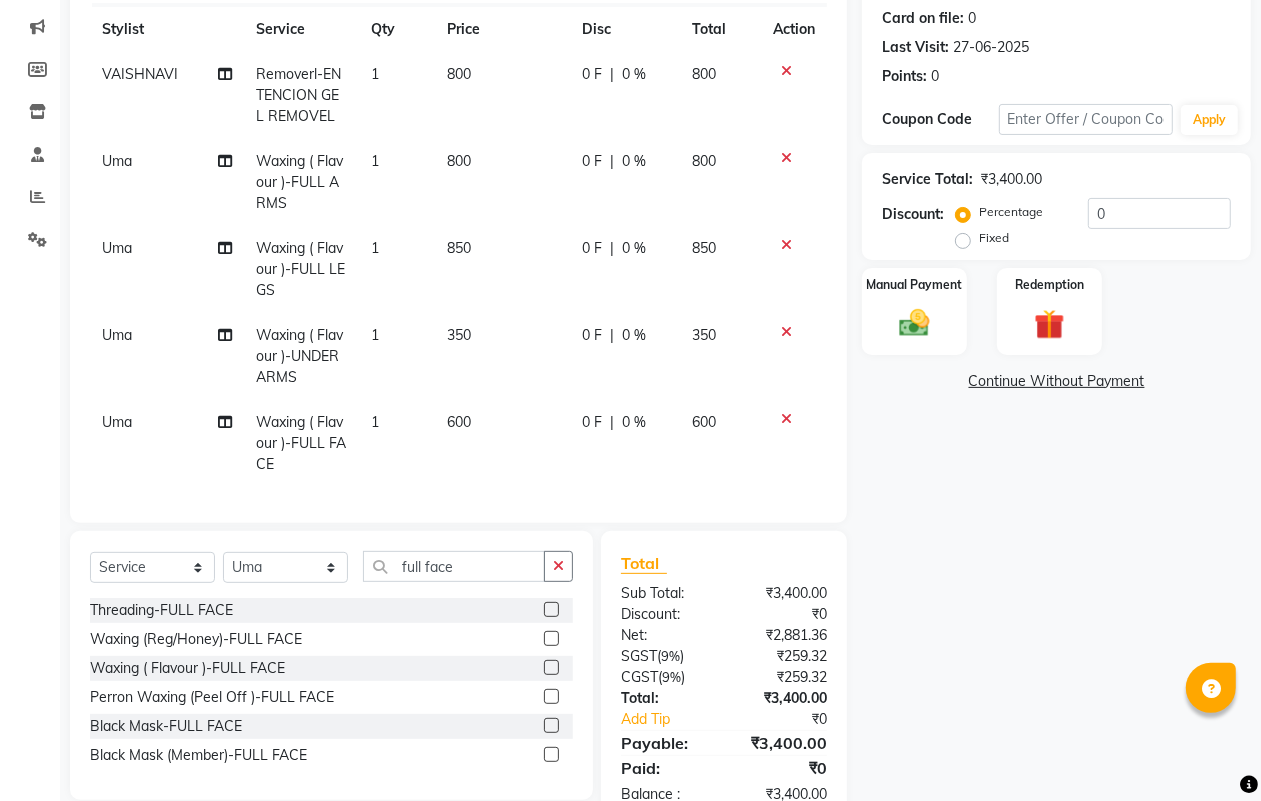 click on "600" 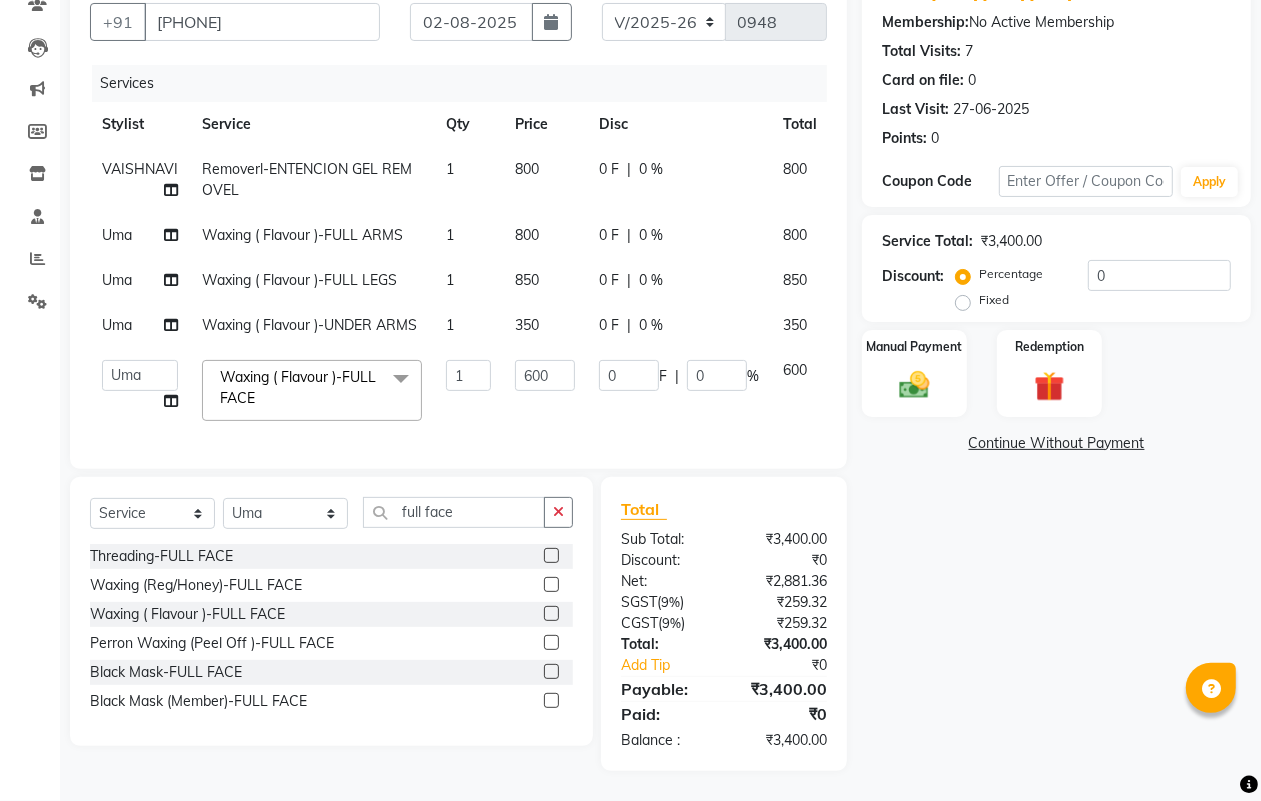 scroll, scrollTop: 0, scrollLeft: 0, axis: both 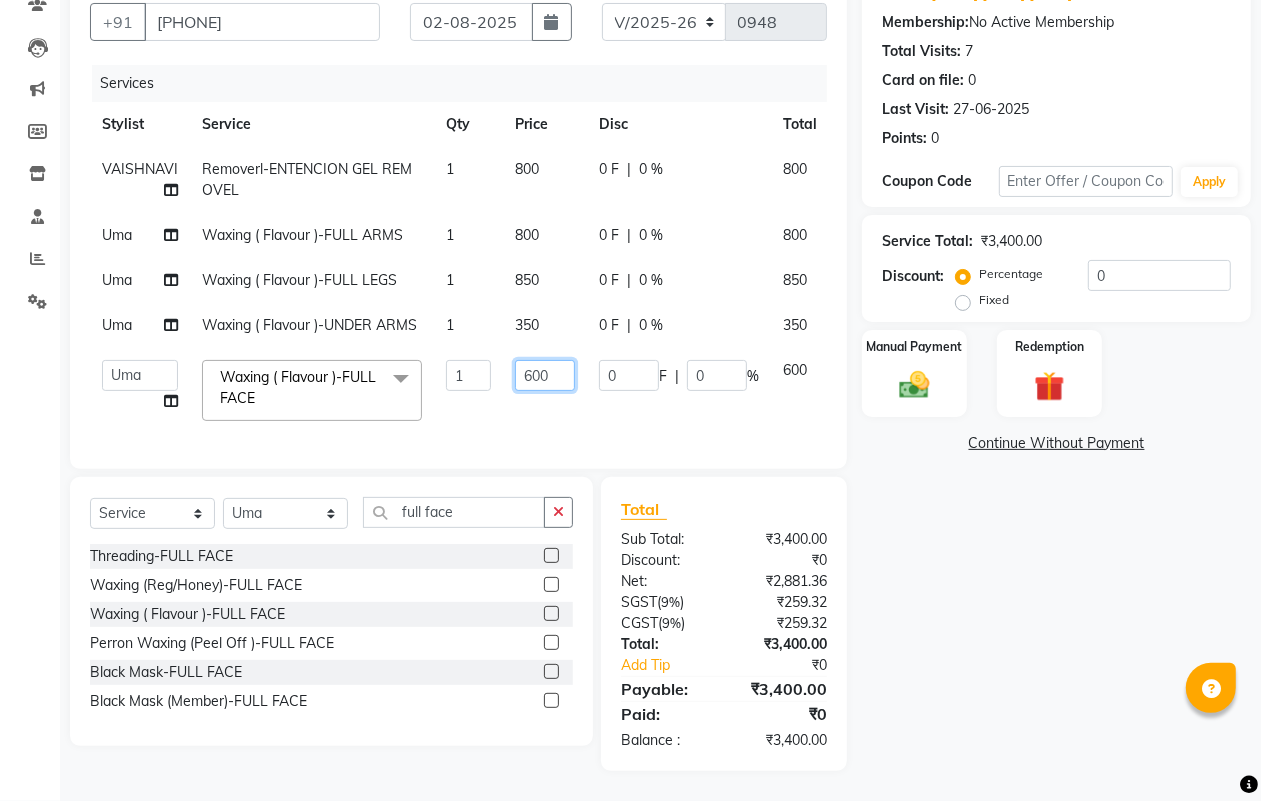 click on "600" 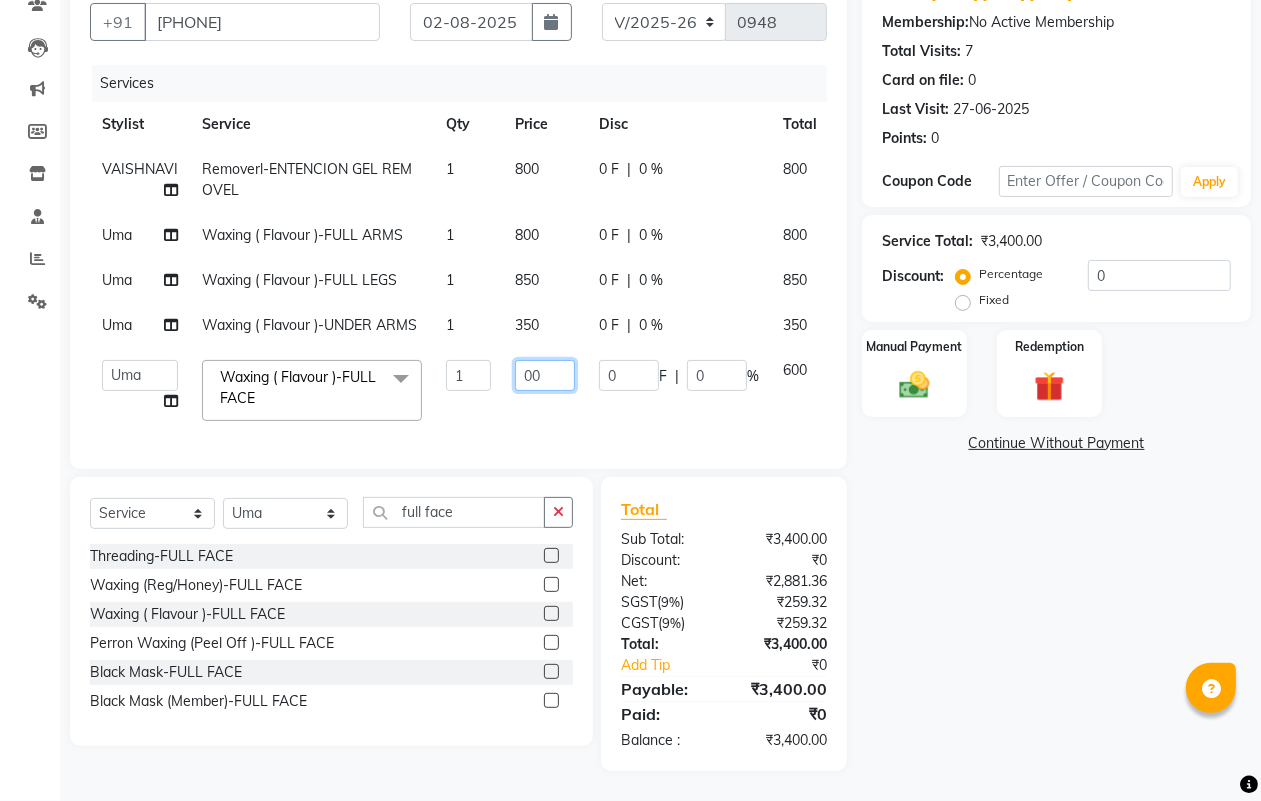 type on "500" 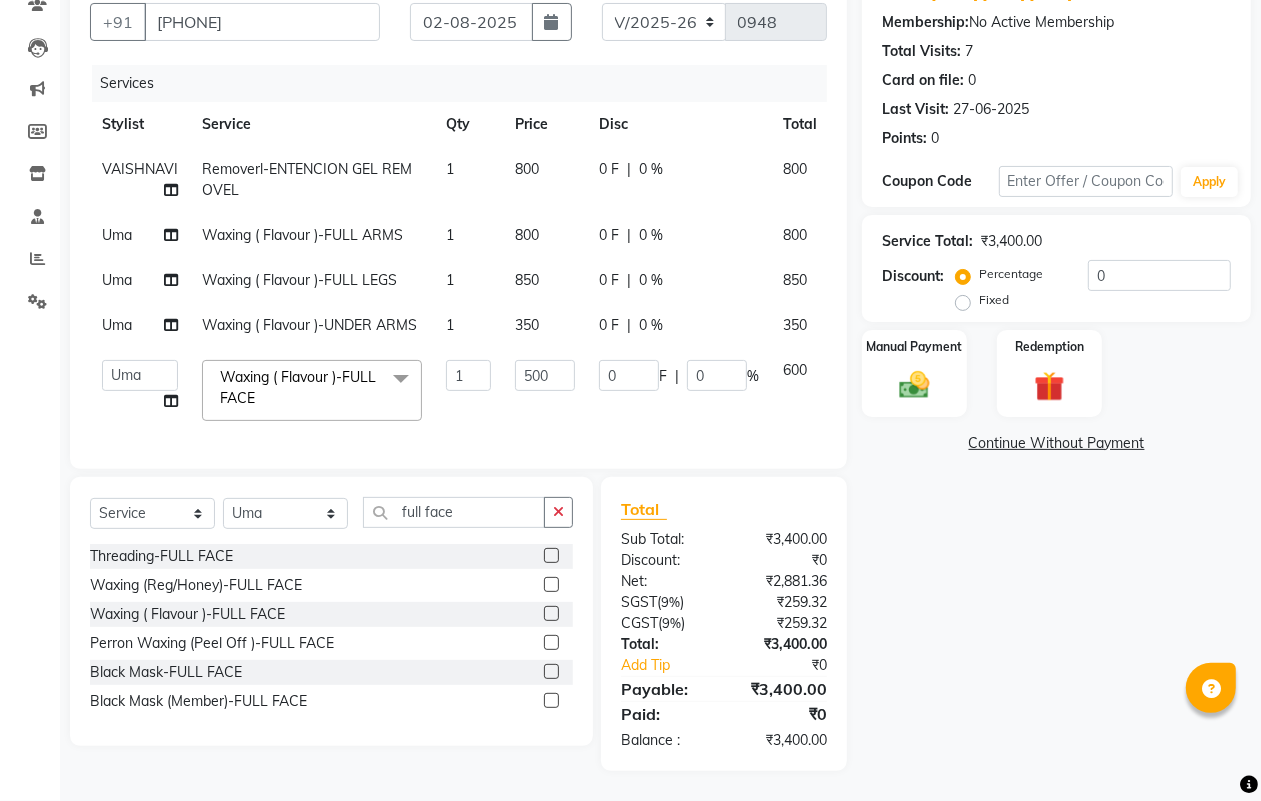 click on "VAISHNAVI Removerl-ENTENCION GEL REMOVEL 1 800 0 F | 0 % 800 Uma Waxing  ( Flavour )-FULL ARMS 1 800 0 F | 0 % 800 Uma Waxing  ( Flavour )-FULL LEGS 1 850 0 F | 0 % 850 Uma Waxing  ( Flavour )-UNDER ARMS 1 350 0 F | 0 % 350  ALISHA    Anam    Arman khan   Dr Megha   Dr,Muskan Jain   FAIZAL   FAIZAN   FARID   IQRA   JAWED    JOYSNA   JULI   Jyotsana Baraskar   KOMAL   mehak   Millat Nagar   PINKY   Rahul   Riyasat ansari   sakshi   Salim SAIKH   SAUD    SEEMA   Sharukh   Shital Jain   Shivpriya   SONI   TBD   Uma   VAISHNAVI   Veer Sir  Waxing  ( Flavour )-FULL FACE  x Hair Men -haircut Hair Men -haircut (kid) Hair Men -beard/ shave Hair Men -hair wash/ styling Hair Men -beard colour Hair Men -(with ammonia) Global Hair Men -( without  ammonia) Global Hair Consultation  Skin Consultation  Blow Dry (shoulder l) BLOW DRY  Hair Cut OFFER Lashes lifting  Lashes Tinting Hair shimmer  nail art per finger  morroccon spa (shoulder lenght Moroccan spa (below shoulder ) morroccon (below waist) creative stylish men  1 0" 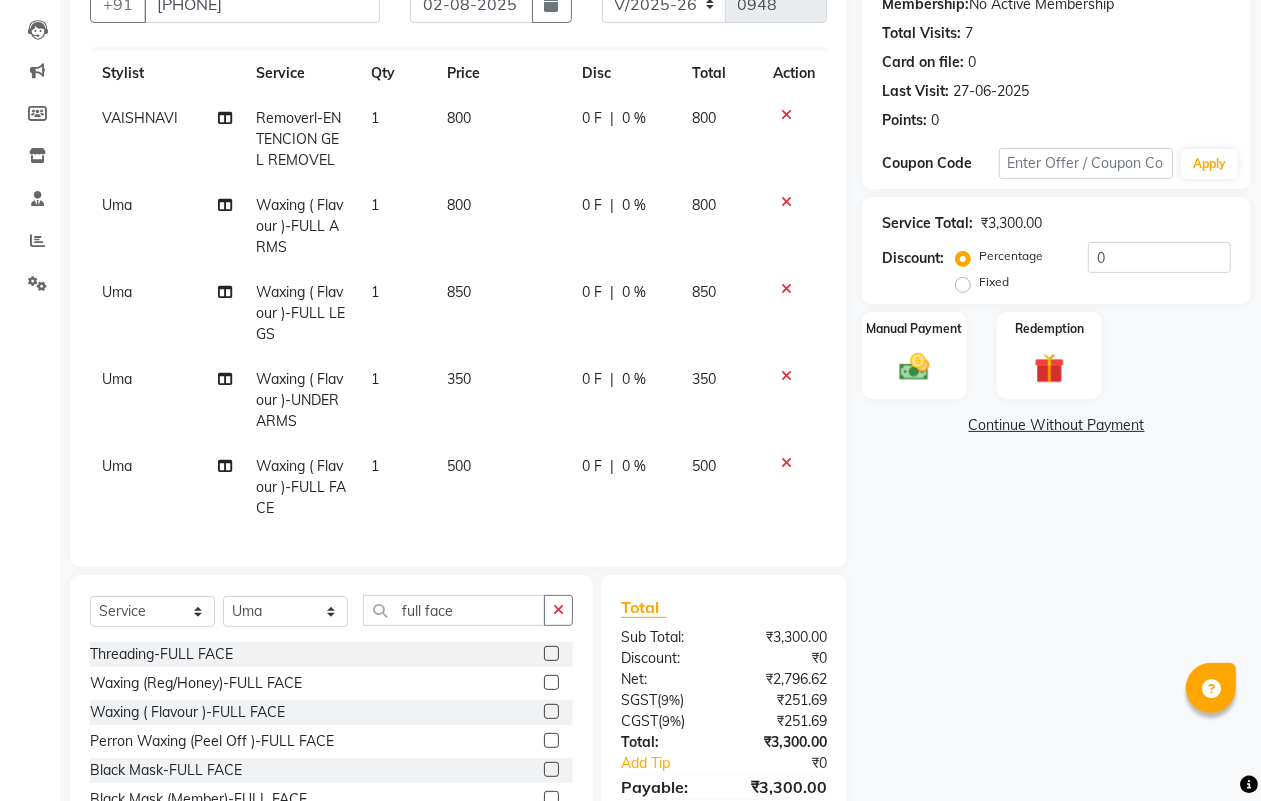 scroll, scrollTop: 51, scrollLeft: 0, axis: vertical 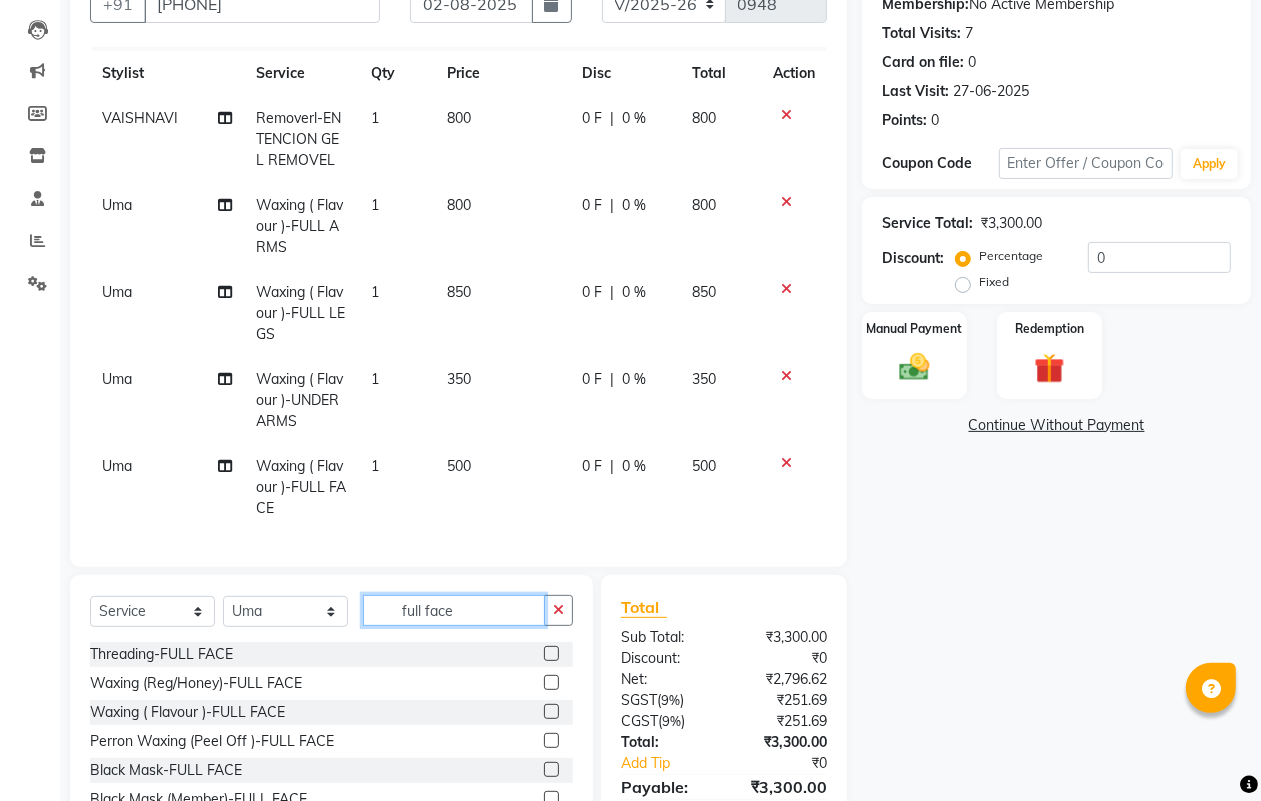click on "full face" 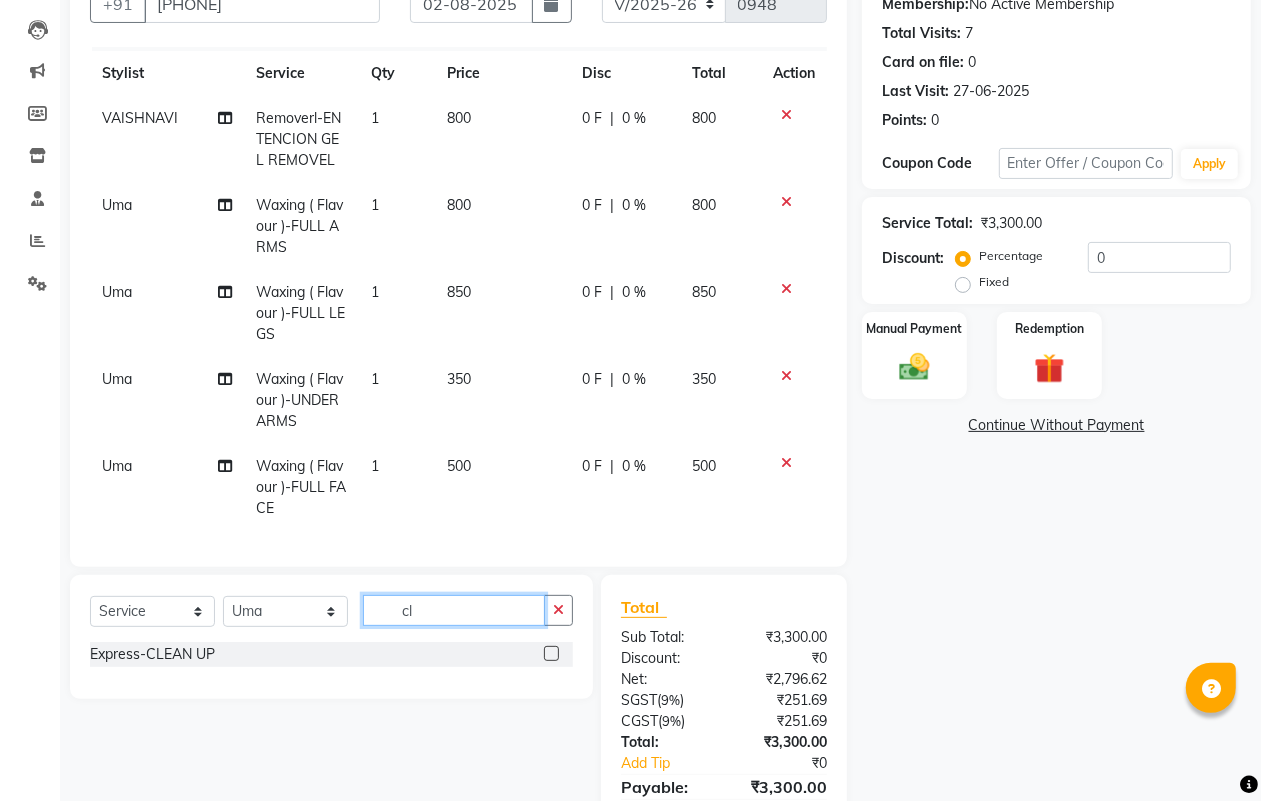 type on "c" 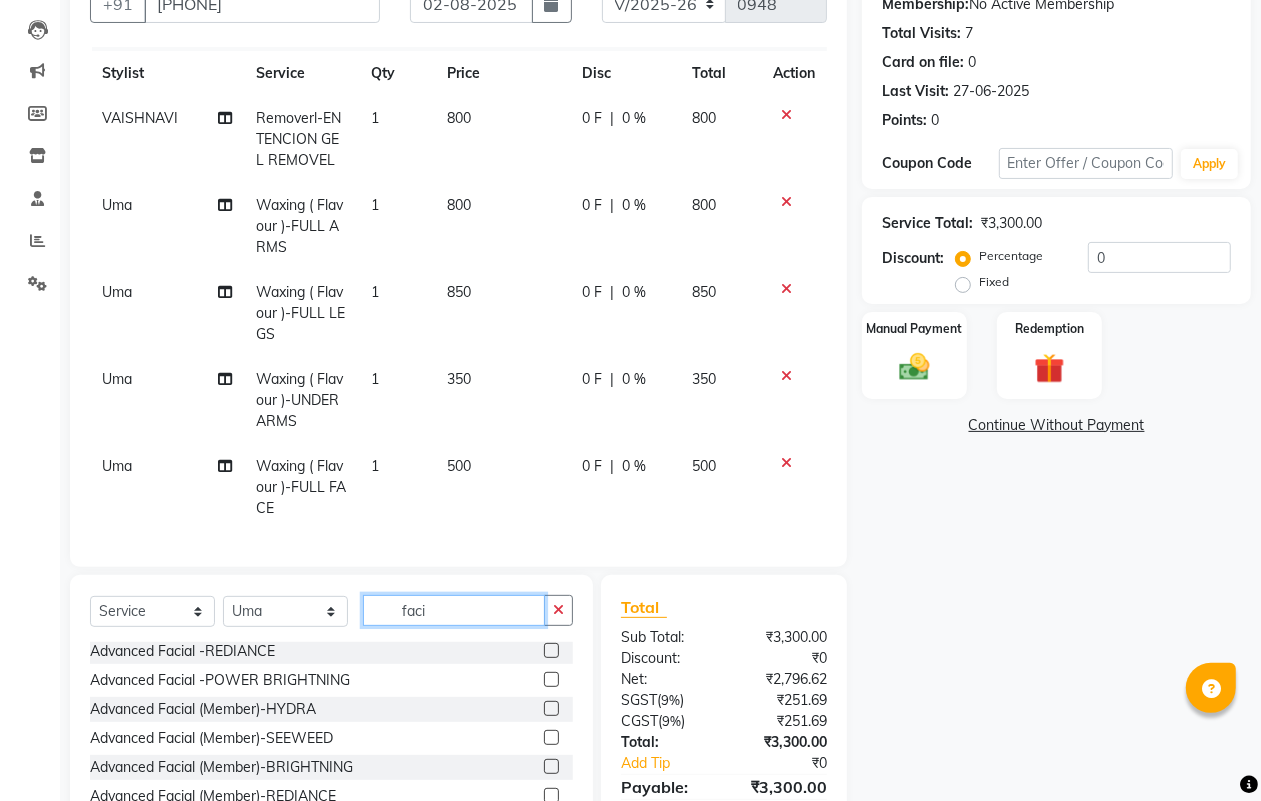 scroll, scrollTop: 110, scrollLeft: 0, axis: vertical 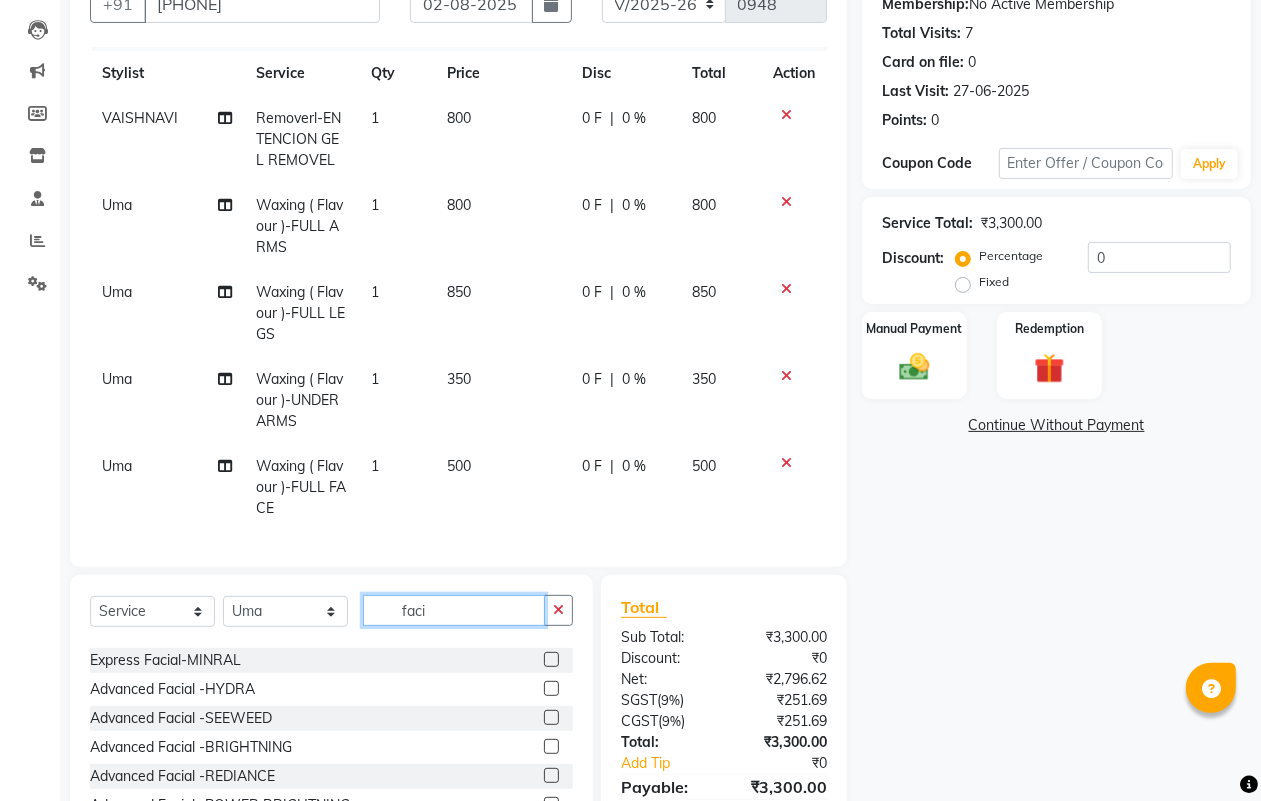 type on "faci" 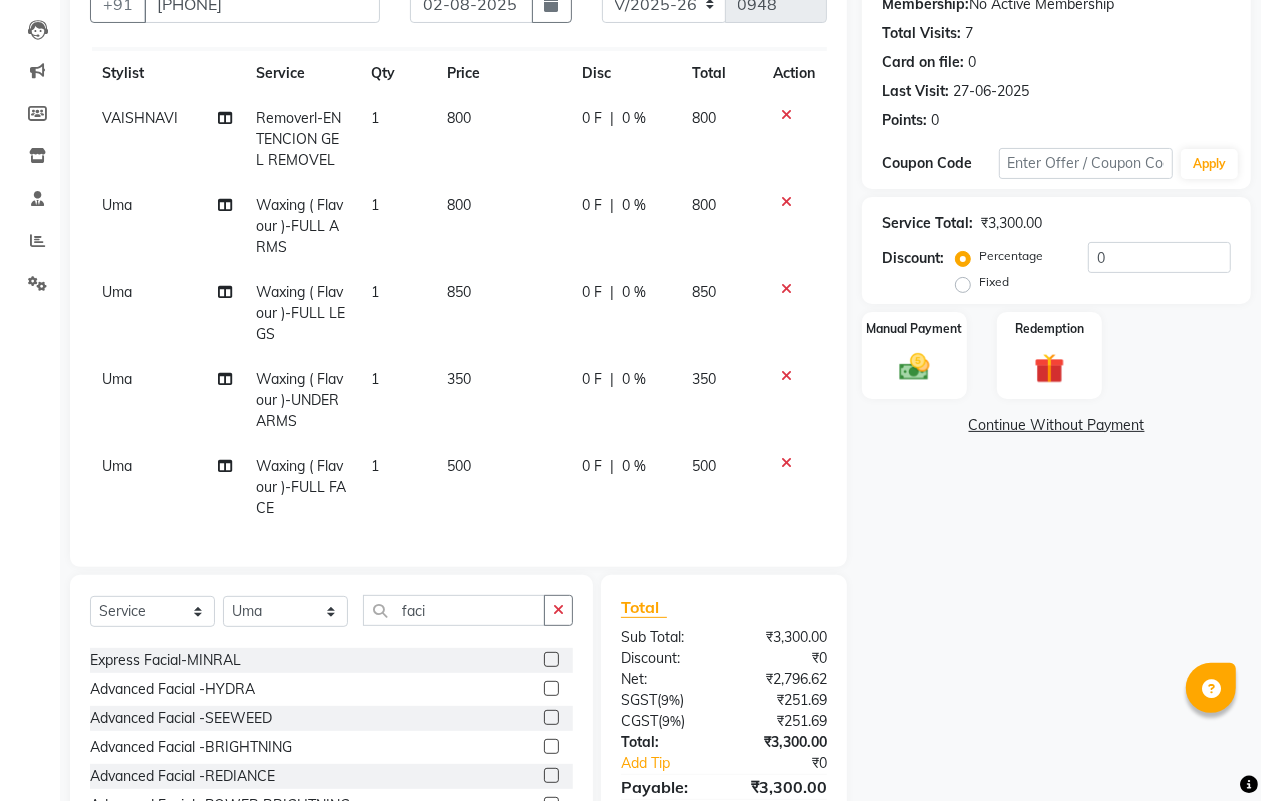 click 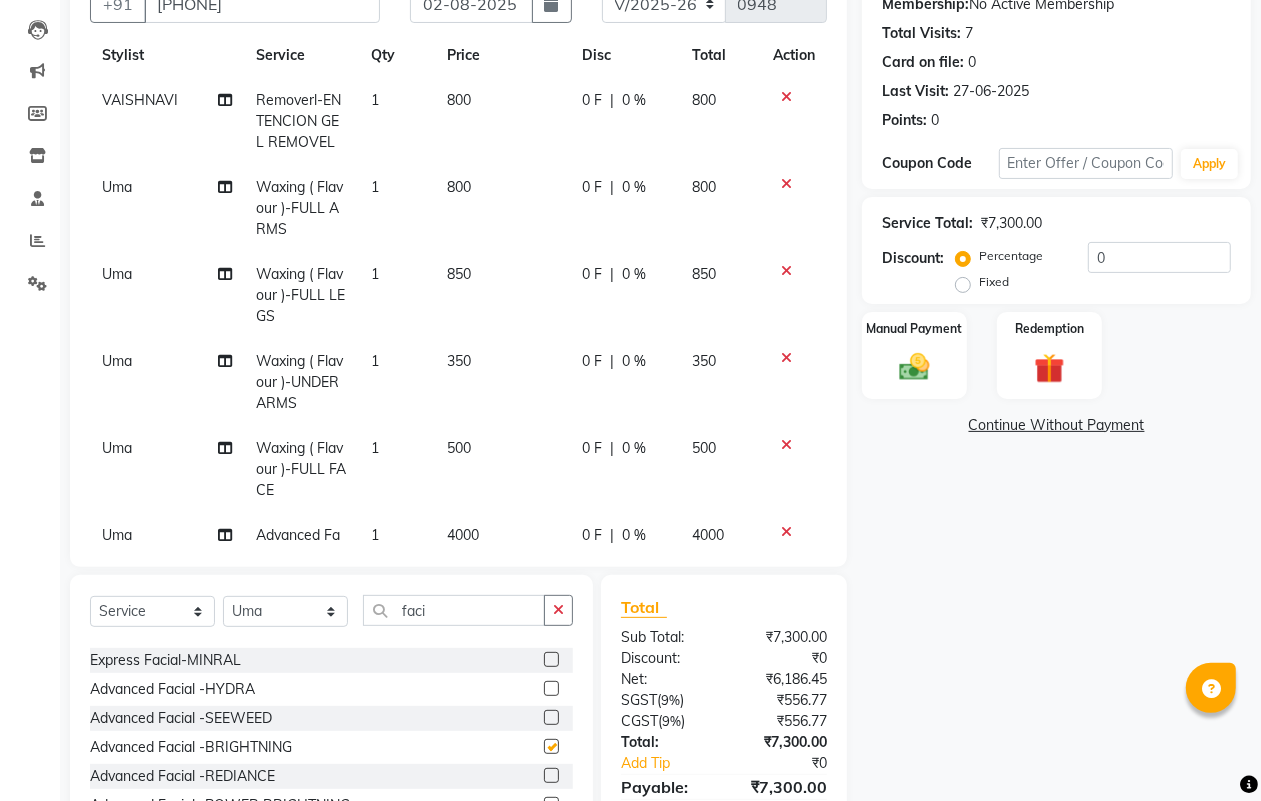 checkbox on "false" 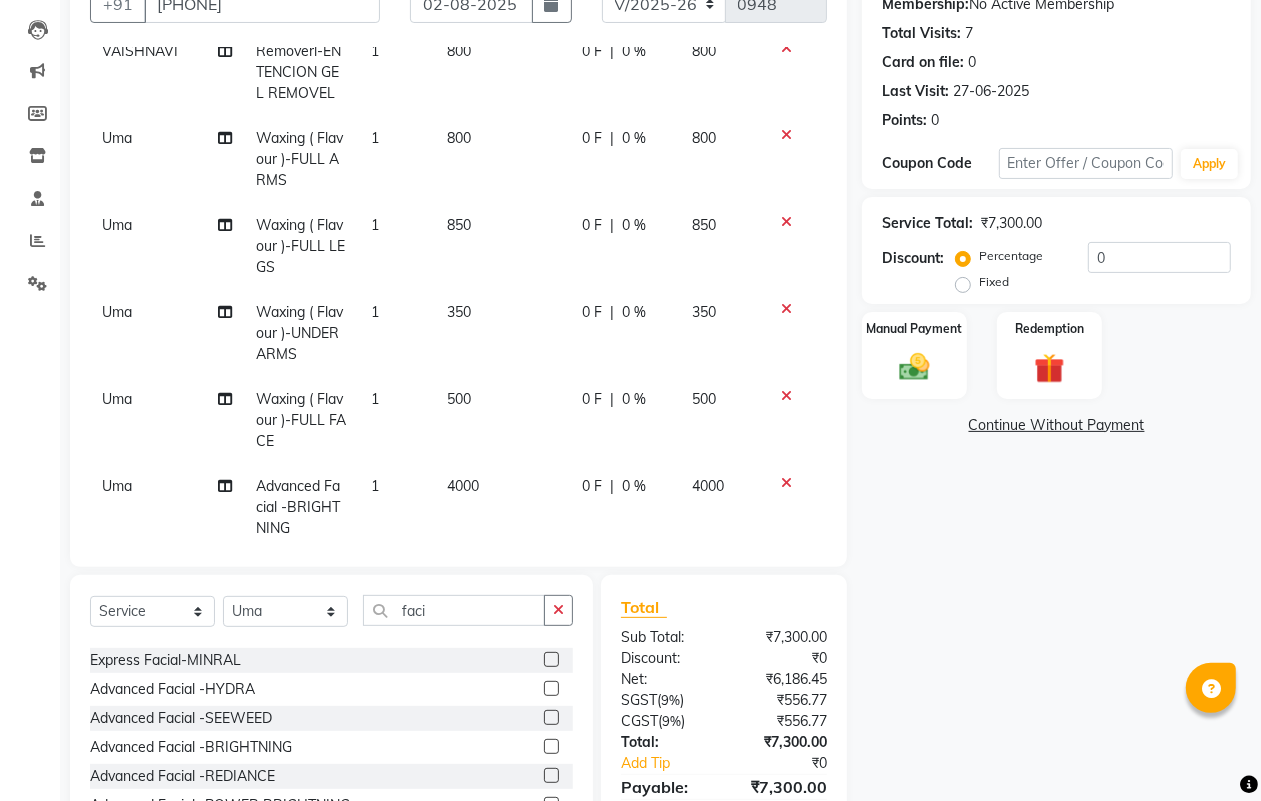 scroll, scrollTop: 138, scrollLeft: 0, axis: vertical 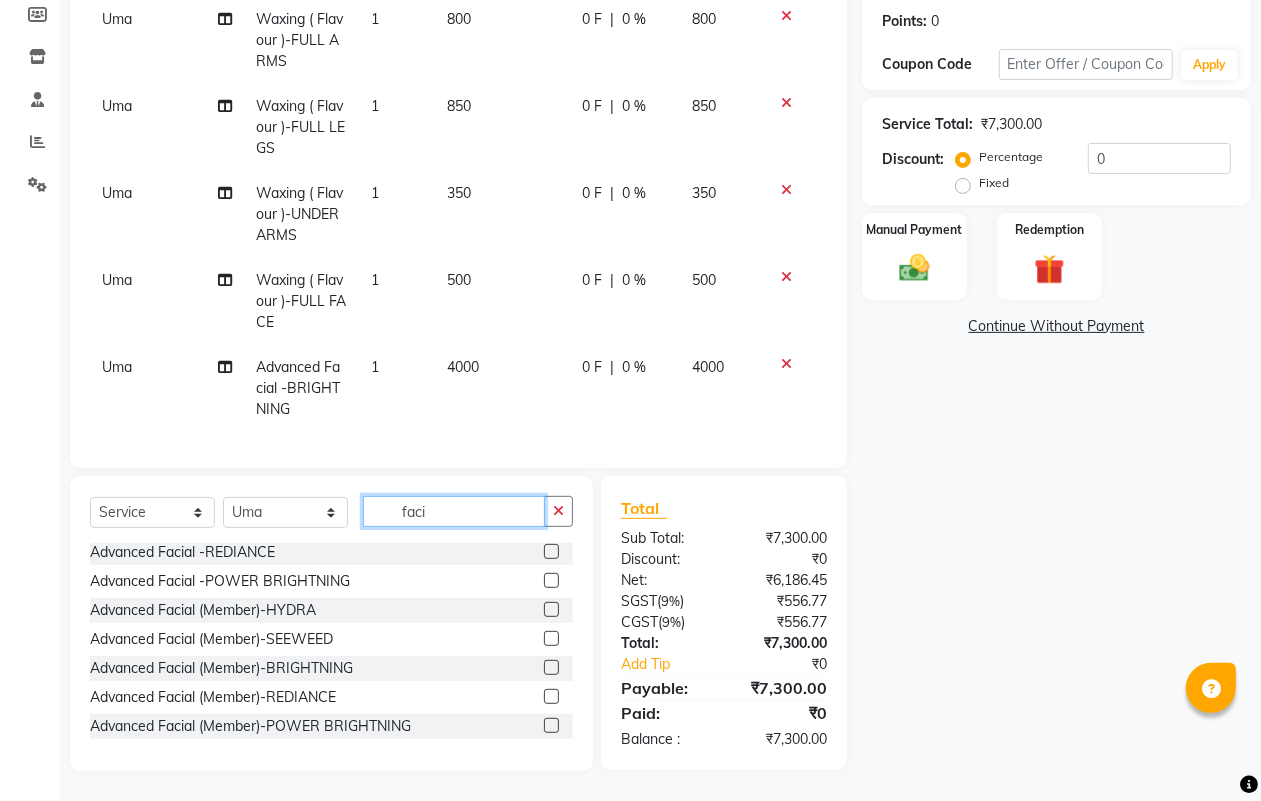 click on "faci" 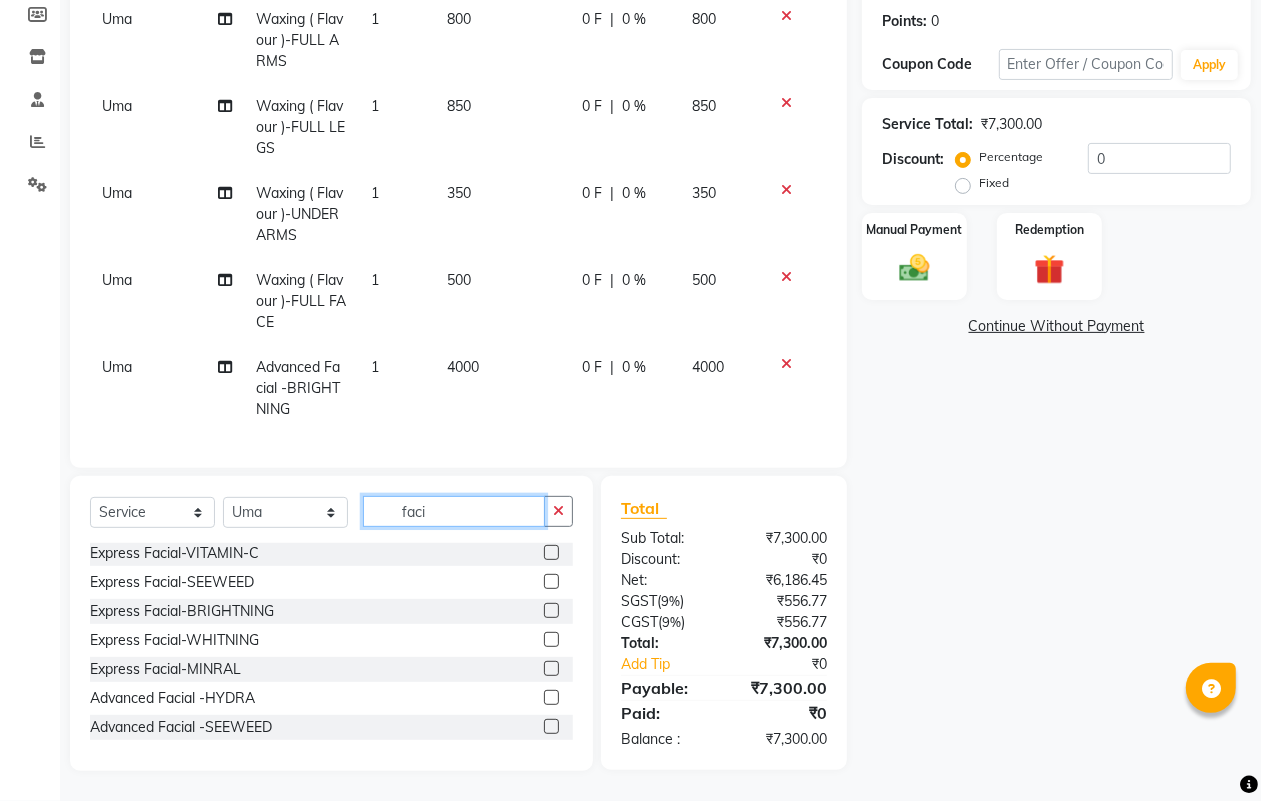 scroll, scrollTop: 0, scrollLeft: 0, axis: both 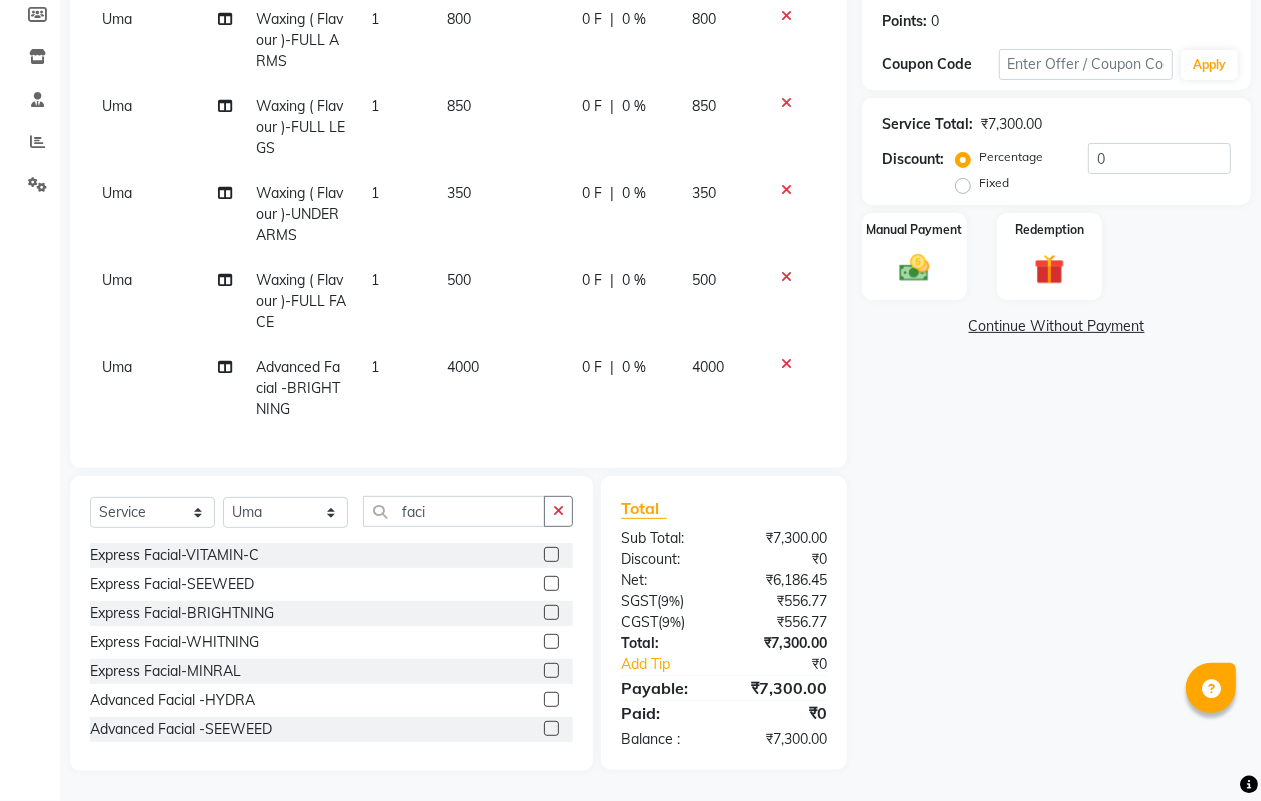 click 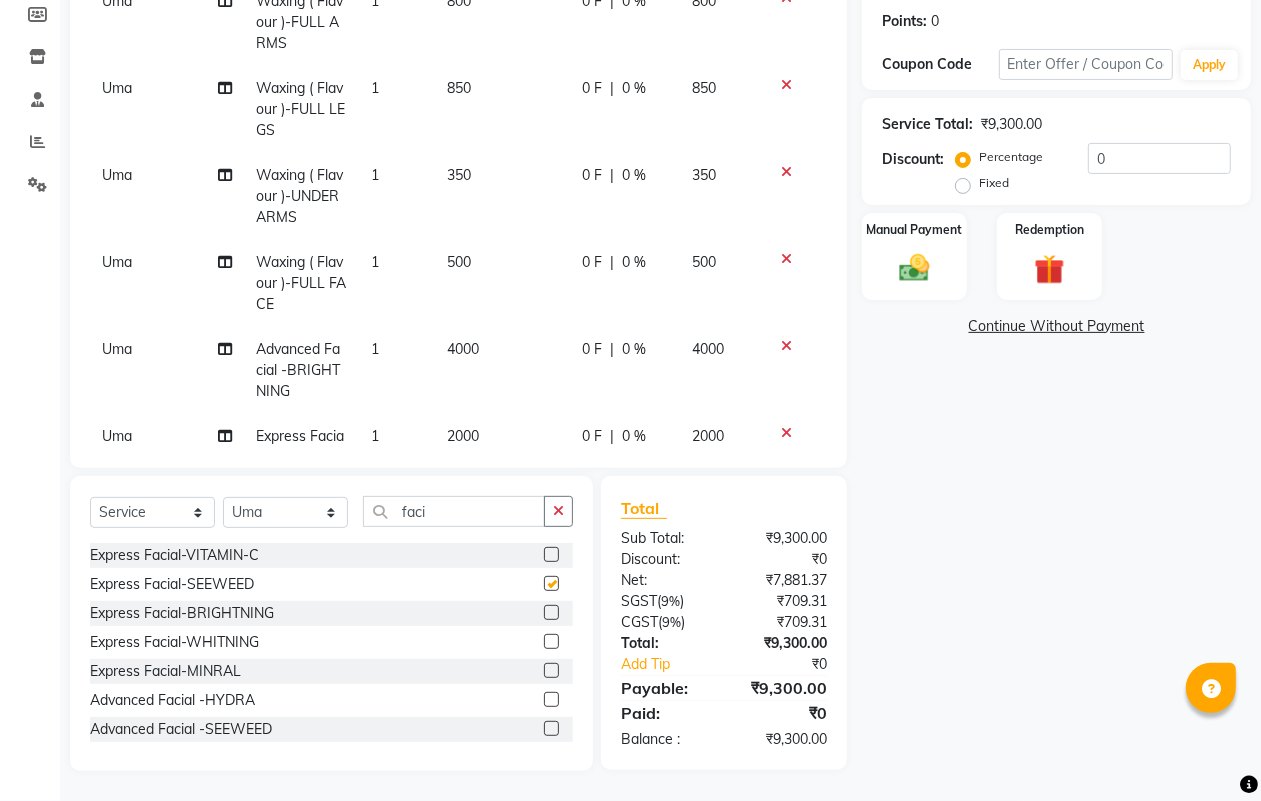 checkbox on "false" 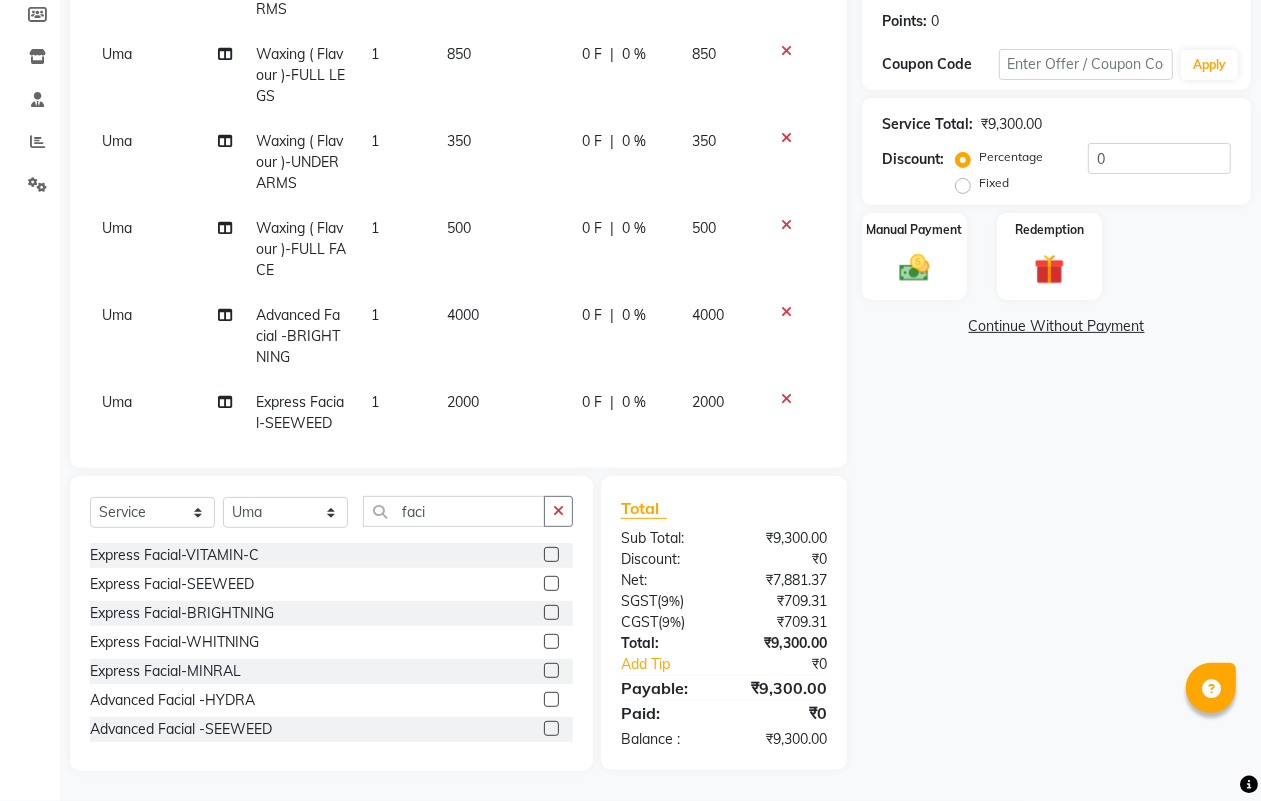 scroll, scrollTop: 205, scrollLeft: 0, axis: vertical 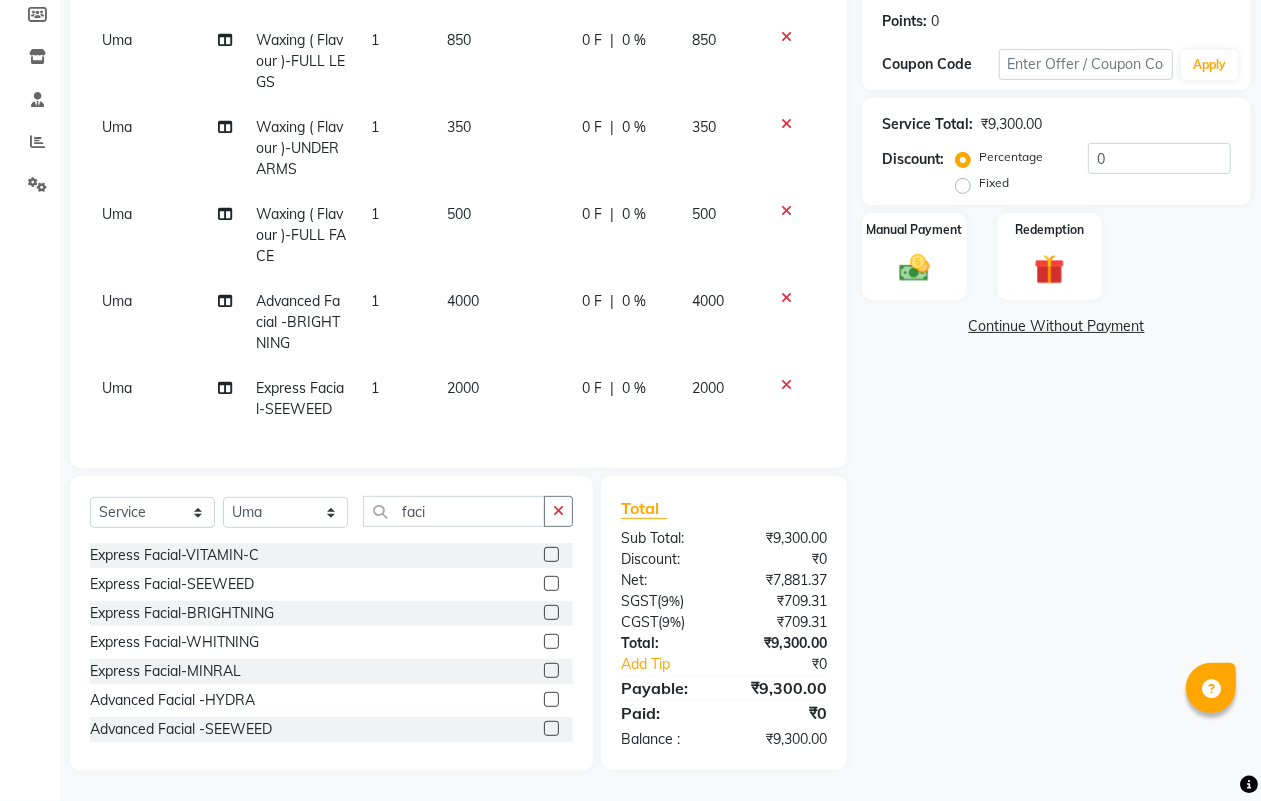 click 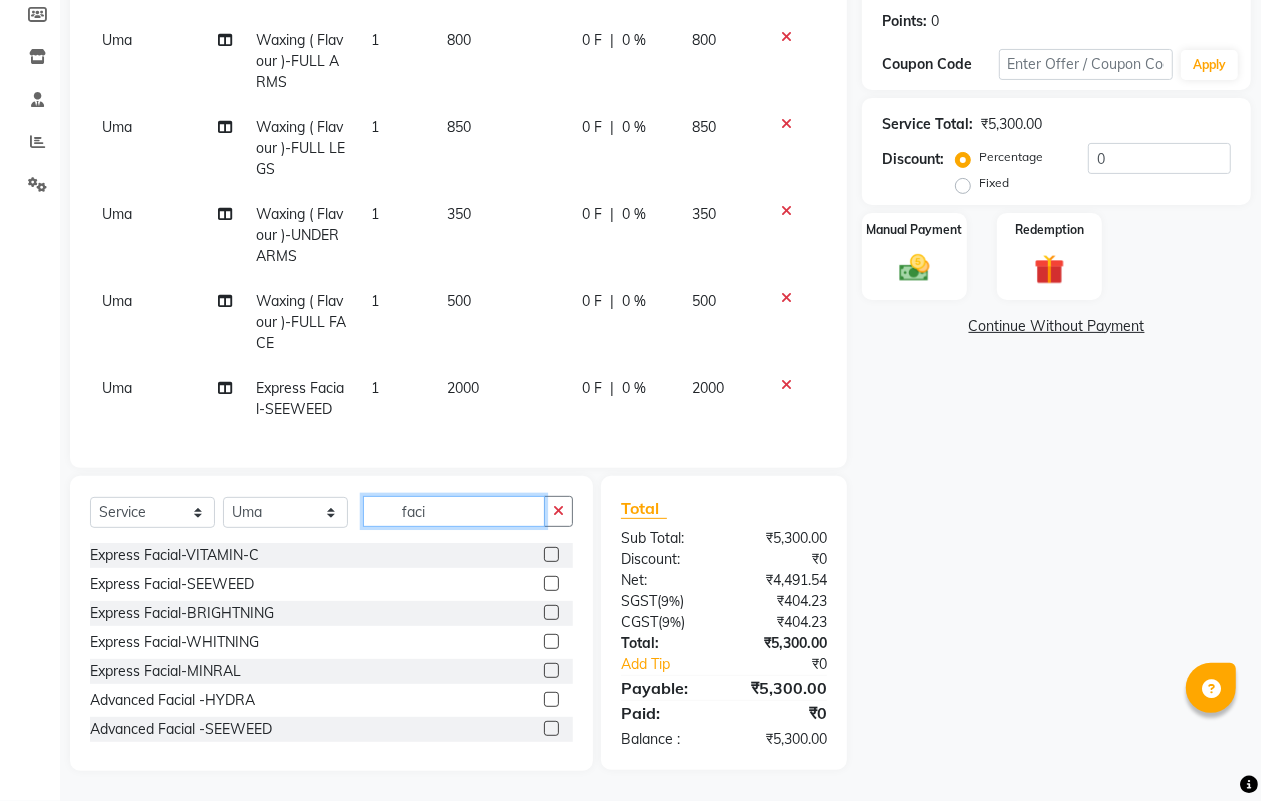 click on "faci" 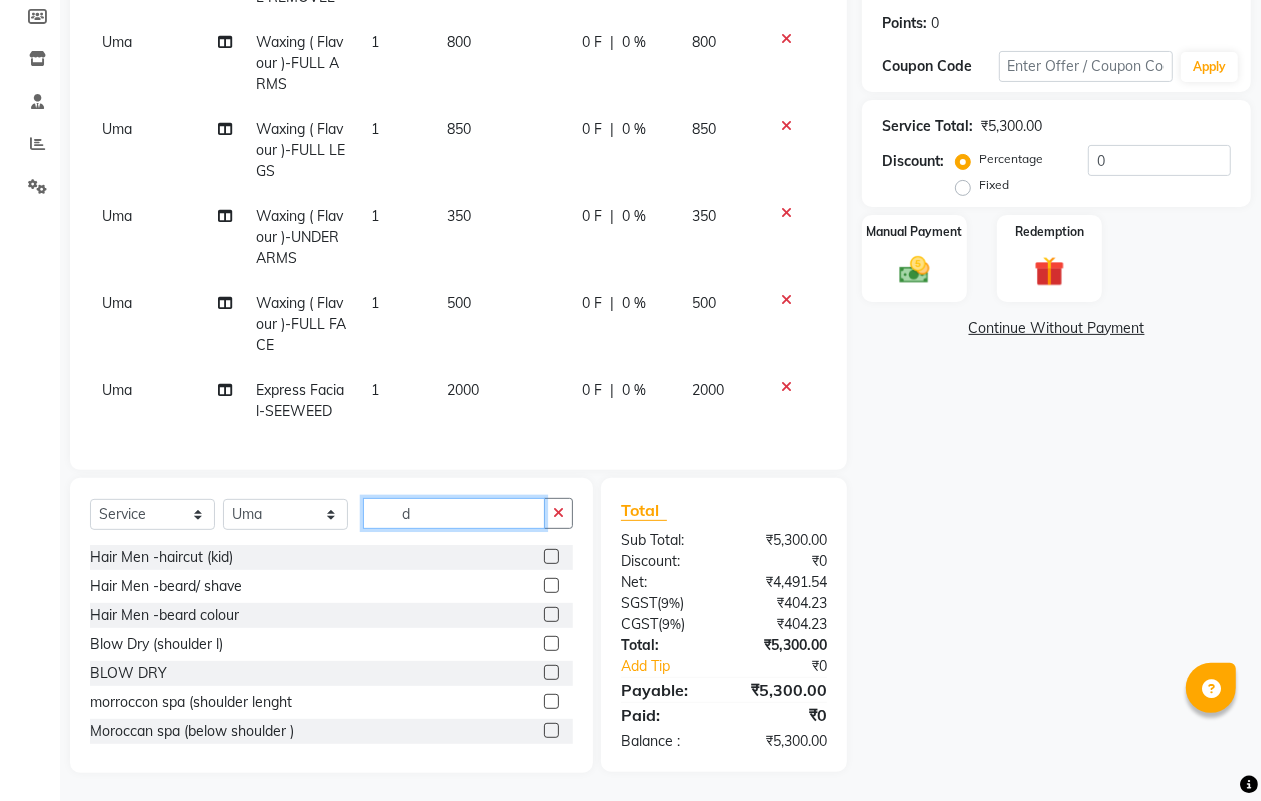 scroll, scrollTop: 300, scrollLeft: 0, axis: vertical 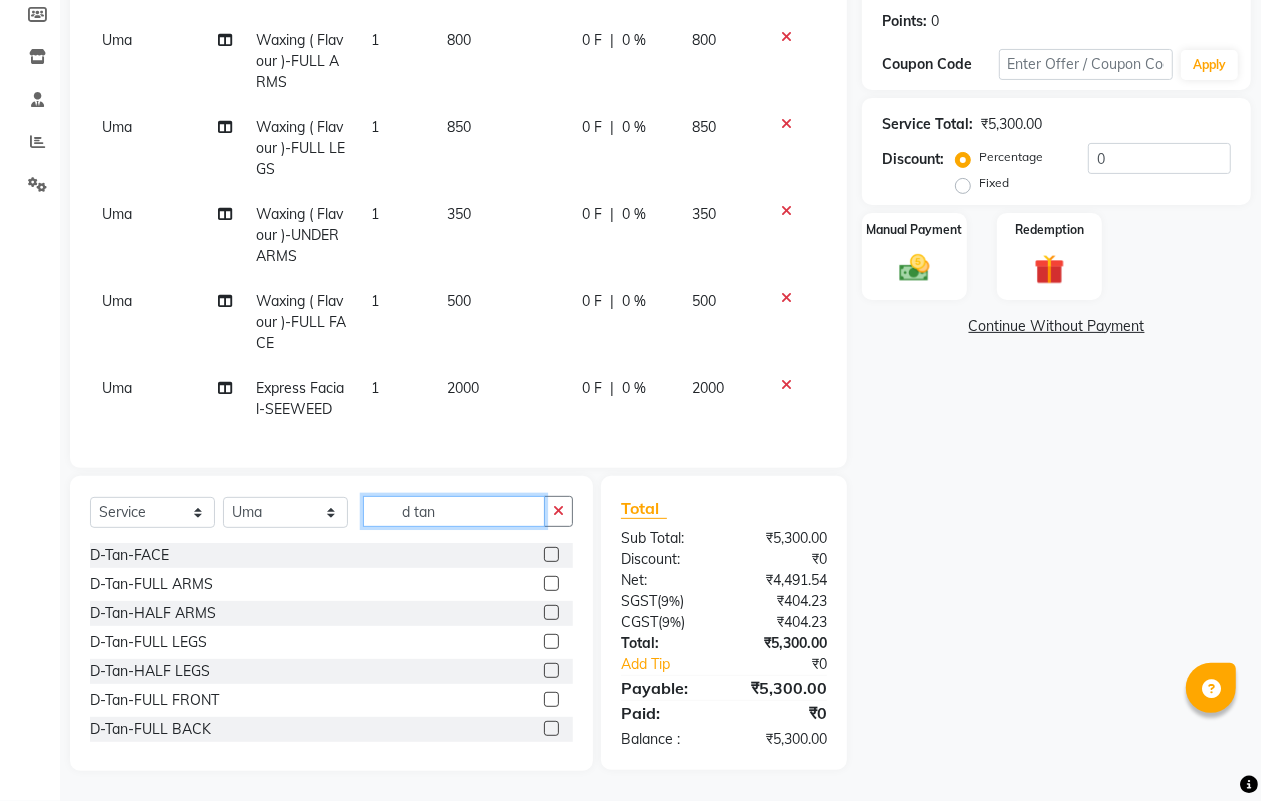 type on "d tan" 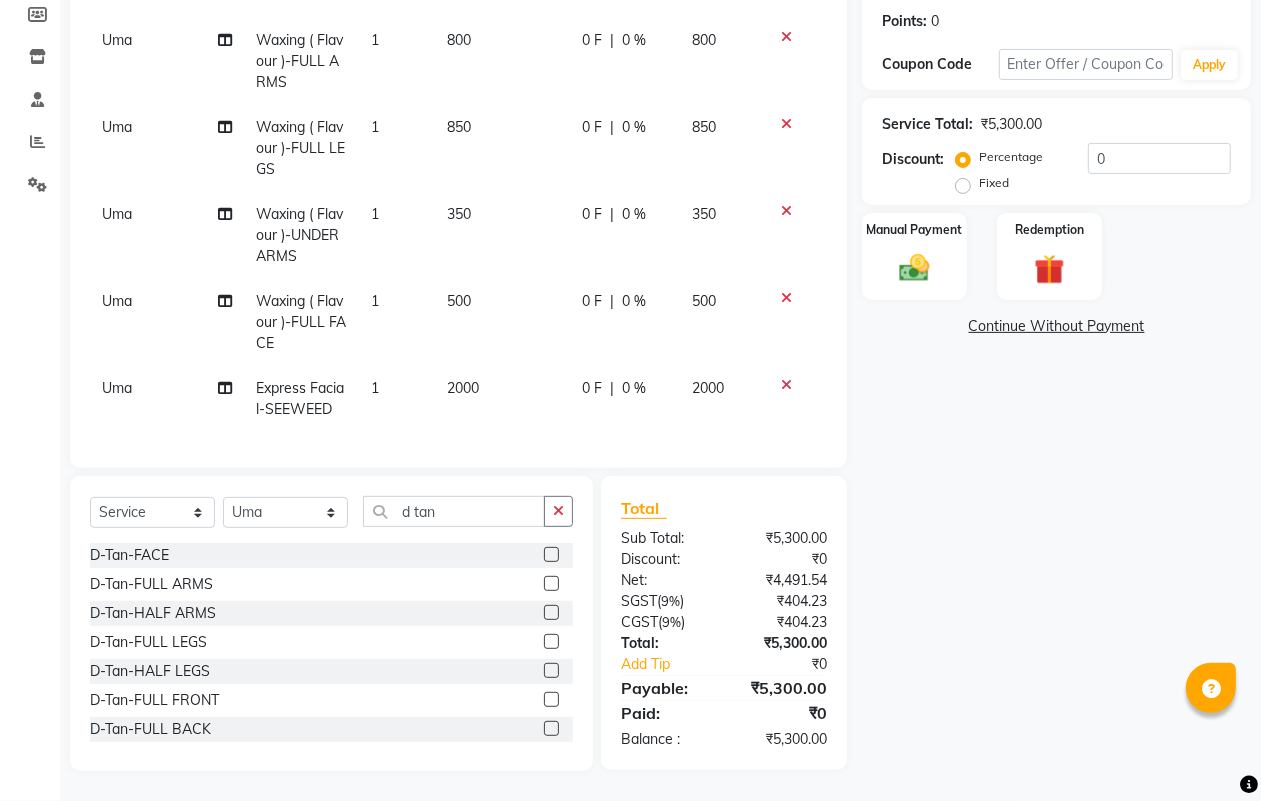 click 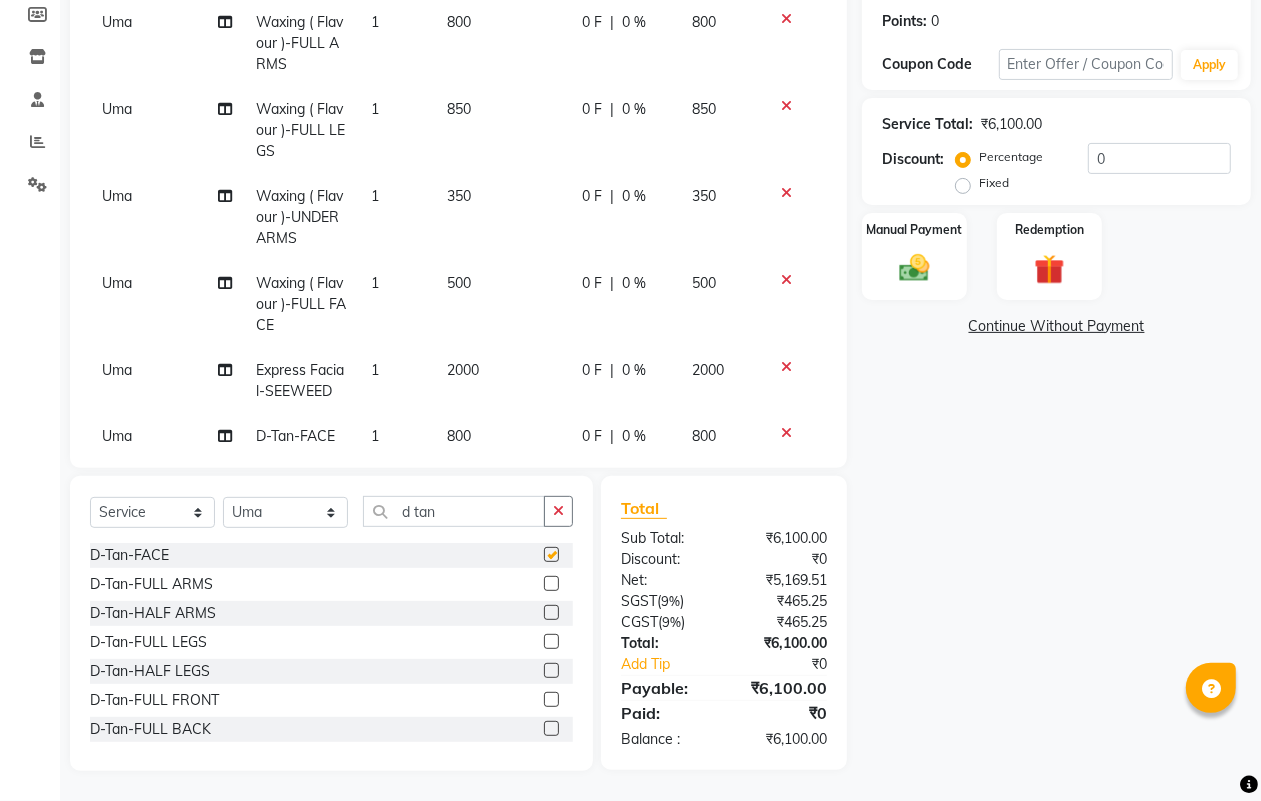 scroll, scrollTop: 162, scrollLeft: 0, axis: vertical 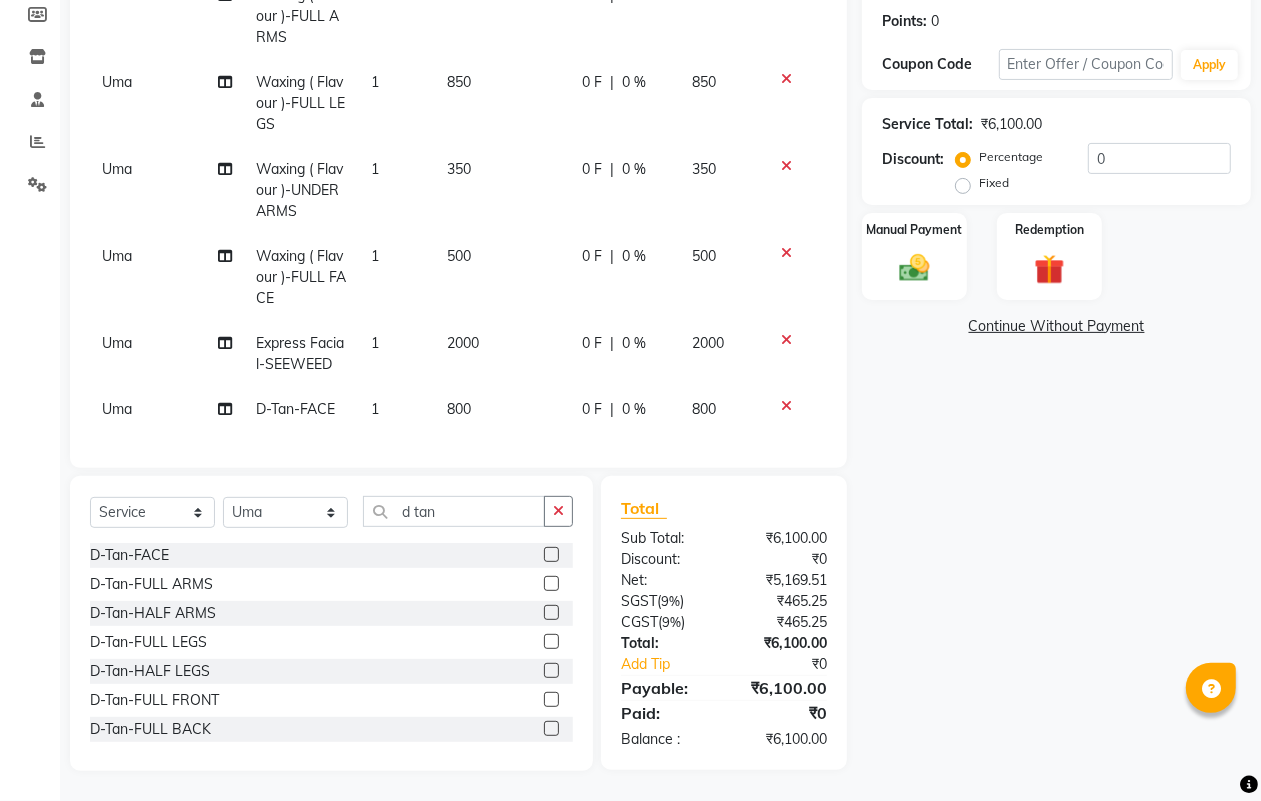 checkbox on "false" 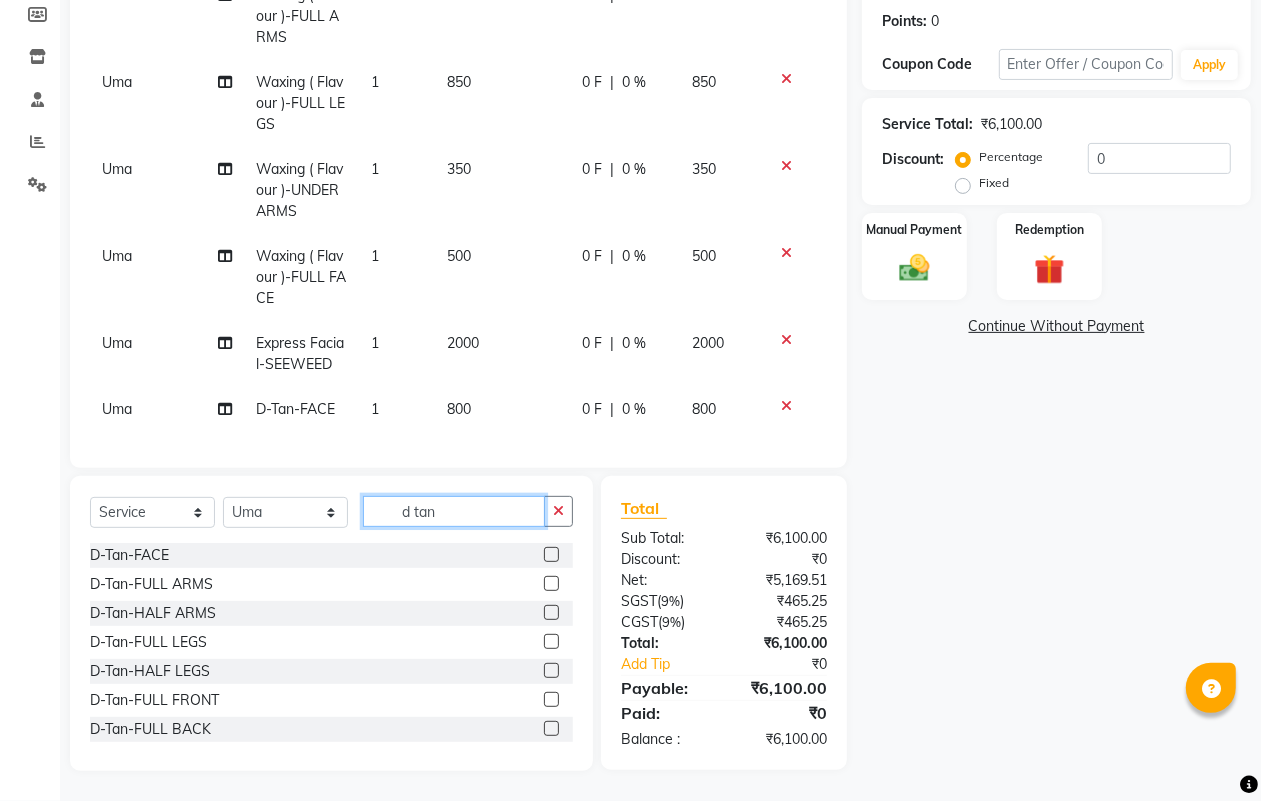 click on "d tan" 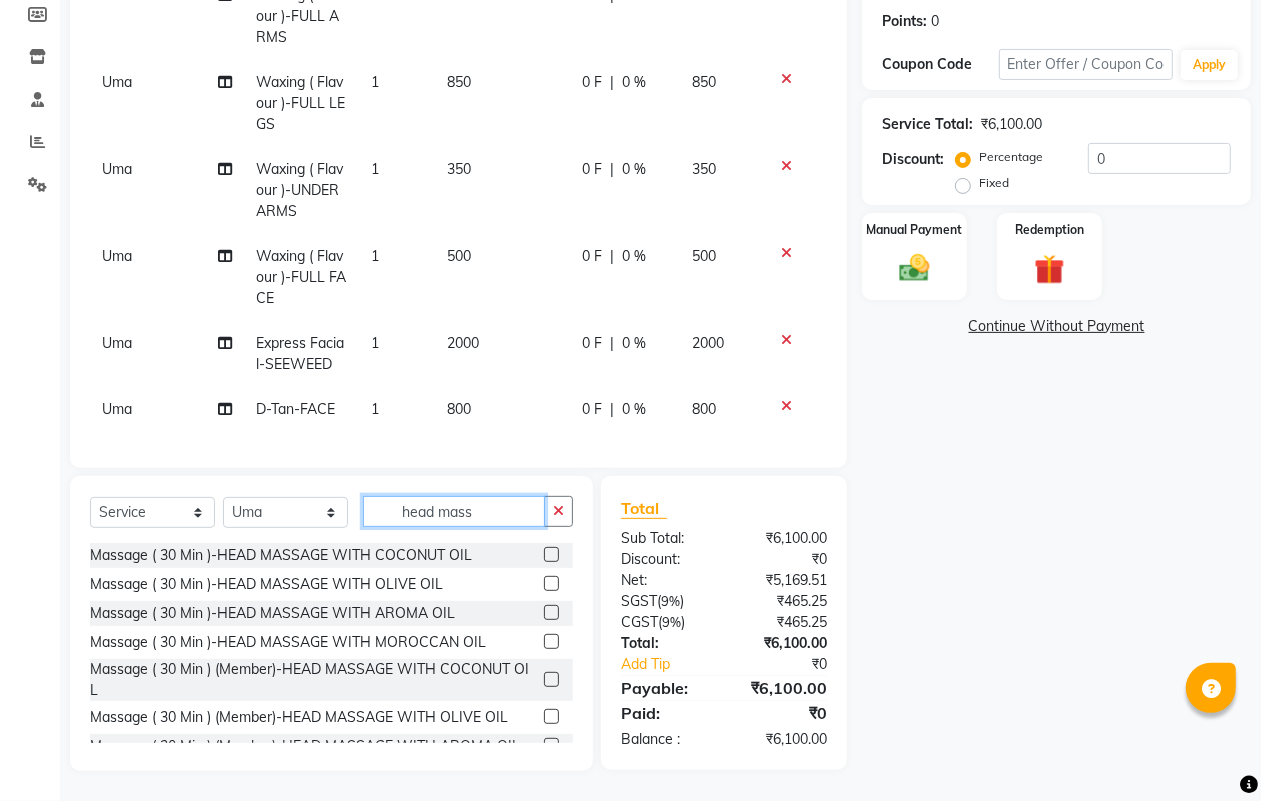 type on "head mass" 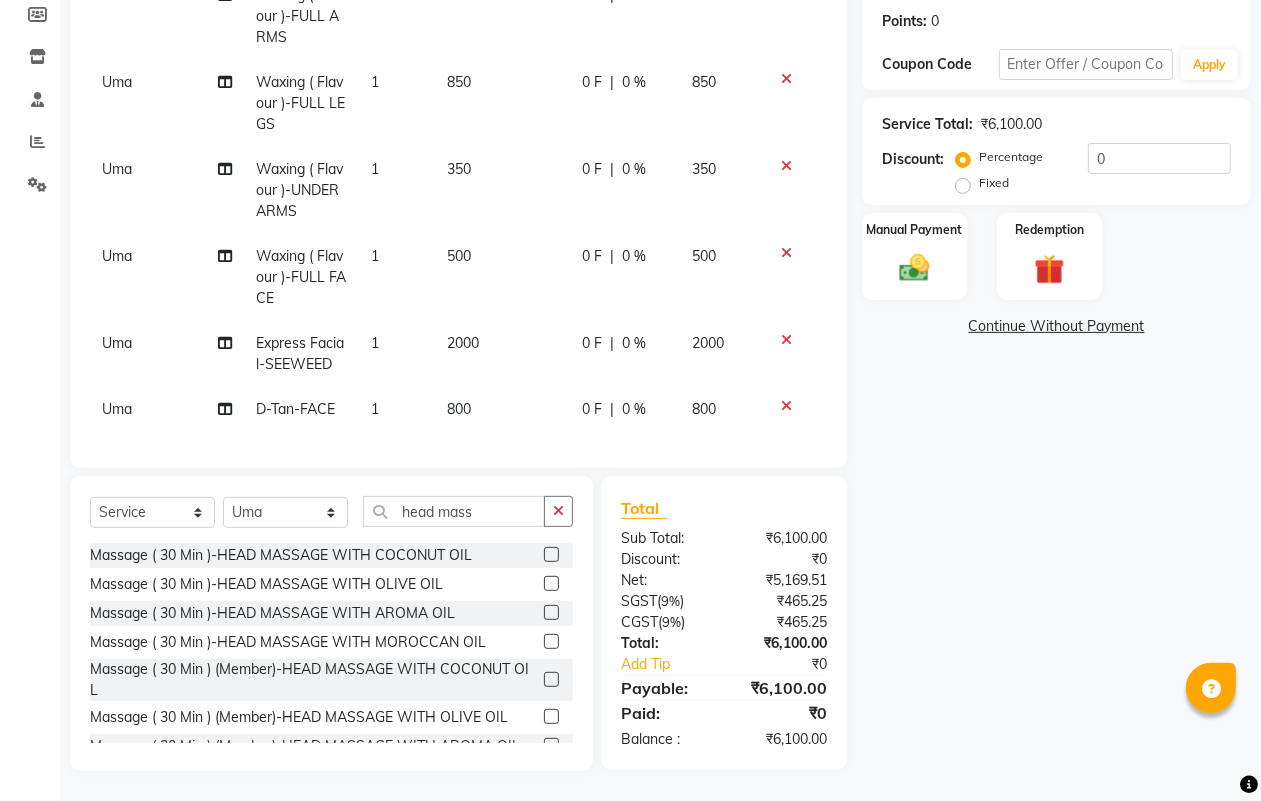 click 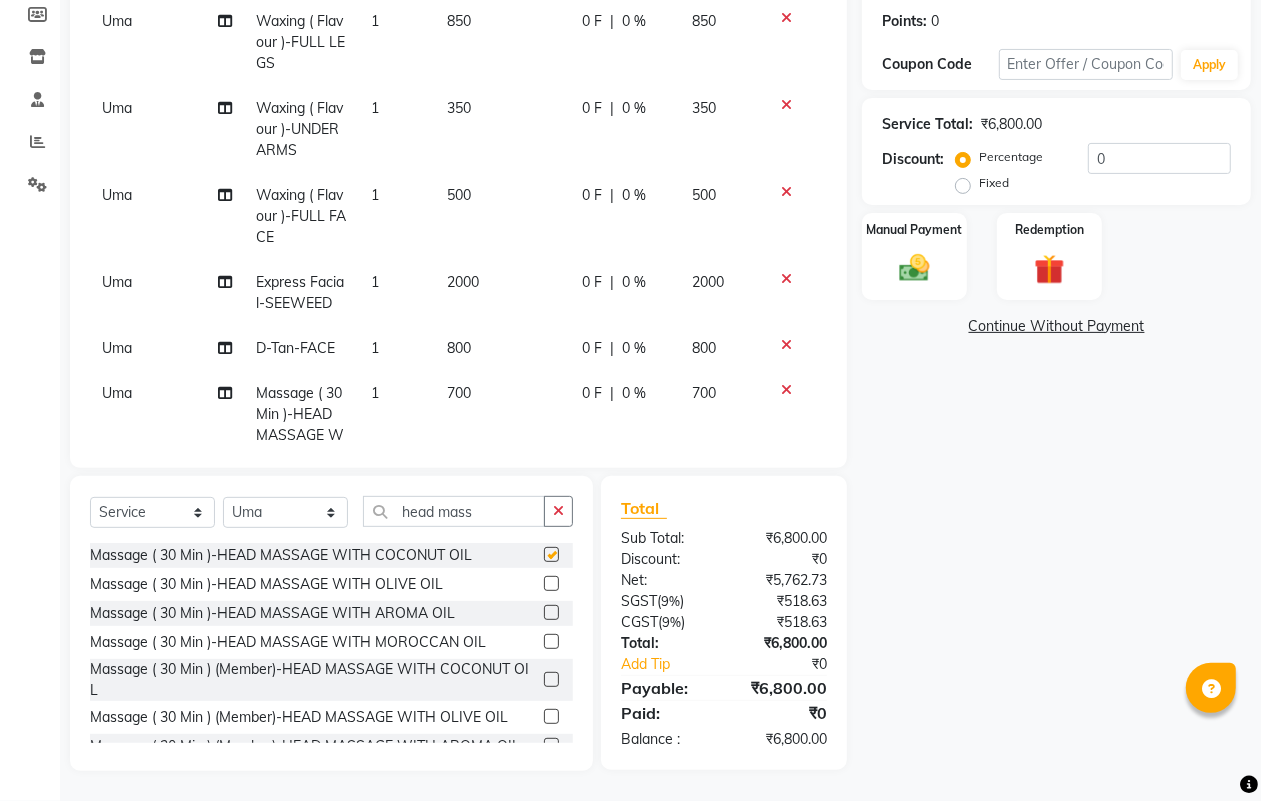 checkbox on "false" 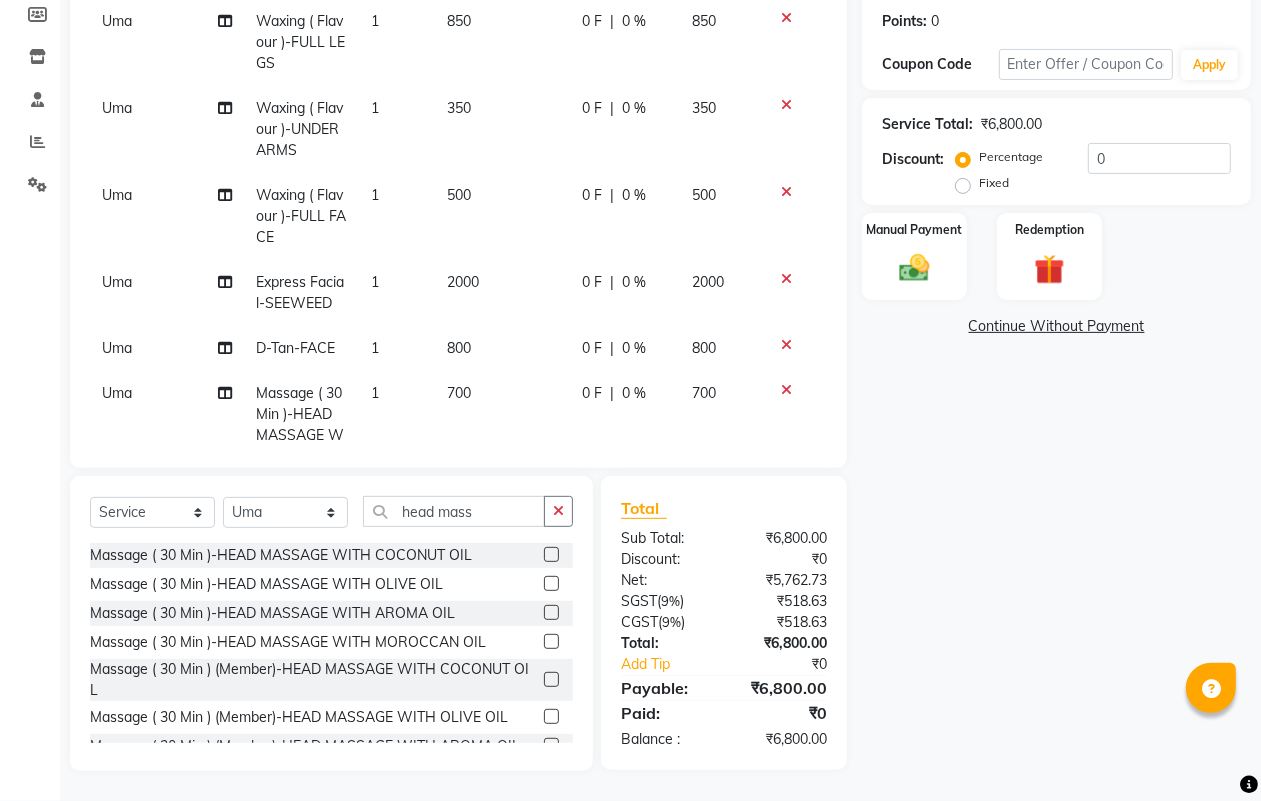 scroll, scrollTop: 291, scrollLeft: 0, axis: vertical 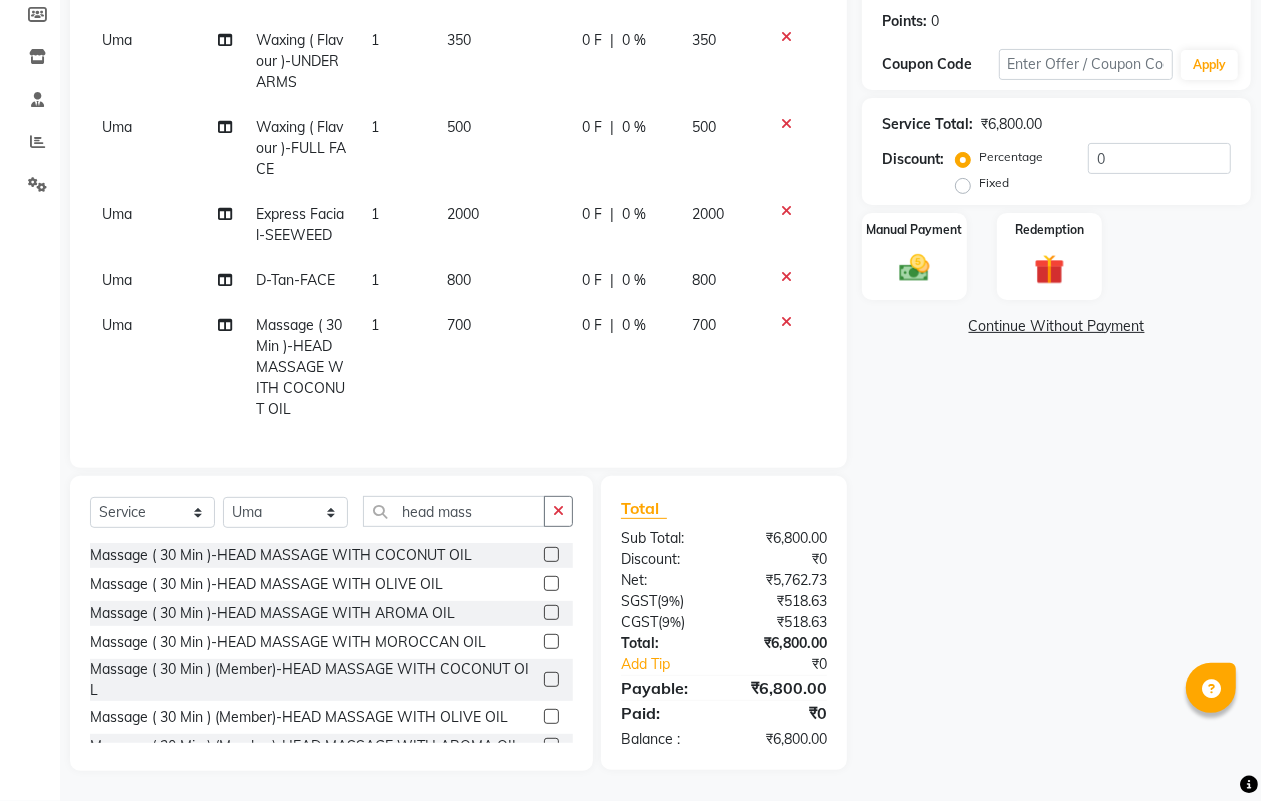 click 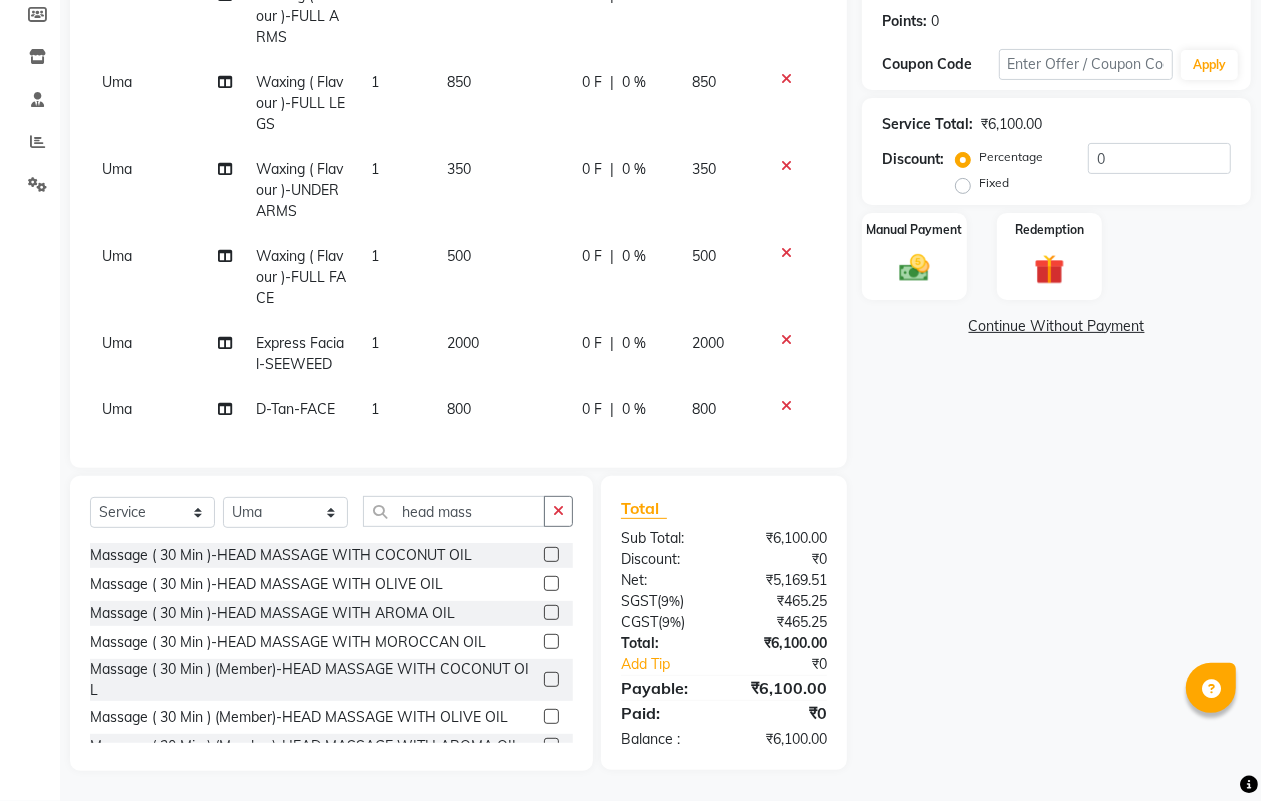 click 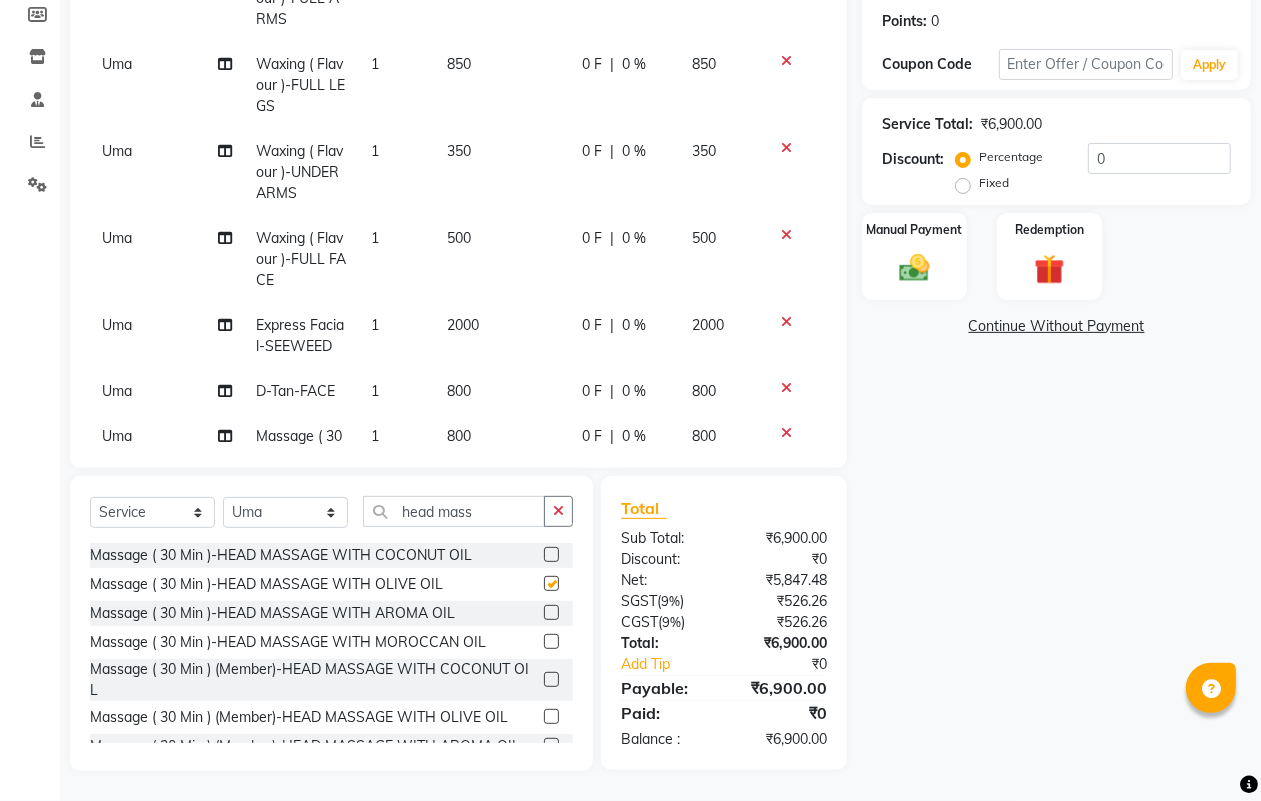 scroll, scrollTop: 291, scrollLeft: 0, axis: vertical 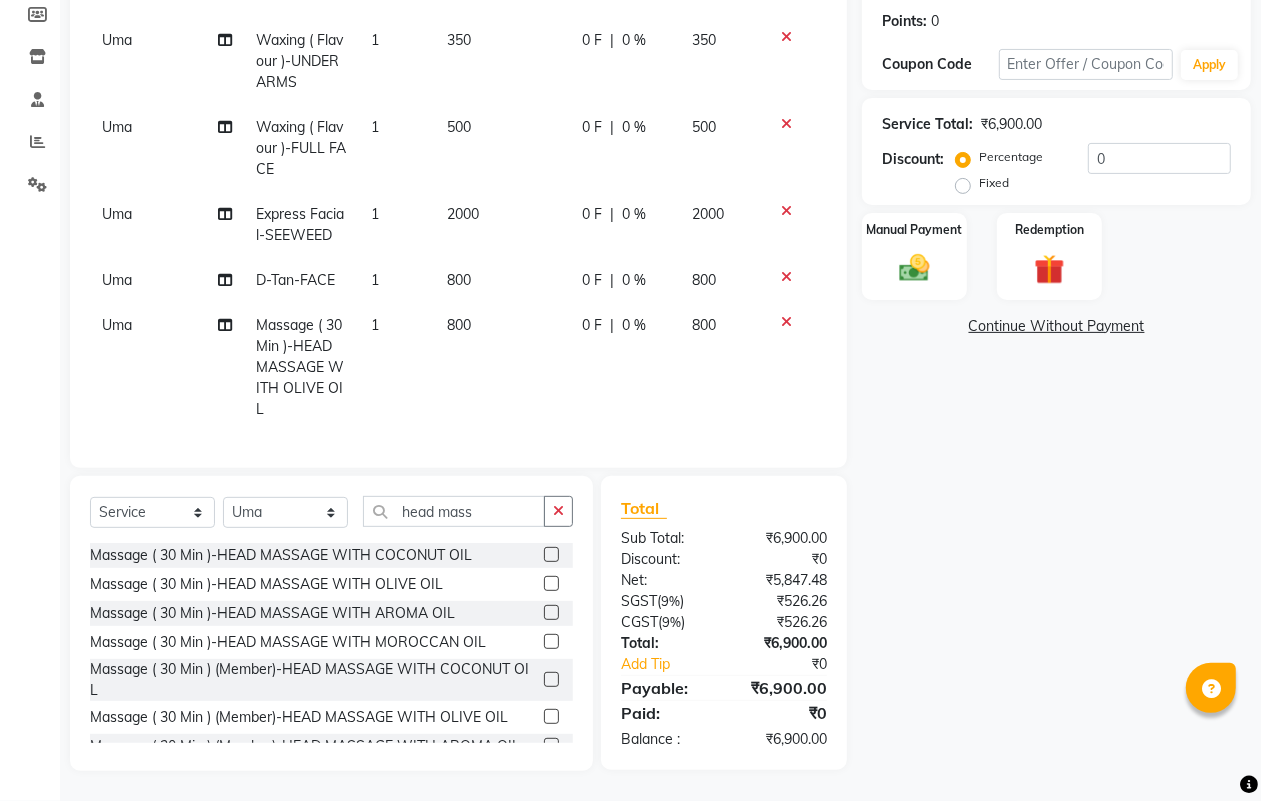 checkbox on "false" 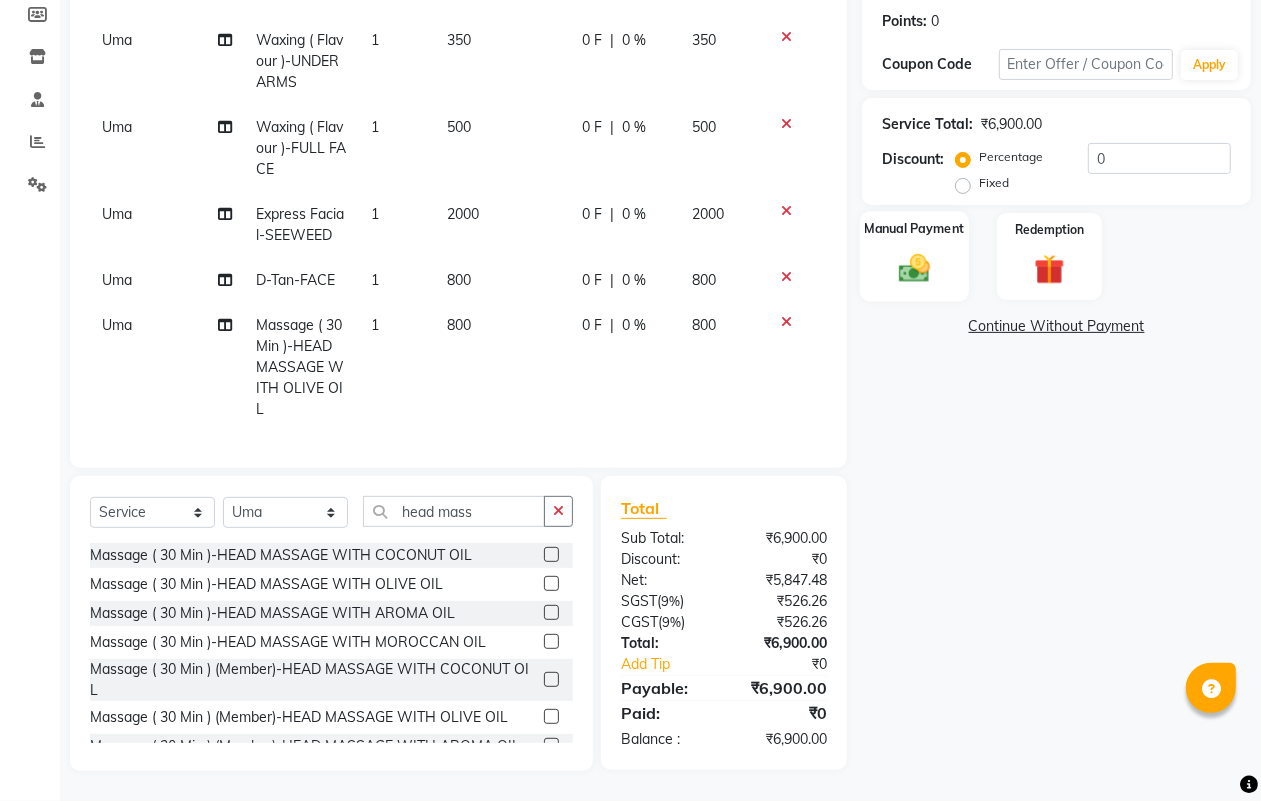 click on "Manual Payment" 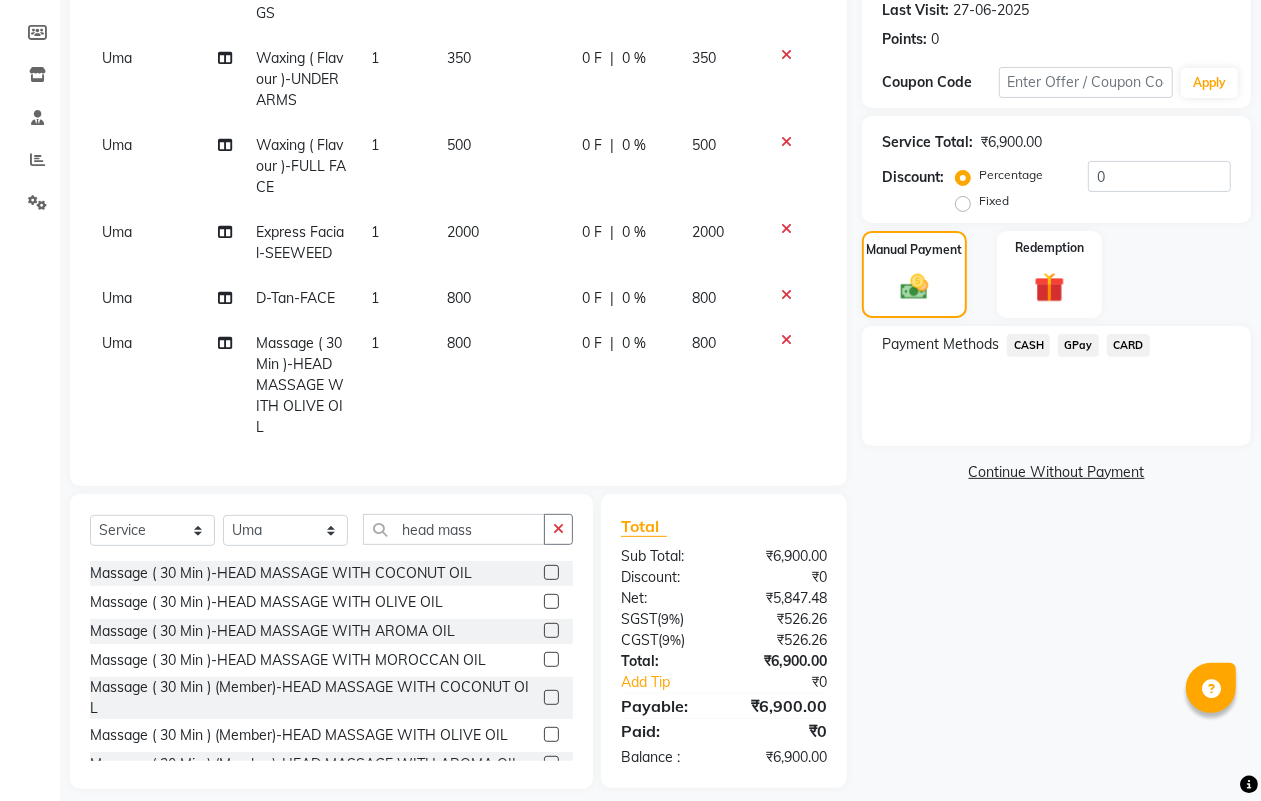 scroll, scrollTop: 300, scrollLeft: 0, axis: vertical 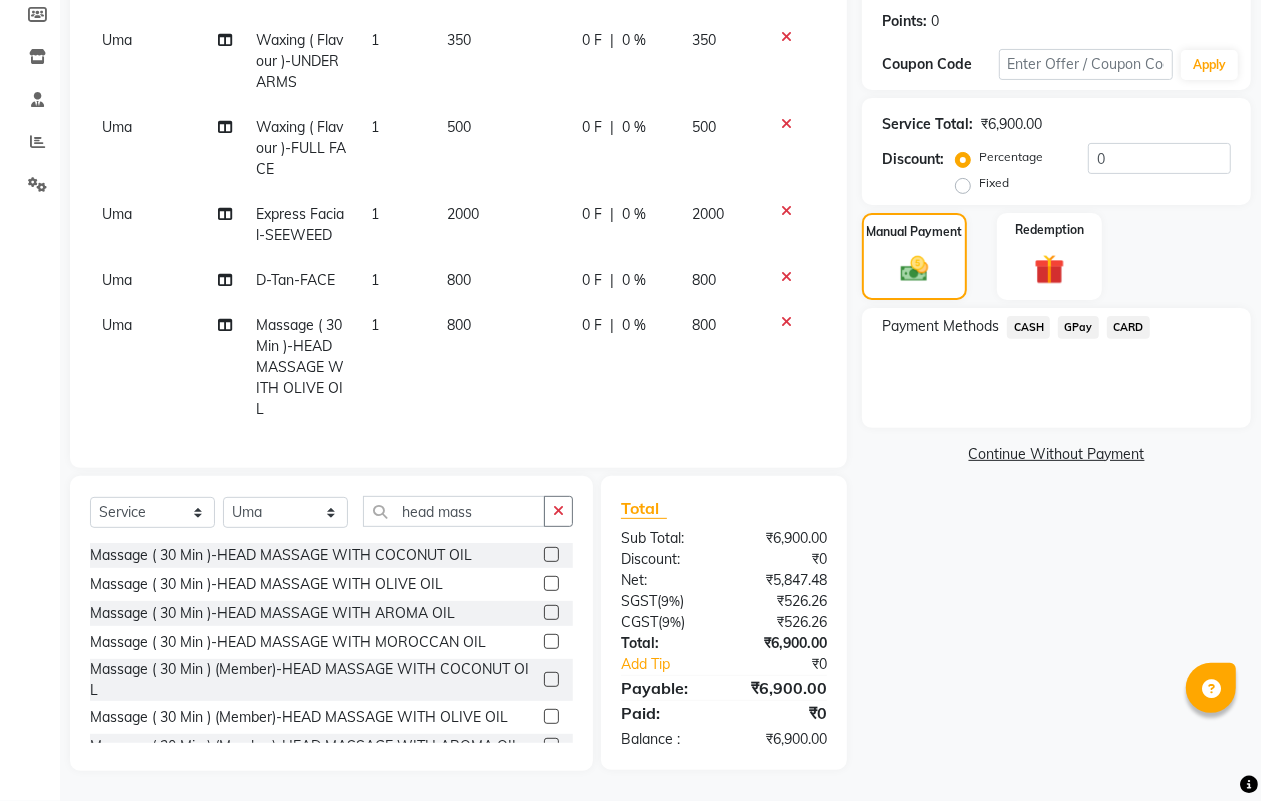 click on "CARD" 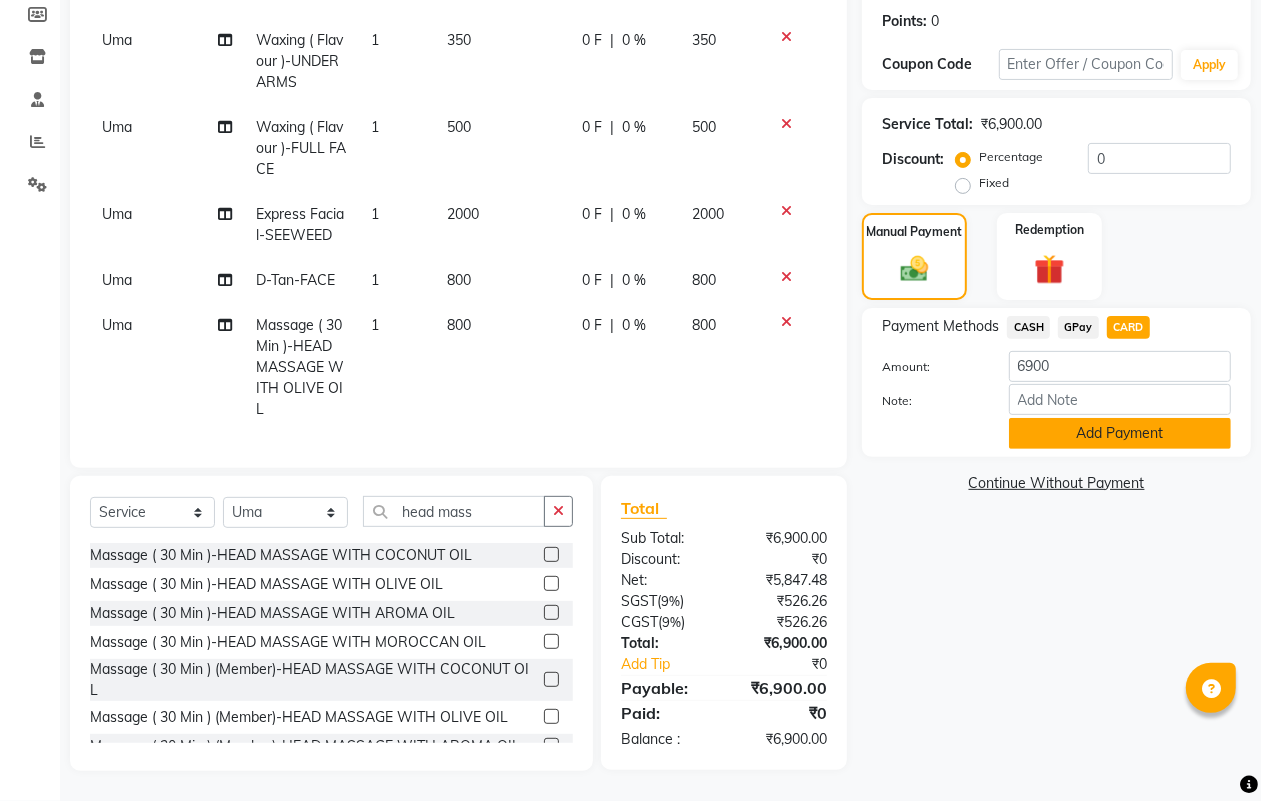 click on "Add Payment" 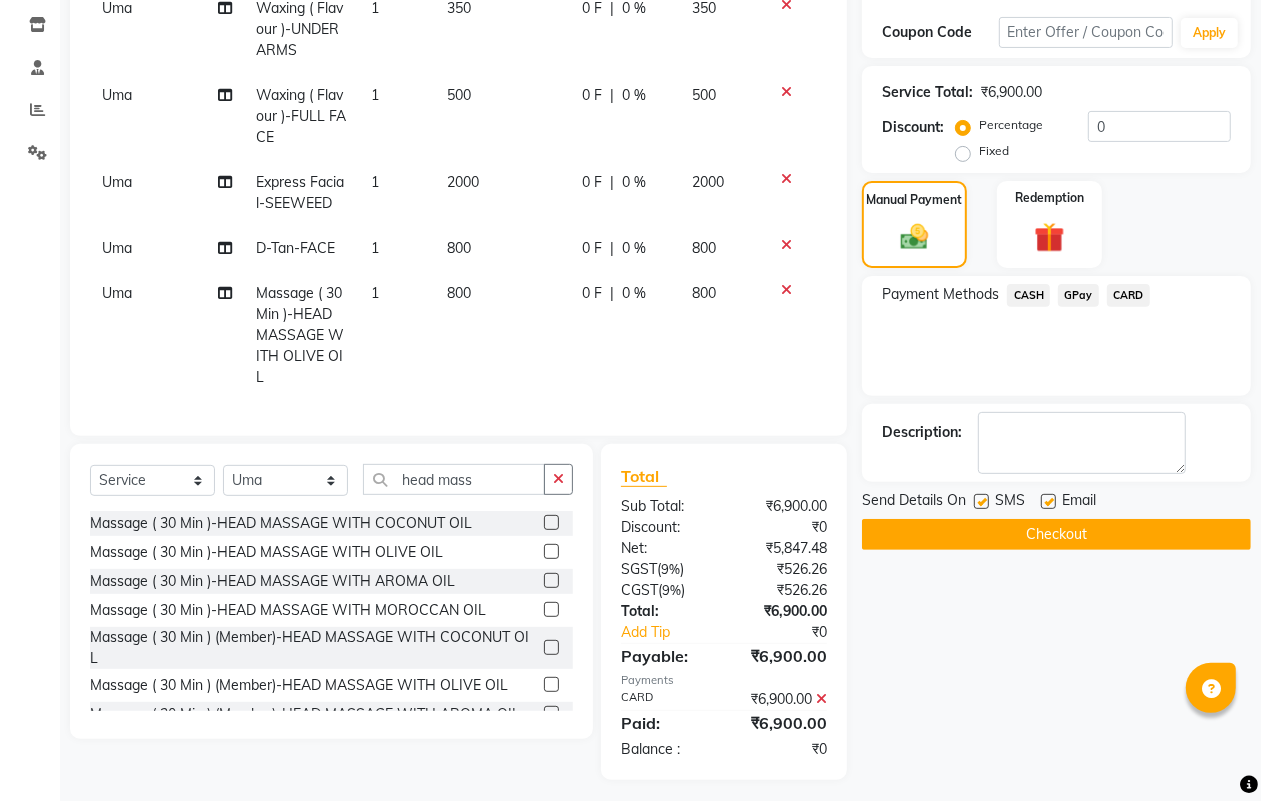 scroll, scrollTop: 340, scrollLeft: 0, axis: vertical 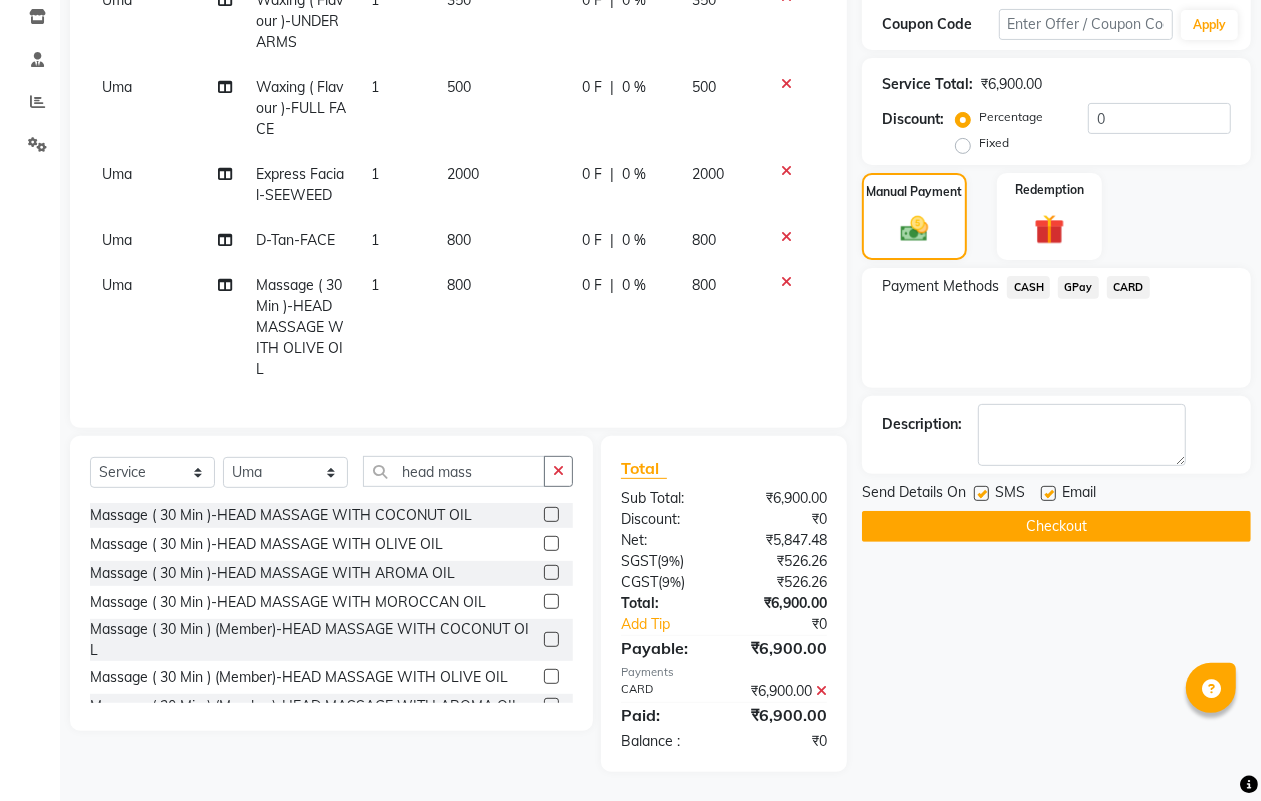 click on "Checkout" 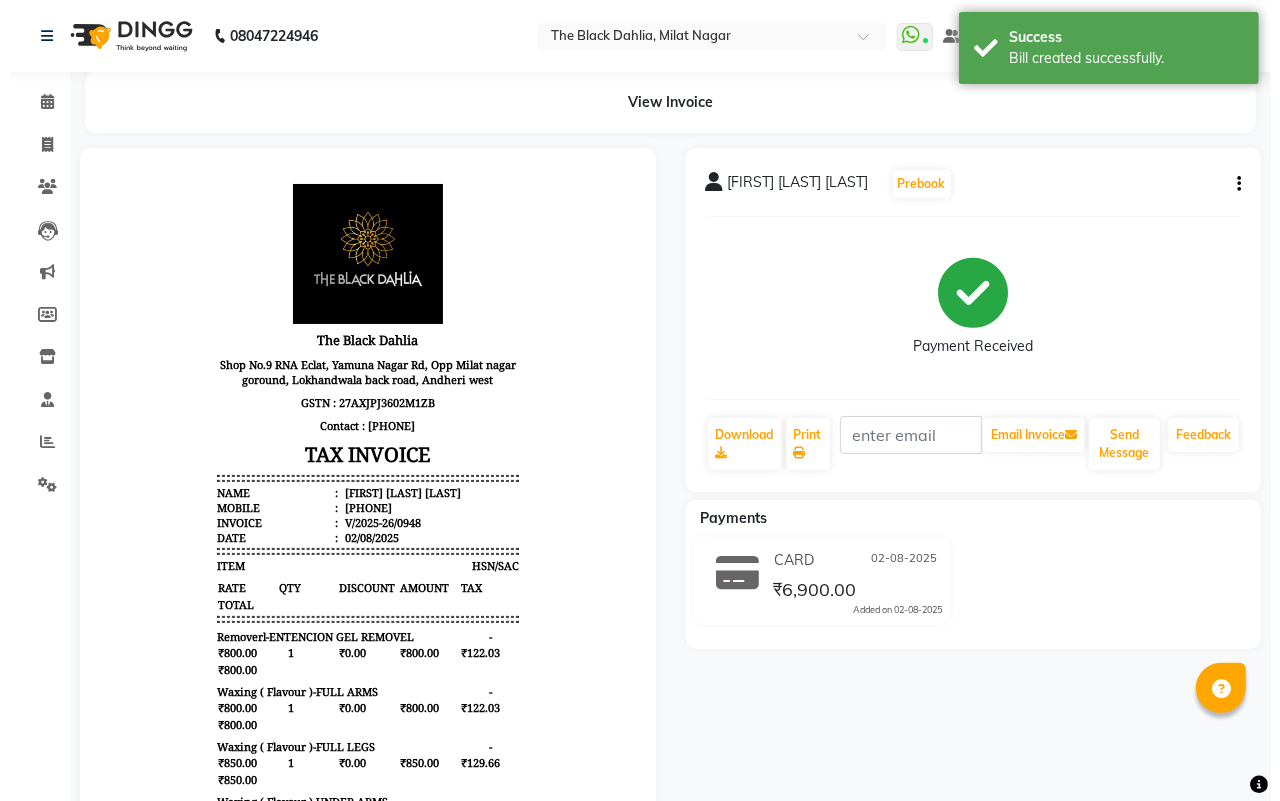scroll, scrollTop: 0, scrollLeft: 0, axis: both 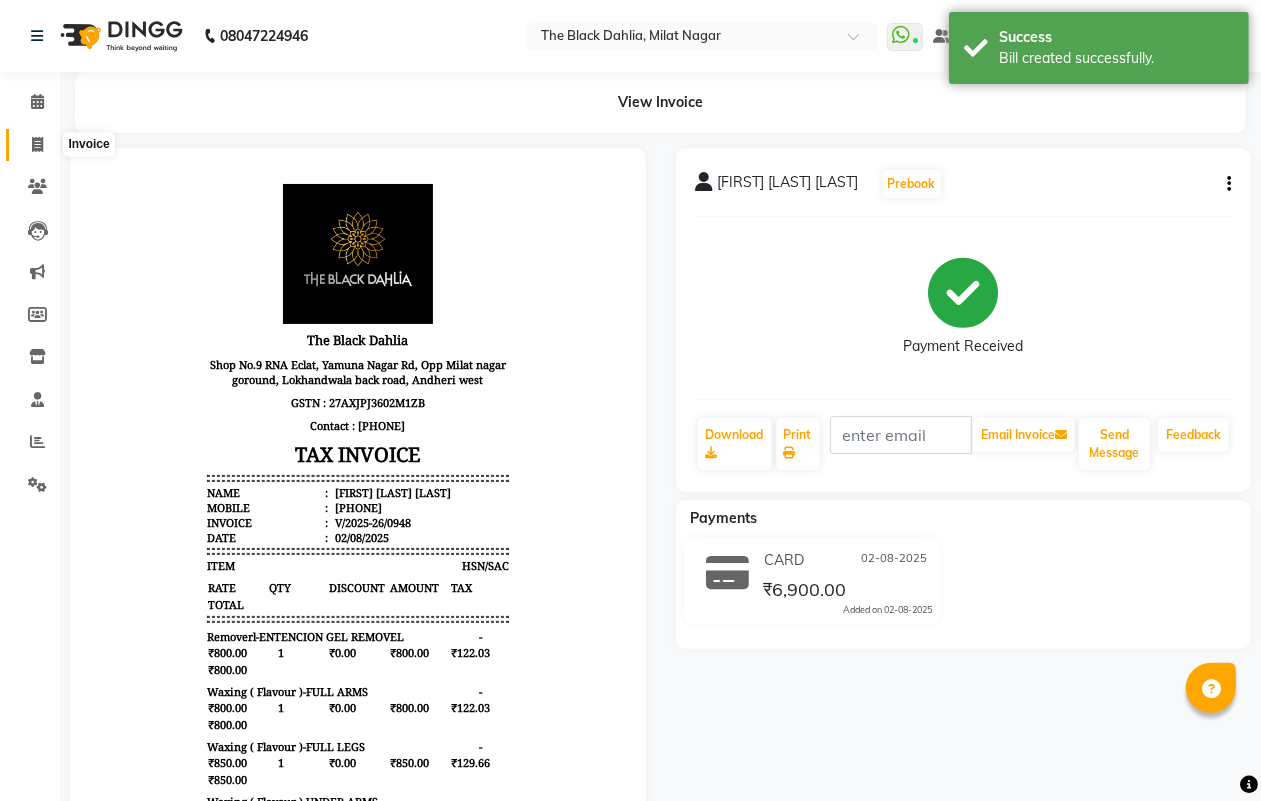 click 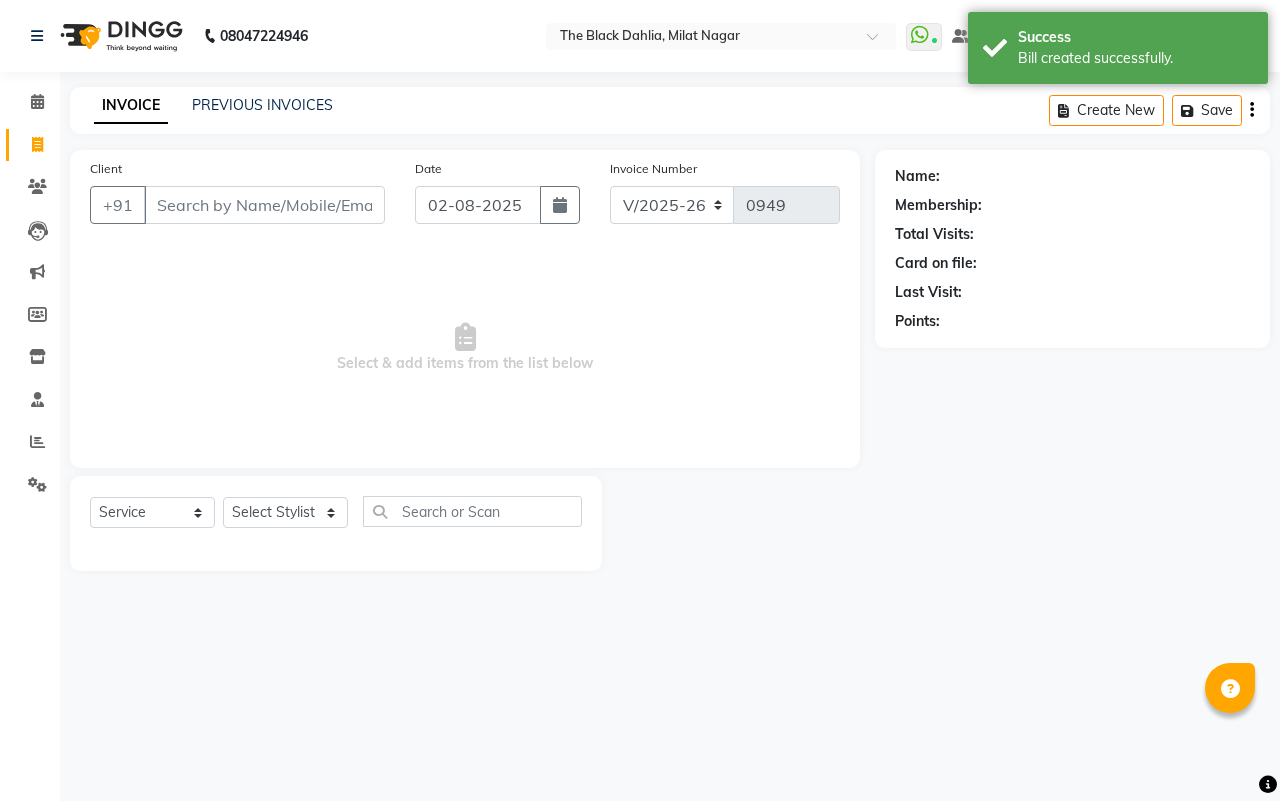 click on "Client" at bounding box center (264, 205) 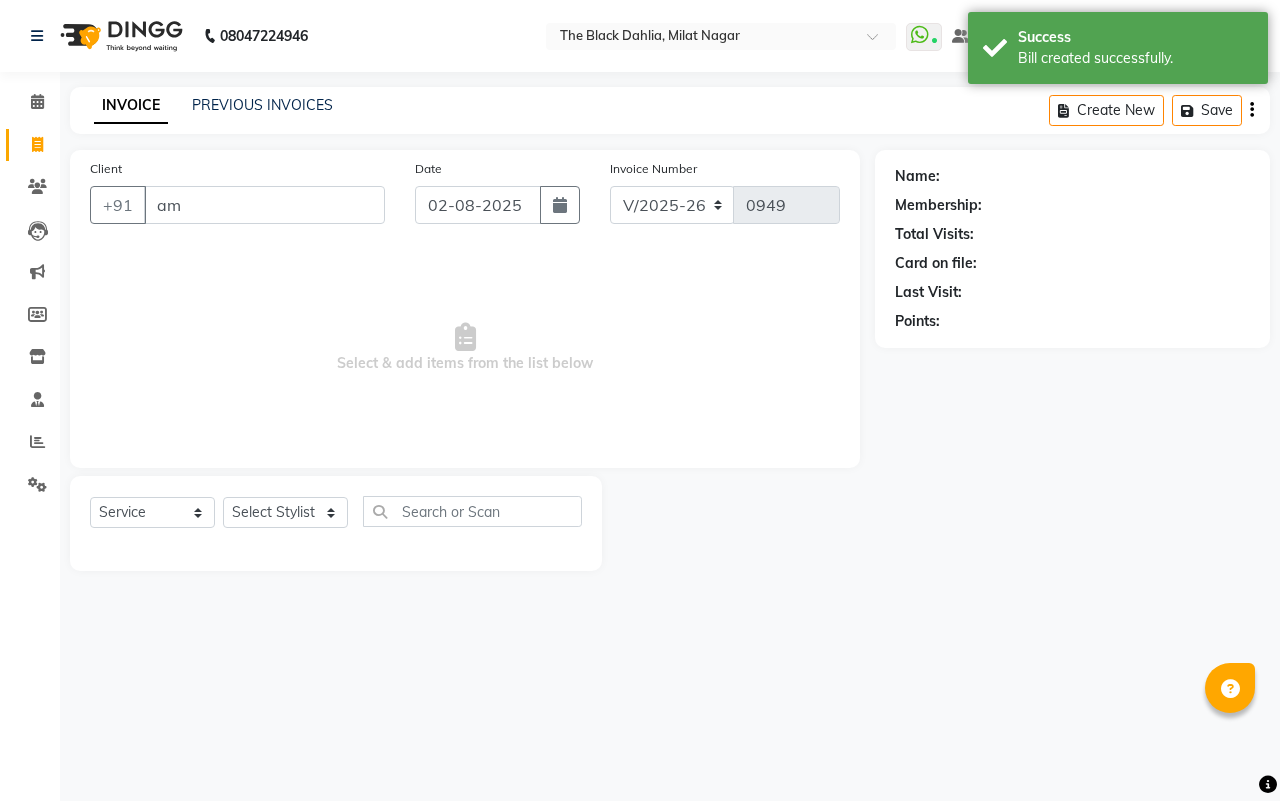 type on "amy" 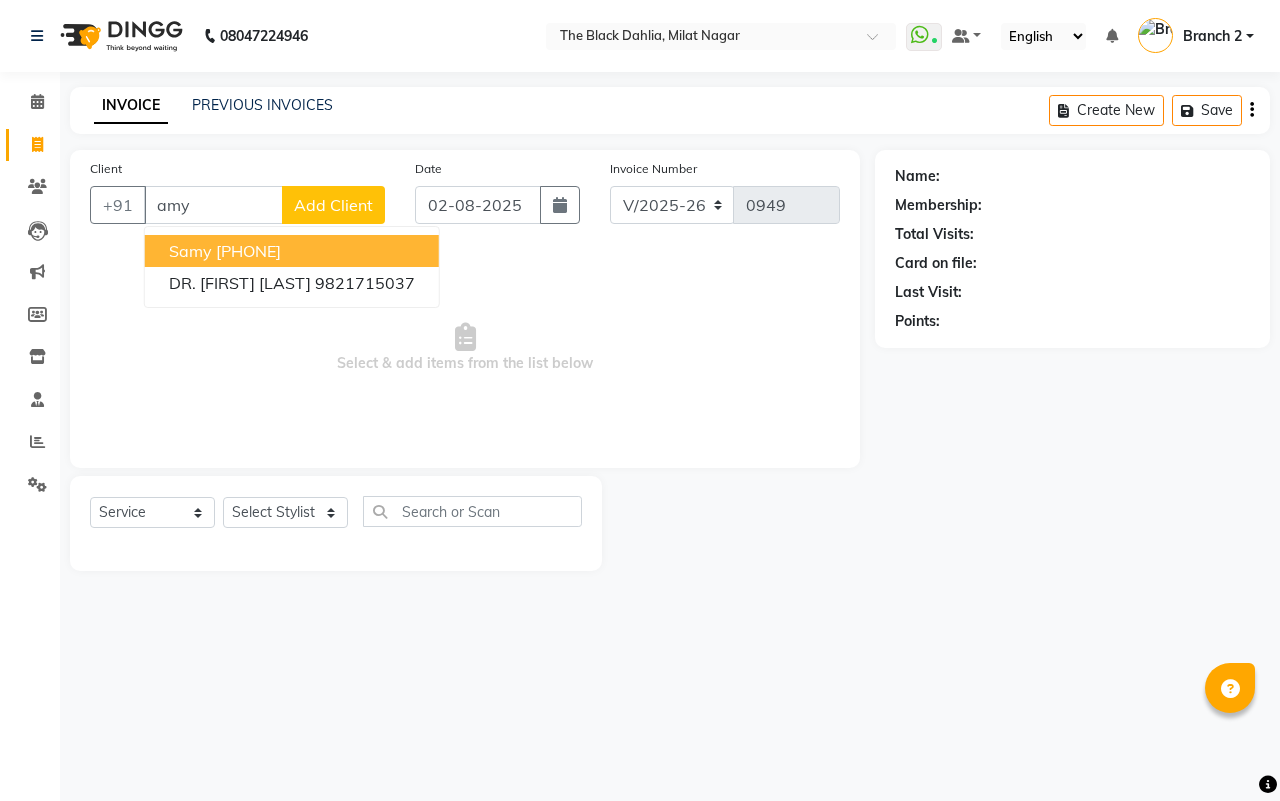 click on "amy" at bounding box center (213, 205) 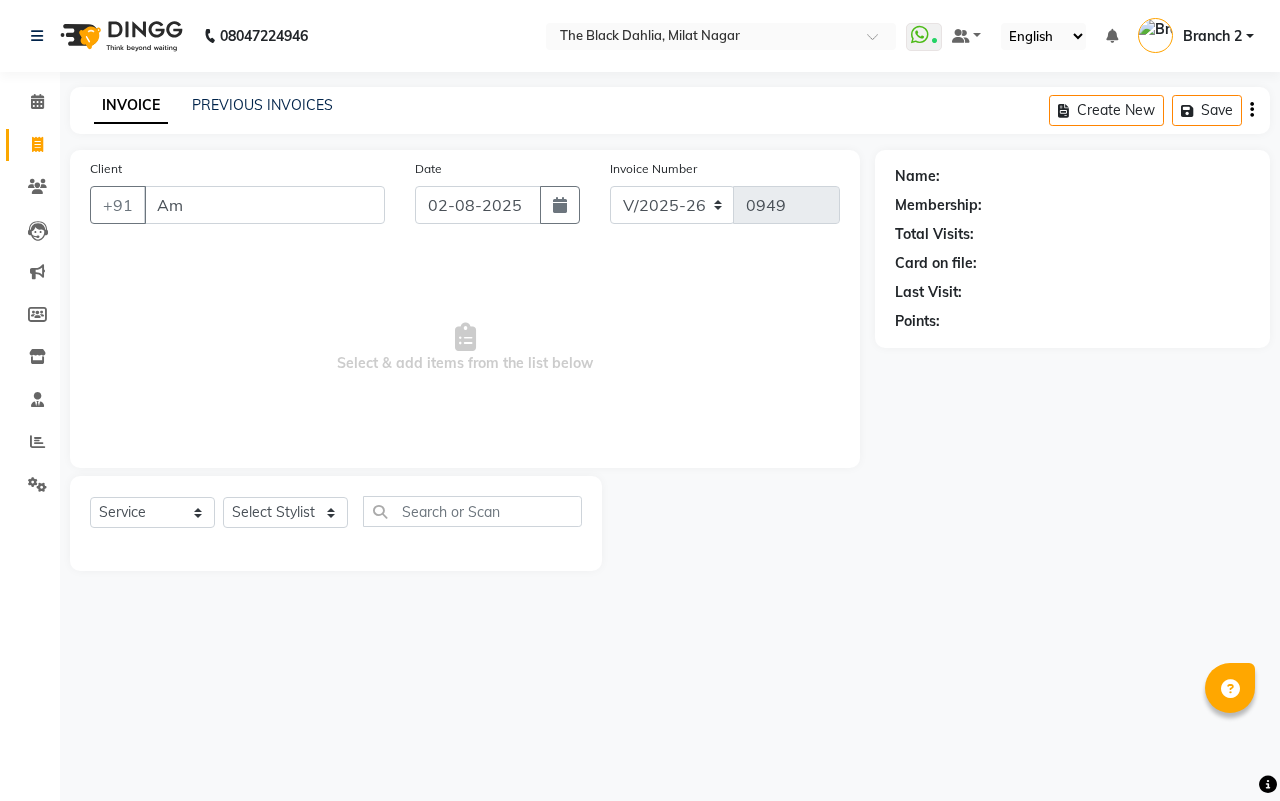 type on "Amy" 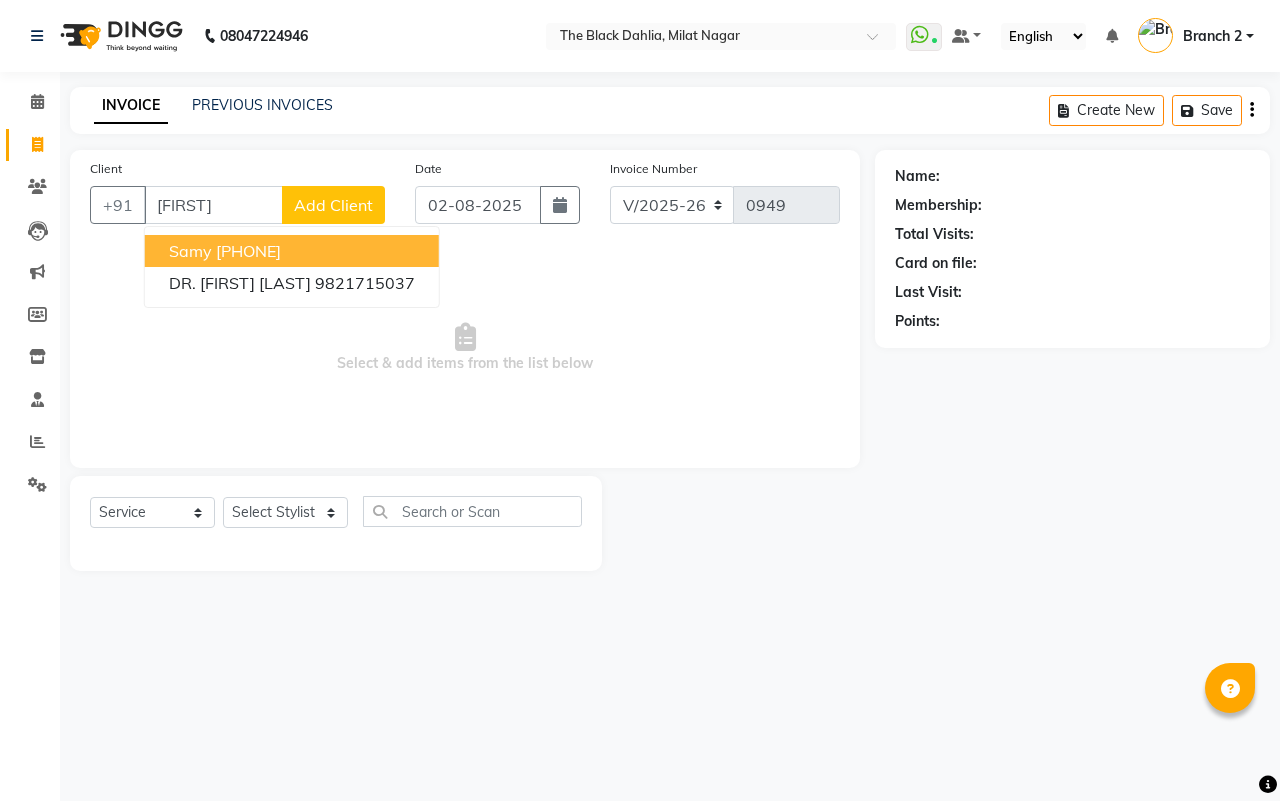 click on "Amy" at bounding box center [213, 205] 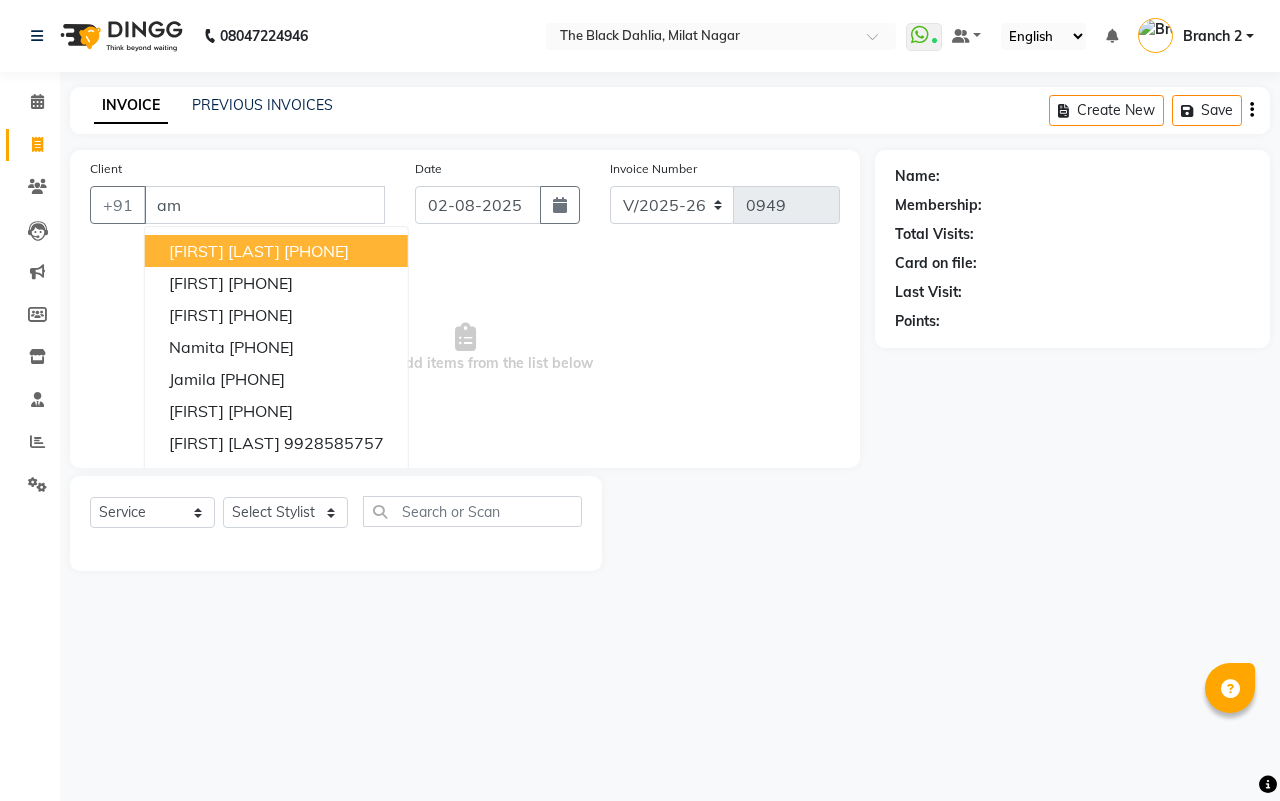 type on "a" 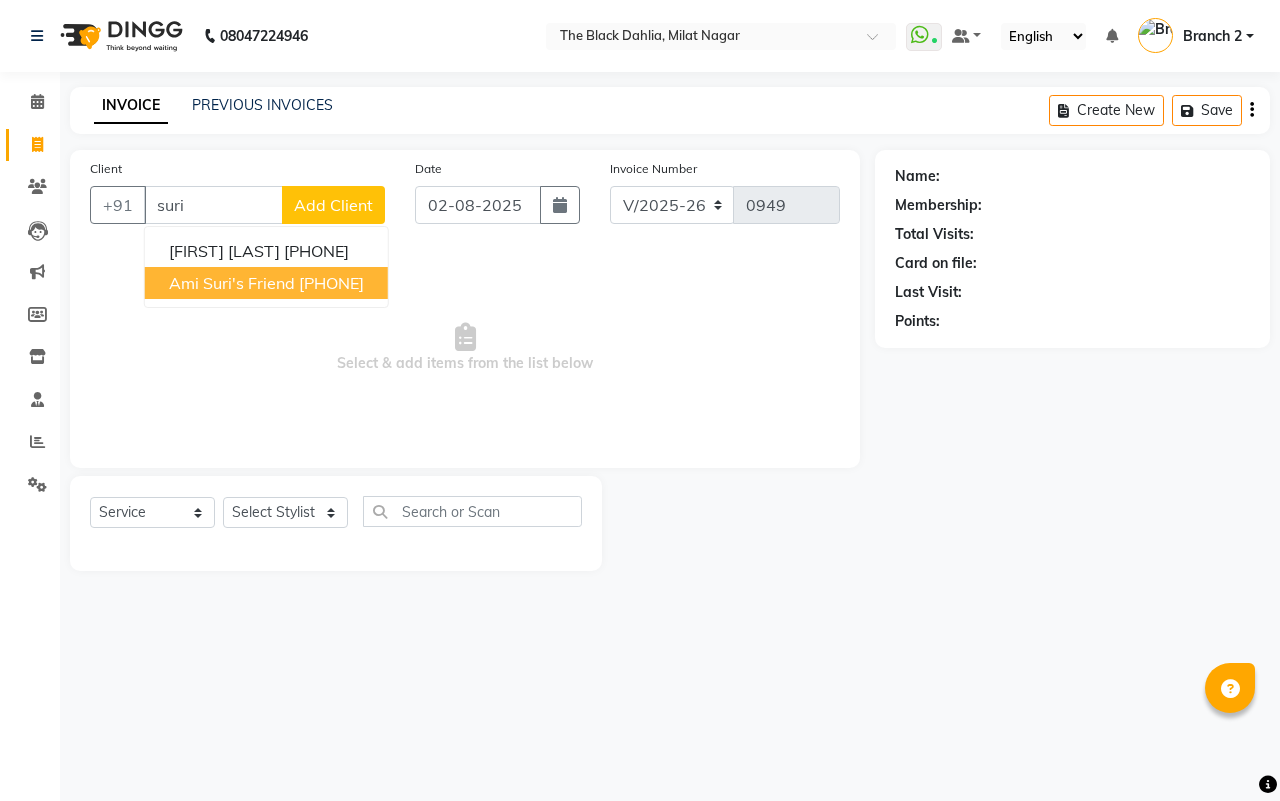 click on "Ami Suri's friend" at bounding box center [232, 283] 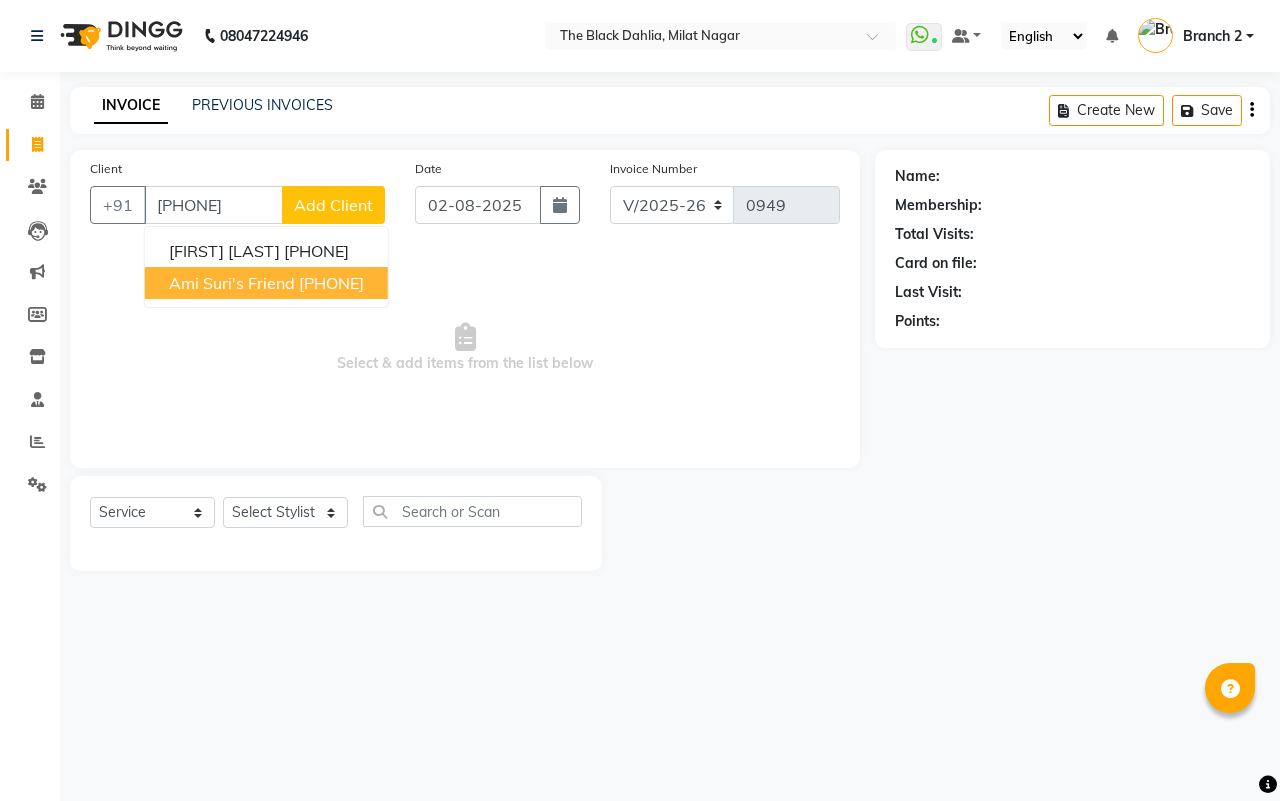 type on "9867424557" 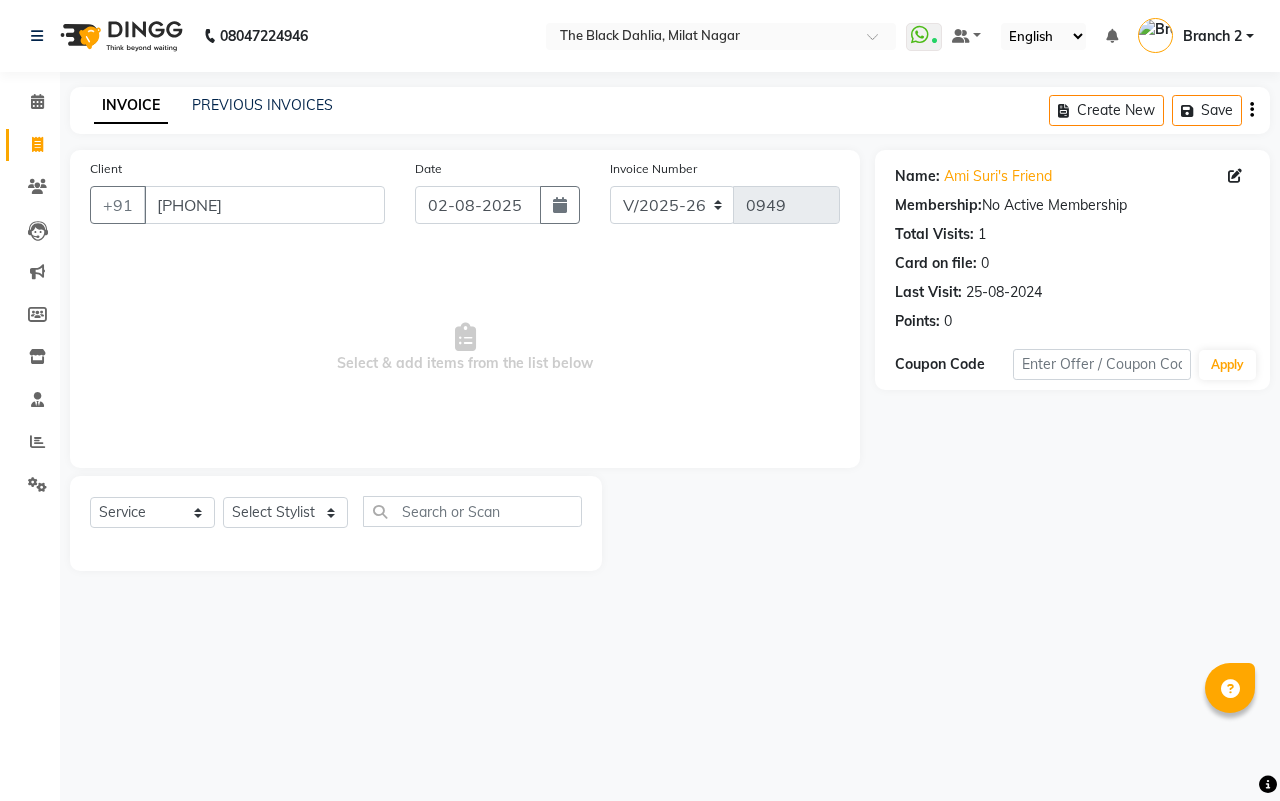 click on "Select & add items from the list below" at bounding box center [465, 348] 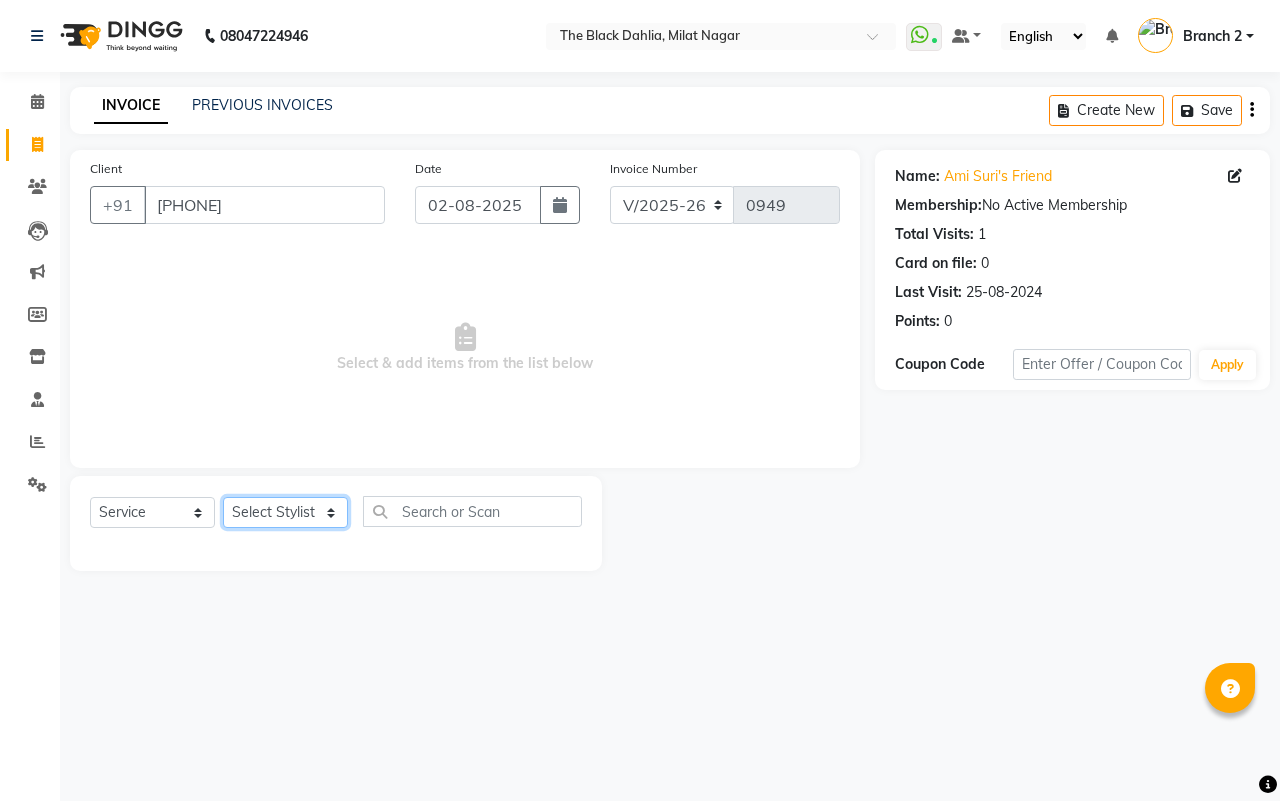 click on "Select Stylist ALISHA  Anam  Arman khan Dr Megha Dr,Muskan Jain FAIZAL FAIZAN FARID IQRA JAWED  JOYSNA JULI Jyotsana Baraskar KOMAL mehak Millat Nagar PINKY Rahul Riyasat ansari sakshi Salim SAIKH SAUD  SEEMA Sharukh Shital Jain Shivpriya SONI TBD Uma VAISHNAVI Veer Sir" 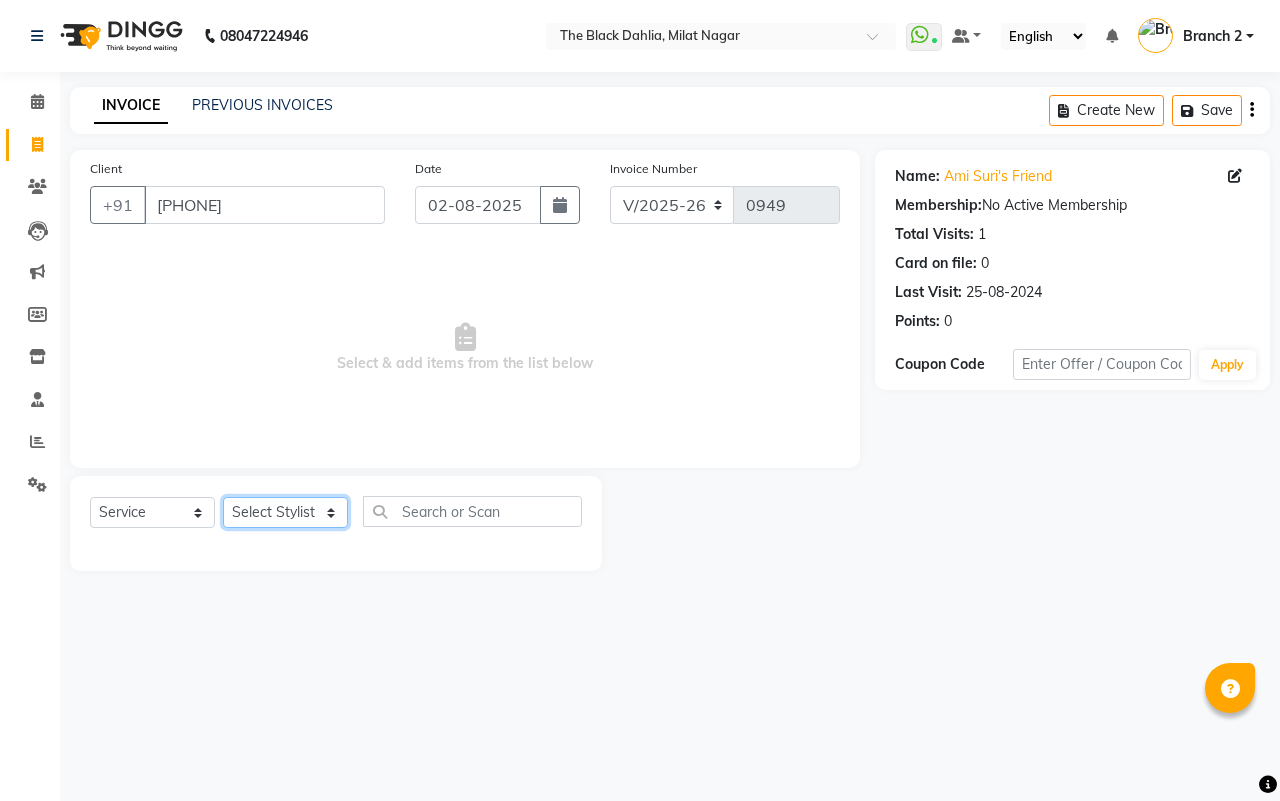 select on "23623" 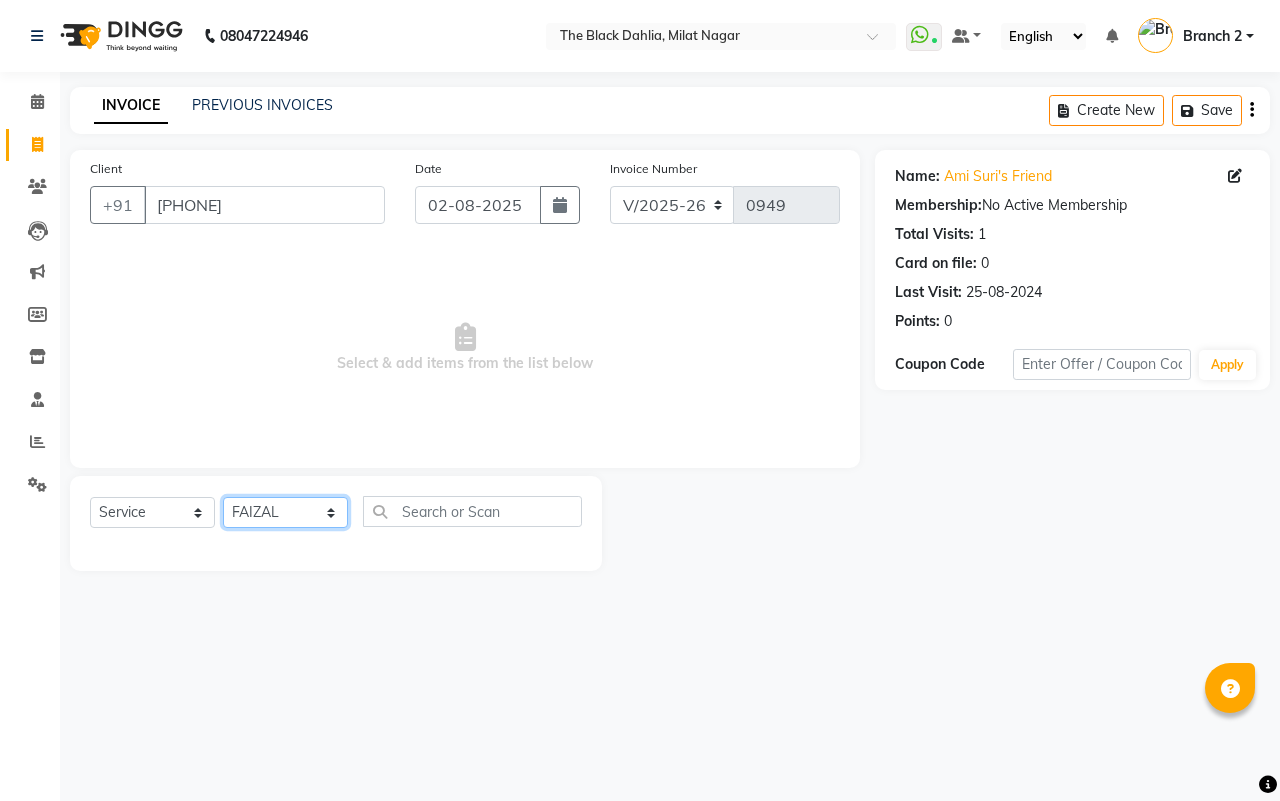click on "Select Stylist ALISHA  Anam  Arman khan Dr Megha Dr,Muskan Jain FAIZAL FAIZAN FARID IQRA JAWED  JOYSNA JULI Jyotsana Baraskar KOMAL mehak Millat Nagar PINKY Rahul Riyasat ansari sakshi Salim SAIKH SAUD  SEEMA Sharukh Shital Jain Shivpriya SONI TBD Uma VAISHNAVI Veer Sir" 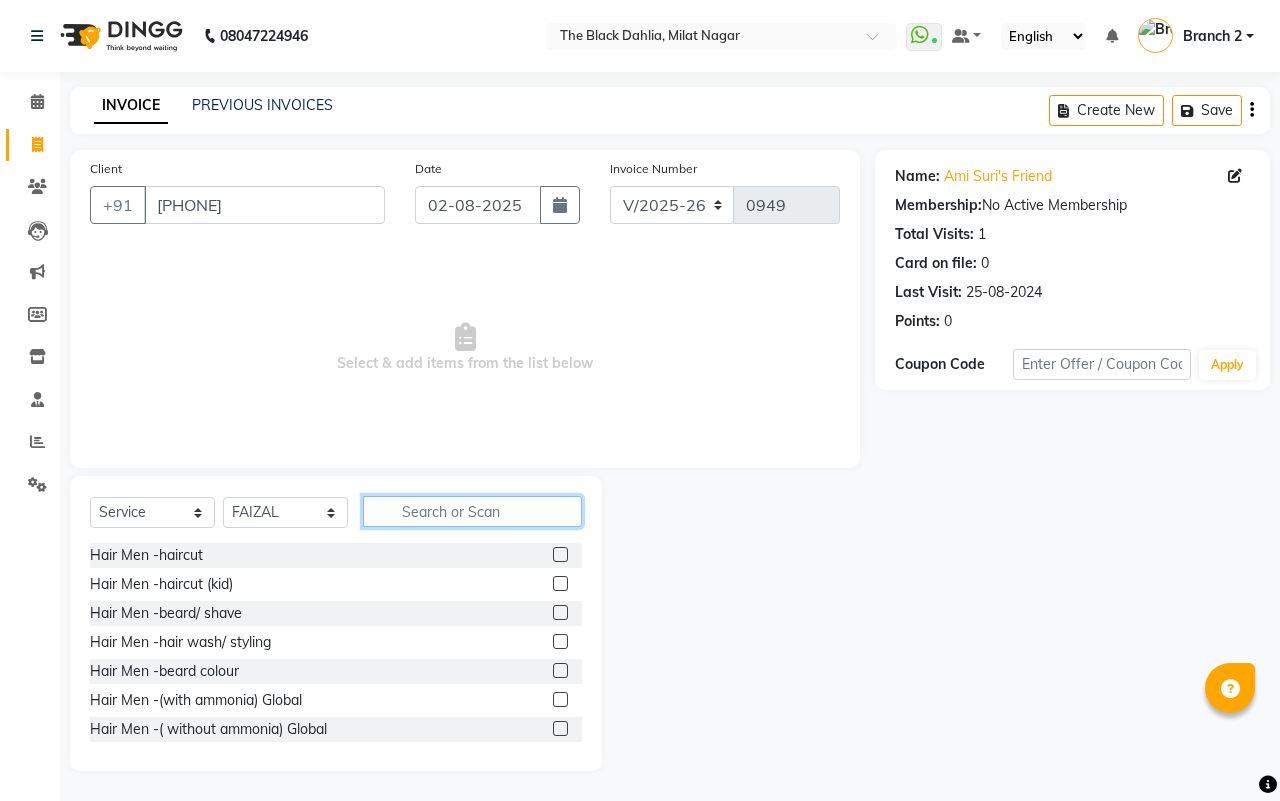 click 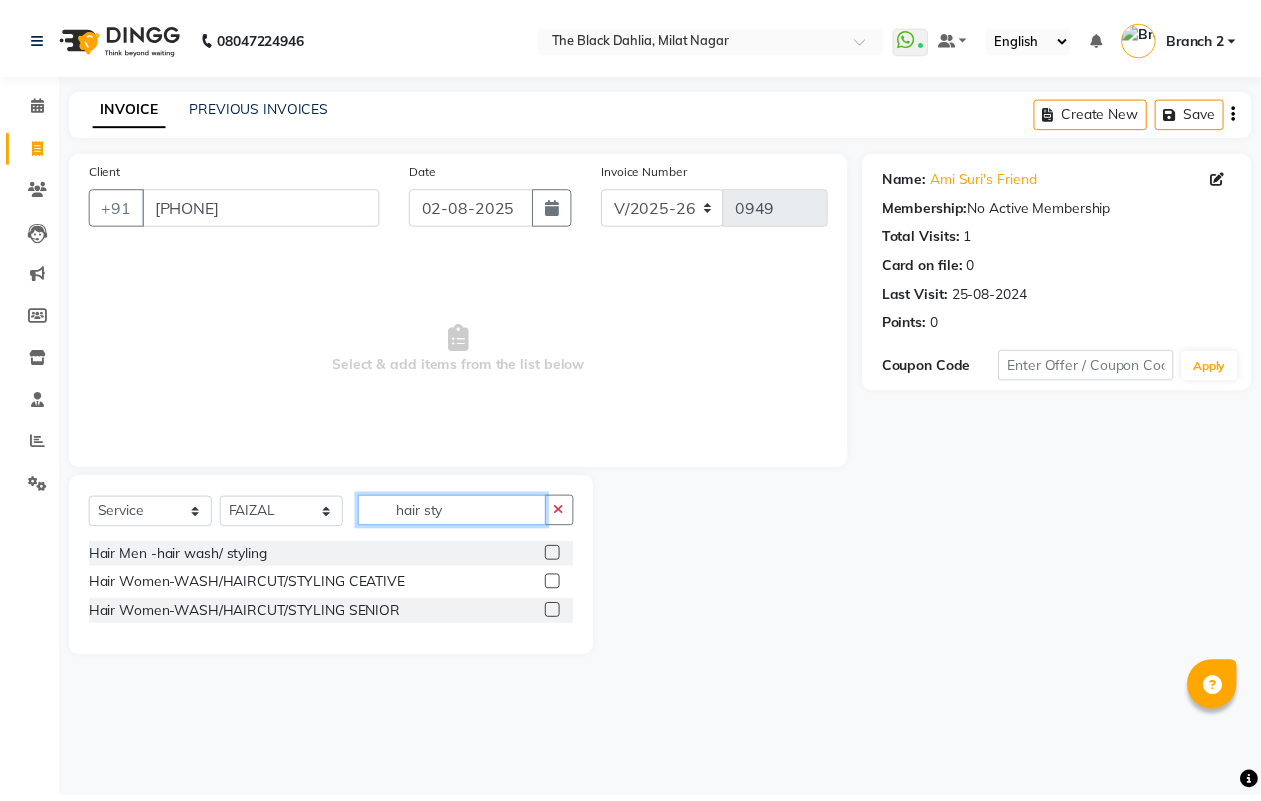 scroll, scrollTop: 0, scrollLeft: 0, axis: both 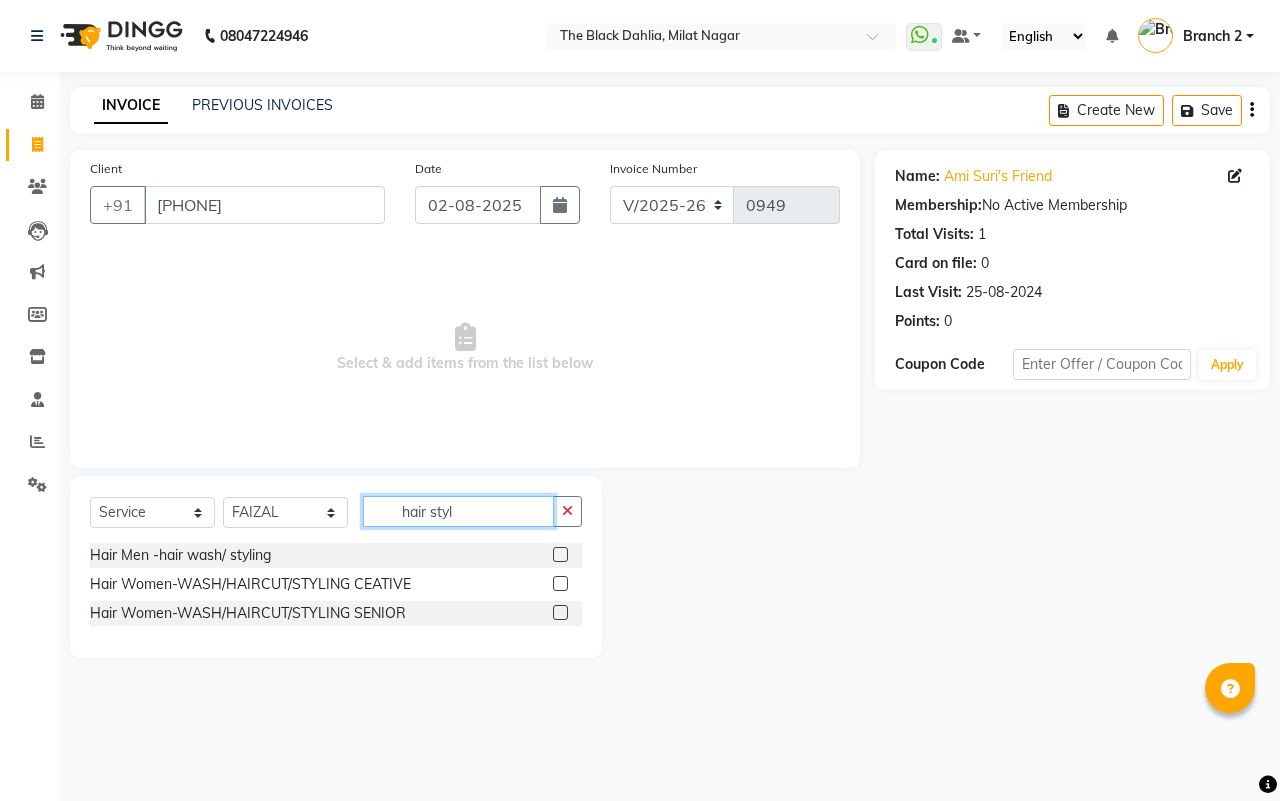 type on "hair styli" 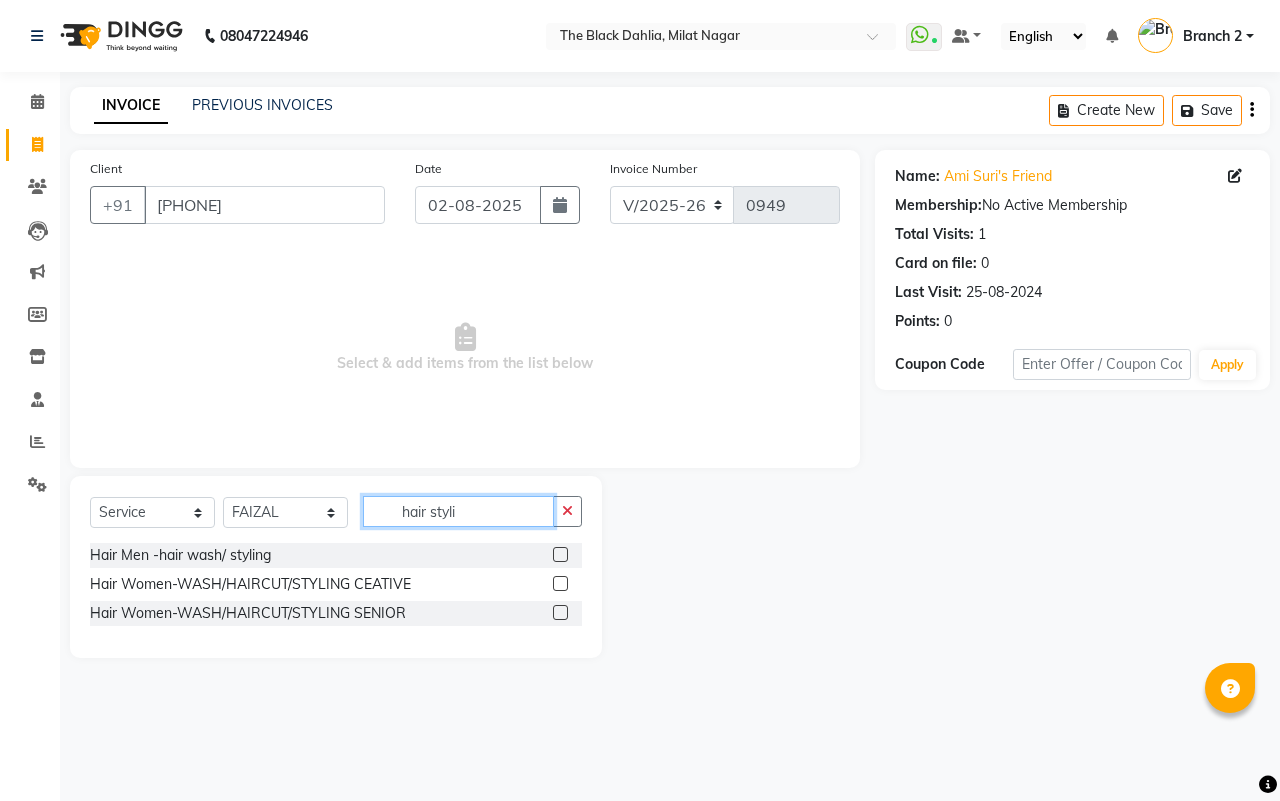 click on "hair styli" 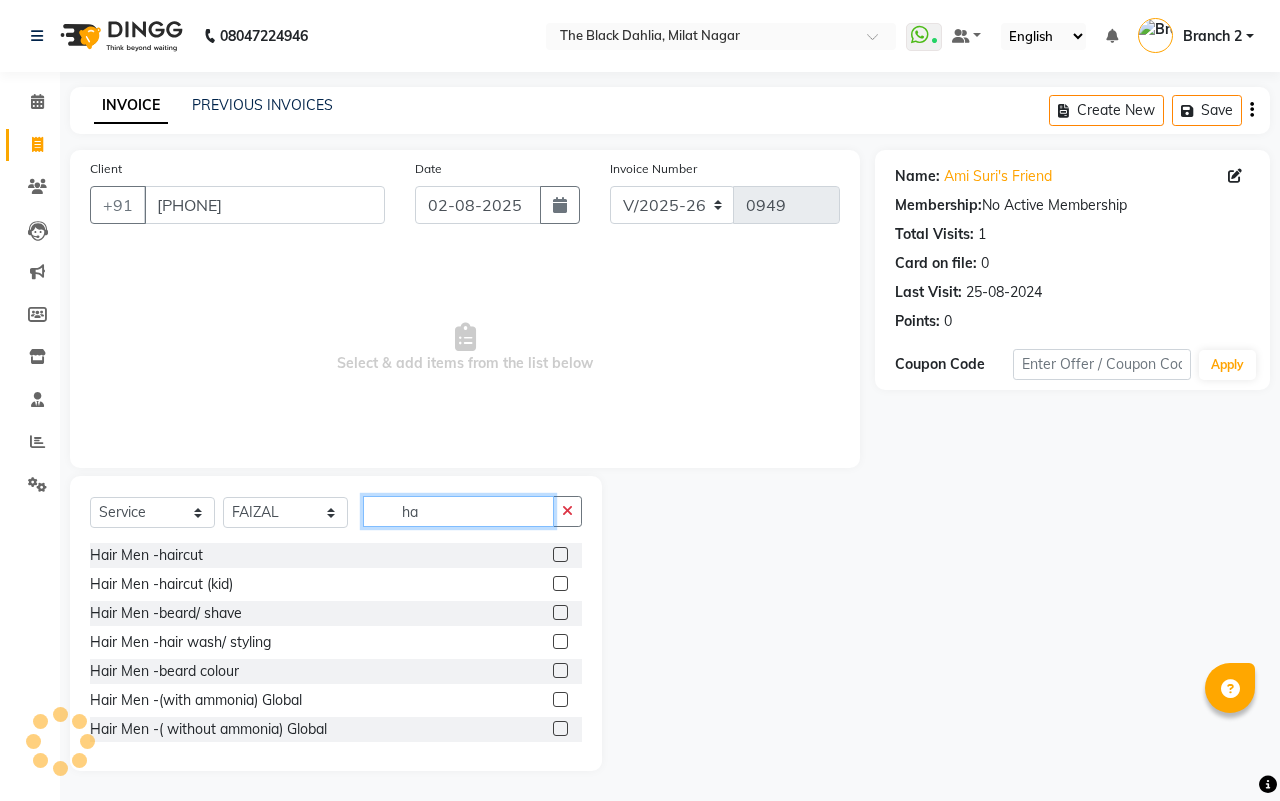 type on "h" 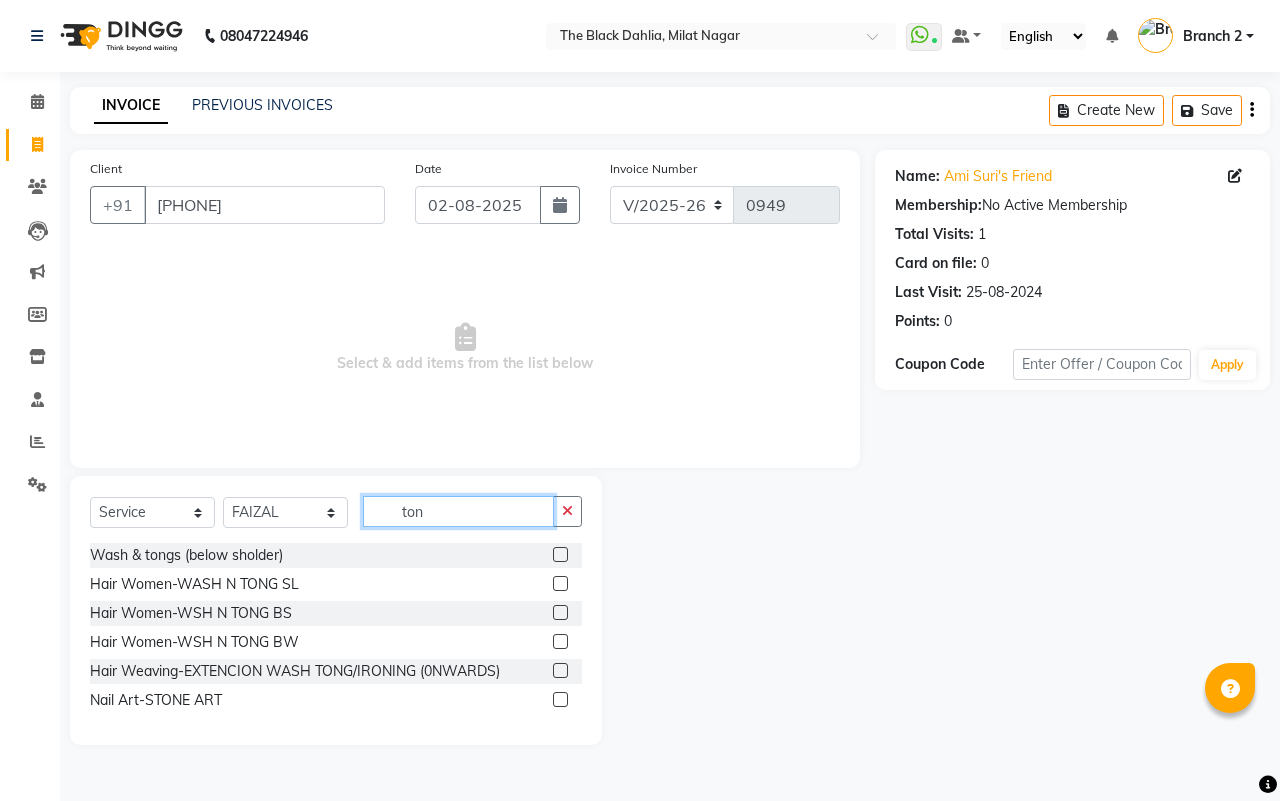 type on "ton" 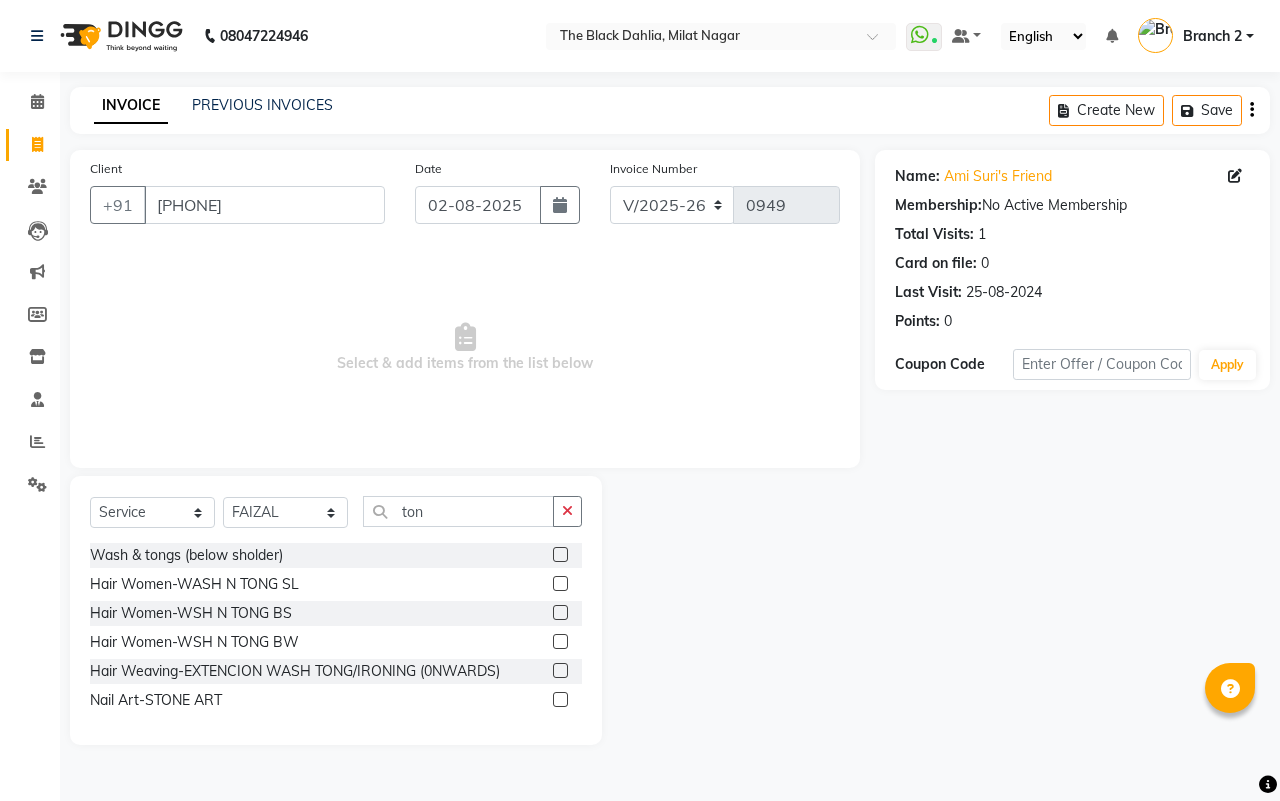 click 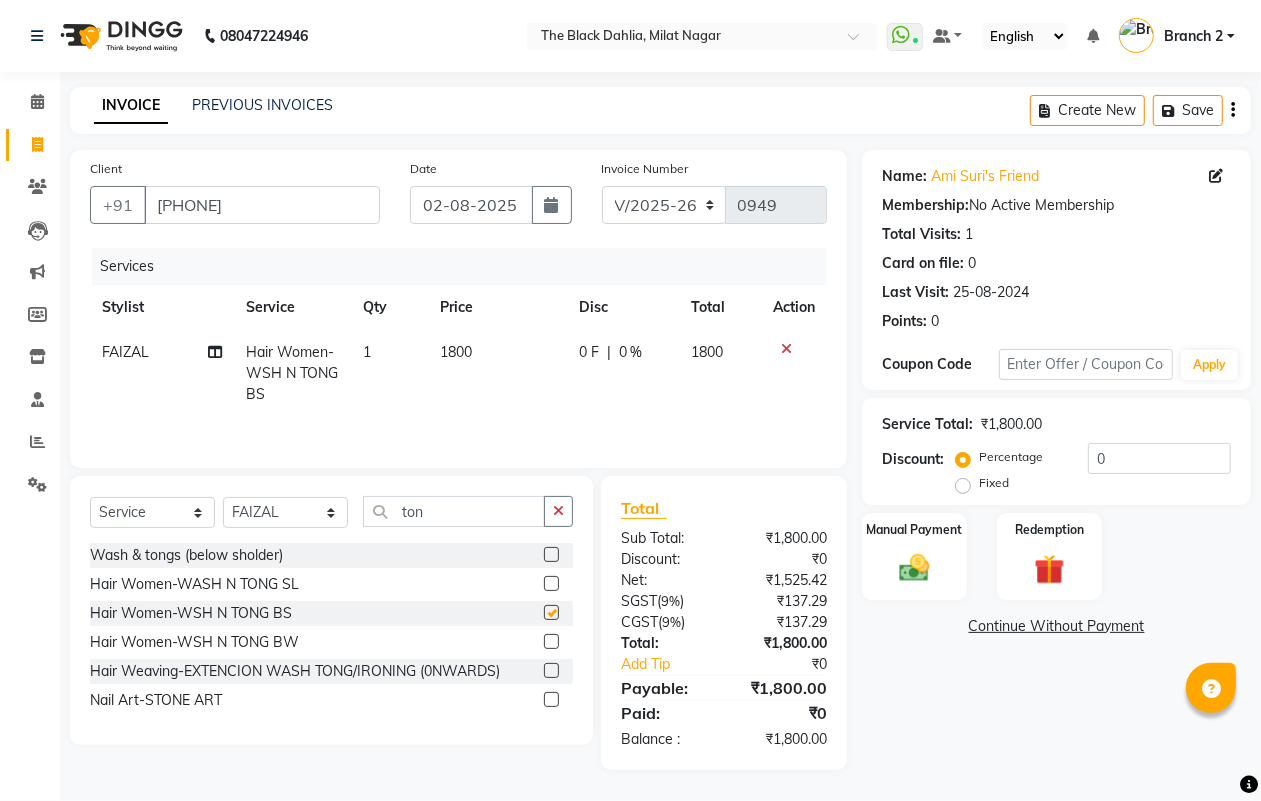 checkbox on "false" 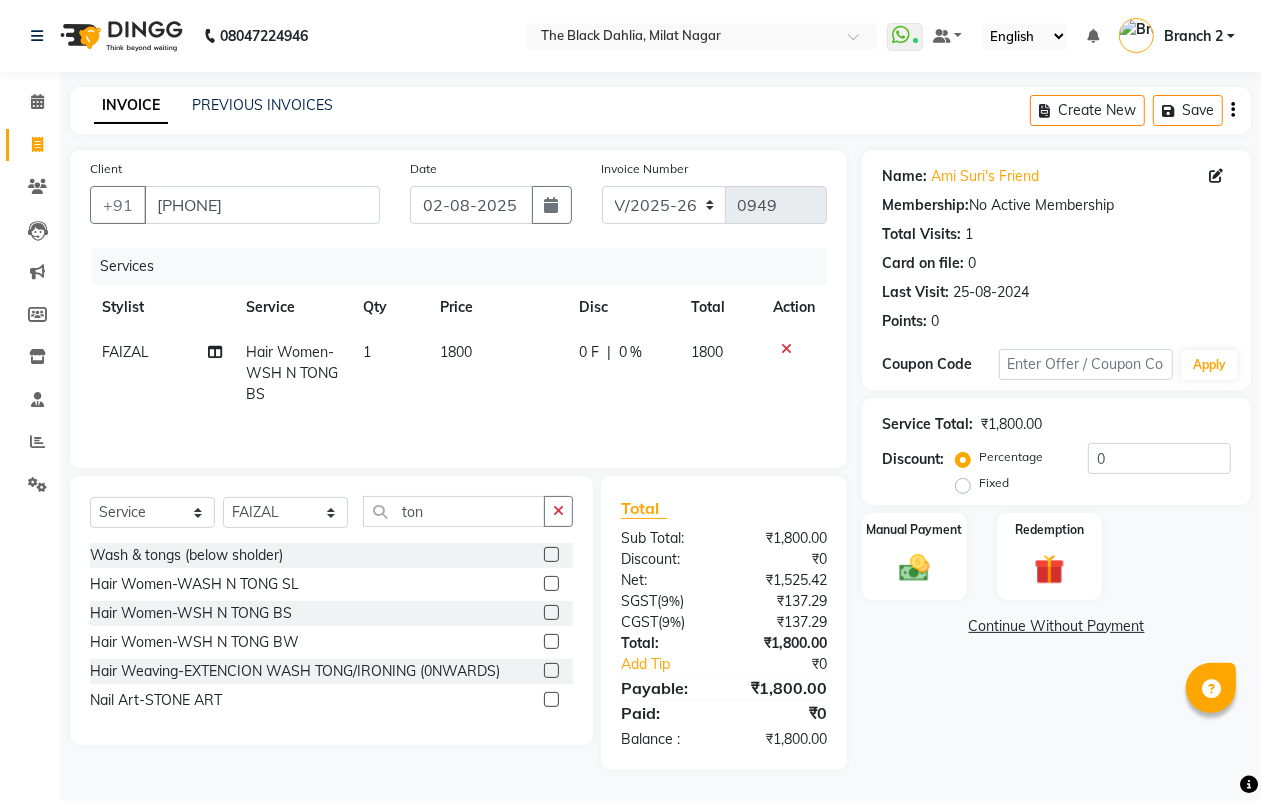 click 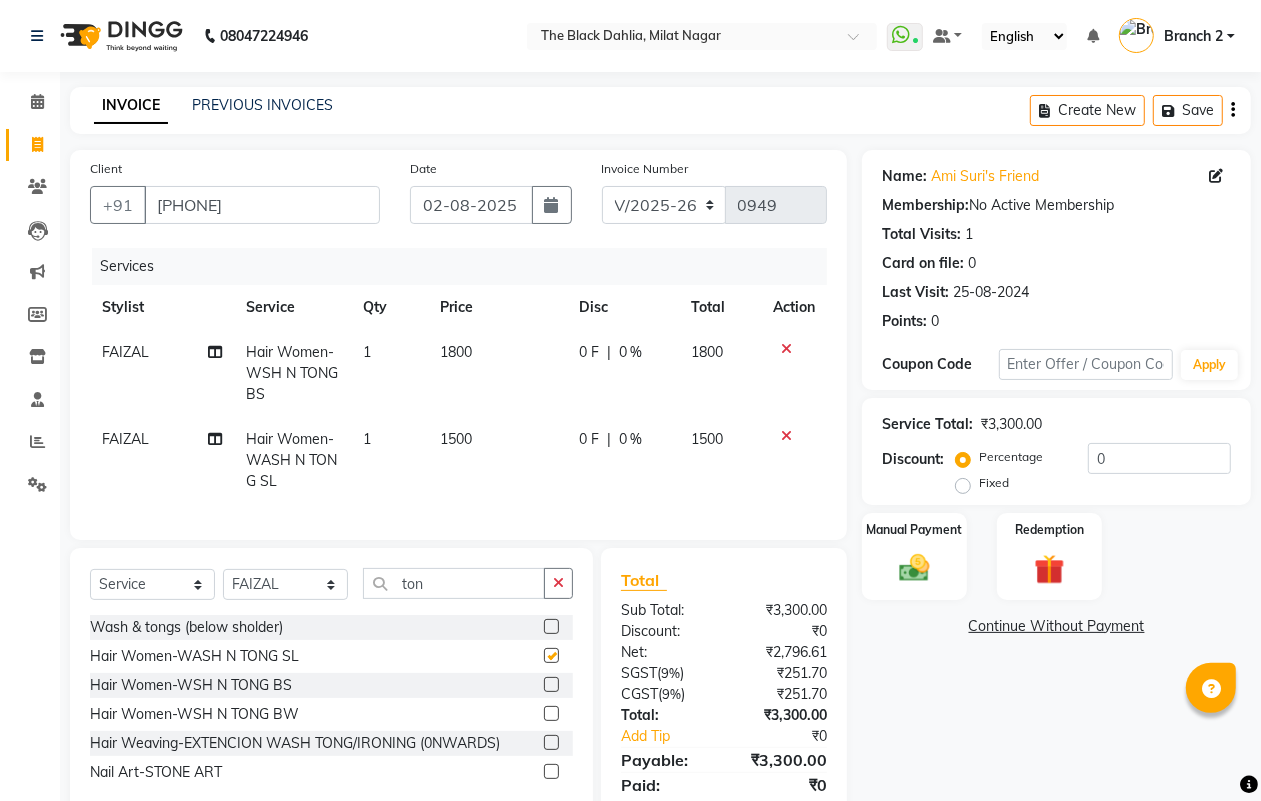 checkbox on "false" 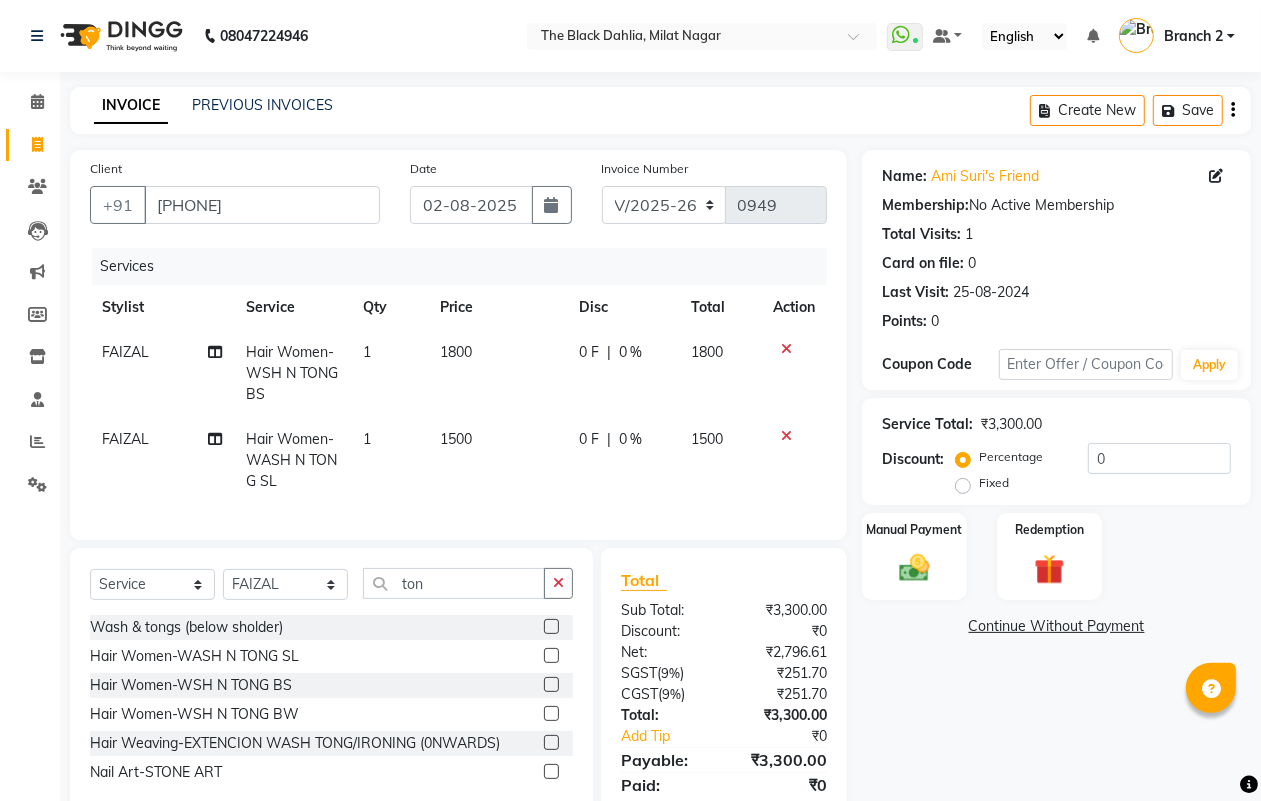 click 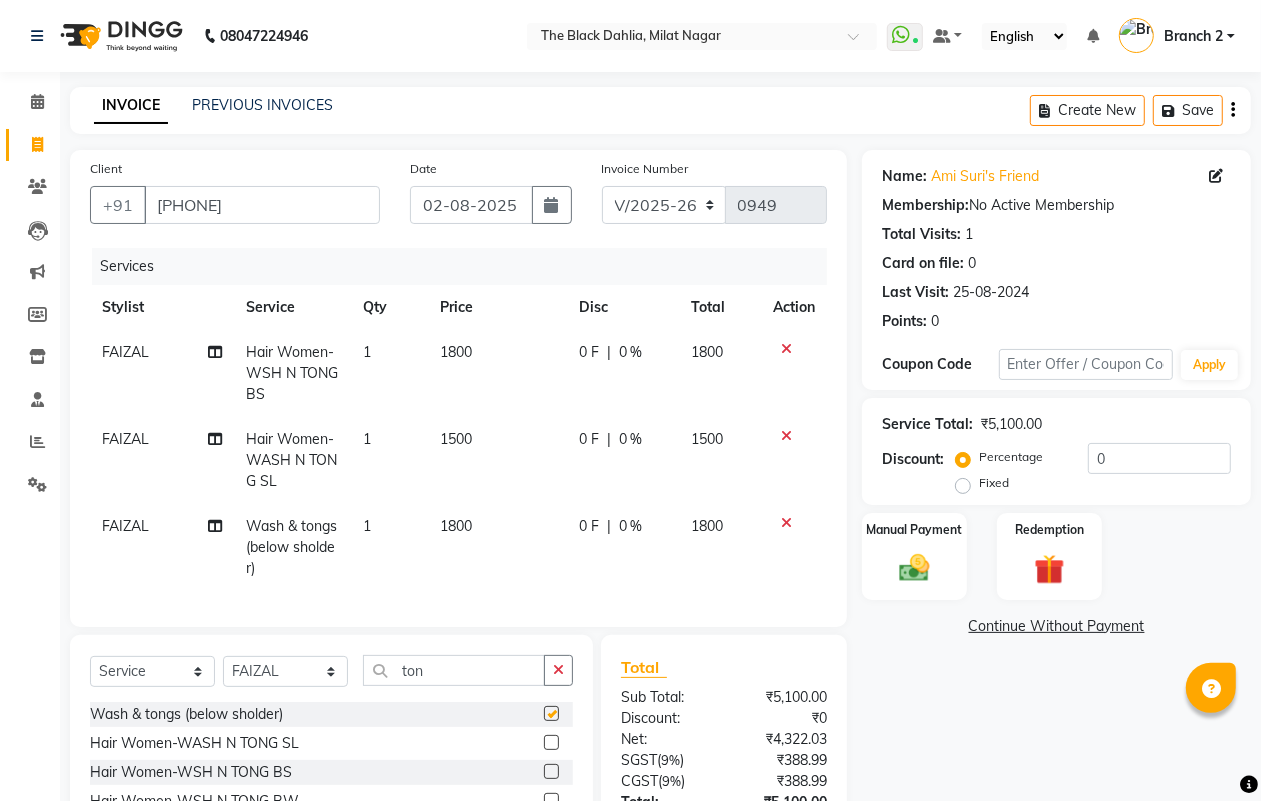 checkbox on "false" 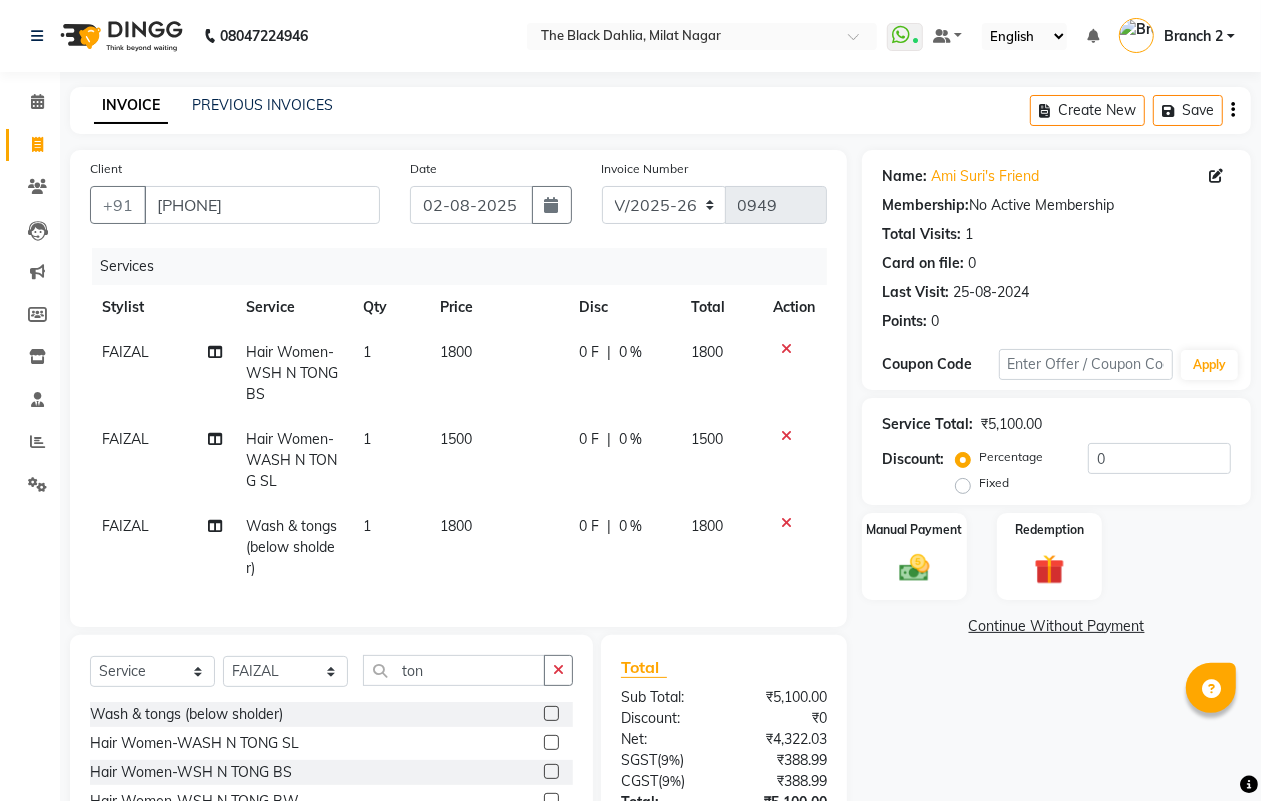 click 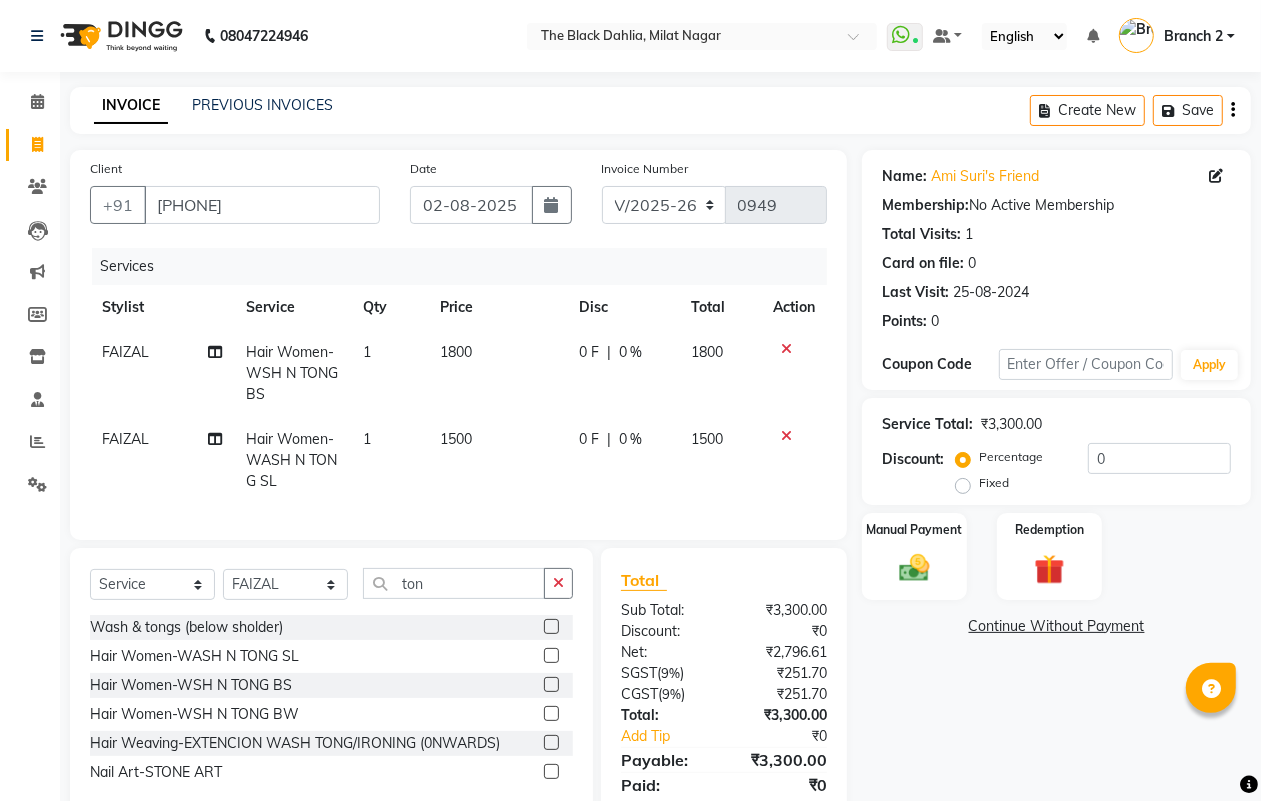 click on "1800" 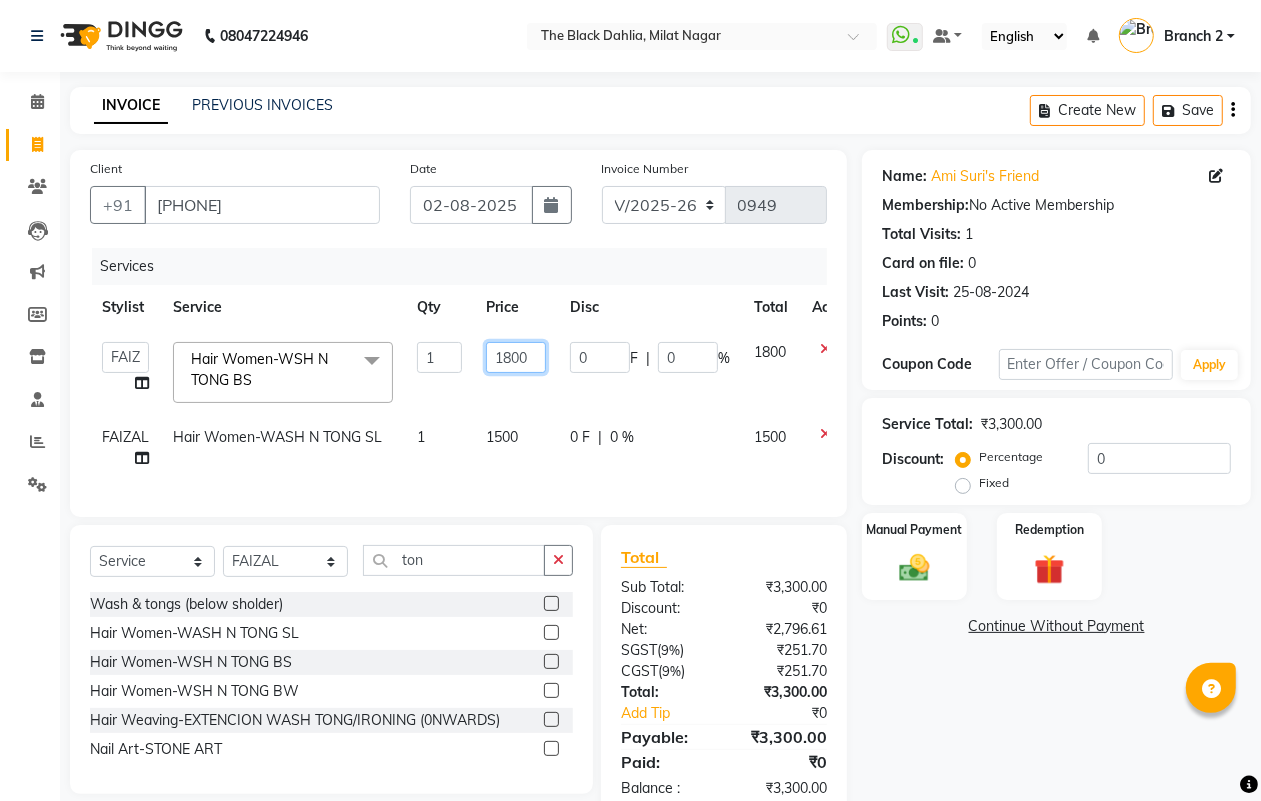 click on "1800" 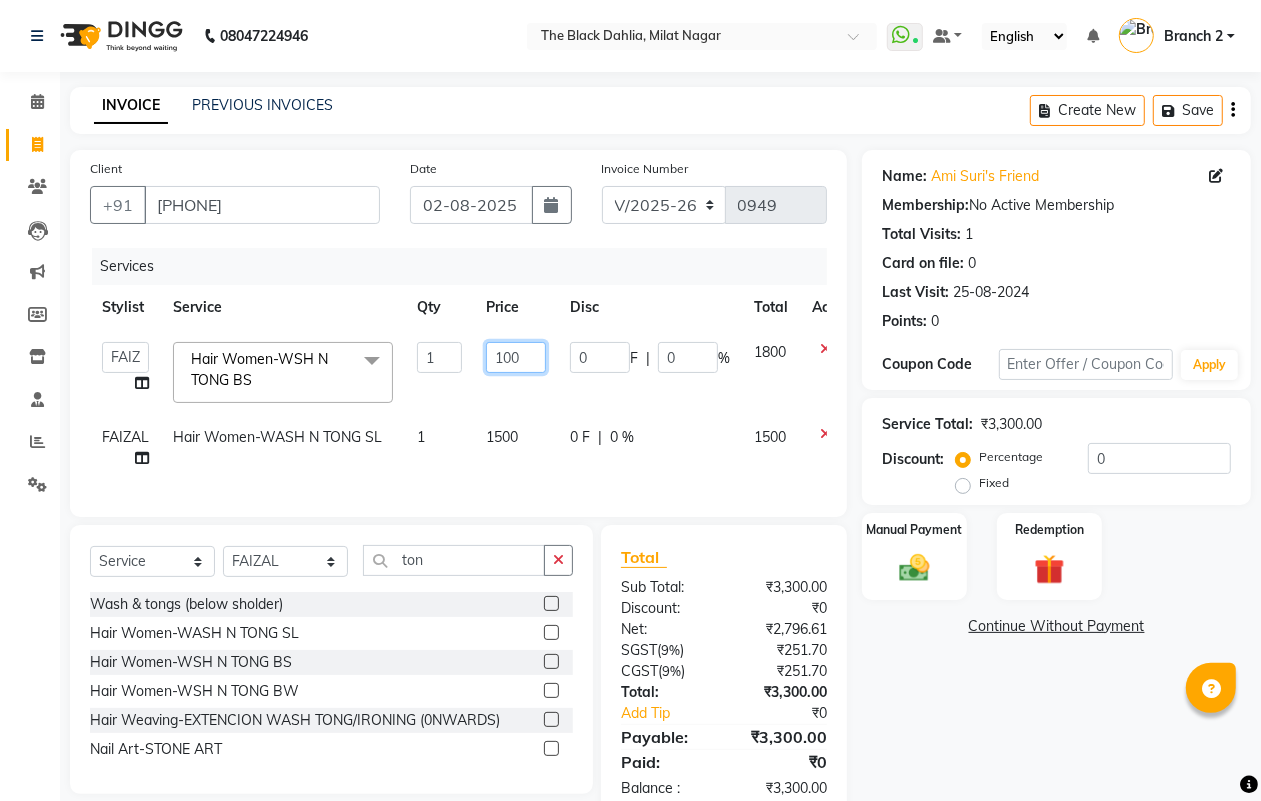 type on "00" 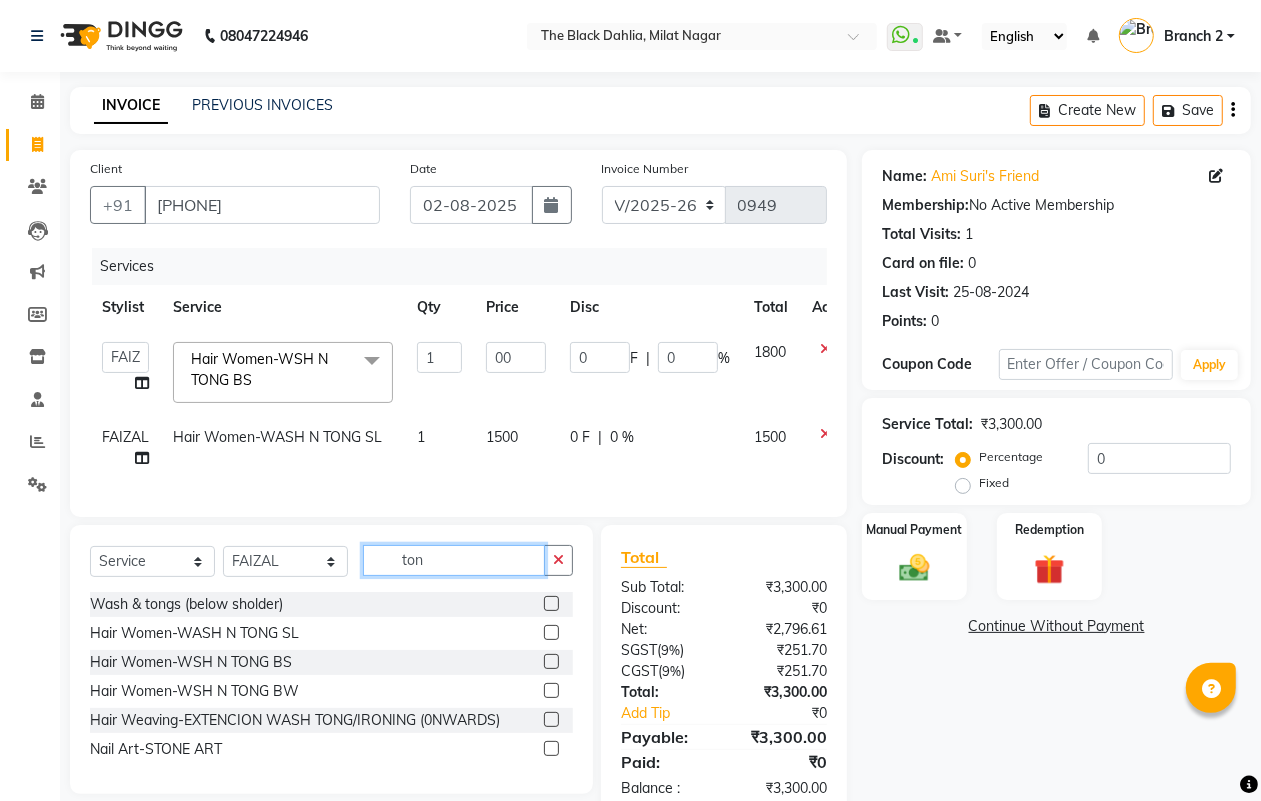click on "Select  Service  Product  Membership  Package Voucher Prepaid Gift Card  Select Stylist ALISHA  Anam  Arman khan Dr Megha Dr,Muskan Jain FAIZAL FAIZAN FARID IQRA JAWED  JOYSNA JULI Jyotsana Baraskar KOMAL mehak Millat Nagar PINKY Rahul Riyasat ansari sakshi Salim SAIKH SAUD  SEEMA Sharukh Shital Jain Shivpriya SONI TBD Uma VAISHNAVI Veer Sir ton Wash & tongs (below sholder)  Hair Women-WASH N TONG SL  Hair Women-WSH N TONG BS  Hair Women-WSH N TONG BW  Hair Weaving-EXTENCION      WASH TONG/IRONING  (0NWARDS)  Nail Art-STONE ART" 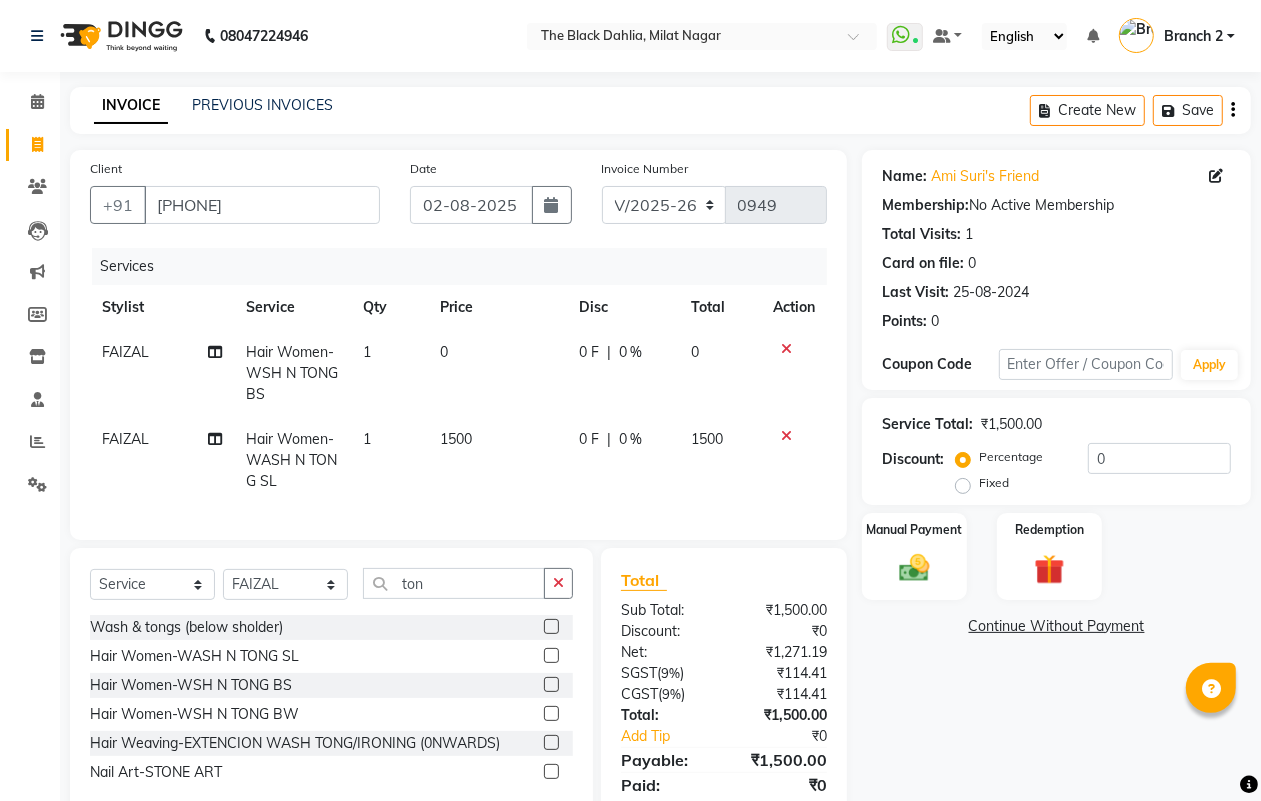 click on "Select  Service  Product  Membership  Package Voucher Prepaid Gift Card  Select Stylist ALISHA  Anam  Arman khan Dr Megha Dr,Muskan Jain FAIZAL FAIZAN FARID IQRA JAWED  JOYSNA JULI Jyotsana Baraskar KOMAL mehak Millat Nagar PINKY Rahul Riyasat ansari sakshi Salim SAIKH SAUD  SEEMA Sharukh Shital Jain Shivpriya SONI TBD Uma VAISHNAVI Veer Sir ton Wash & tongs (below sholder)  Hair Women-WASH N TONG SL  Hair Women-WSH N TONG BS  Hair Women-WSH N TONG BW  Hair Weaving-EXTENCION      WASH TONG/IRONING  (0NWARDS)  Nail Art-STONE ART" 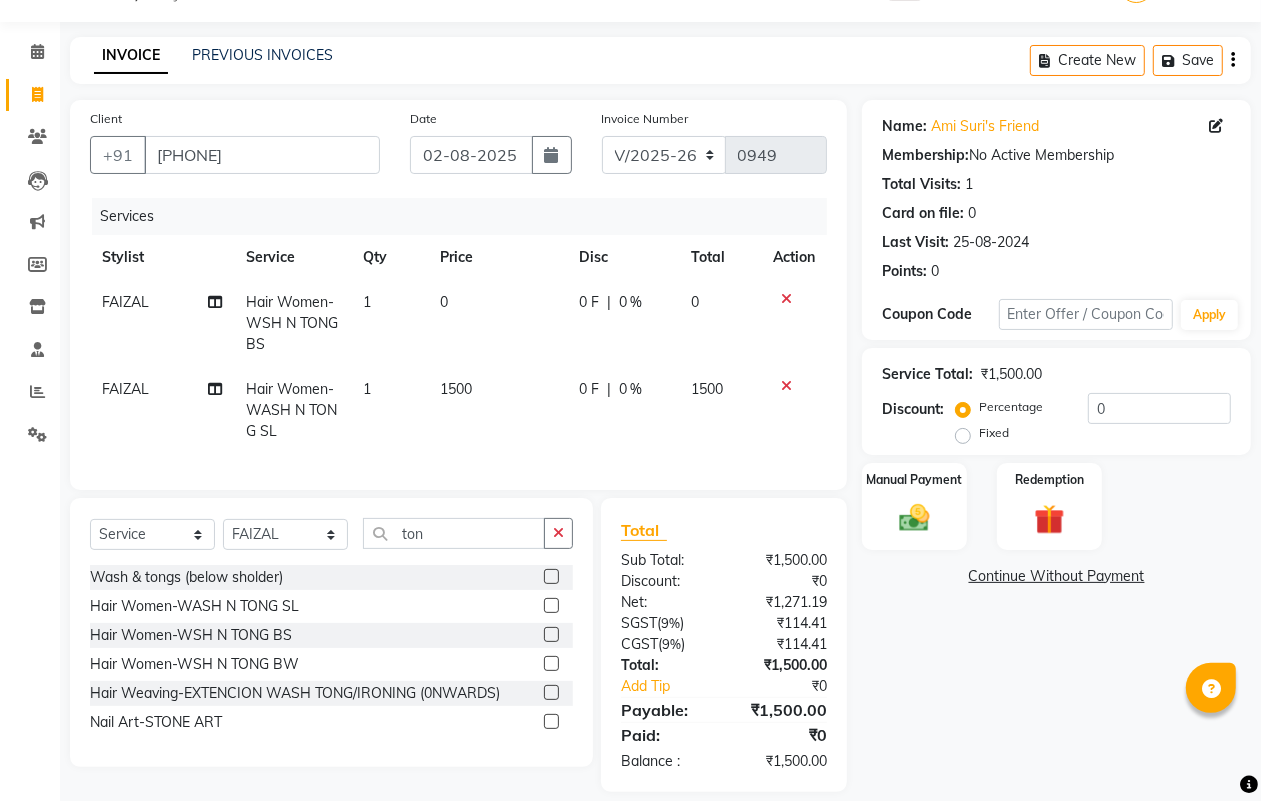 scroll, scrollTop: 90, scrollLeft: 0, axis: vertical 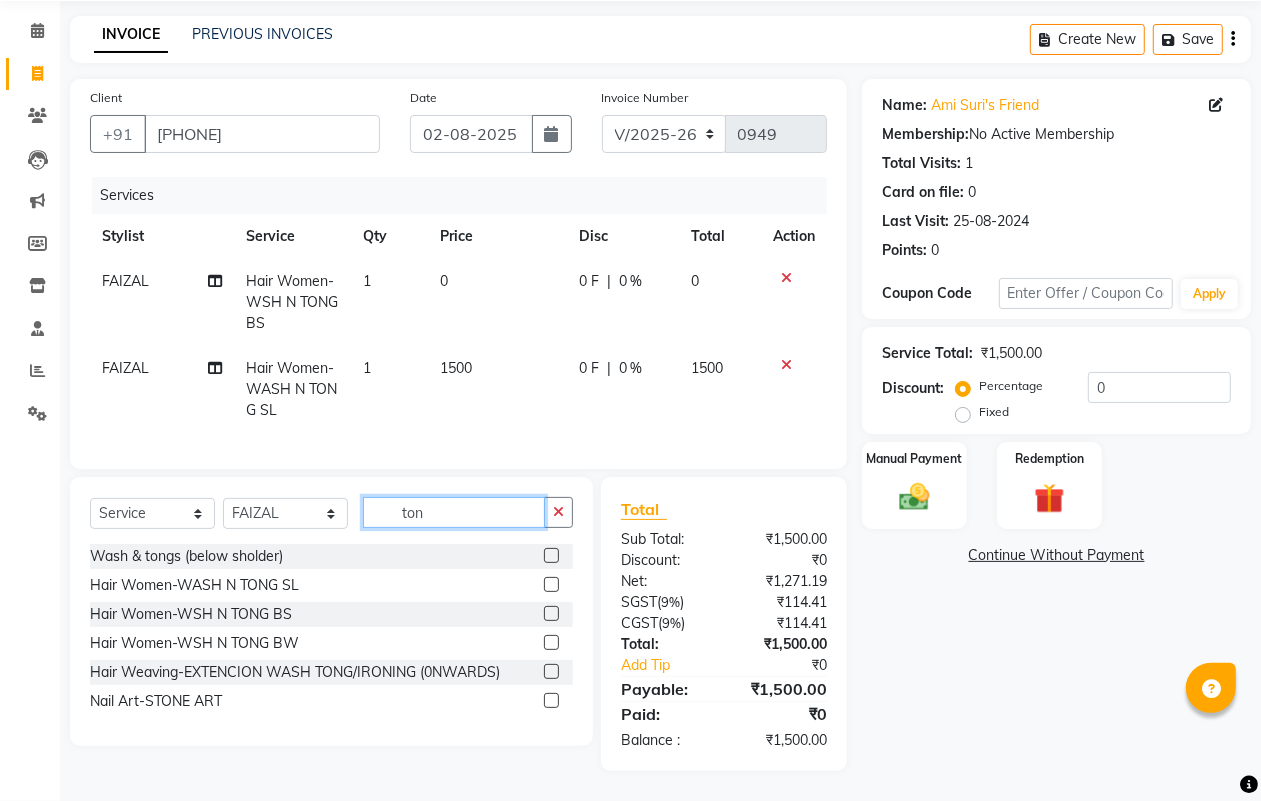 click on "ton" 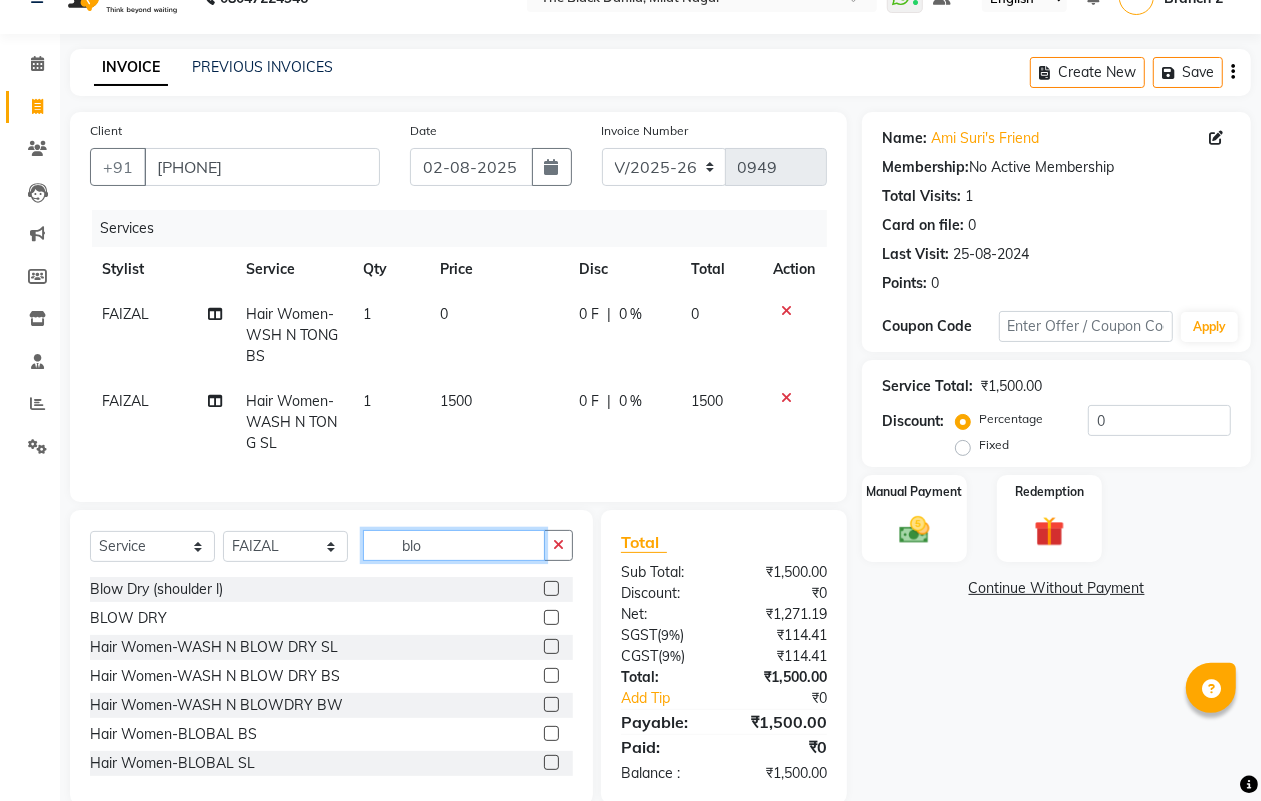 scroll, scrollTop: 0, scrollLeft: 0, axis: both 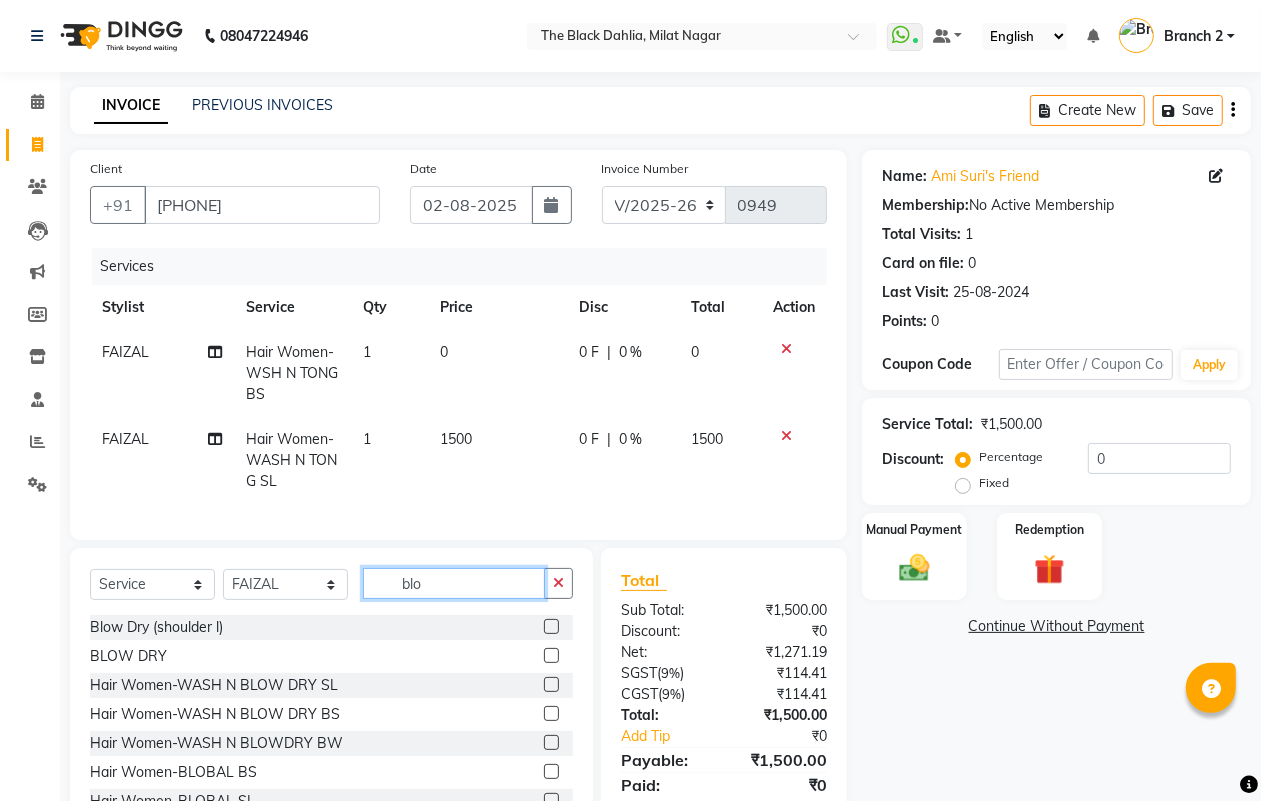 type on "blo" 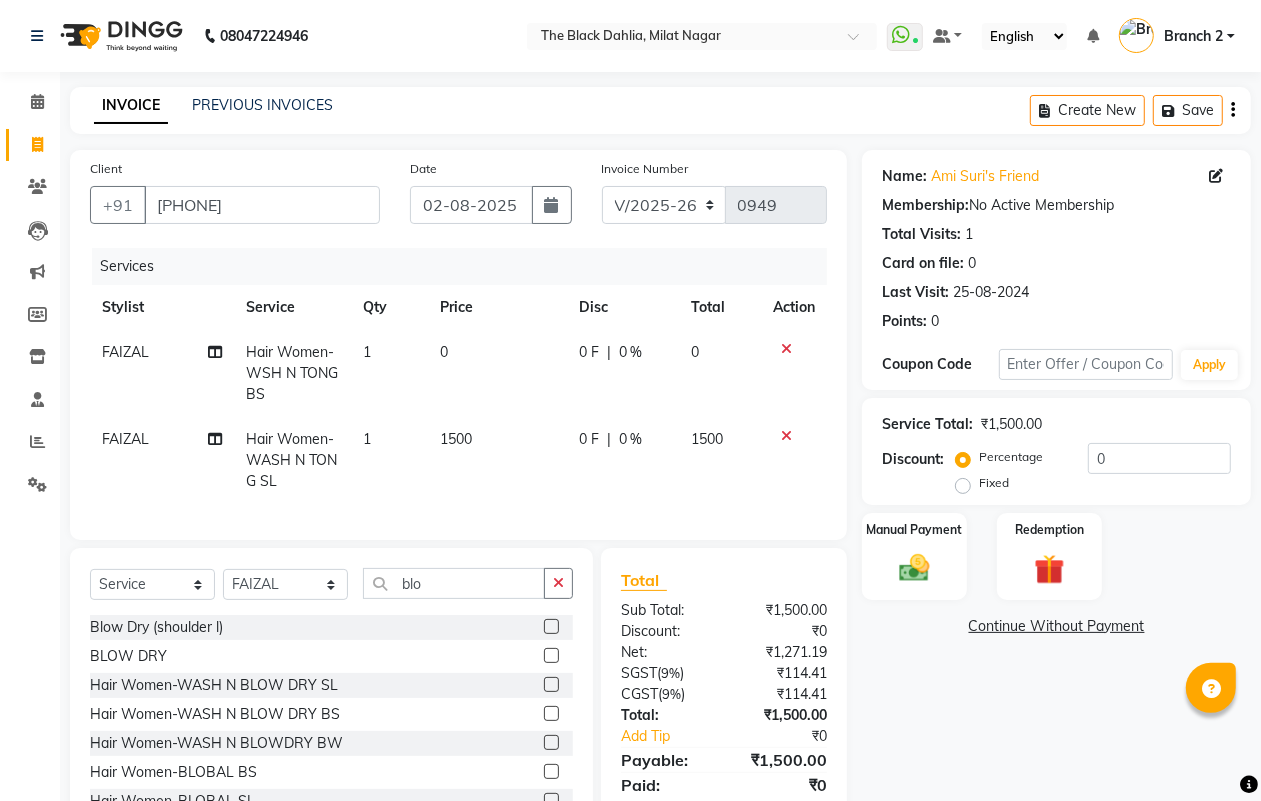 click on "08047224946 Select Location × The Black Dahlia, Milat Nagar  WhatsApp Status  ✕ Status:  Connected Most Recent Message: Aug 2, 2025     03:05 PM Recent Service Activity: Aug 2, 2025     03:01 PM Default Panel My Panel English ENGLISH Español العربية मराठी हिंदी ગુજરાતી தமிழ் 中文 Notifications nothing to show Branch 2 Manage Profile Change Password Sign out  Version:3.15.11  ☀ The Black Dahlia, milat nagar  Calendar  Invoice  Clients  Leads   Marketing  Members  Inventory  Staff  Reports  Settings Completed InProgress Upcoming Dropped Tentative Check-In Confirm Bookings Generate Report Segments Page Builder INVOICE PREVIOUS INVOICES Create New   Save  Client +91 9867424557 Date 02-08-2025 Invoice Number V/2025 V/2025-26 0949 Services Stylist Service Qty Price Disc Total Action FAIZAL Hair Women-WSH N TONG BS 1 0 0 F | 0 % 0 FAIZAL Hair Women-WASH N TONG SL 1 1500 0 F | 0 % 1500 Select  Service  Product  Membership  Package Voucher Prepaid IQRA" at bounding box center (630, 436) 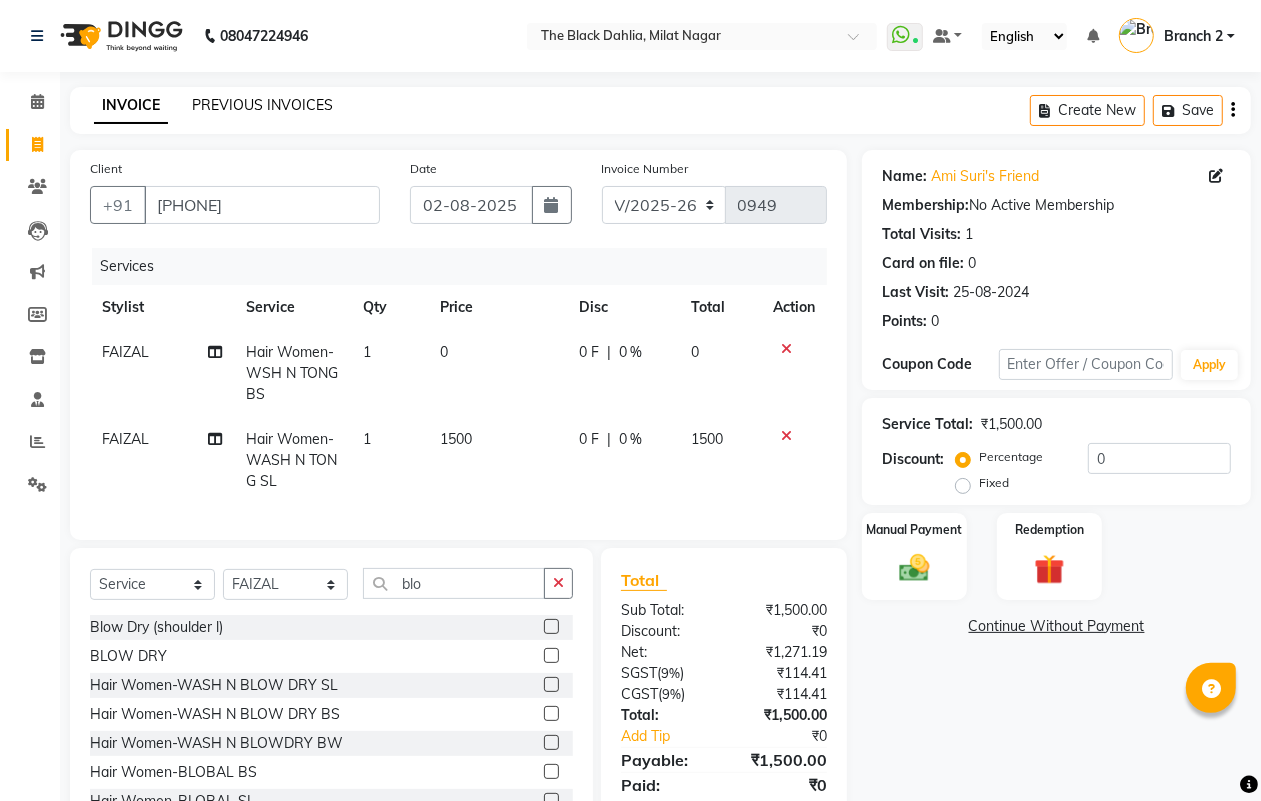 click on "PREVIOUS INVOICES" 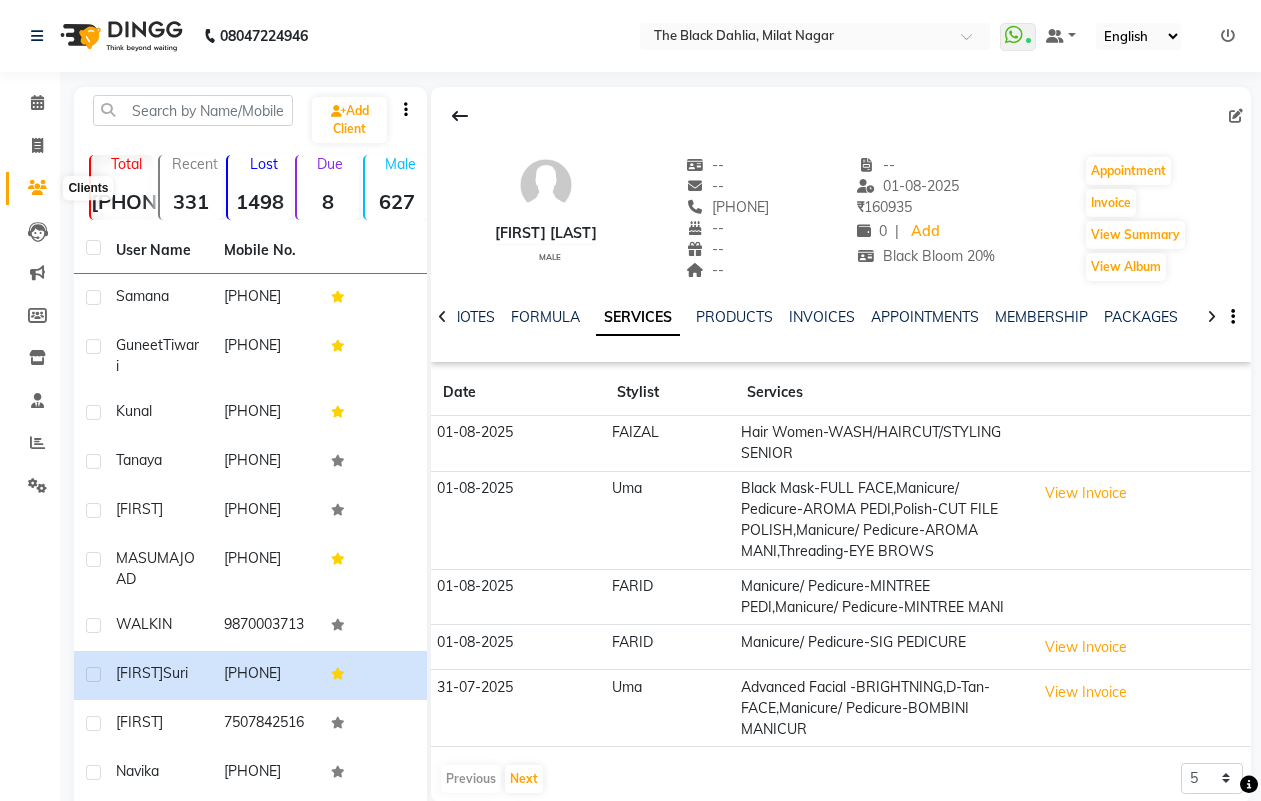 scroll, scrollTop: 0, scrollLeft: 0, axis: both 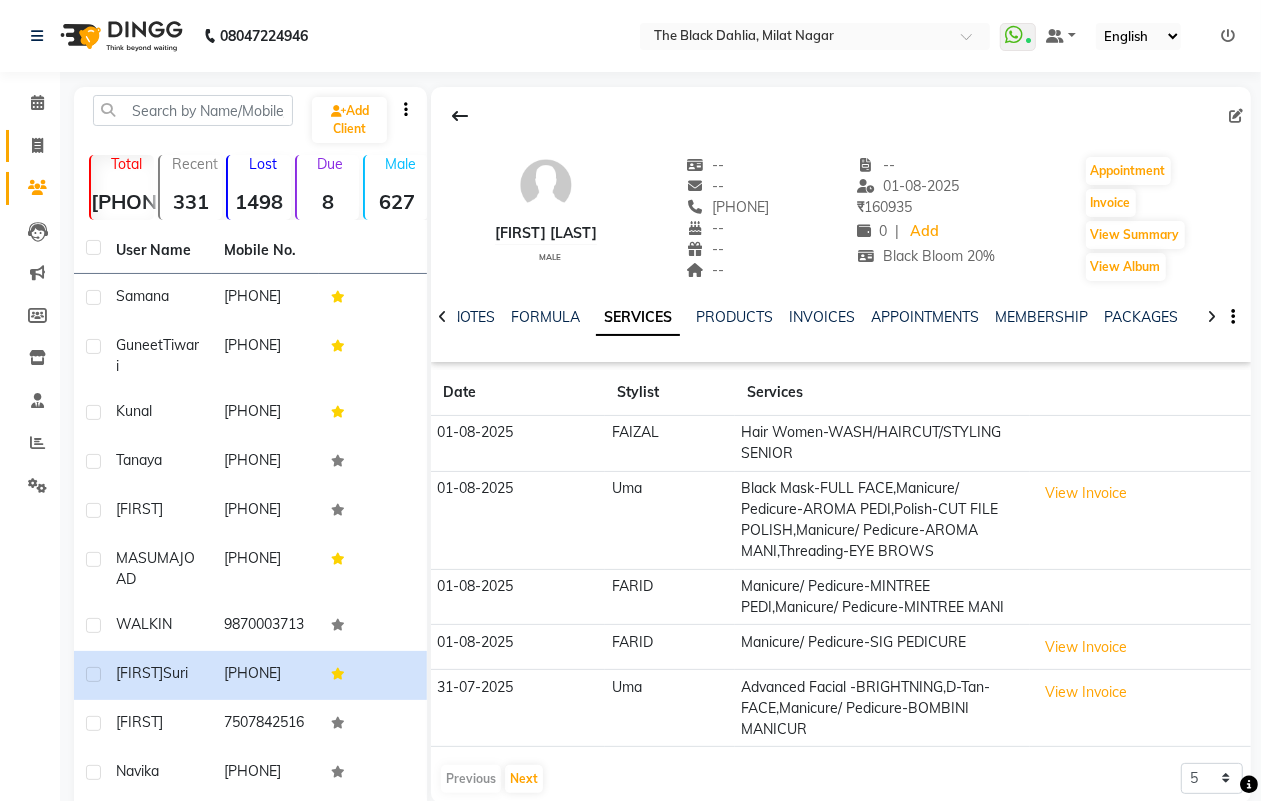 click 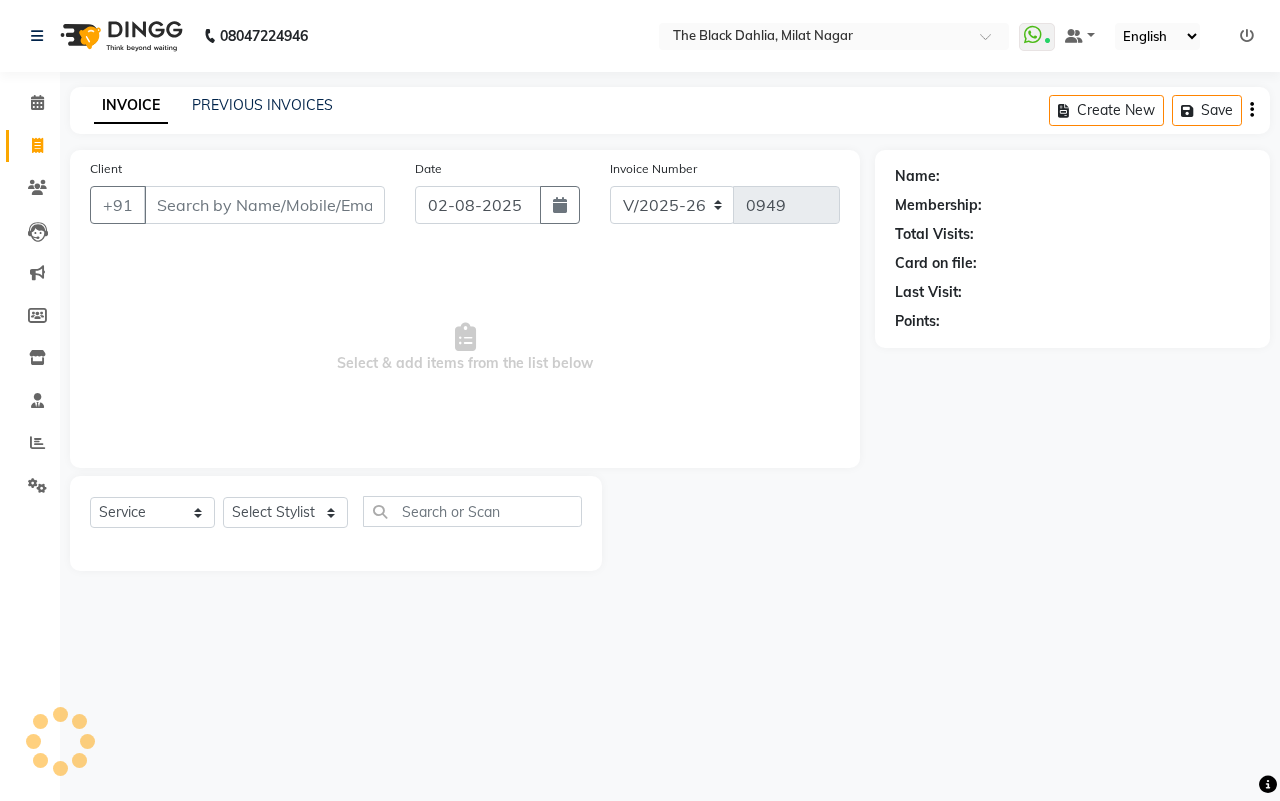 click on "PREVIOUS INVOICES" 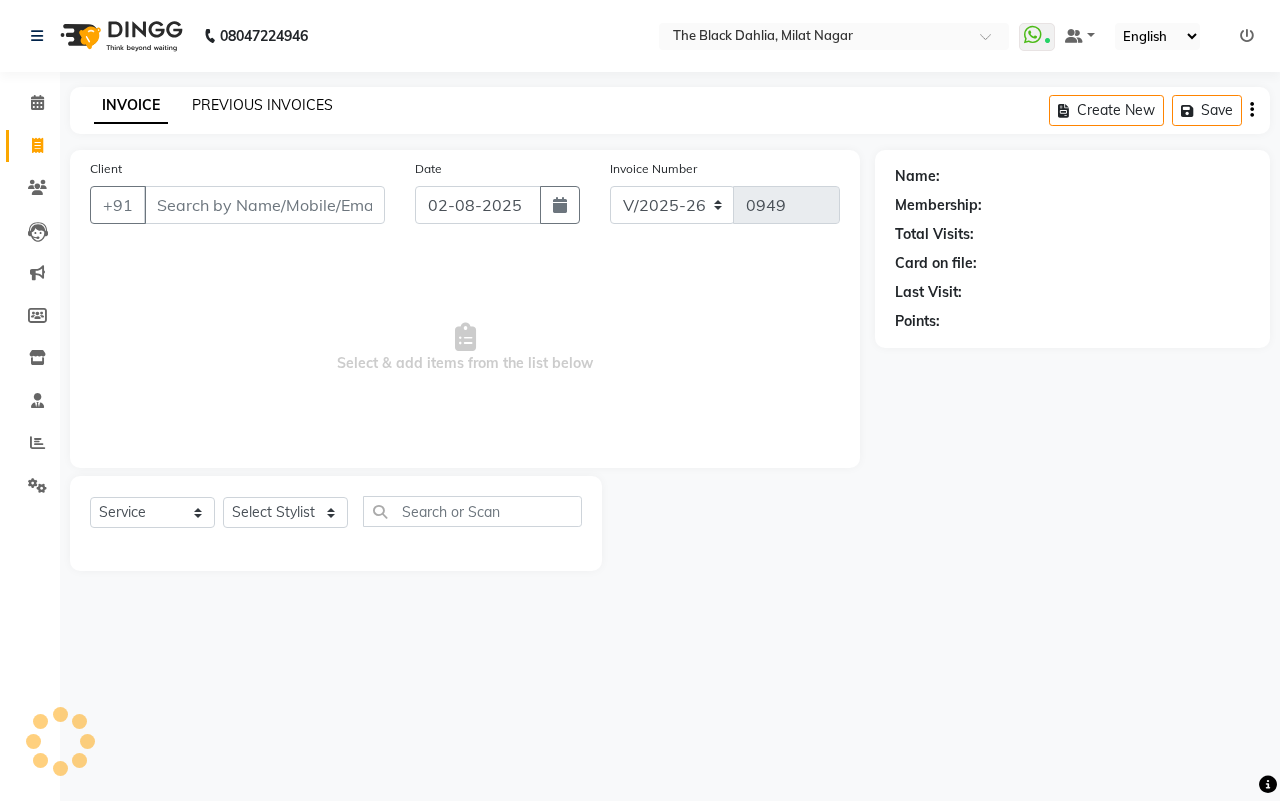 click on "PREVIOUS INVOICES" 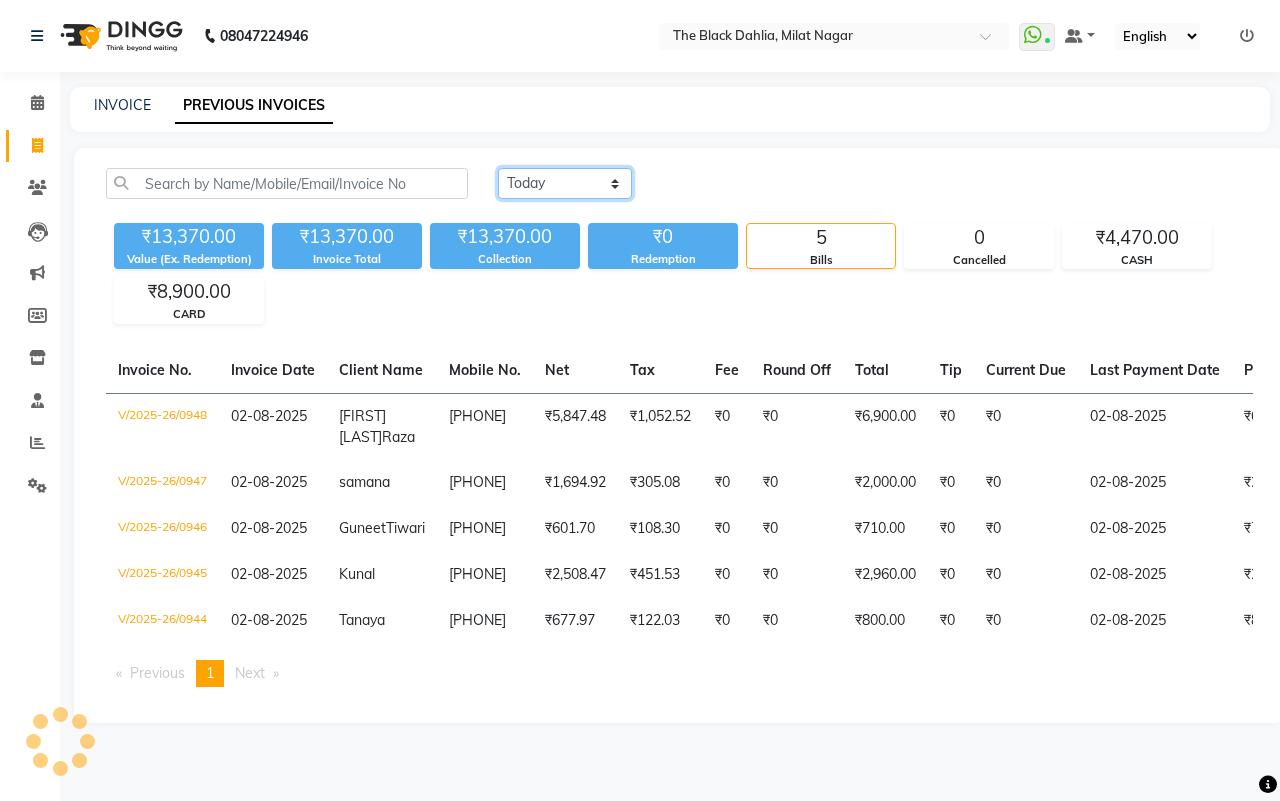 click on "Today Yesterday Custom Range" 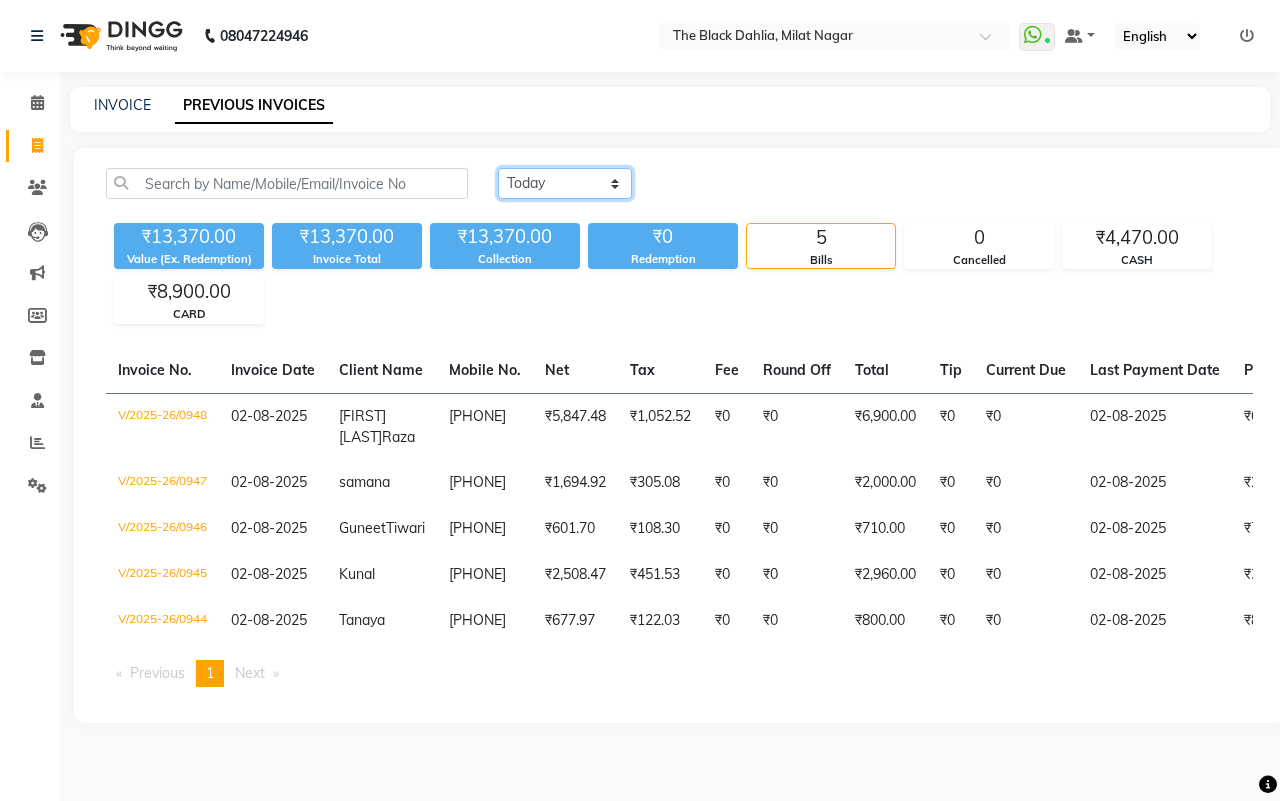 select on "yesterday" 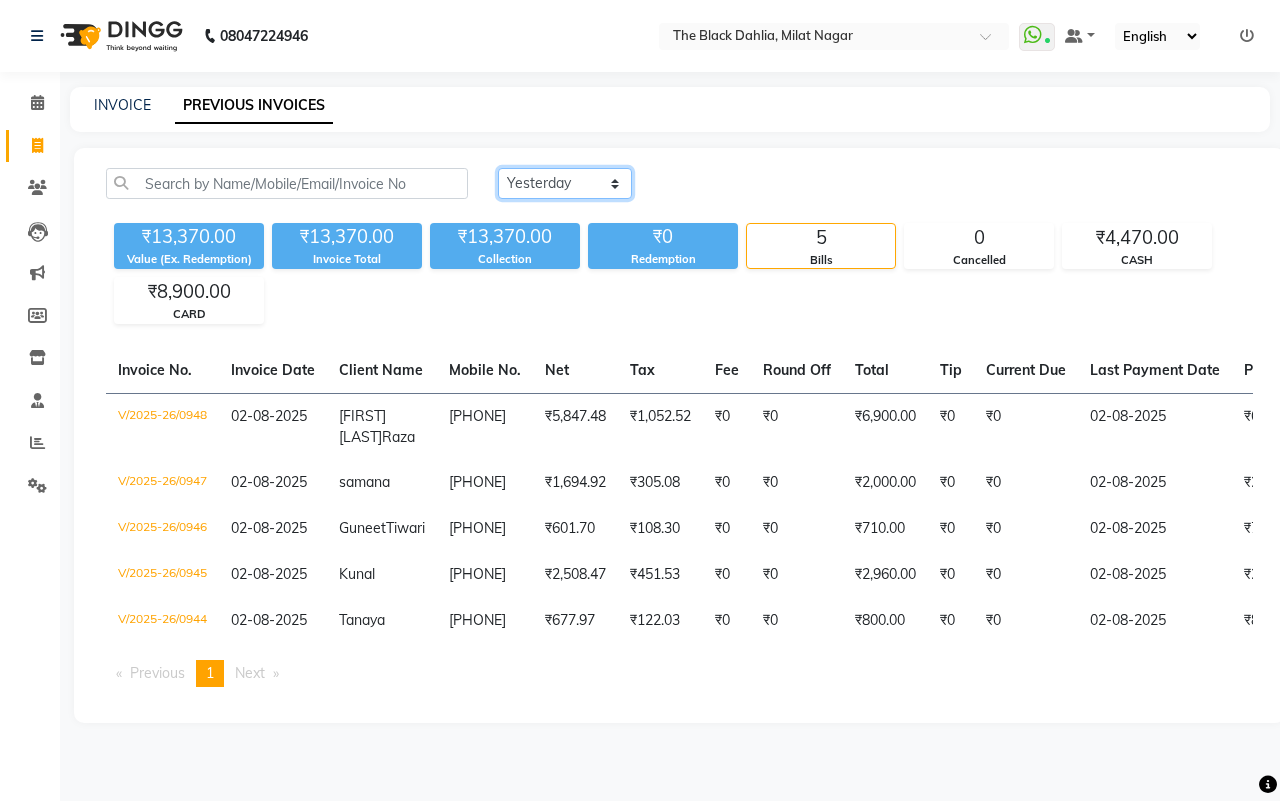 click on "Today Yesterday Custom Range" 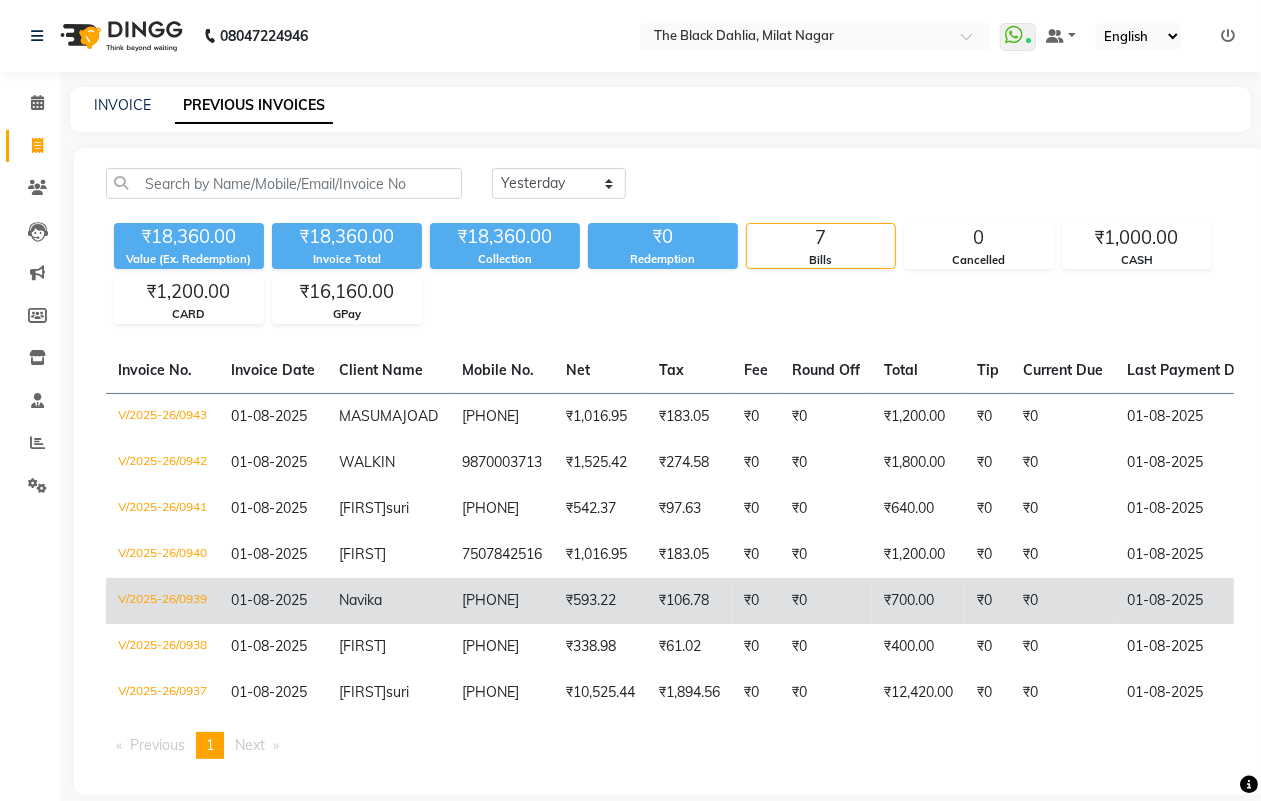 click on "9820493361" 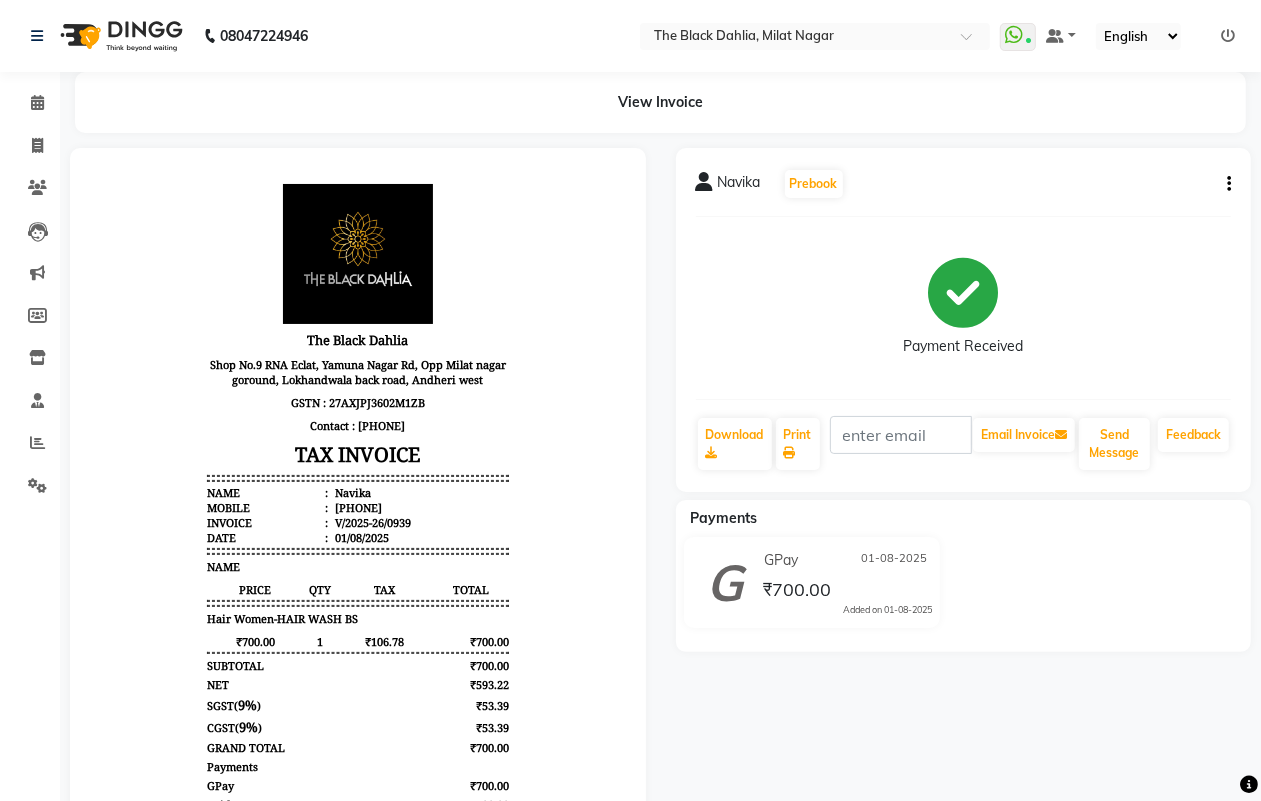 scroll, scrollTop: 0, scrollLeft: 0, axis: both 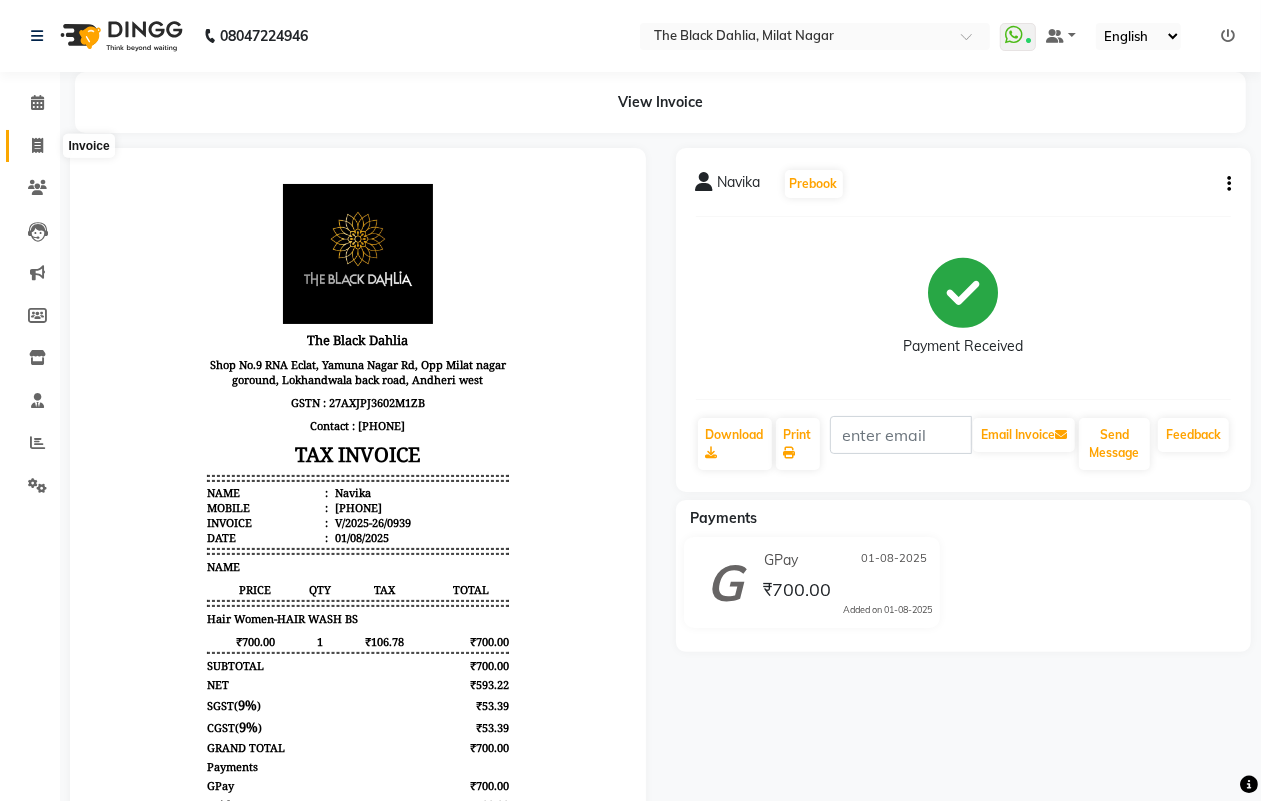 click 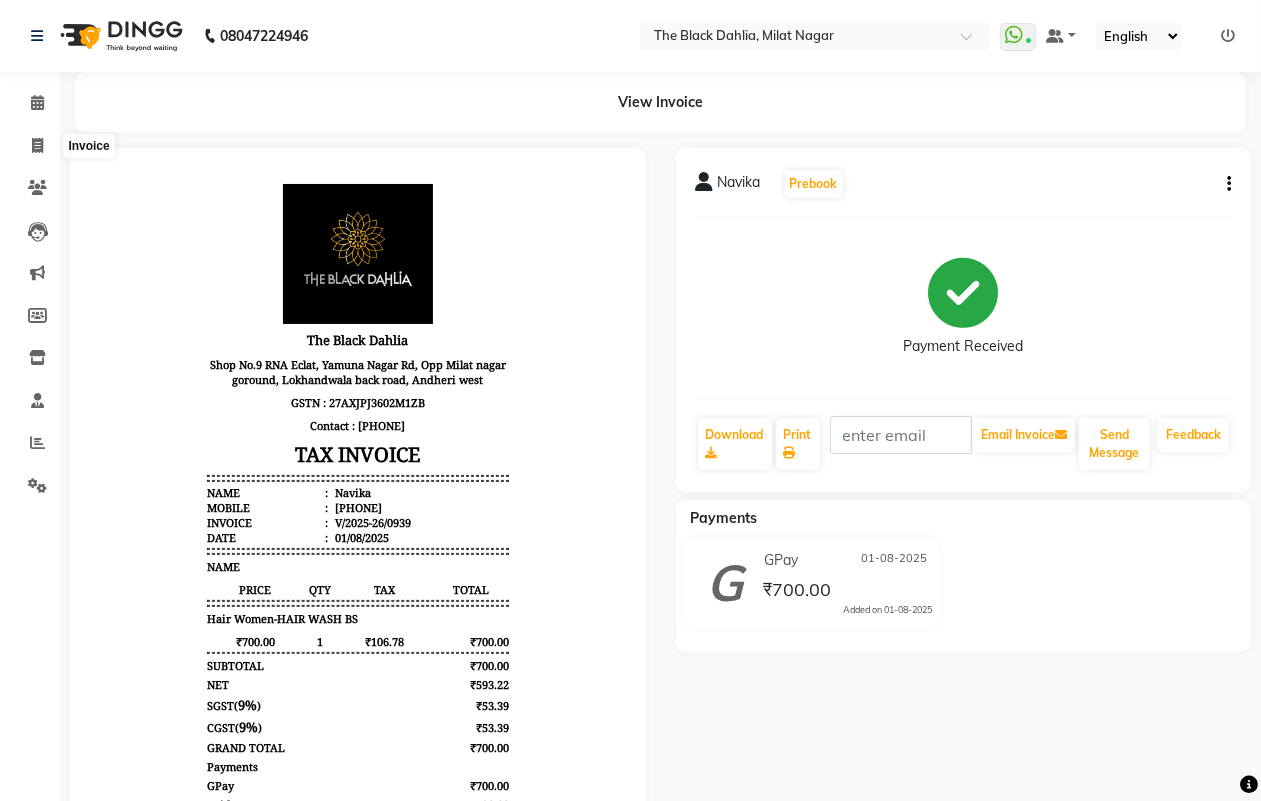 select on "4335" 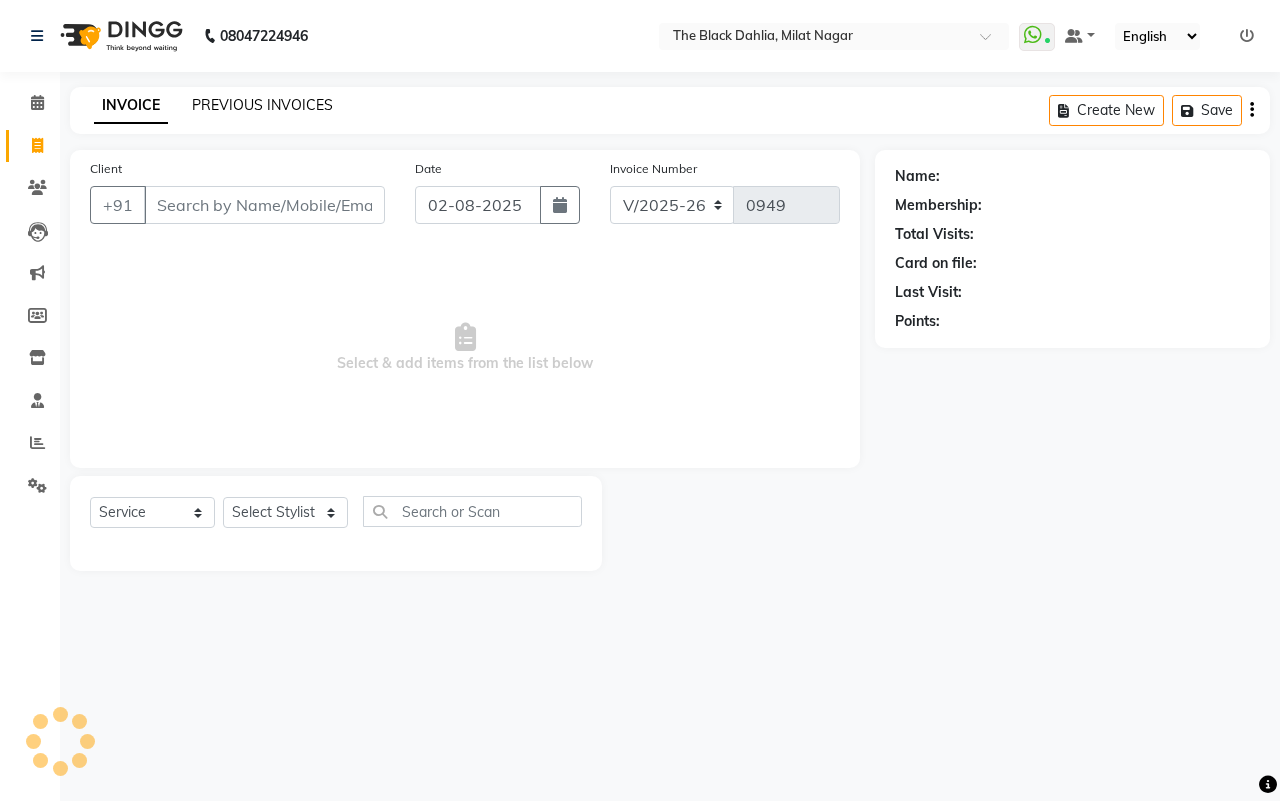 click on "PREVIOUS INVOICES" 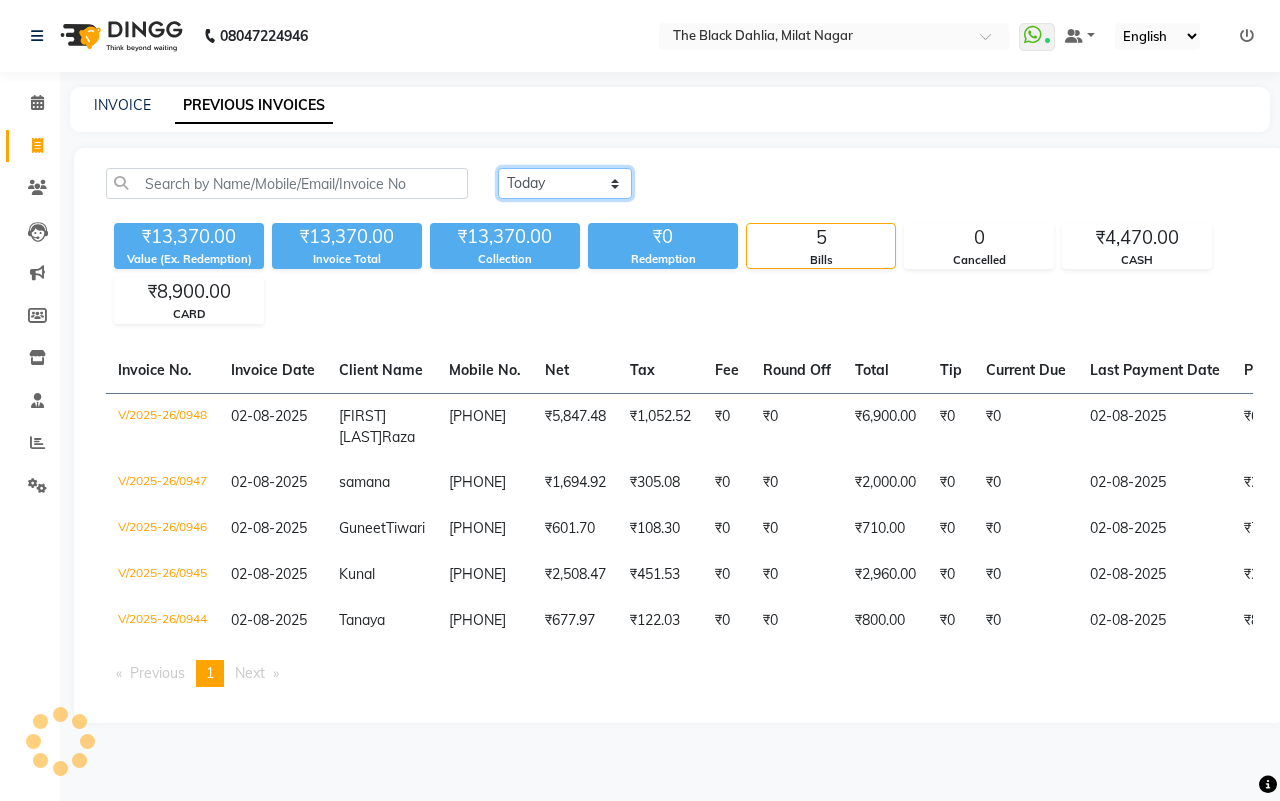 click on "Today Yesterday Custom Range" 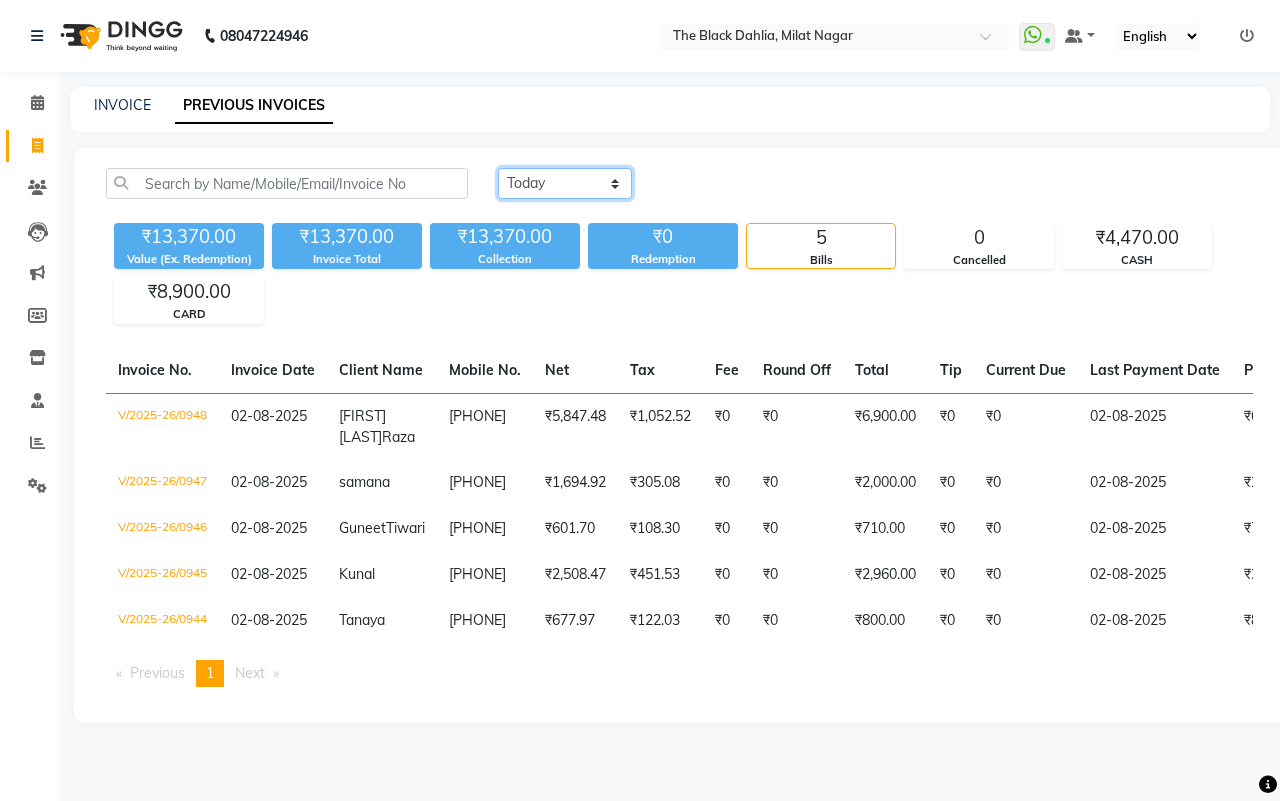 select on "yesterday" 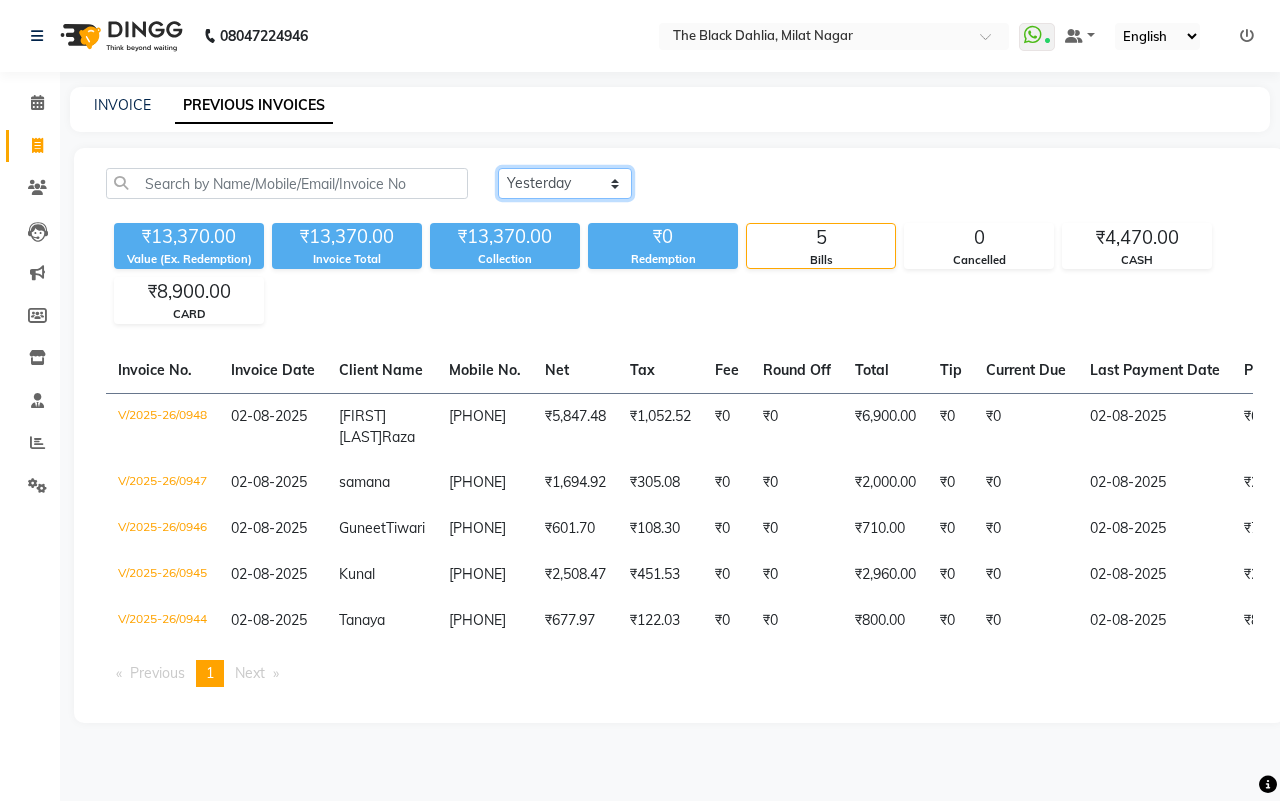 click on "Today Yesterday Custom Range" 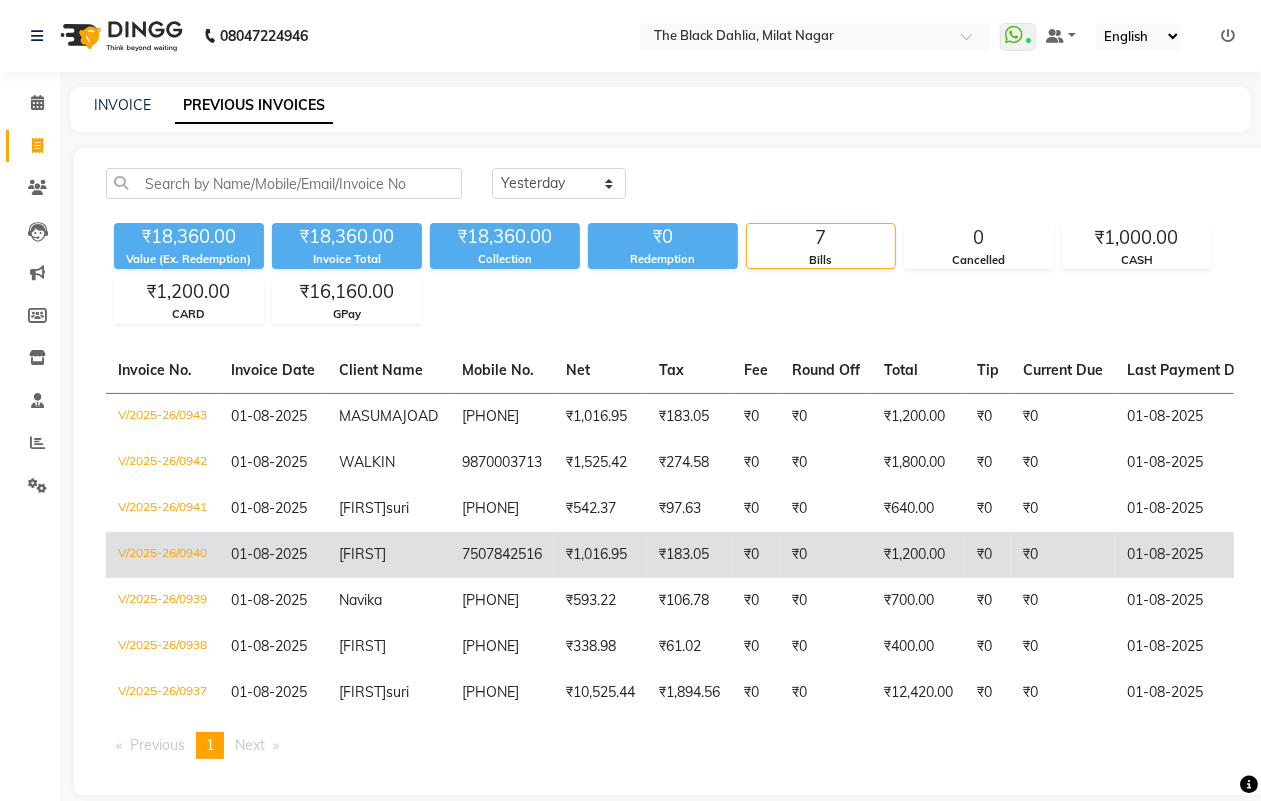 click on "7507842516" 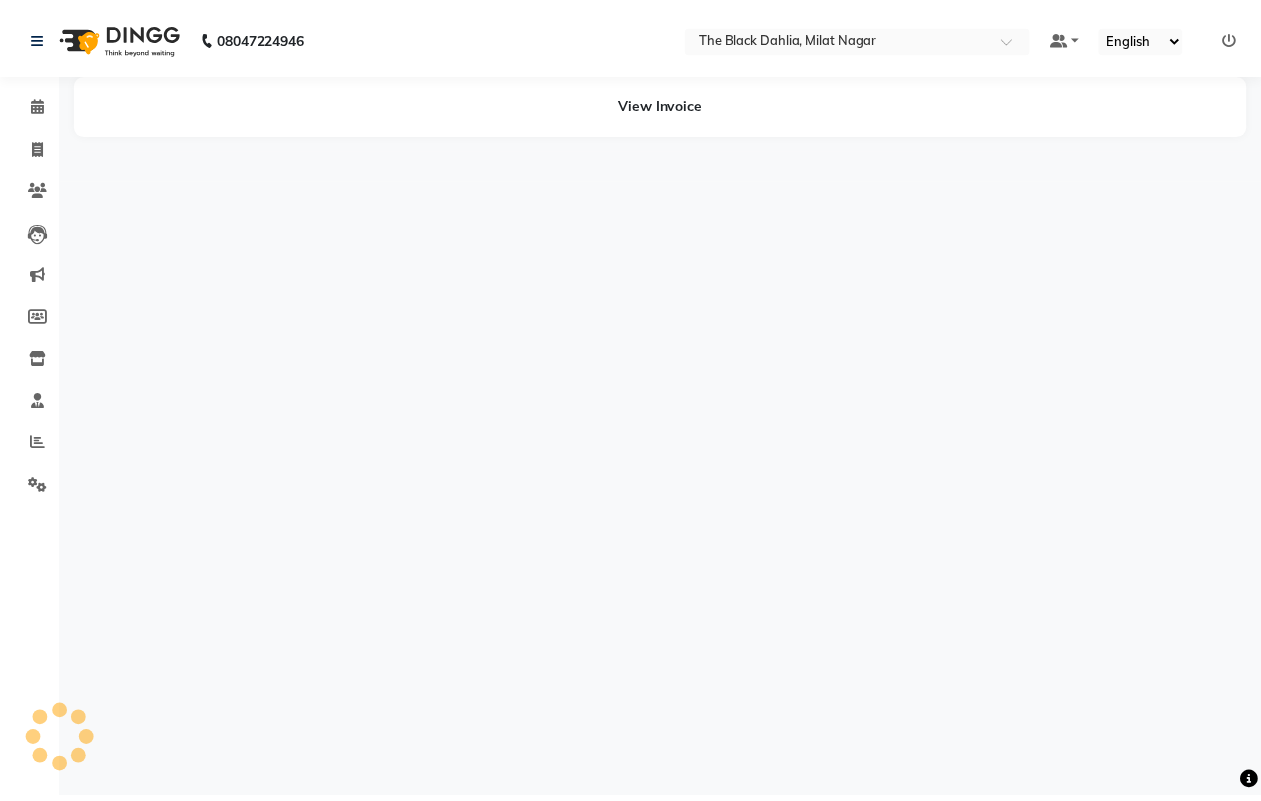 scroll, scrollTop: 0, scrollLeft: 0, axis: both 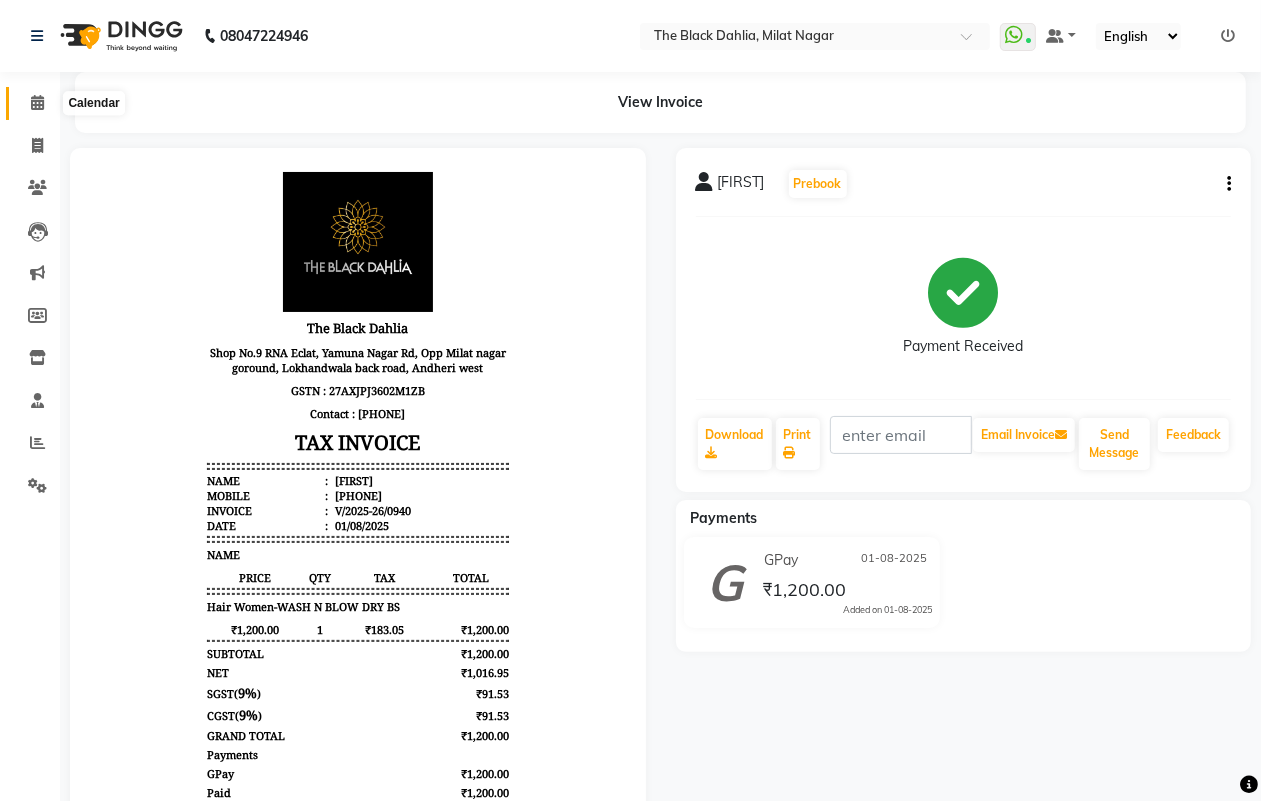 click 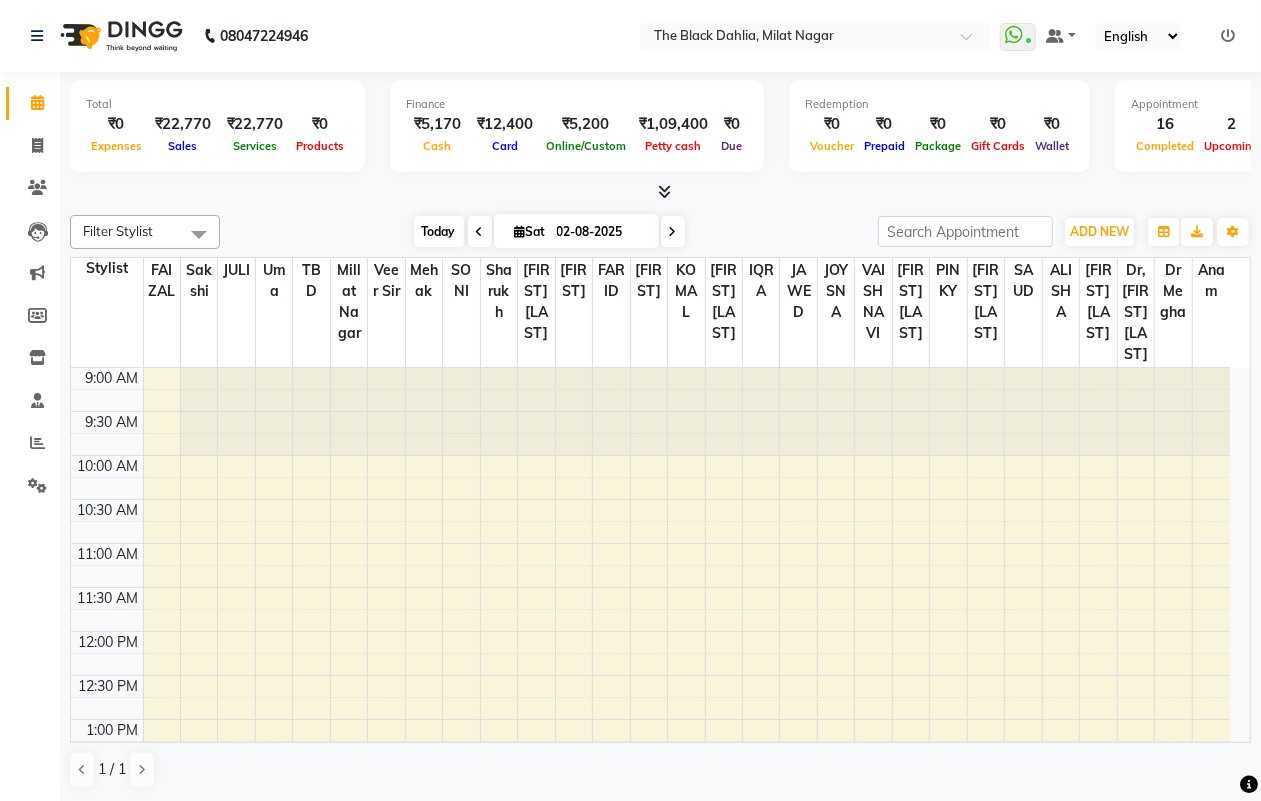 click on "Today" at bounding box center [439, 231] 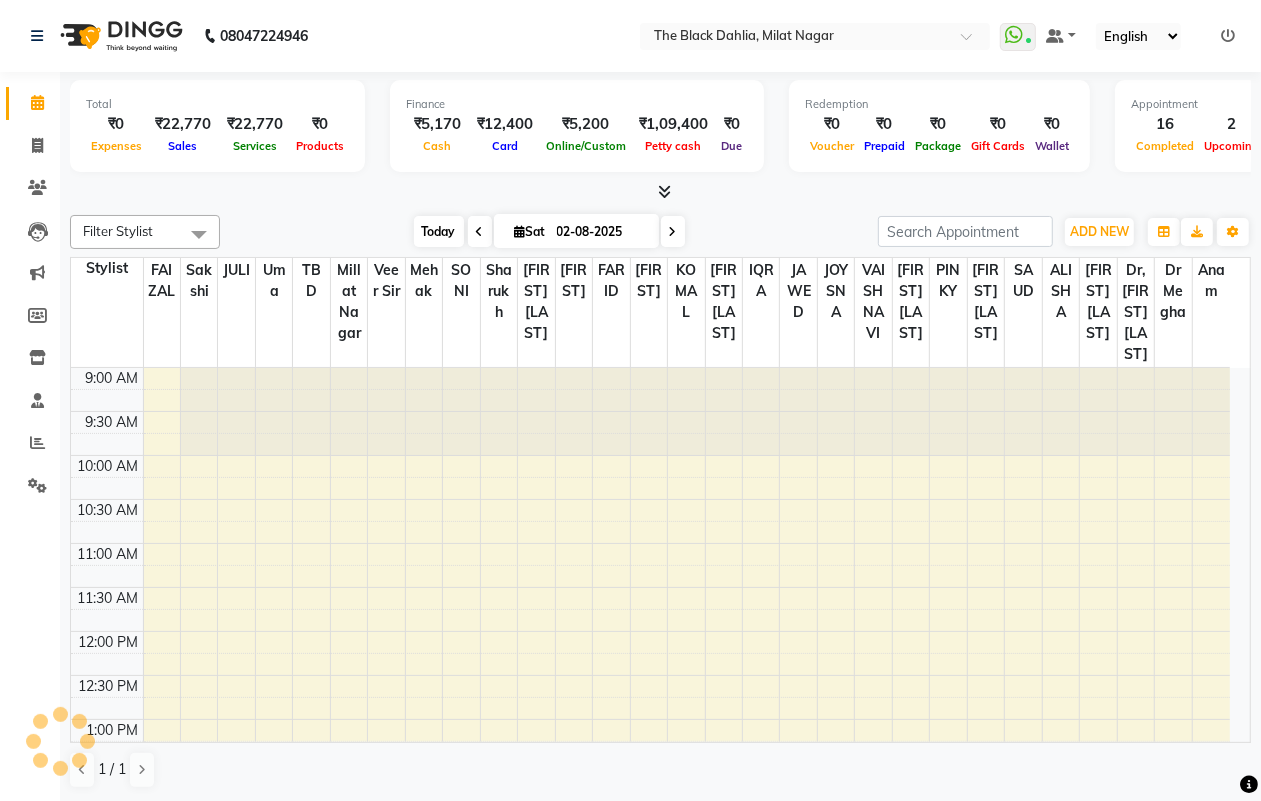 scroll, scrollTop: 891, scrollLeft: 0, axis: vertical 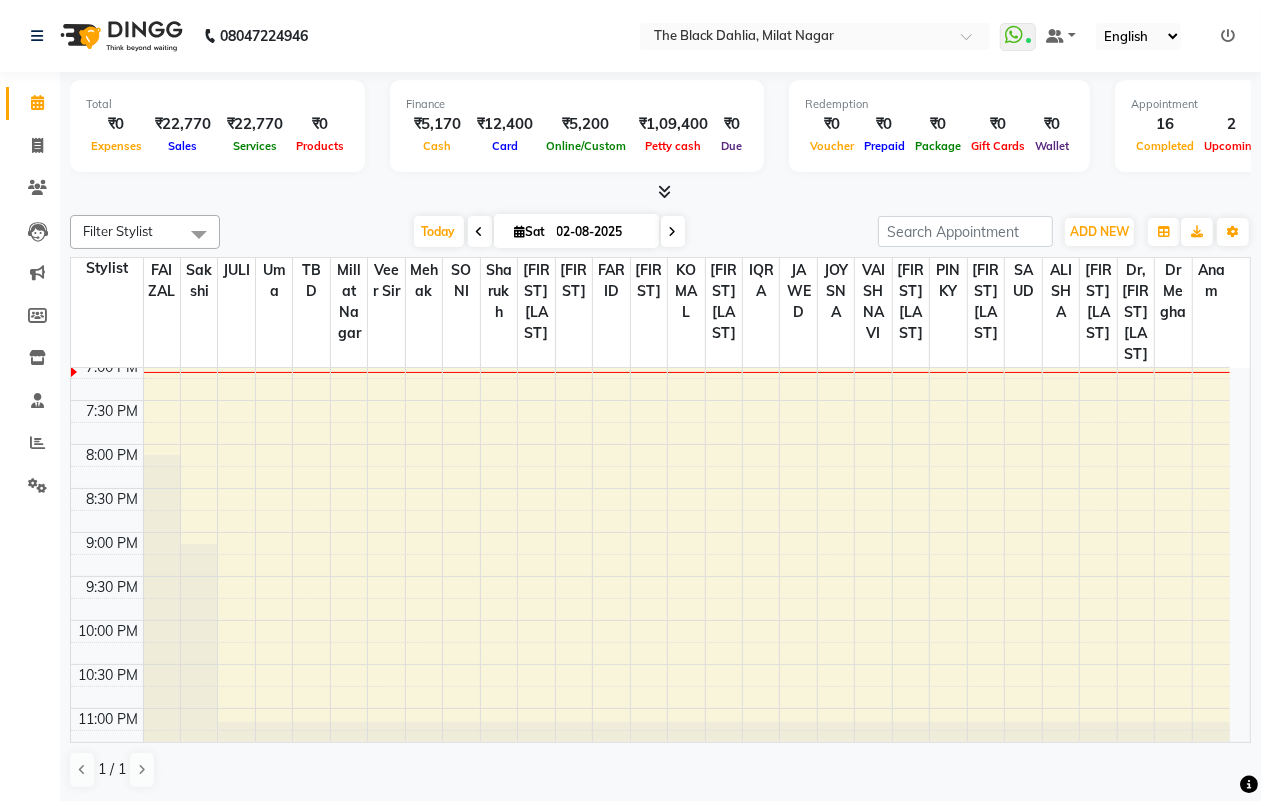 click on "02-08-2025" at bounding box center (601, 232) 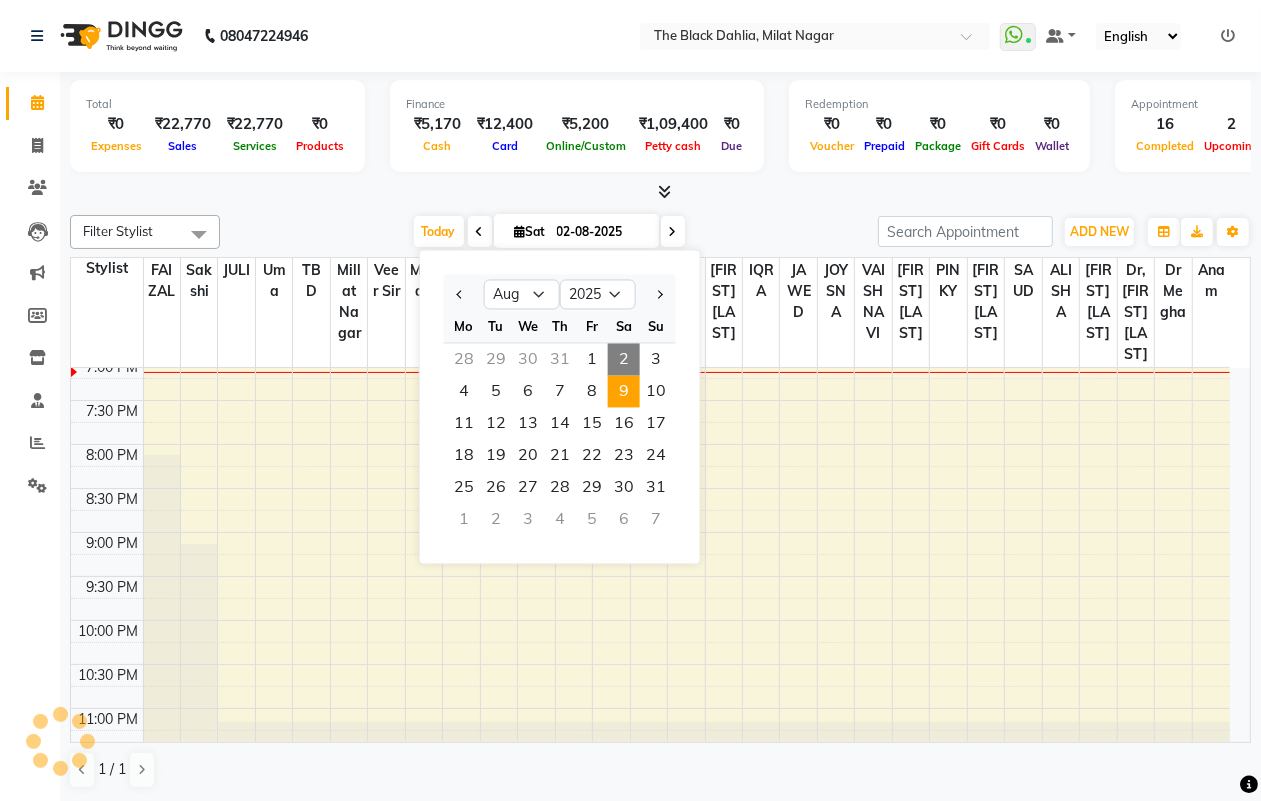 click on "9" at bounding box center (624, 392) 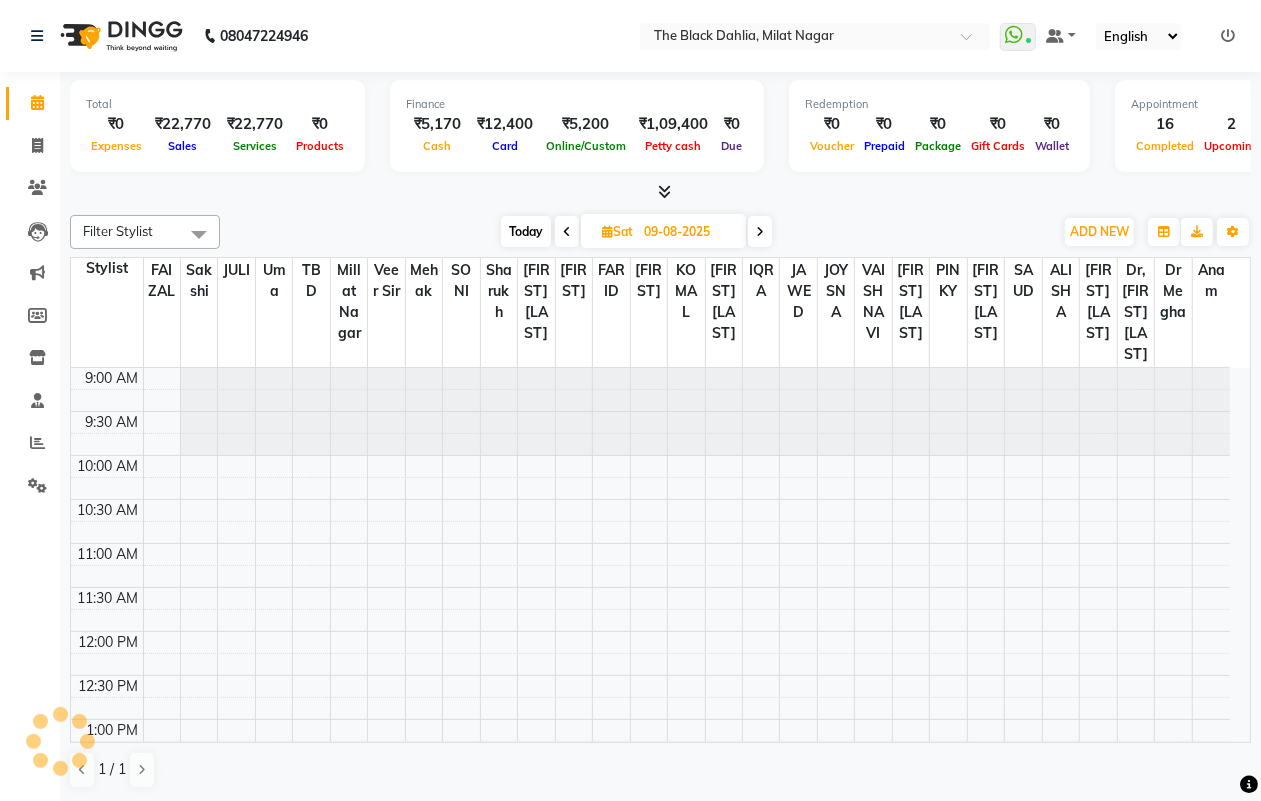 scroll, scrollTop: 891, scrollLeft: 0, axis: vertical 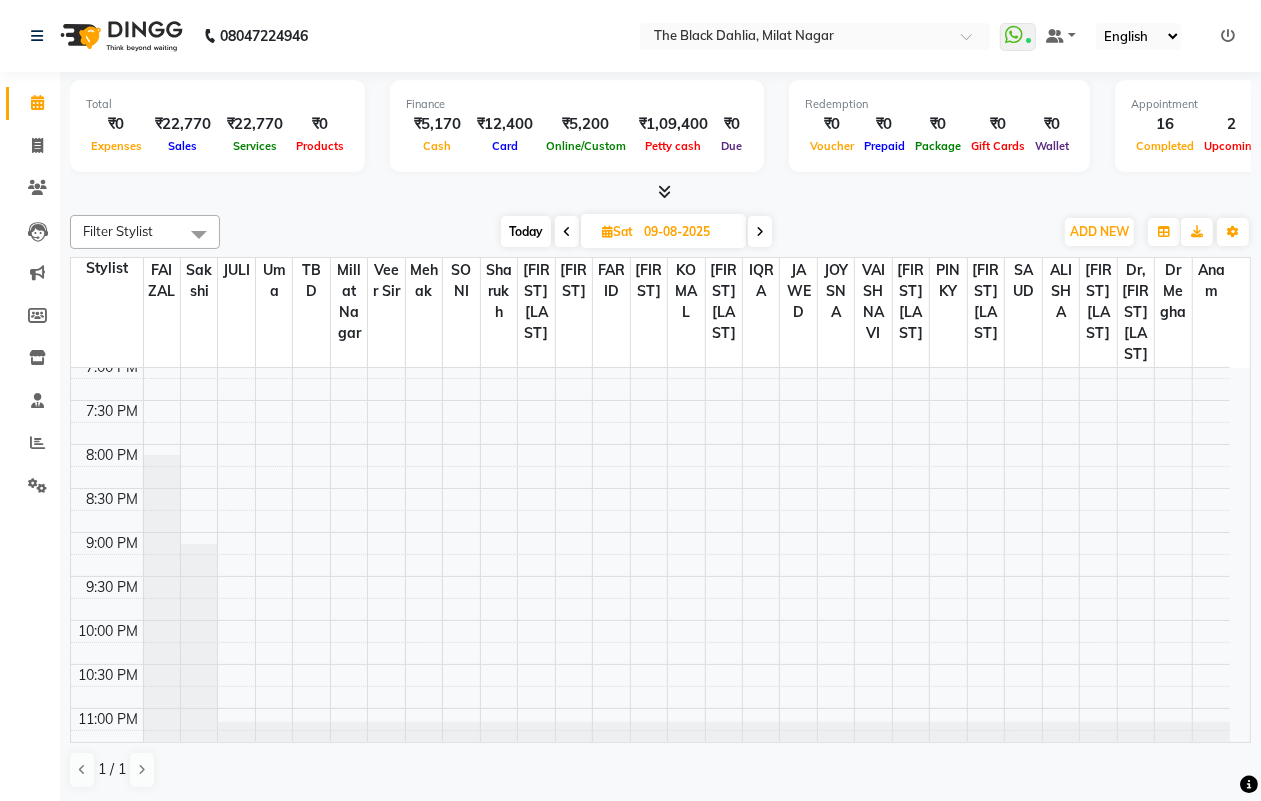 click on "09-08-2025" at bounding box center [688, 232] 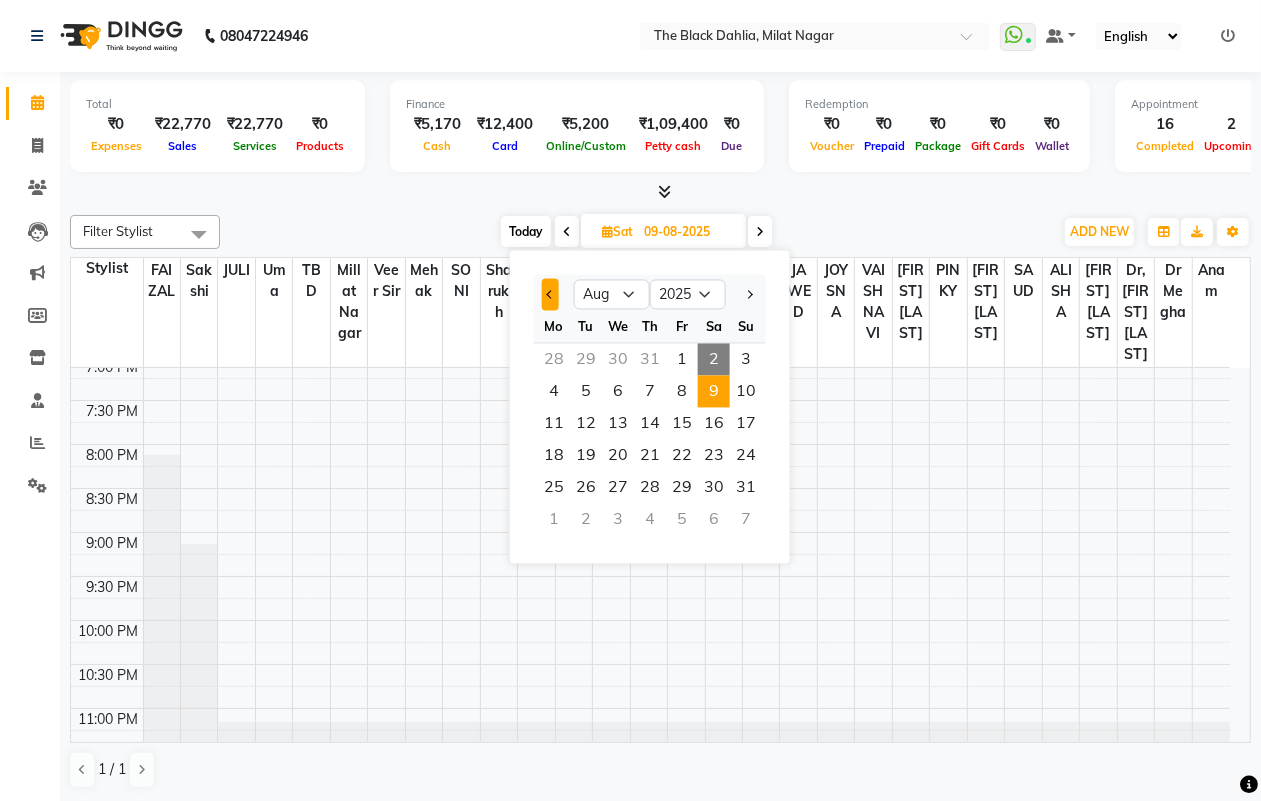 click at bounding box center [551, 294] 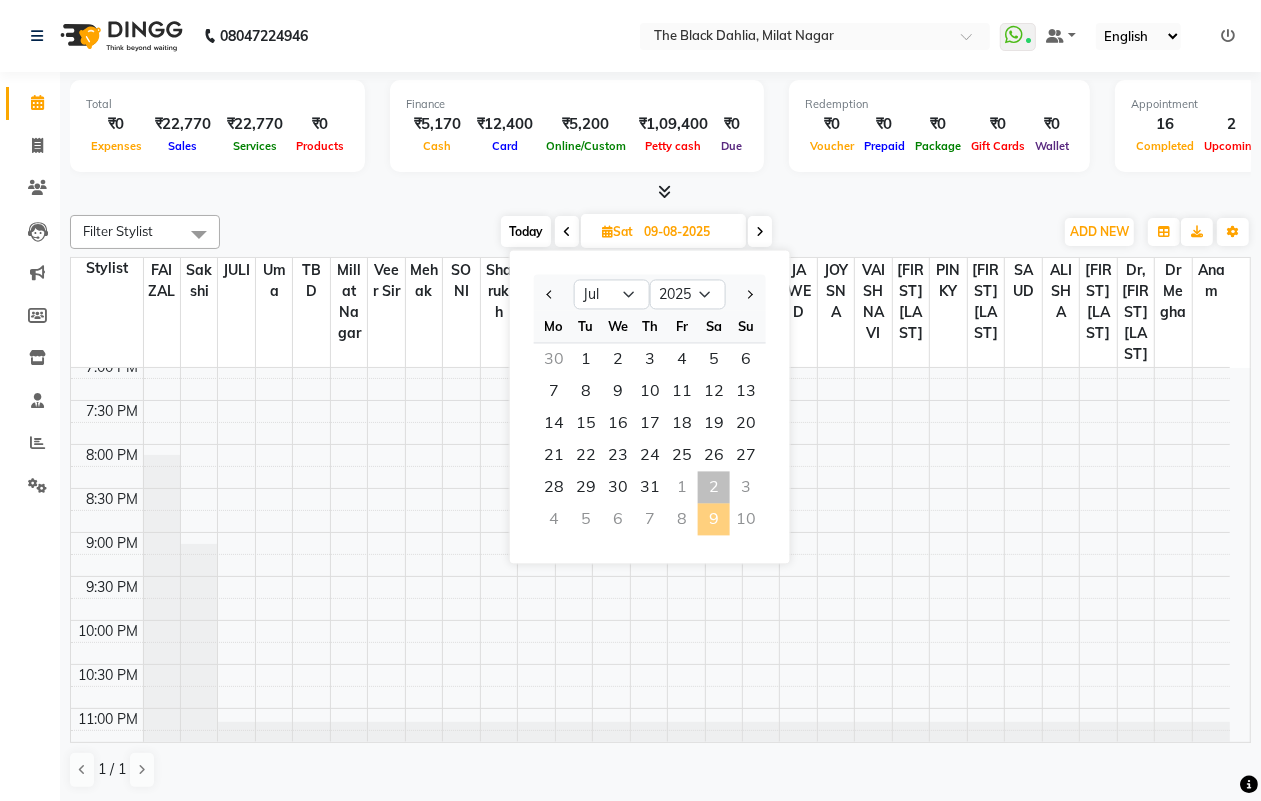 click at bounding box center (746, 295) 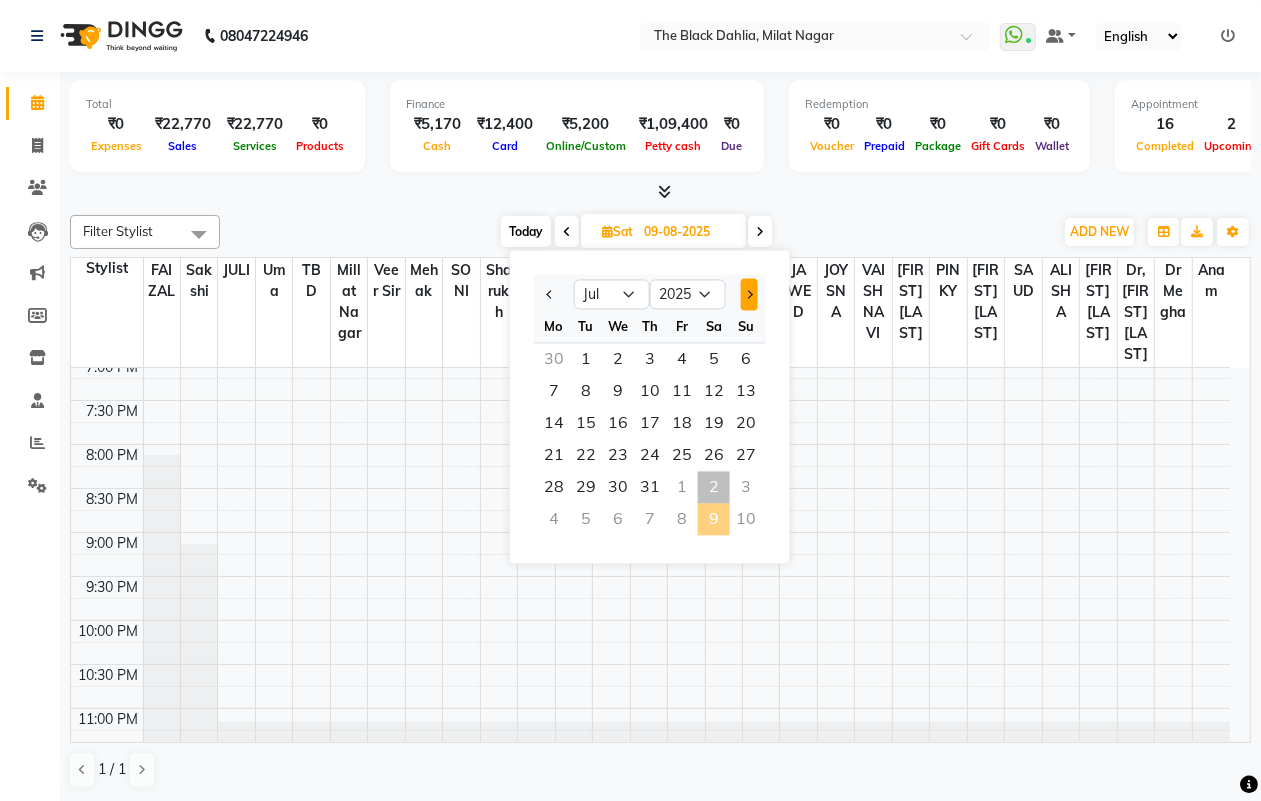 click at bounding box center [749, 295] 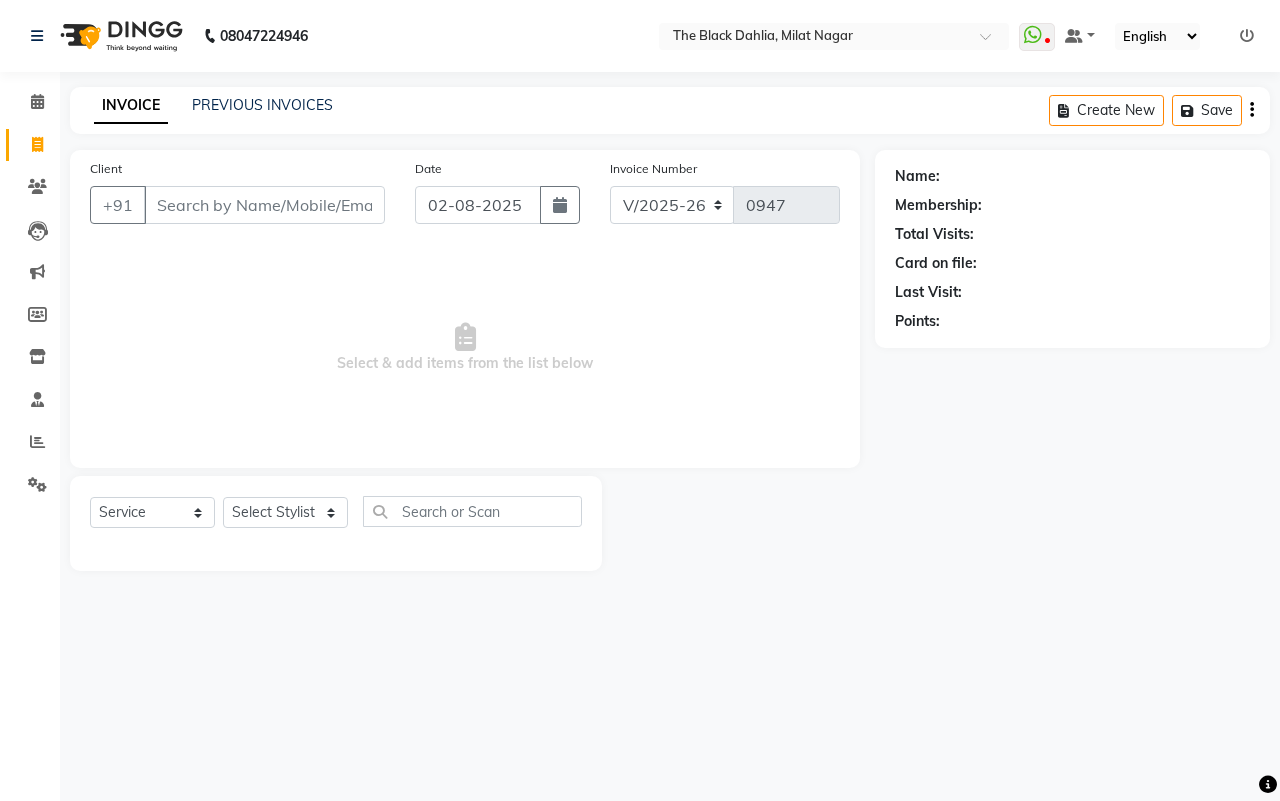 select on "4335" 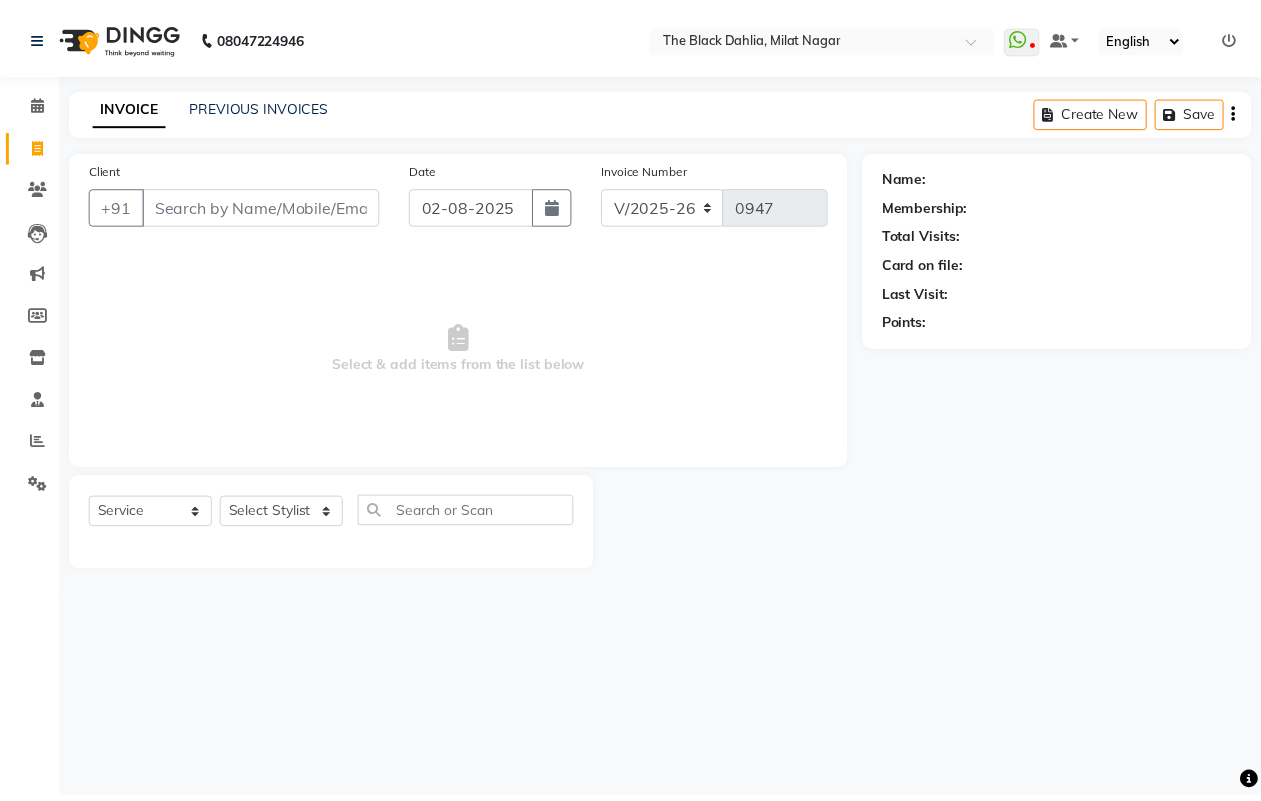 scroll, scrollTop: 0, scrollLeft: 0, axis: both 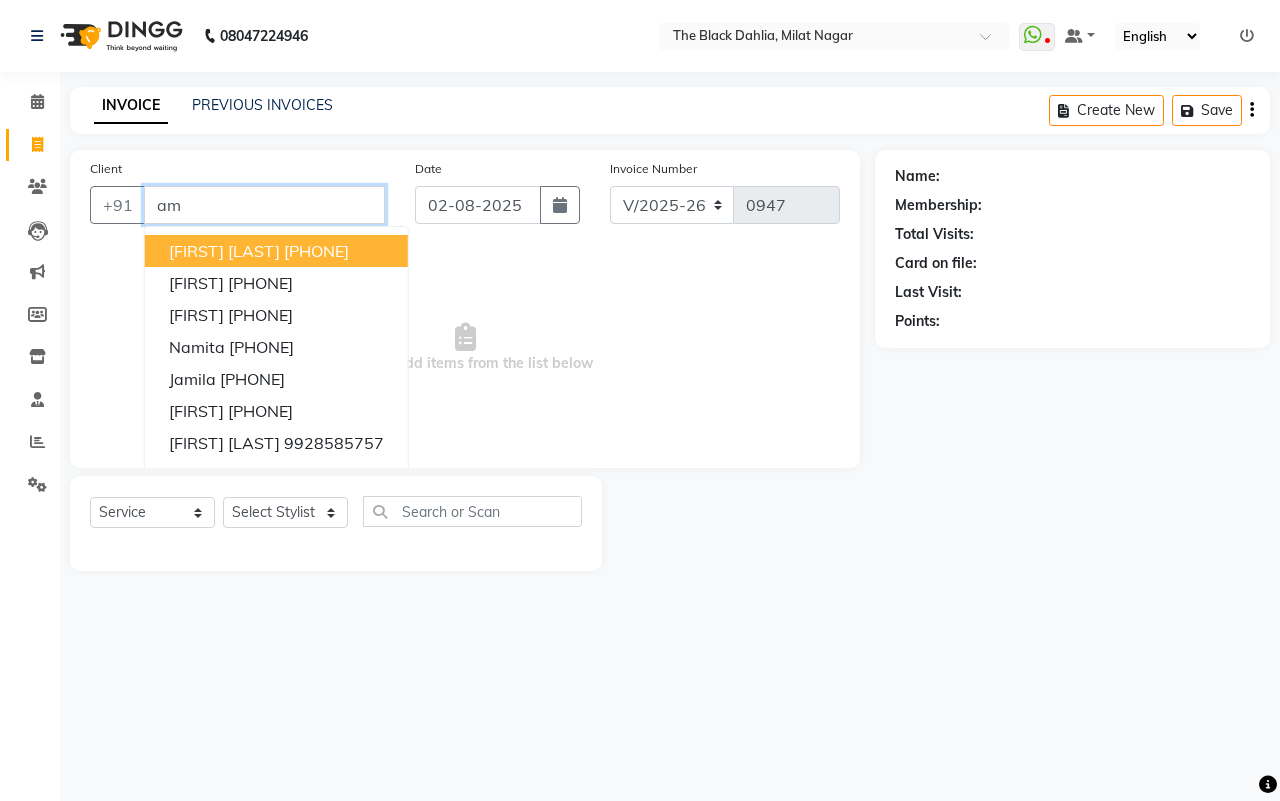 type on "a" 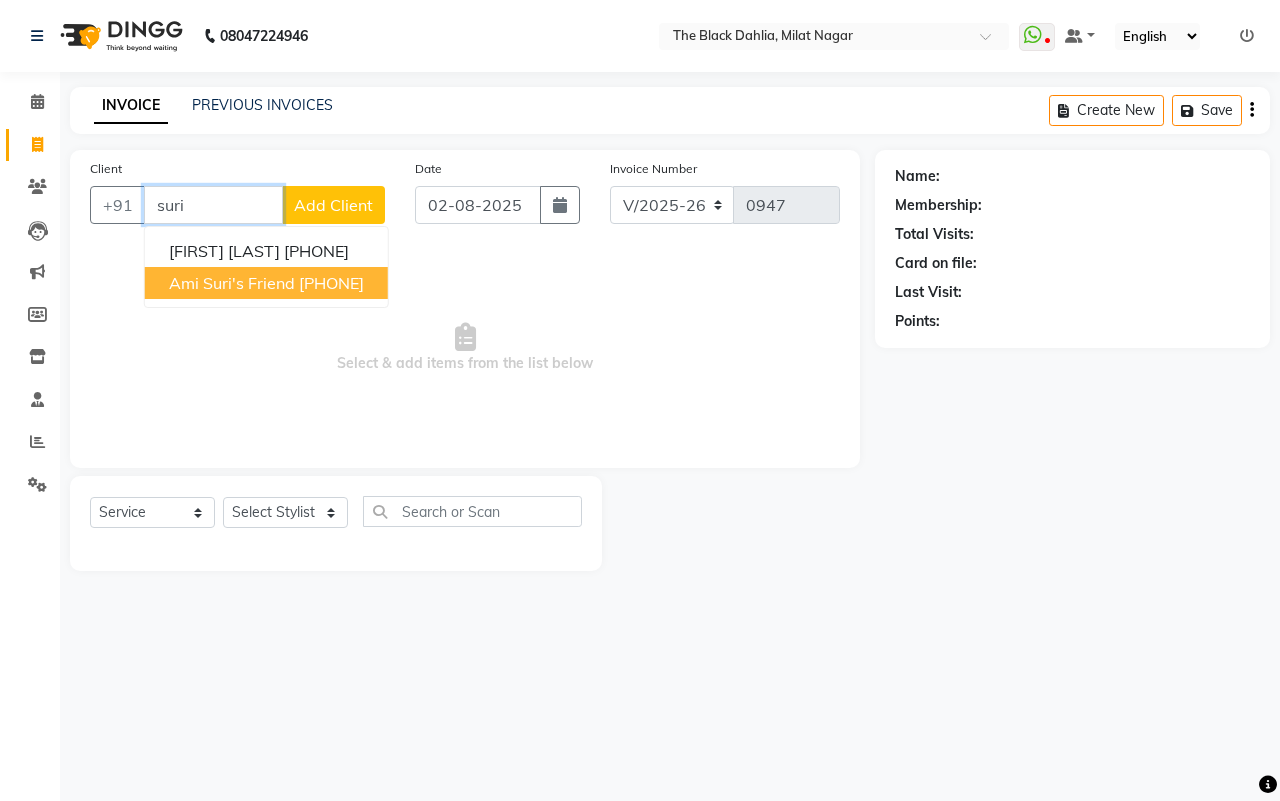 click on "[PHONE]" at bounding box center [331, 283] 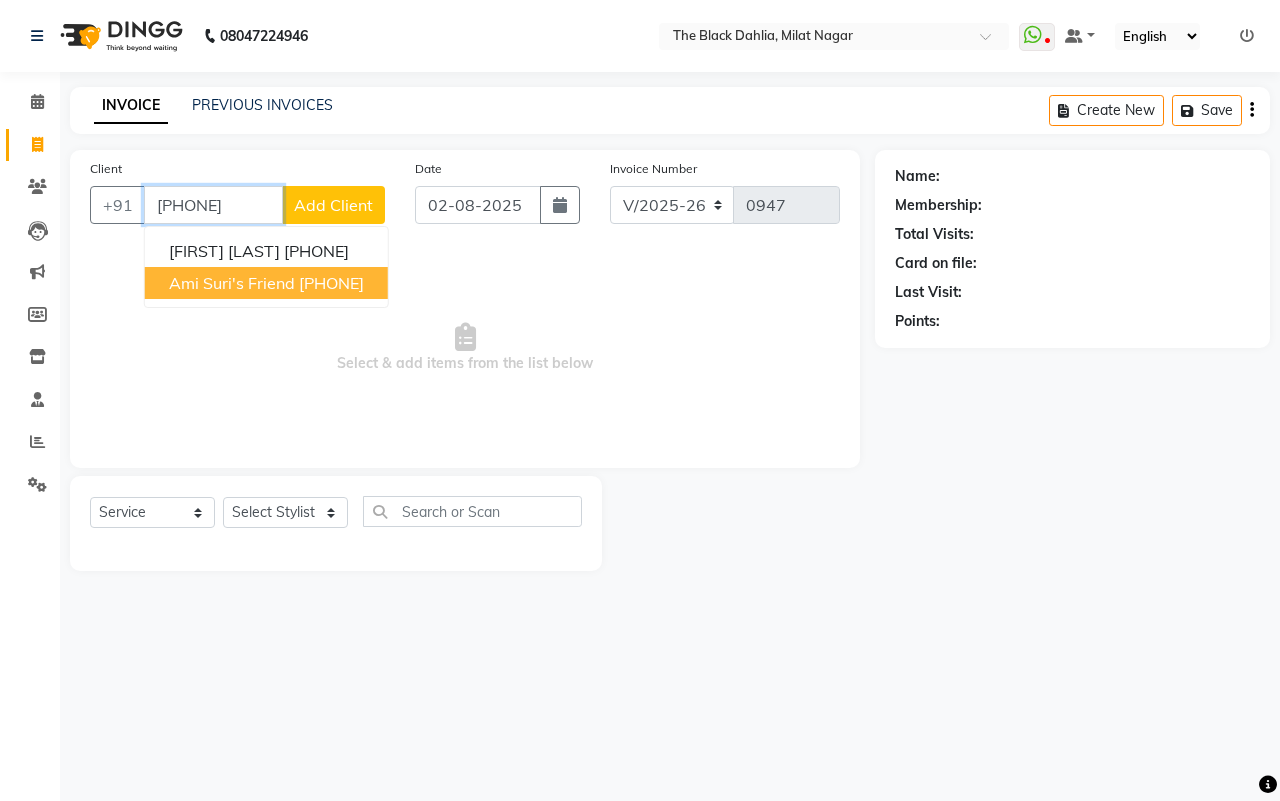type on "[PHONE]" 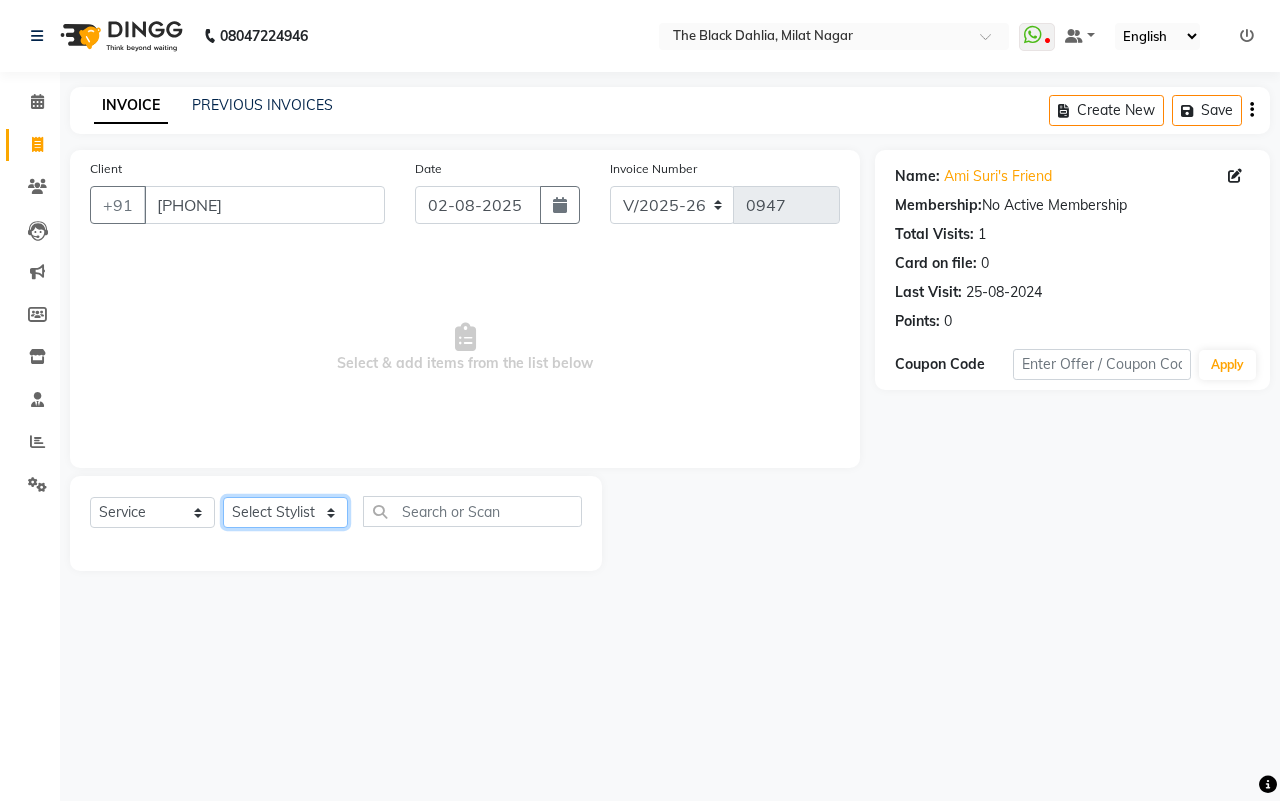 click on "Select Stylist ALISHA  Anam  Arman khan Dr Megha Dr,Muskan Jain FAIZAL FAIZAN FARID IQRA JAWED  JOYSNA JULI Jyotsana Baraskar KOMAL mehak Millat Nagar PINKY Rahul Riyasat ansari sakshi Salim SAIKH SAUD  SEEMA Sharukh Shital Jain Shivpriya SONI TBD Uma VAISHNAVI Veer Sir" 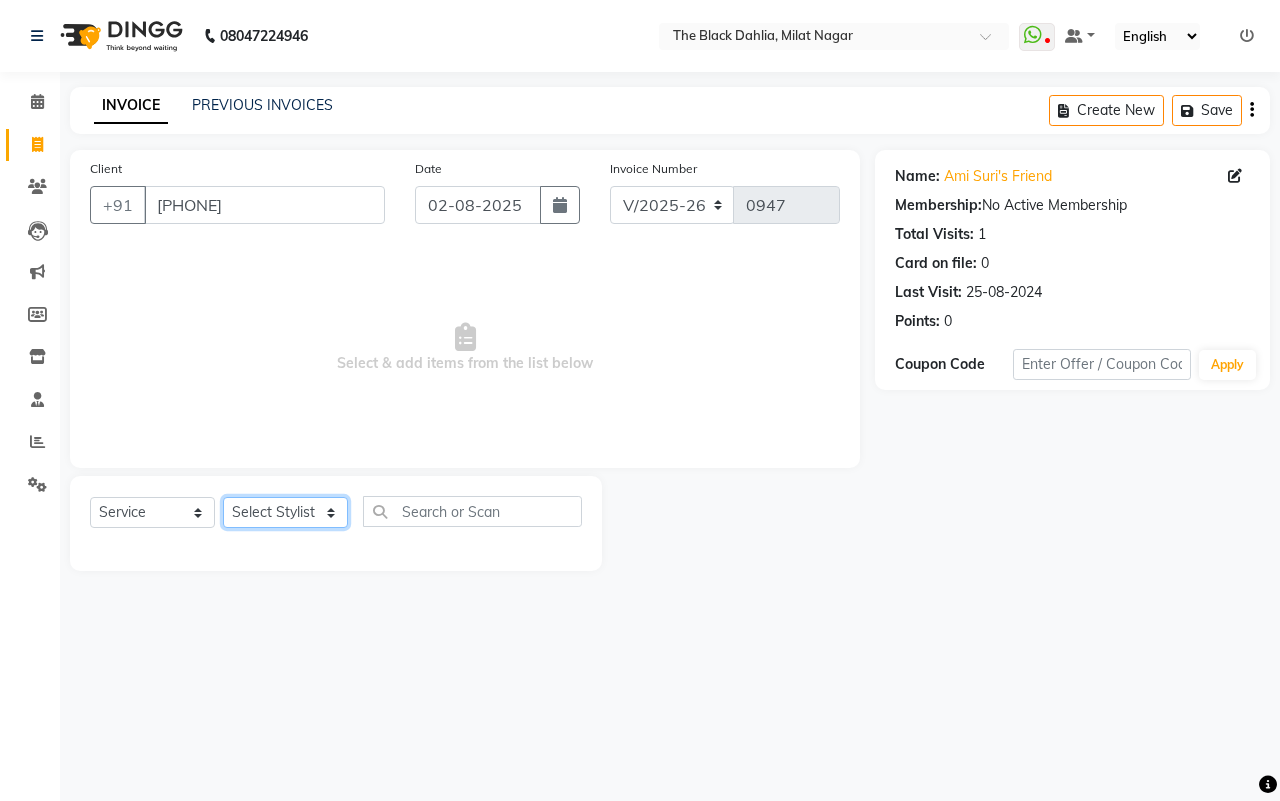 select on "23623" 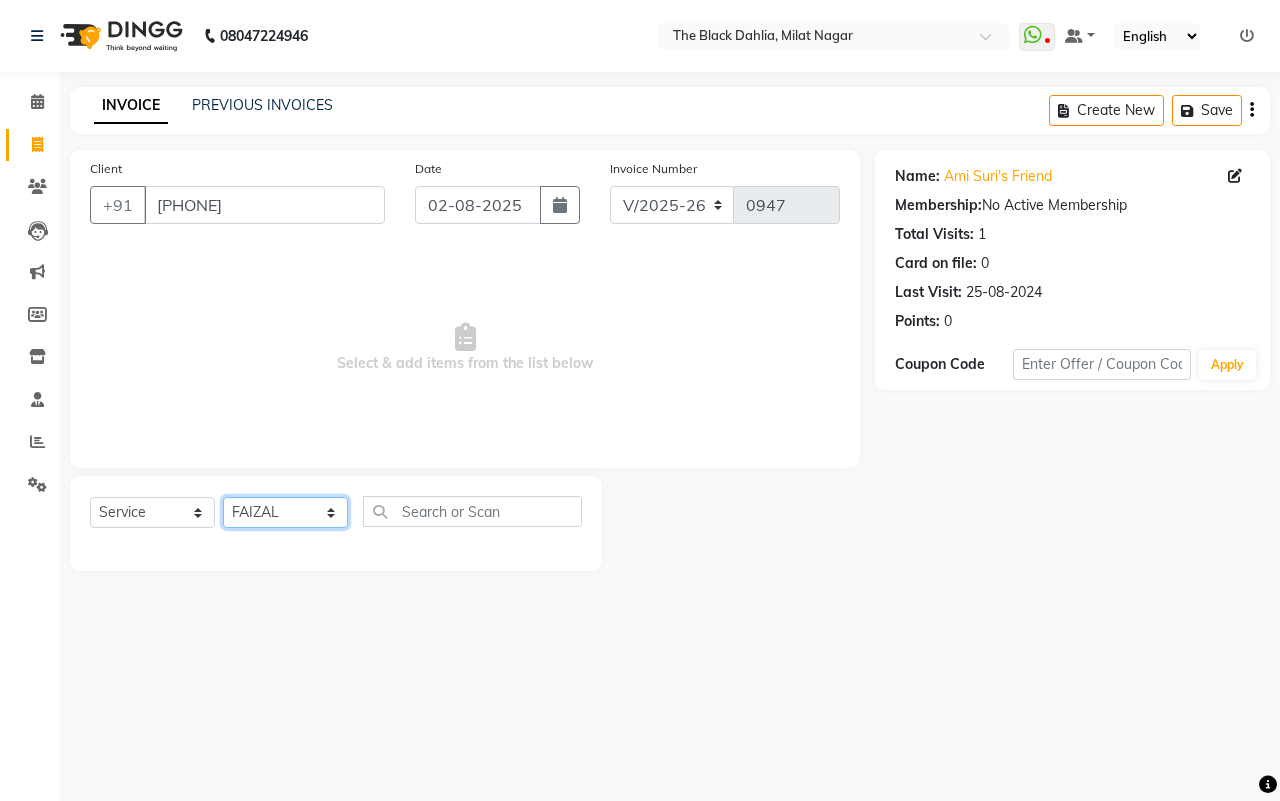 click on "Select Stylist ALISHA  Anam  Arman khan Dr Megha Dr,Muskan Jain FAIZAL FAIZAN FARID IQRA JAWED  JOYSNA JULI Jyotsana Baraskar KOMAL mehak Millat Nagar PINKY Rahul Riyasat ansari sakshi Salim SAIKH SAUD  SEEMA Sharukh Shital Jain Shivpriya SONI TBD Uma VAISHNAVI Veer Sir" 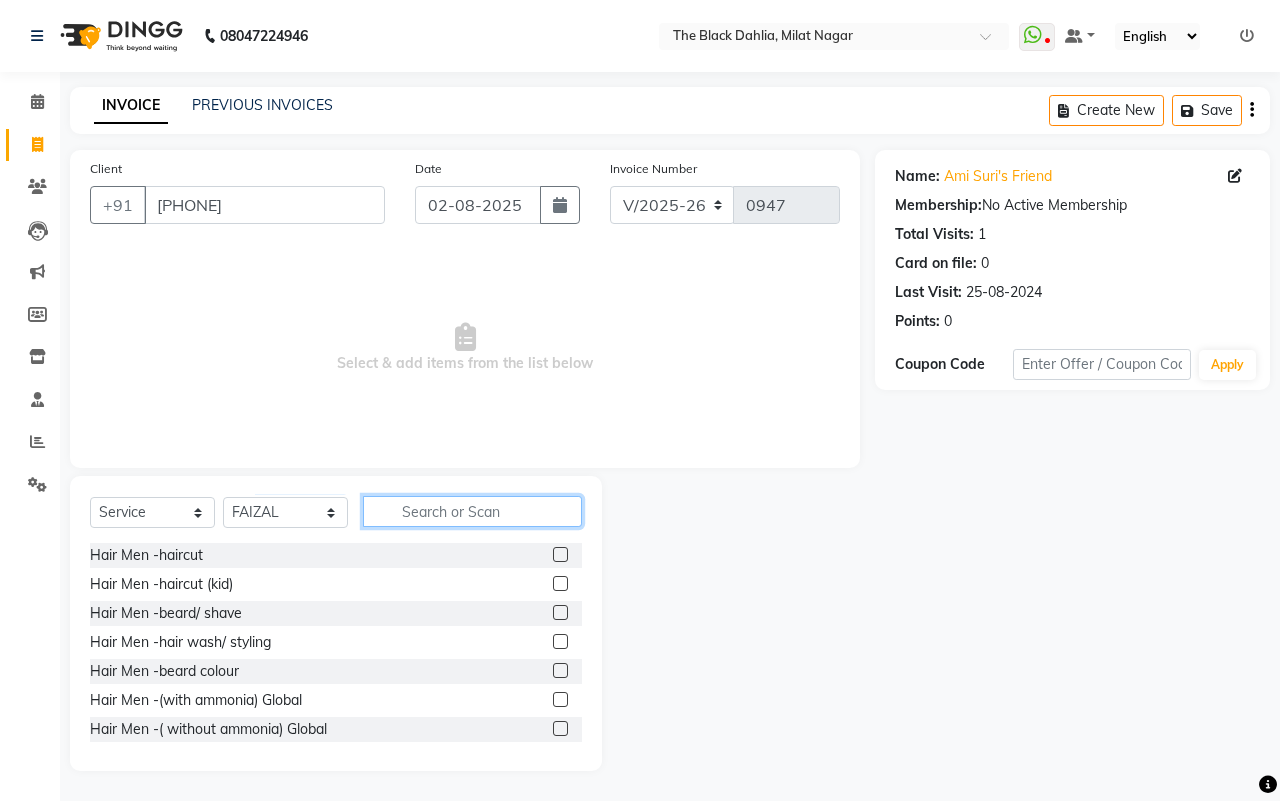 click 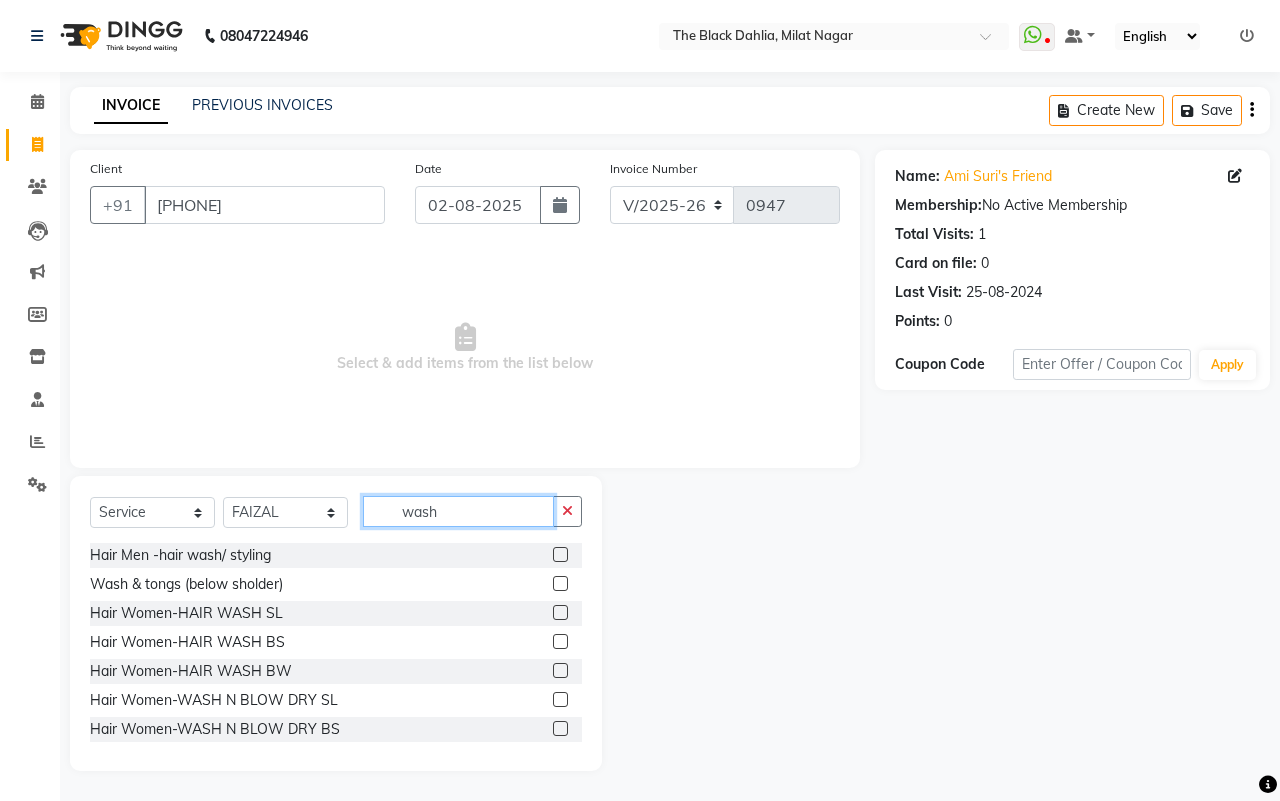 type on "wash" 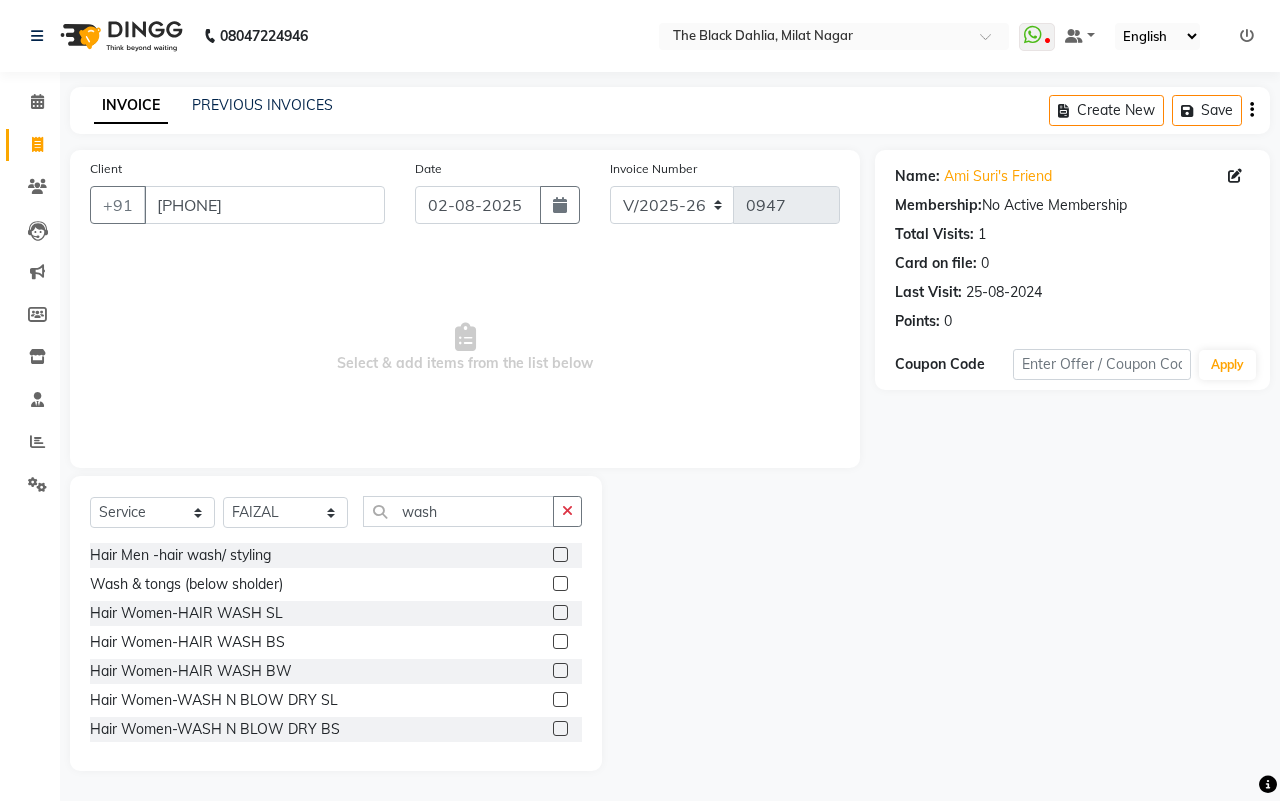click 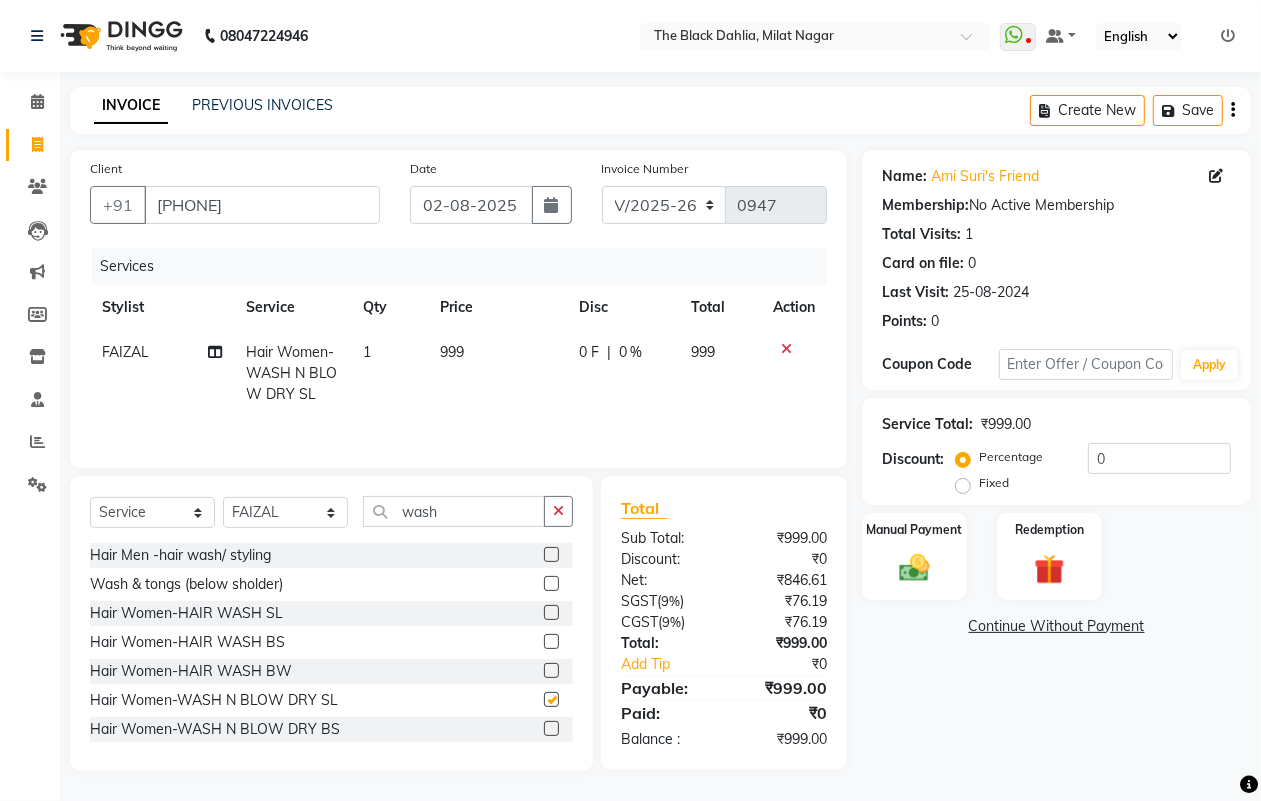 checkbox on "false" 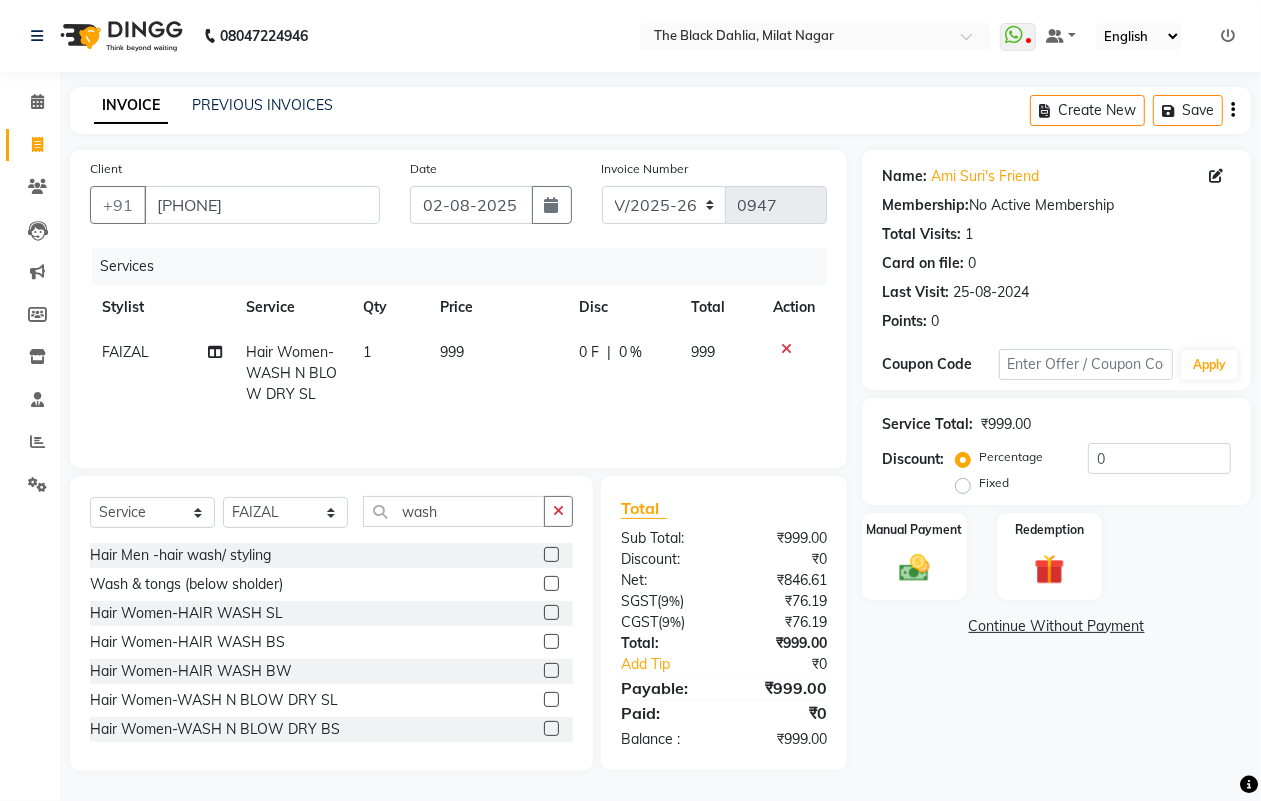 click 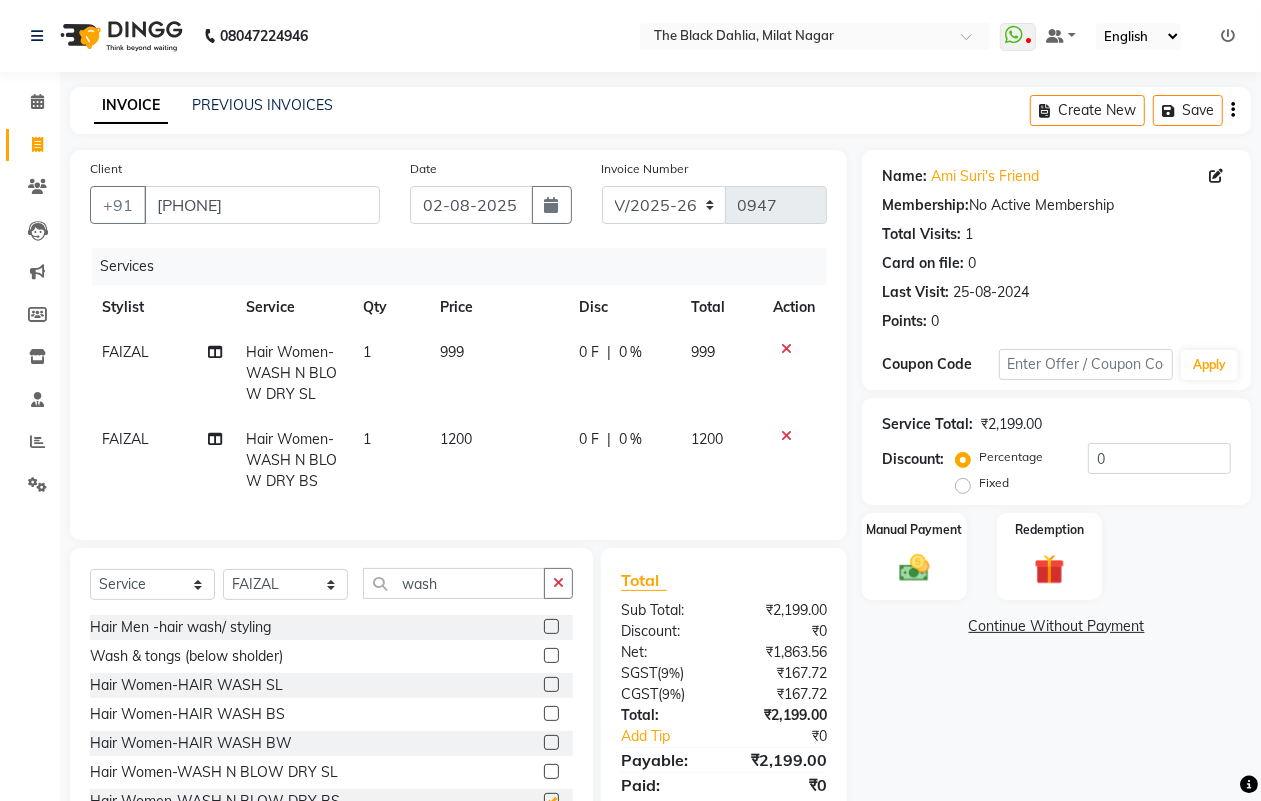 checkbox on "false" 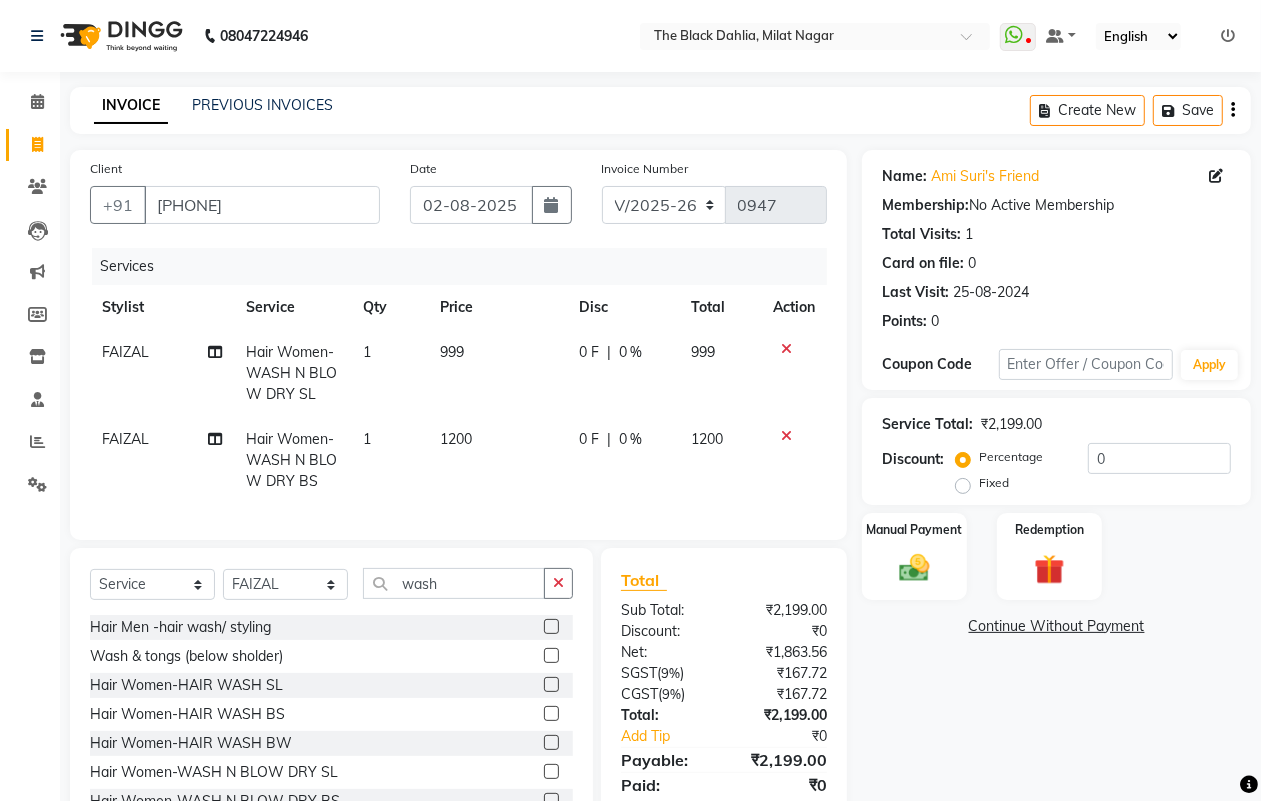 click 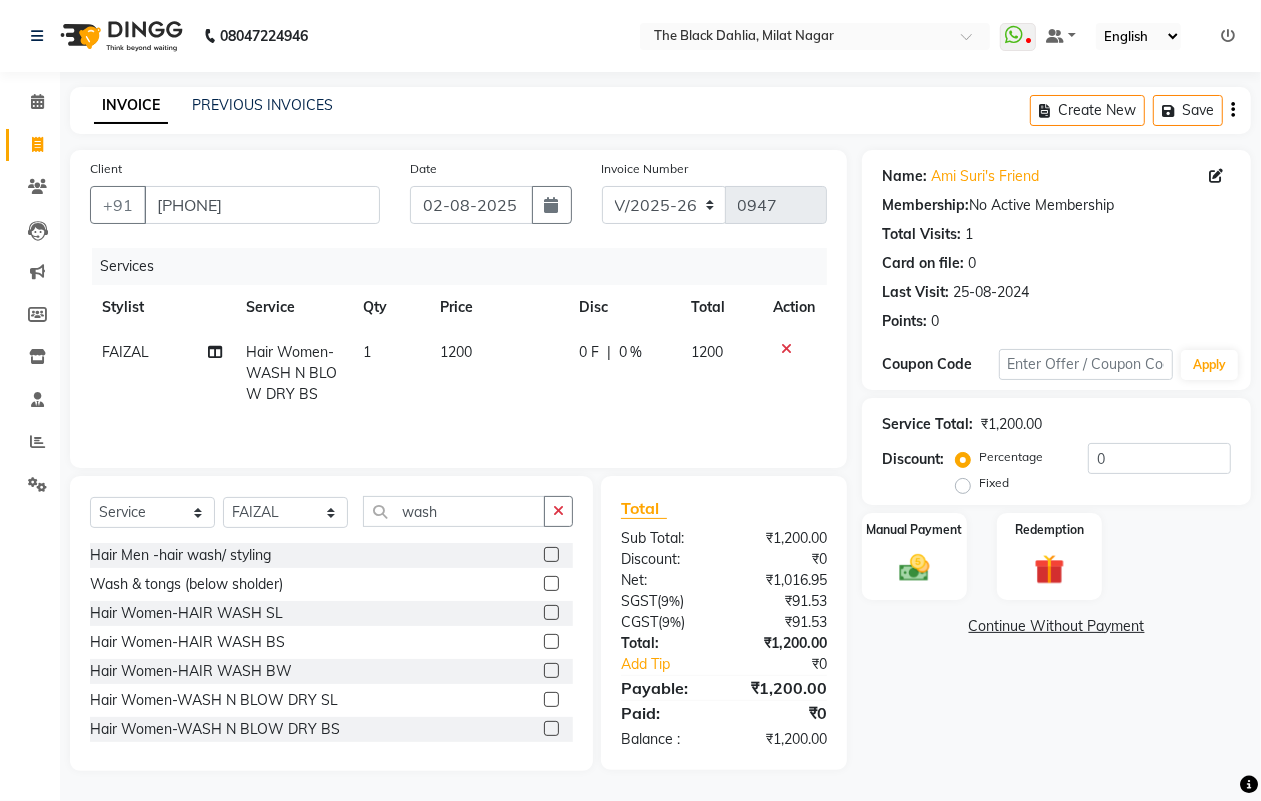 click on "1" 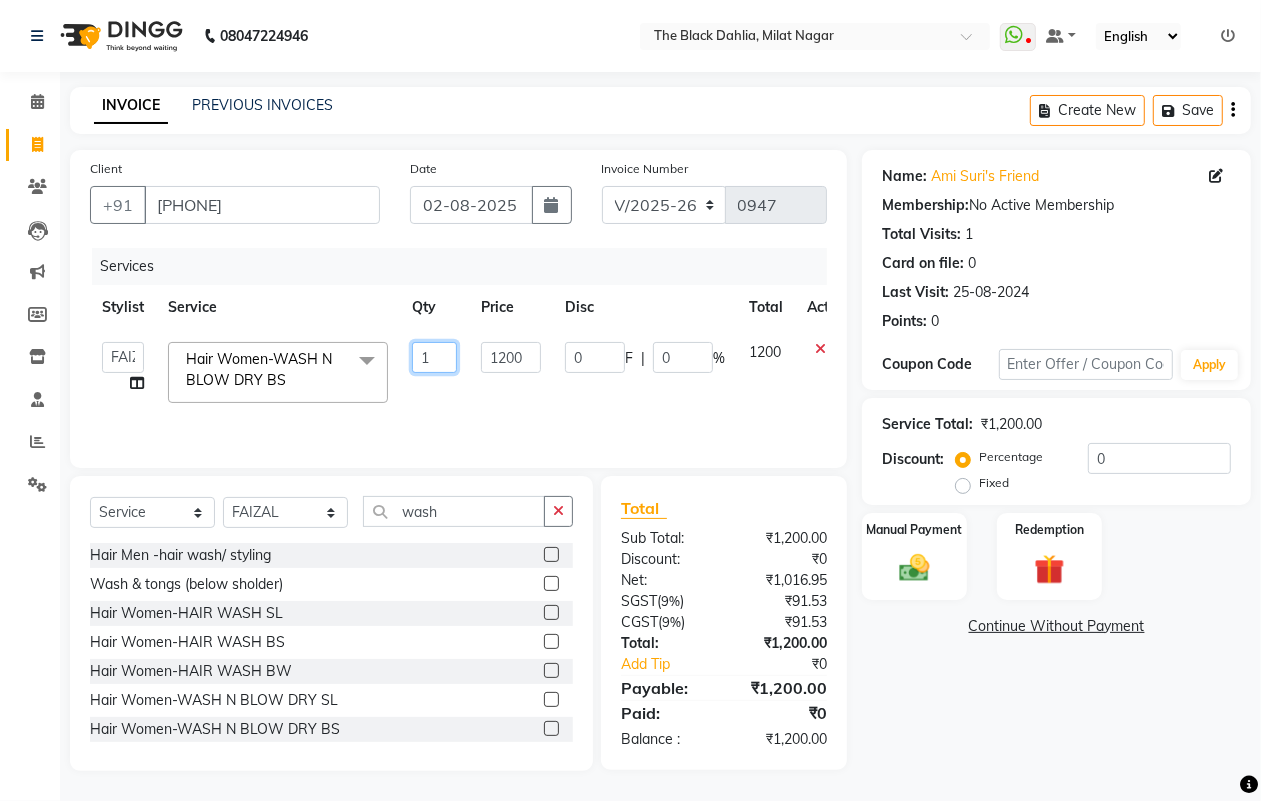 click on "1" 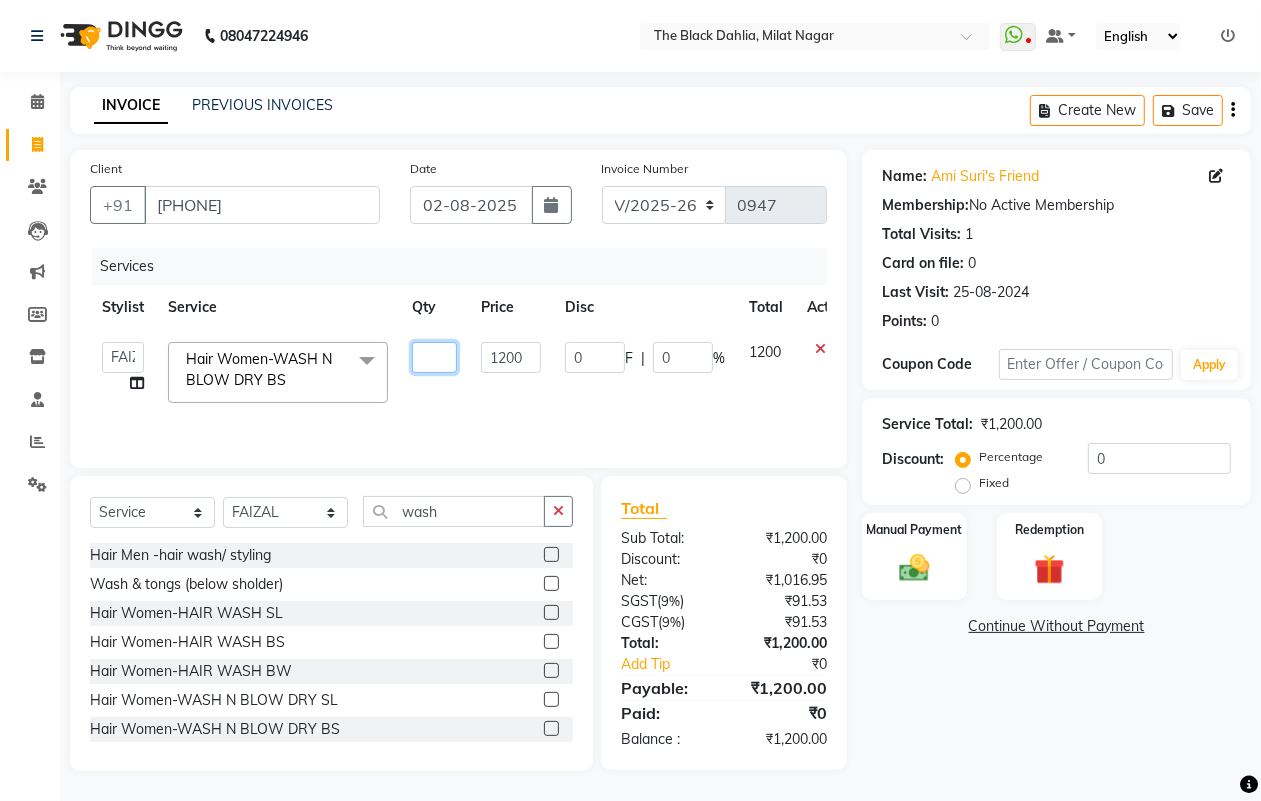 type on "3" 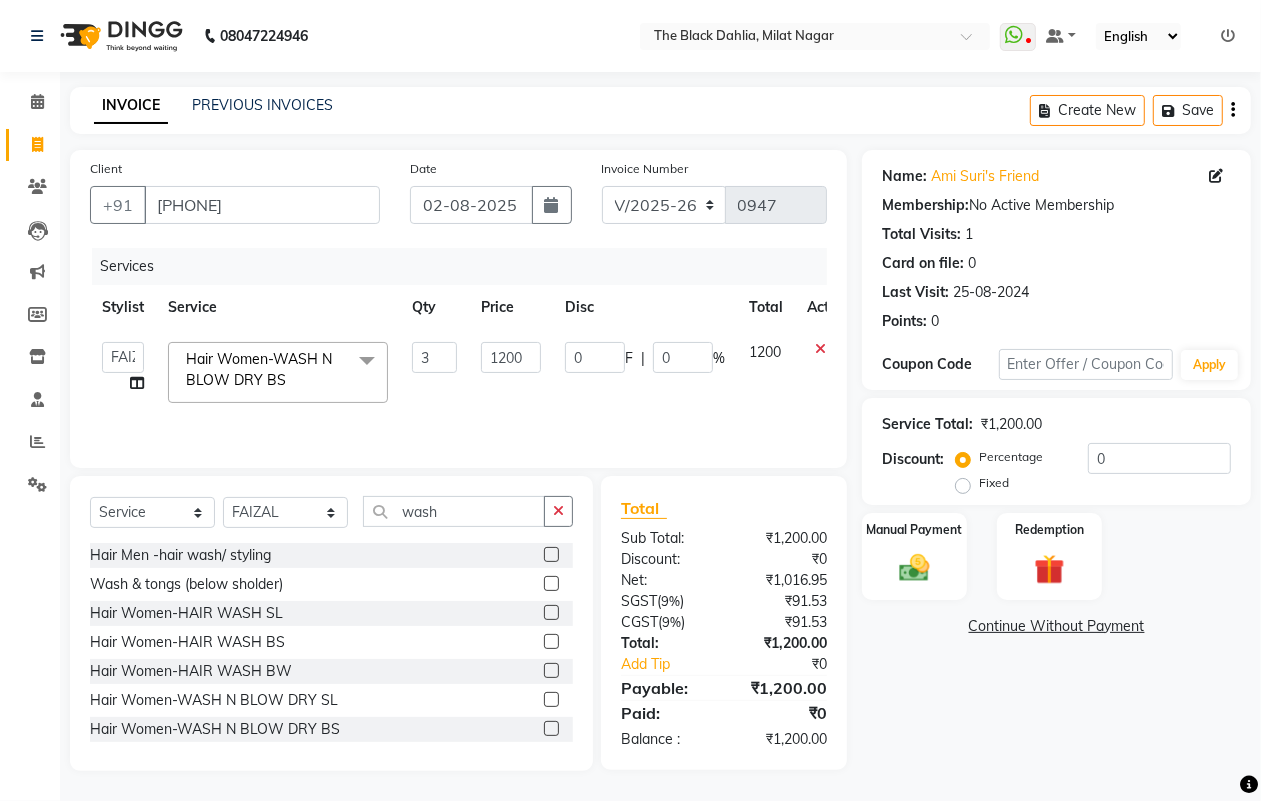 click on "1200" 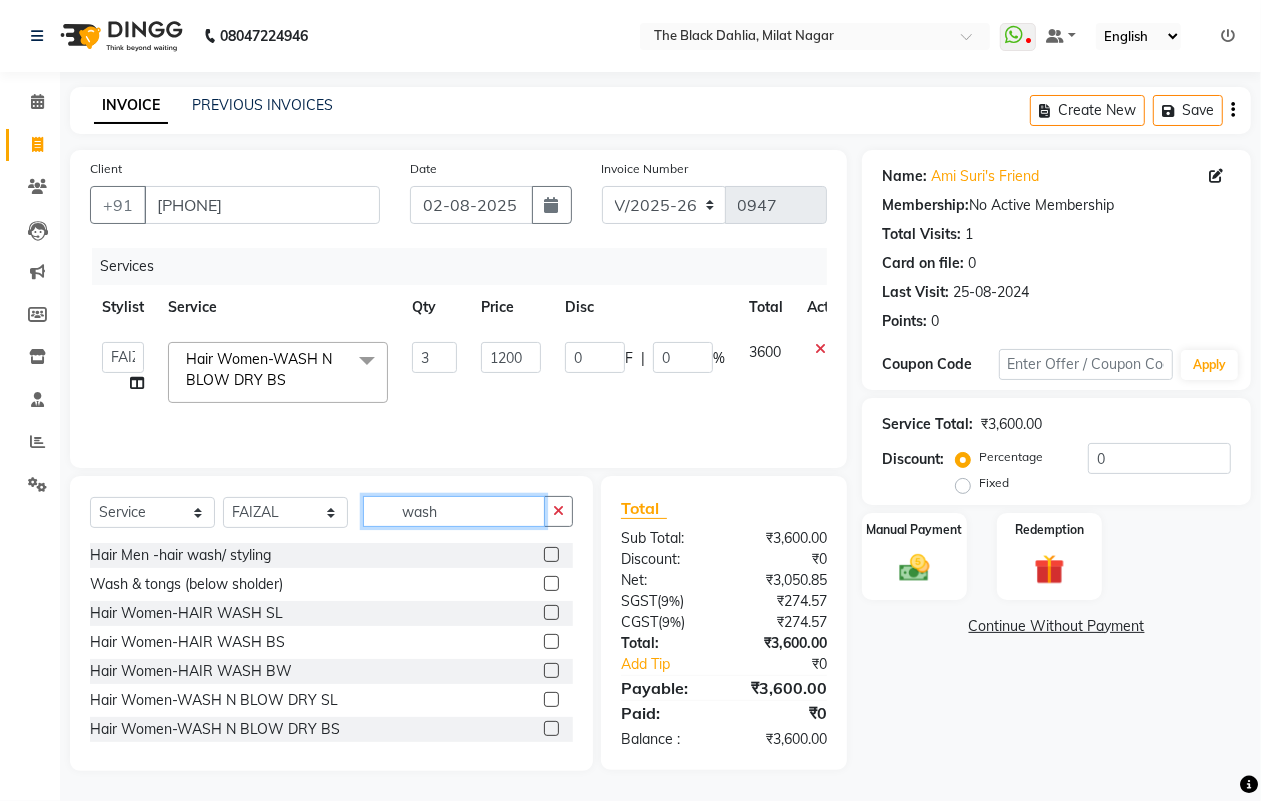 click on "wash" 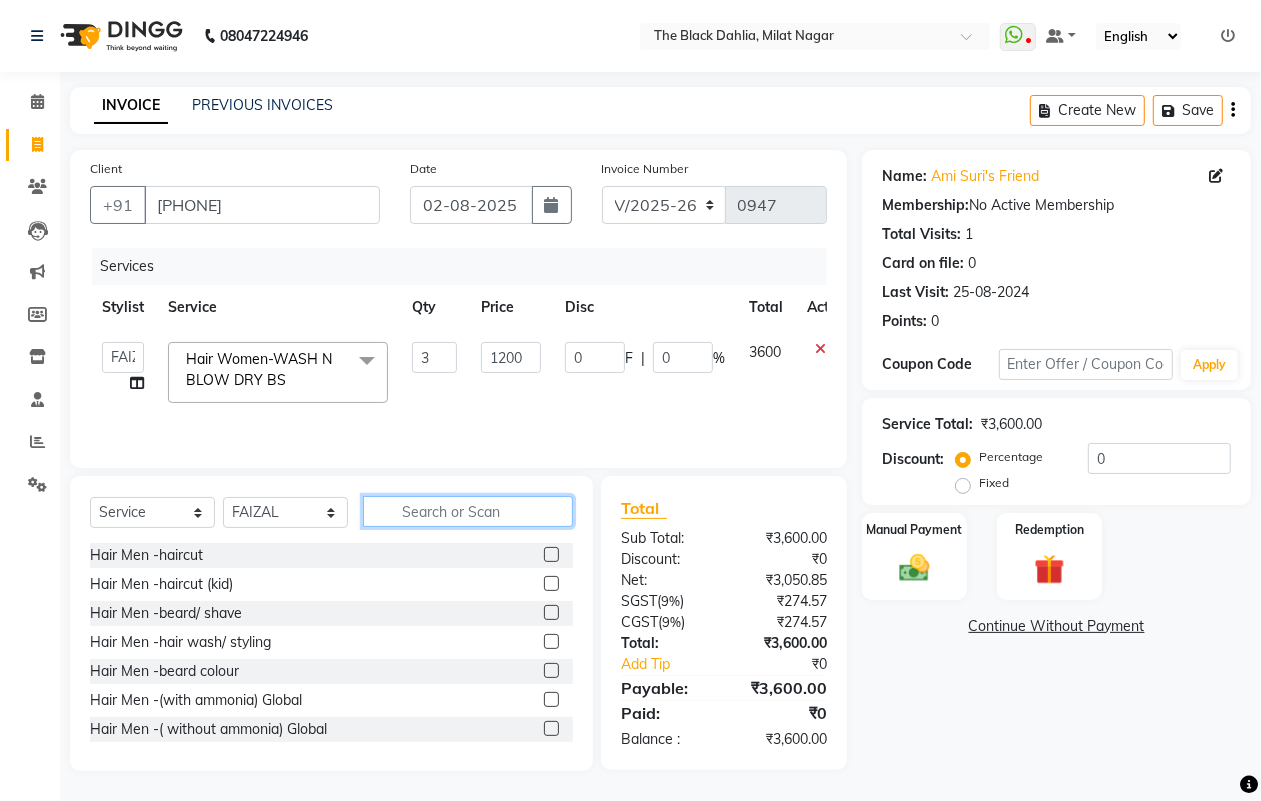 type 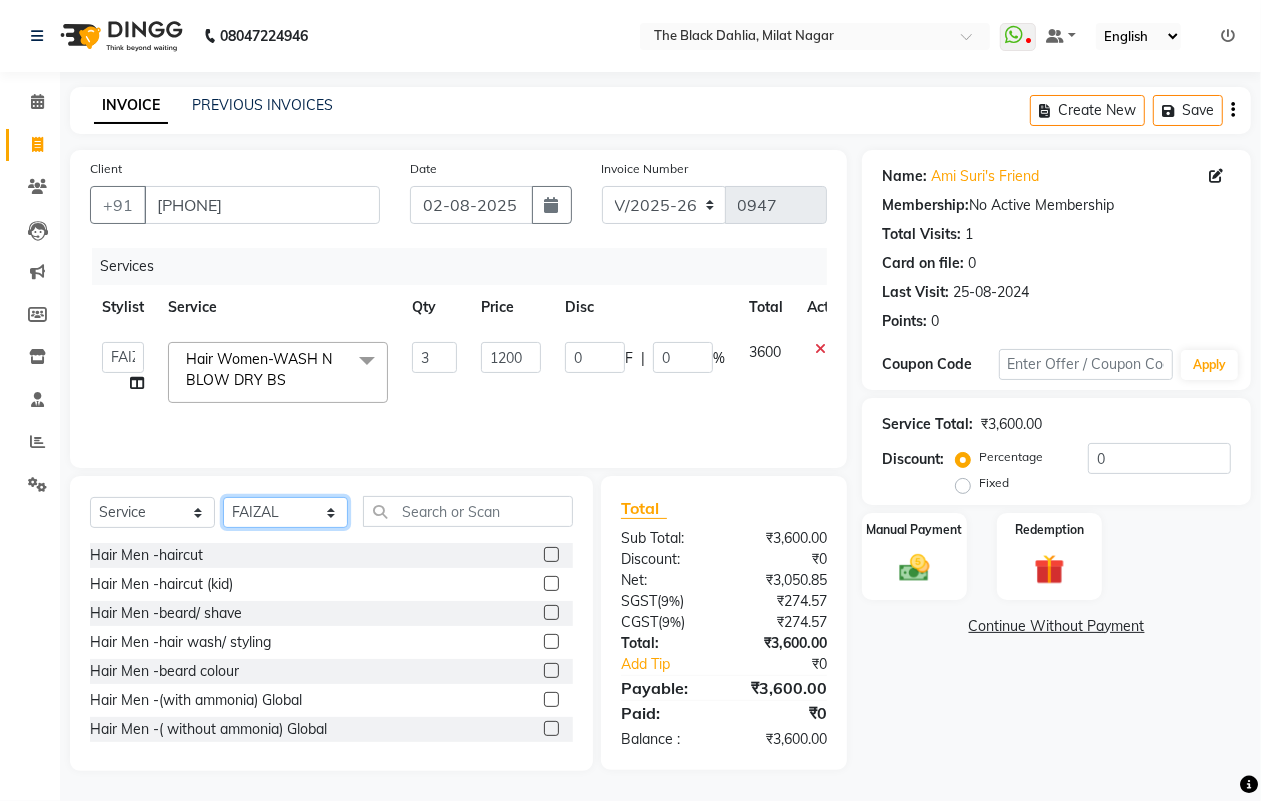 click on "Select Stylist ALISHA  Anam  Arman khan Dr Megha Dr,Muskan Jain FAIZAL FAIZAN FARID IQRA JAWED  JOYSNA JULI Jyotsana Baraskar KOMAL mehak Millat Nagar PINKY Rahul Riyasat ansari sakshi Salim SAIKH SAUD  SEEMA Sharukh Shital Jain Shivpriya SONI TBD Uma VAISHNAVI Veer Sir" 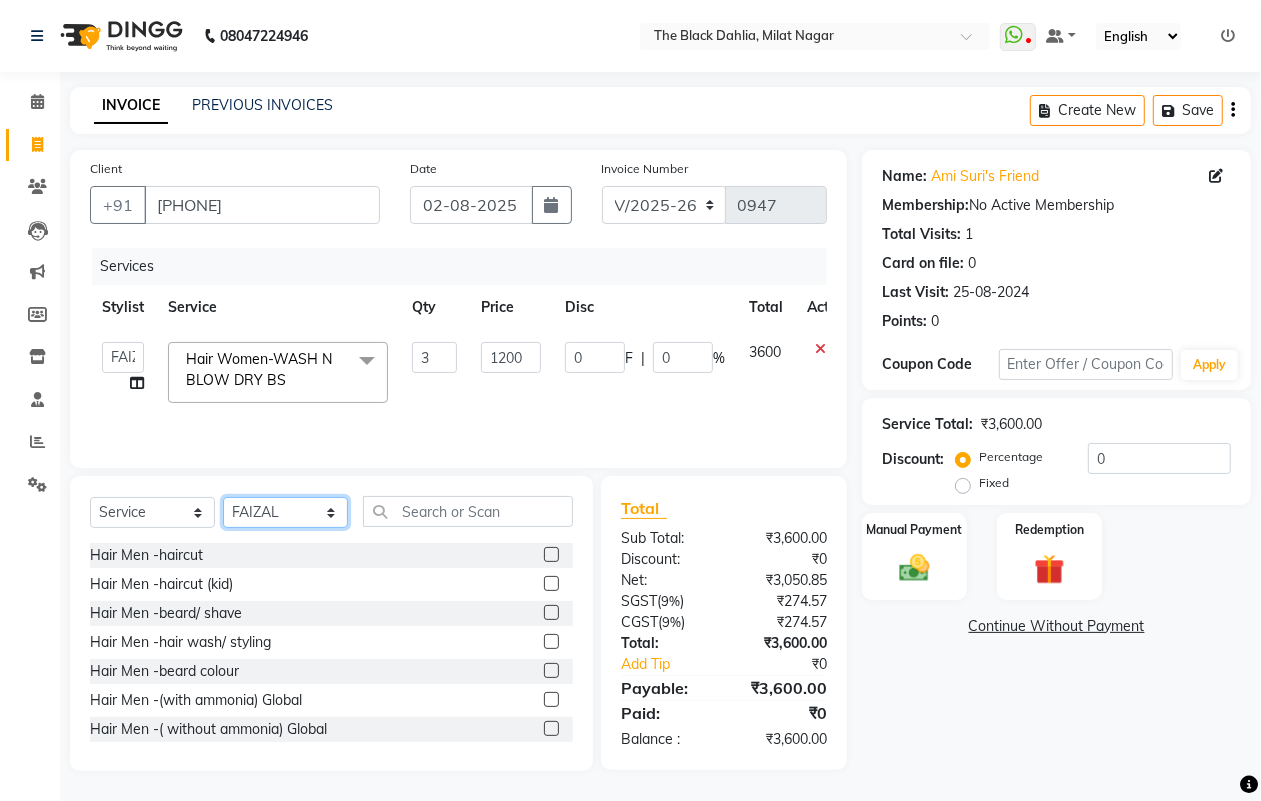 select on "59085" 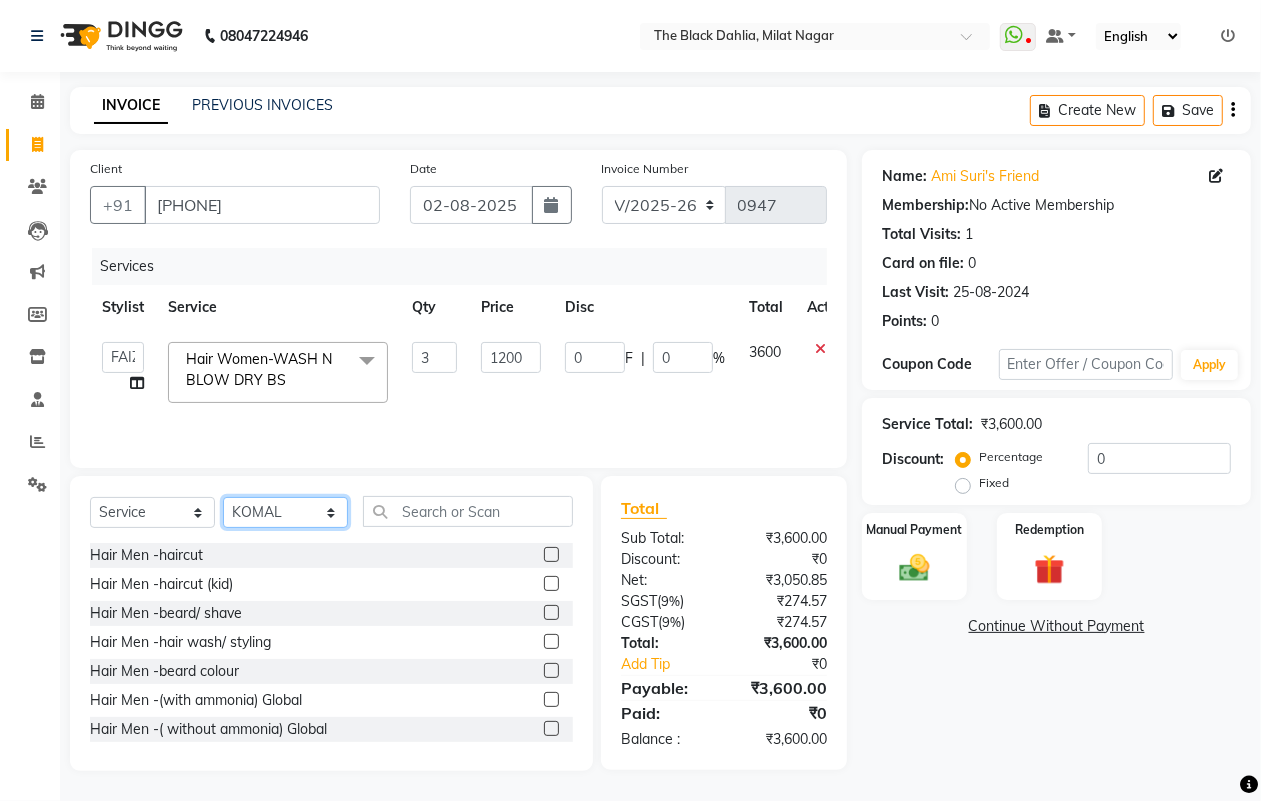 click on "Select Stylist ALISHA  Anam  Arman khan Dr Megha Dr,Muskan Jain FAIZAL FAIZAN FARID IQRA JAWED  JOYSNA JULI Jyotsana Baraskar KOMAL mehak Millat Nagar PINKY Rahul Riyasat ansari sakshi Salim SAIKH SAUD  SEEMA Sharukh Shital Jain Shivpriya SONI TBD Uma VAISHNAVI Veer Sir" 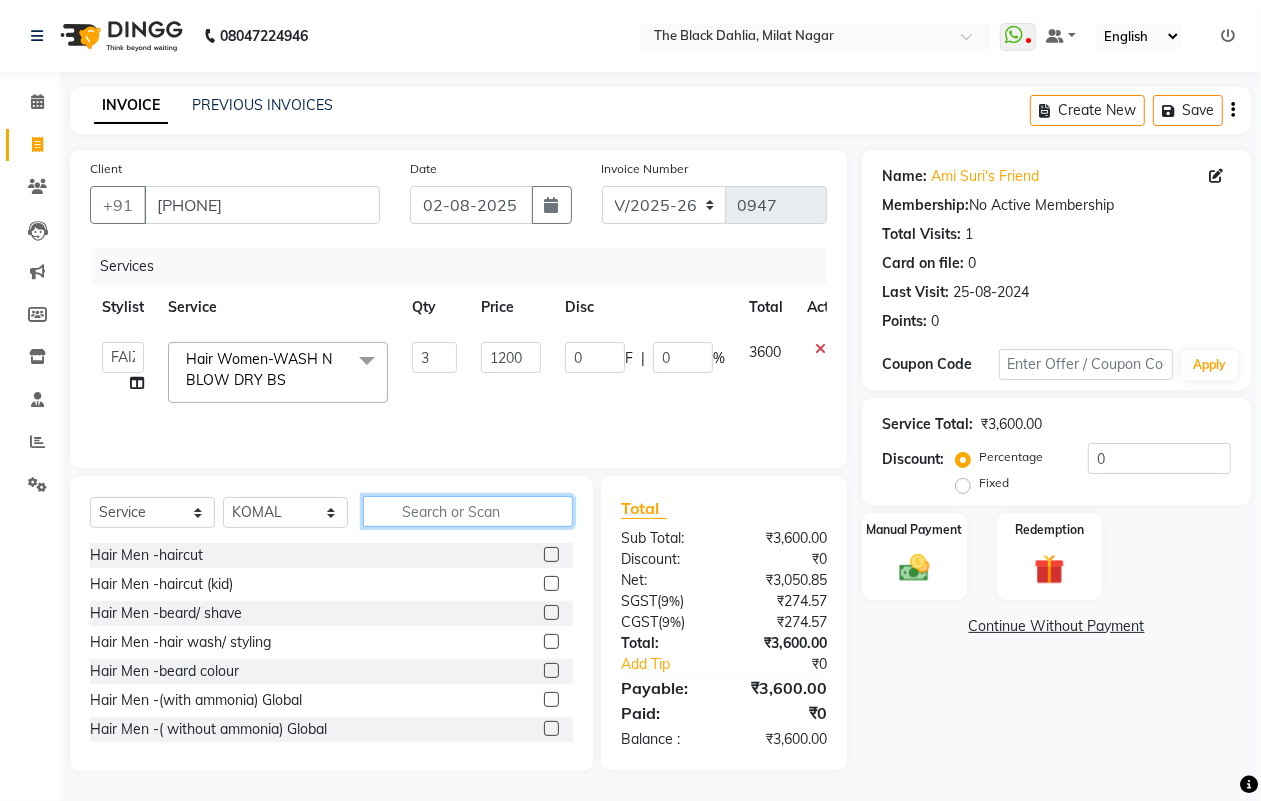 click 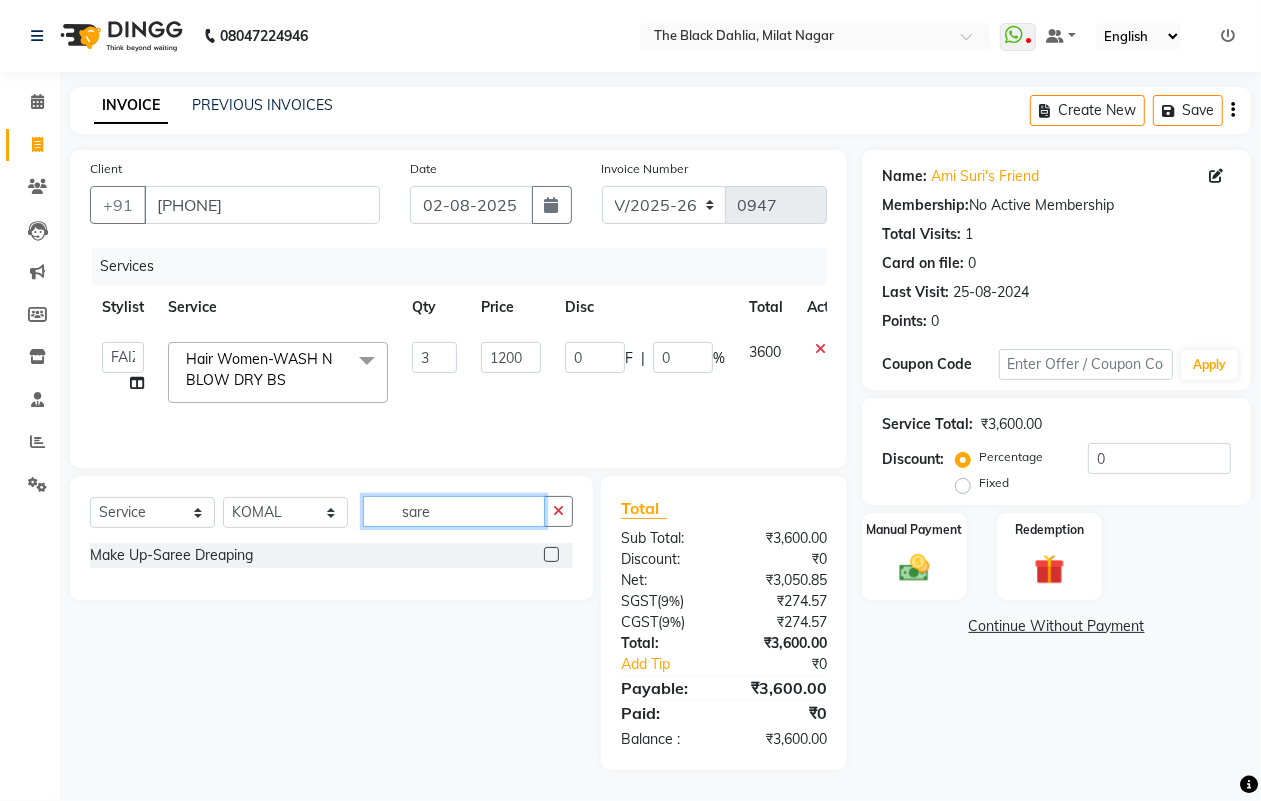 type on "sare" 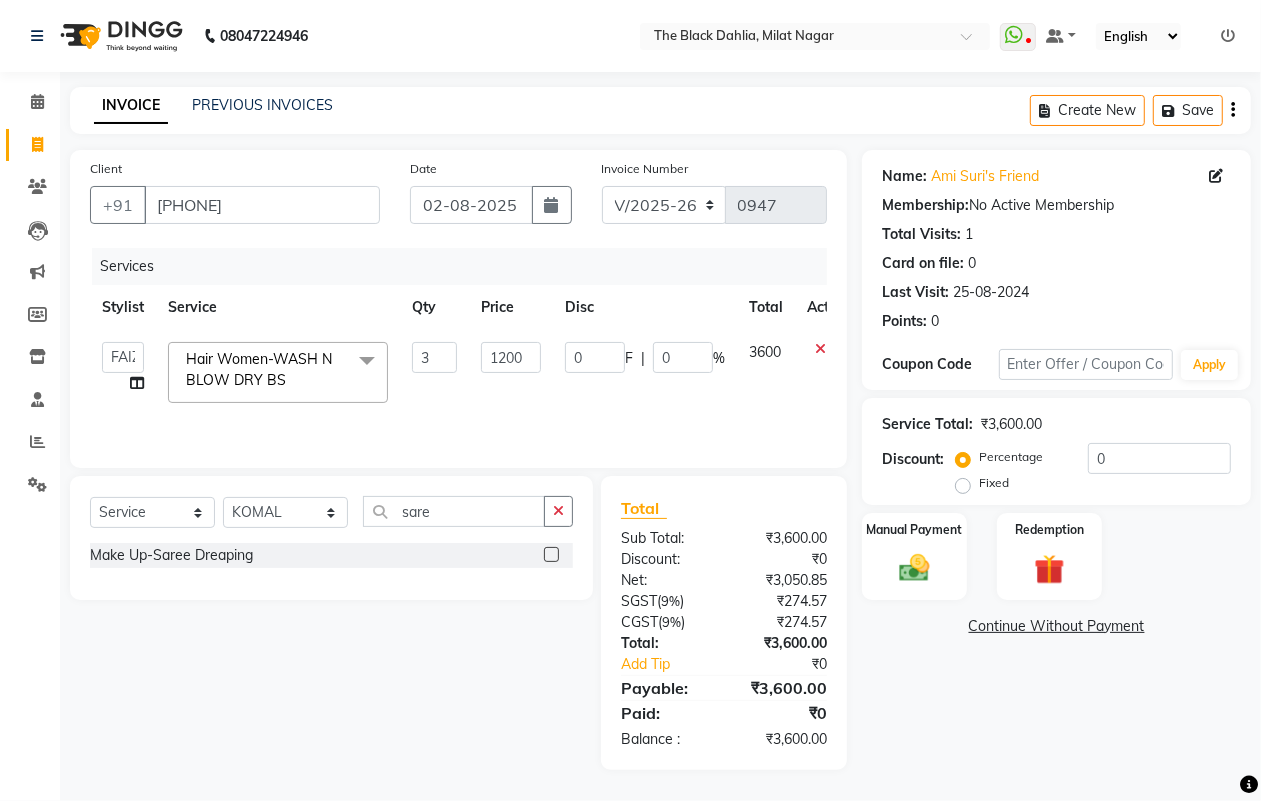 click 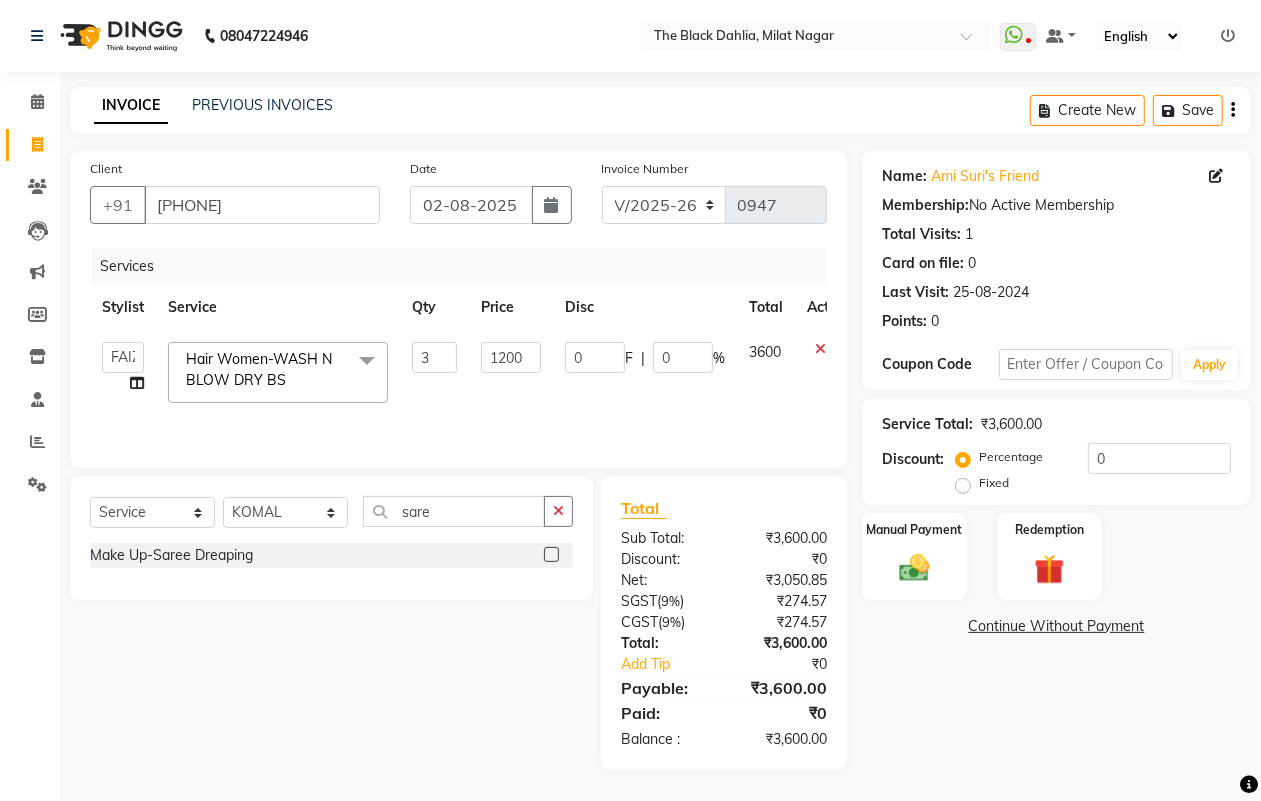 click 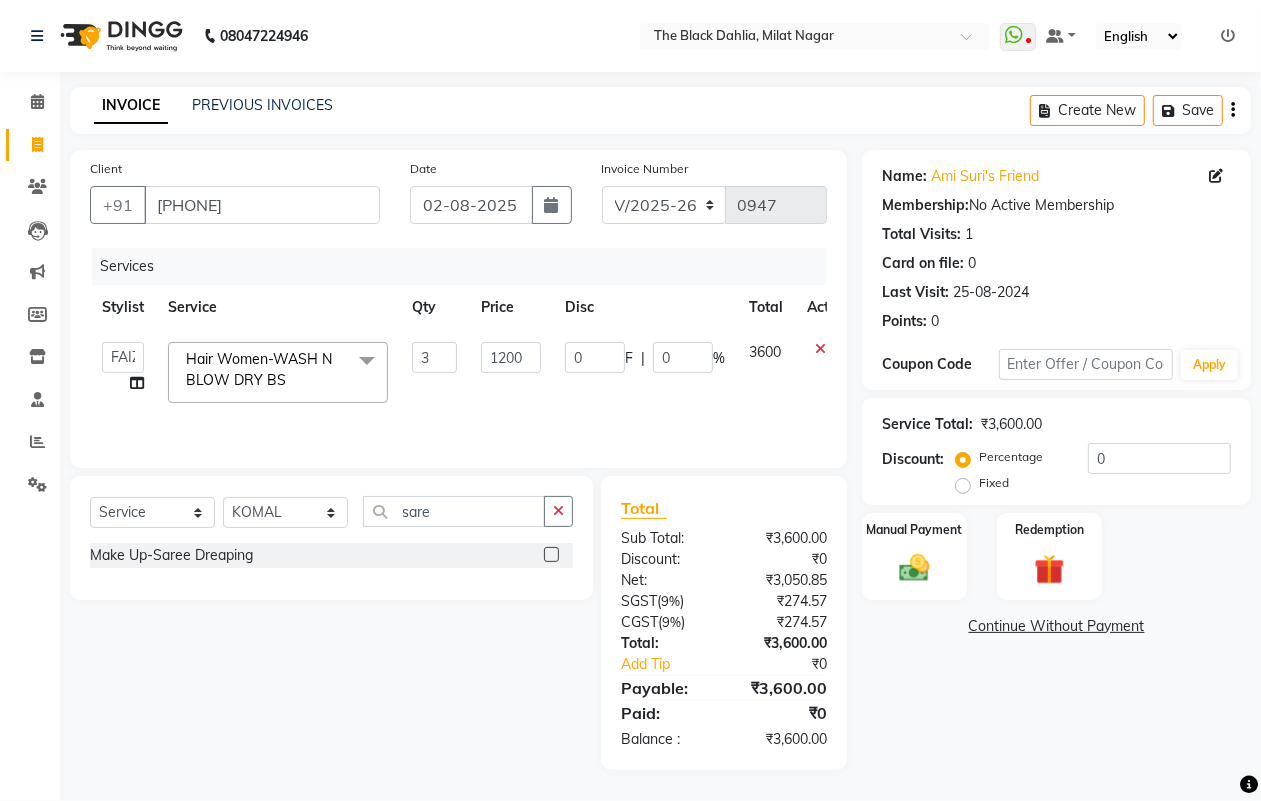 click at bounding box center (550, 555) 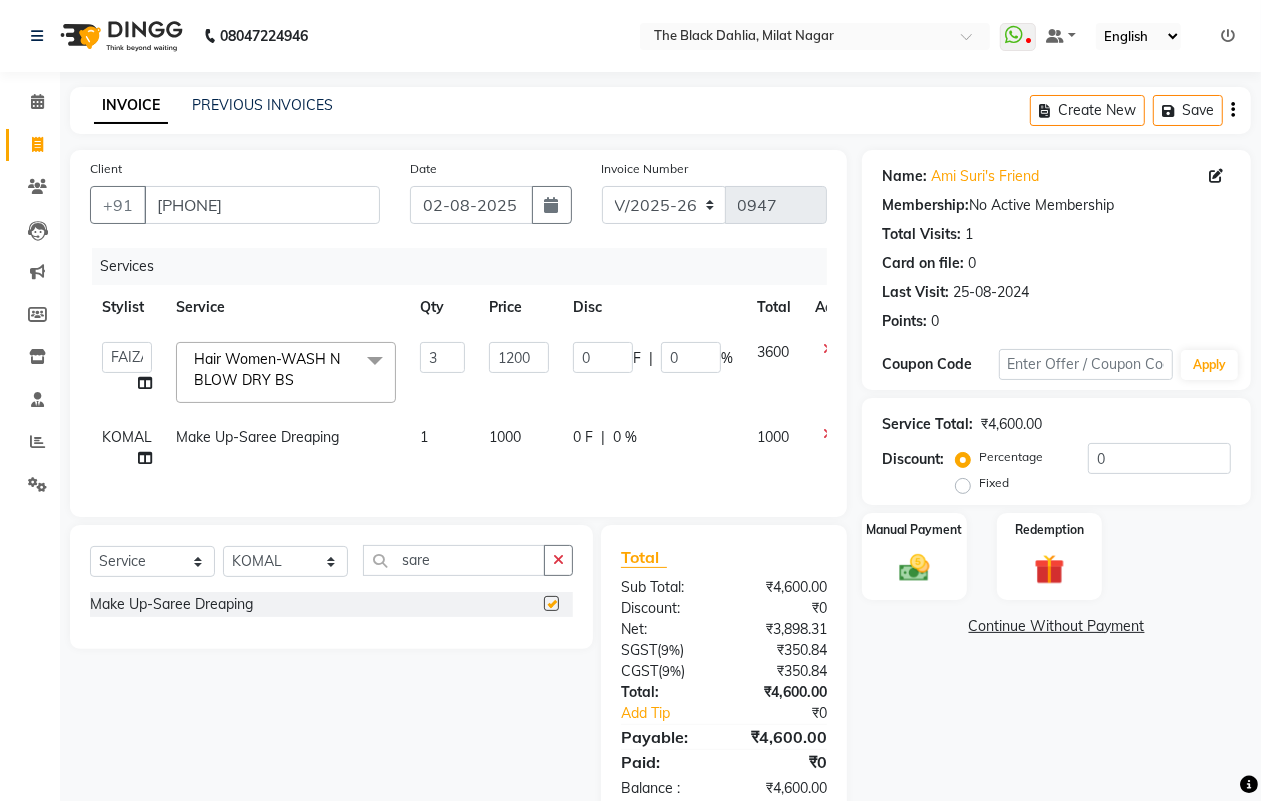 checkbox on "false" 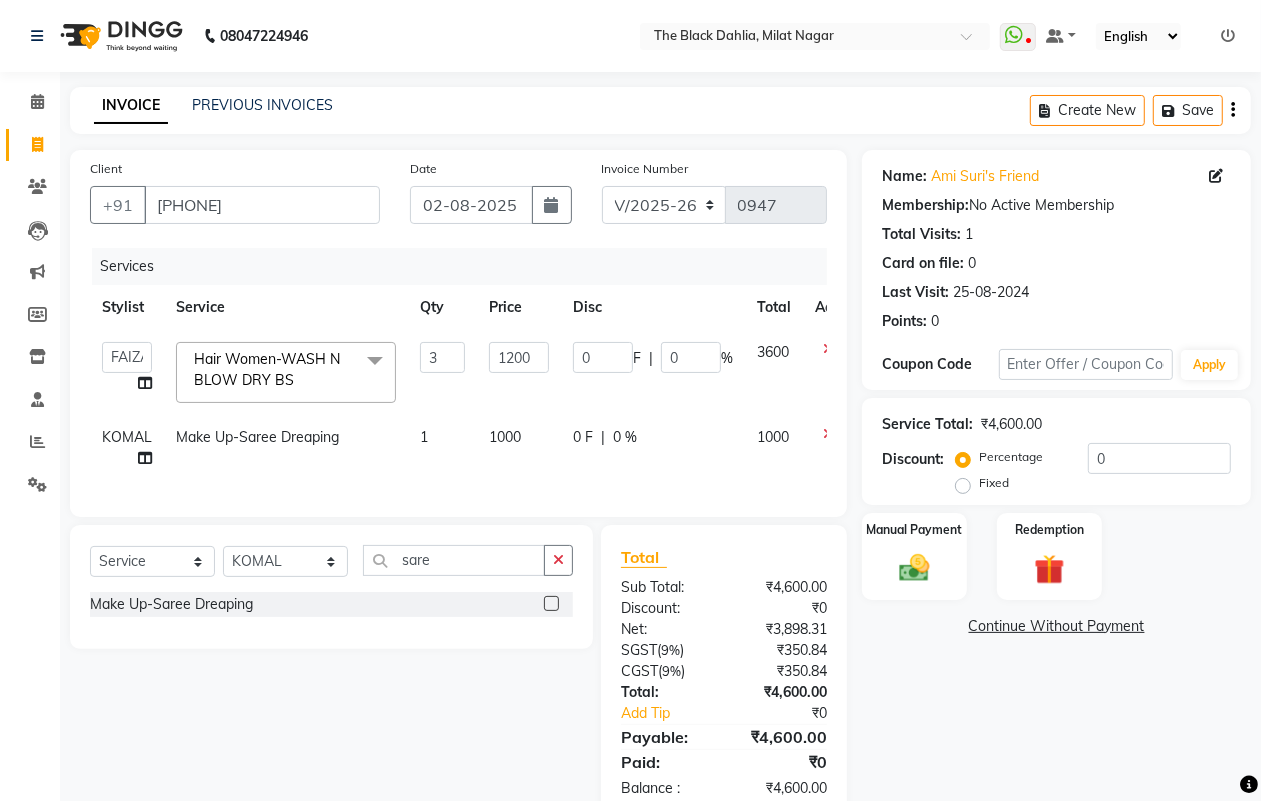 click on "1000" 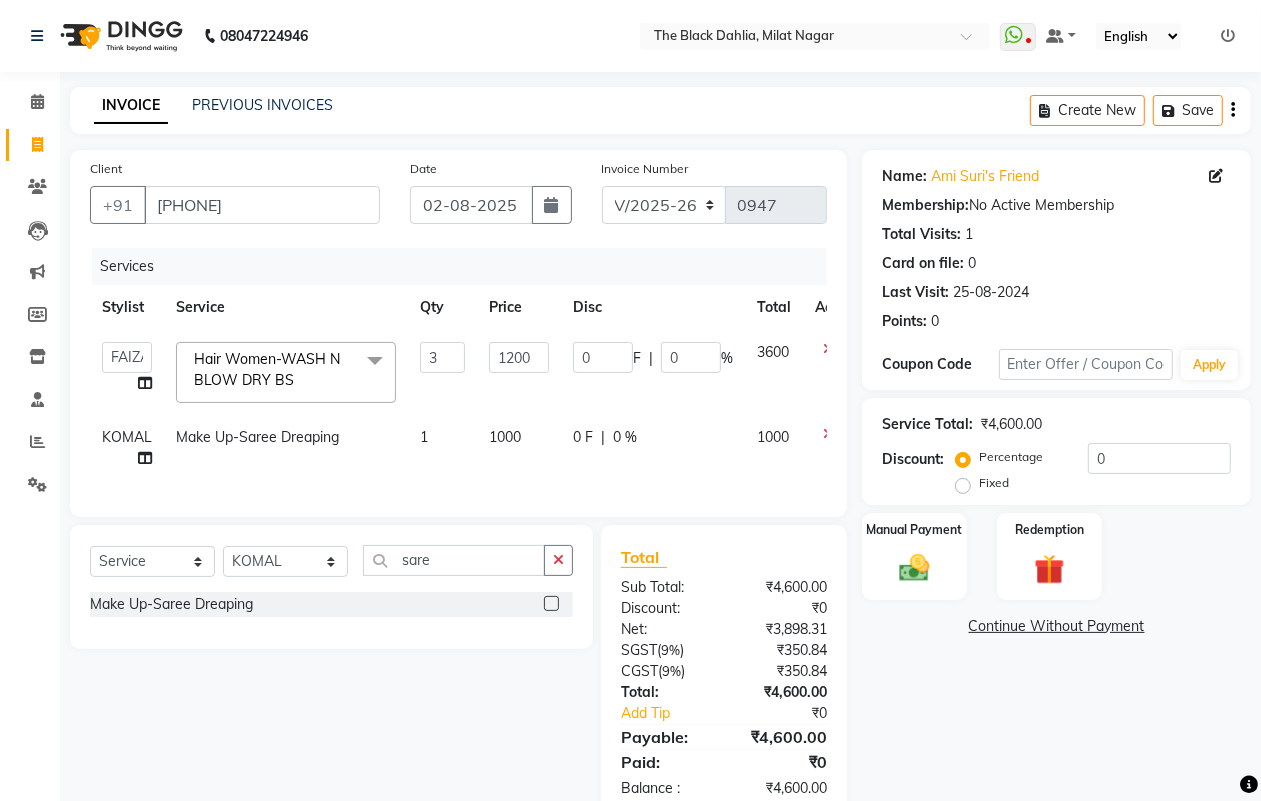select on "59085" 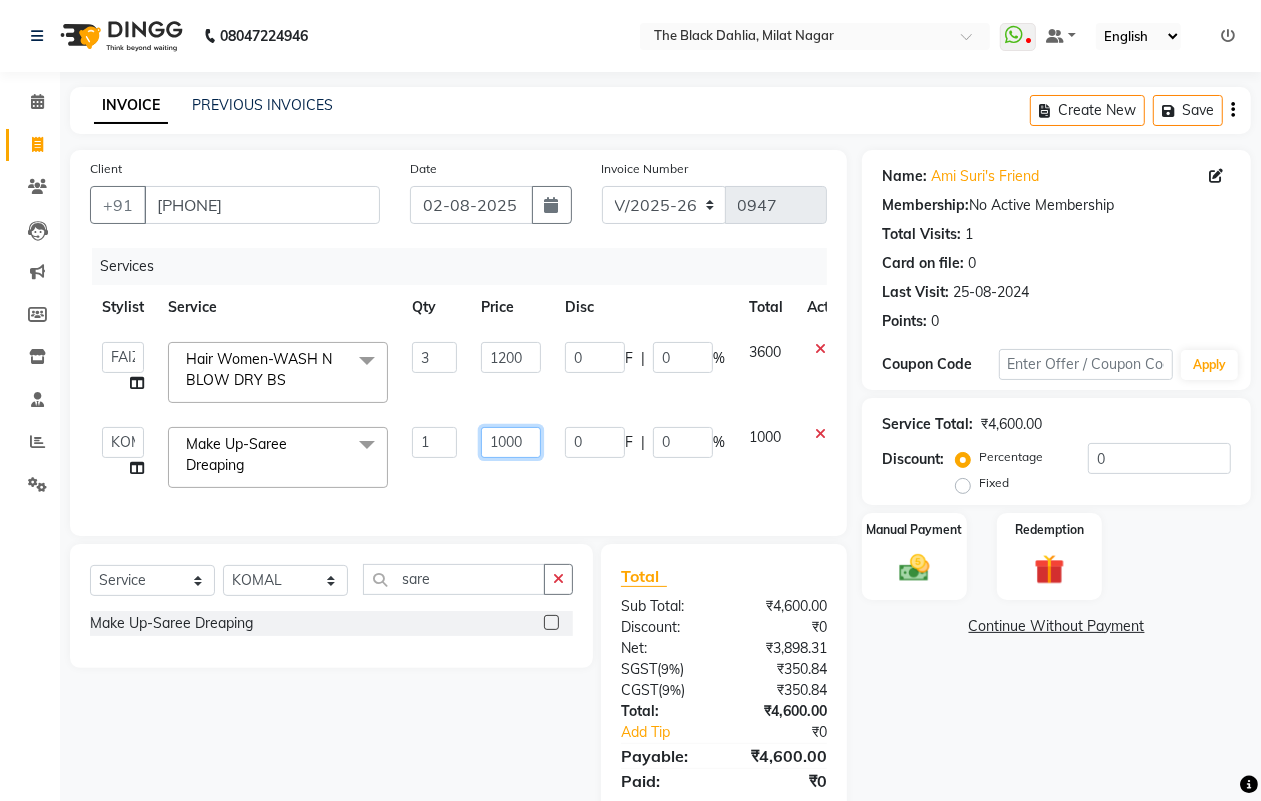 click on "1000" 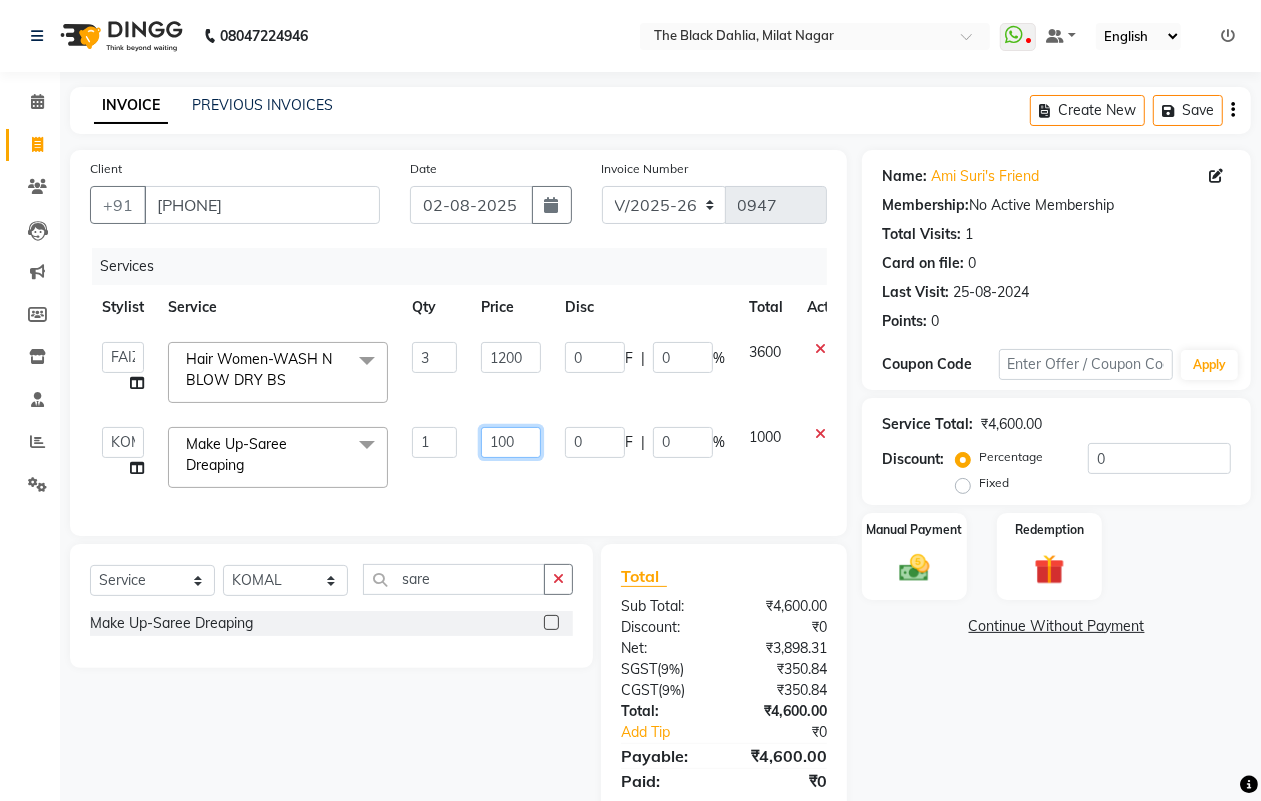type on "1600" 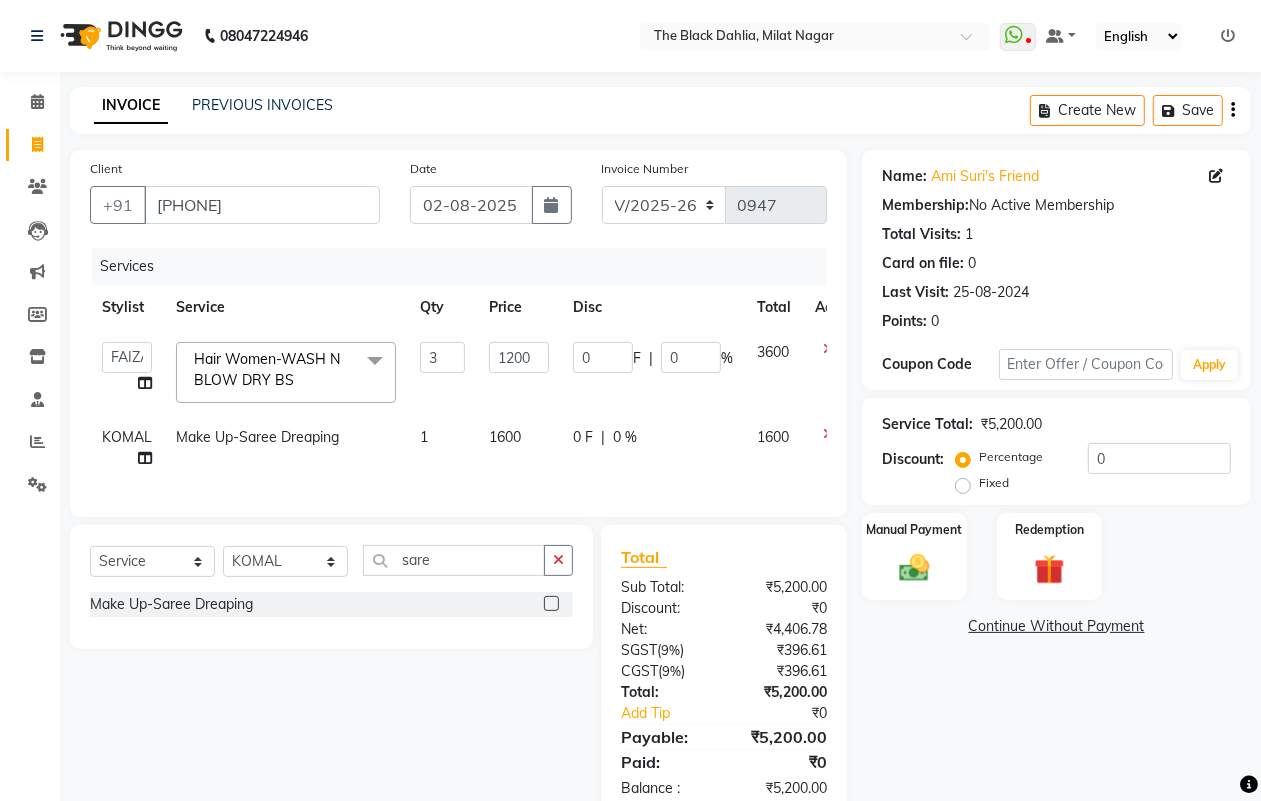 click on "1" 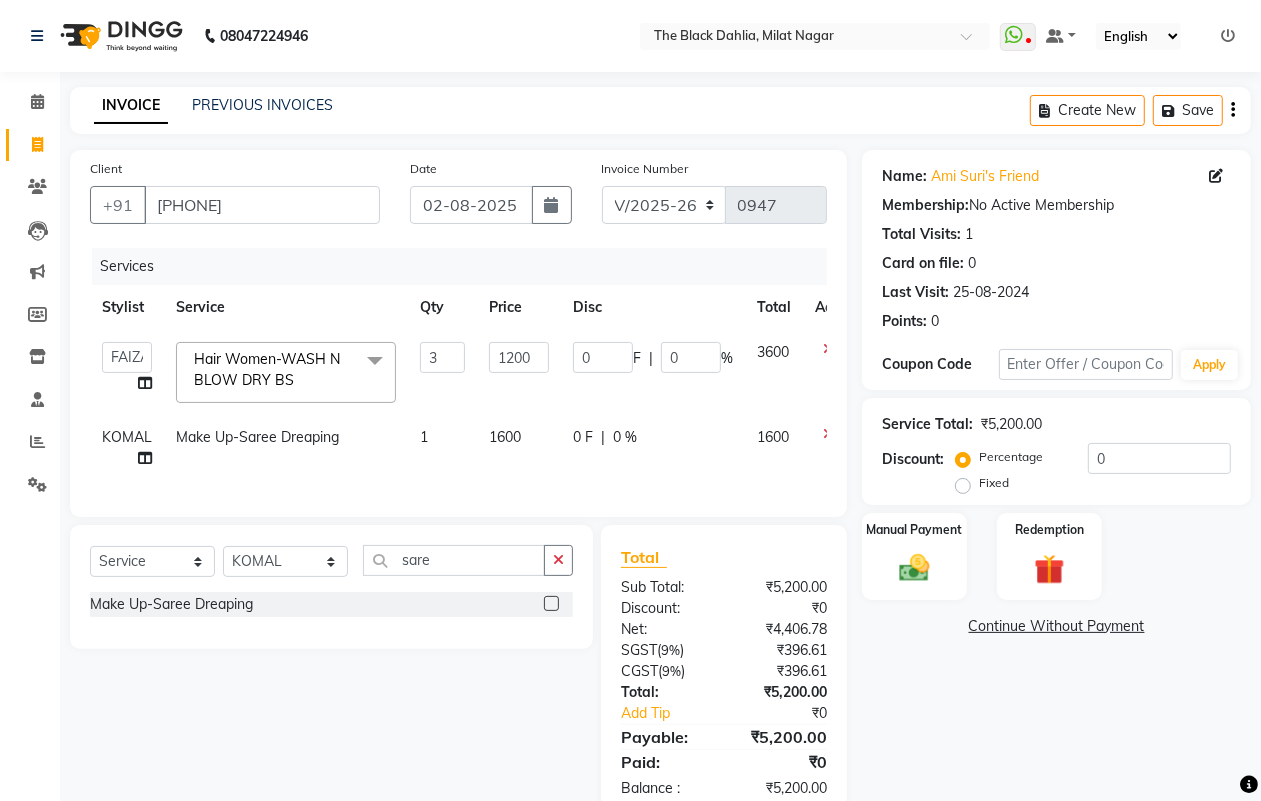 select on "59085" 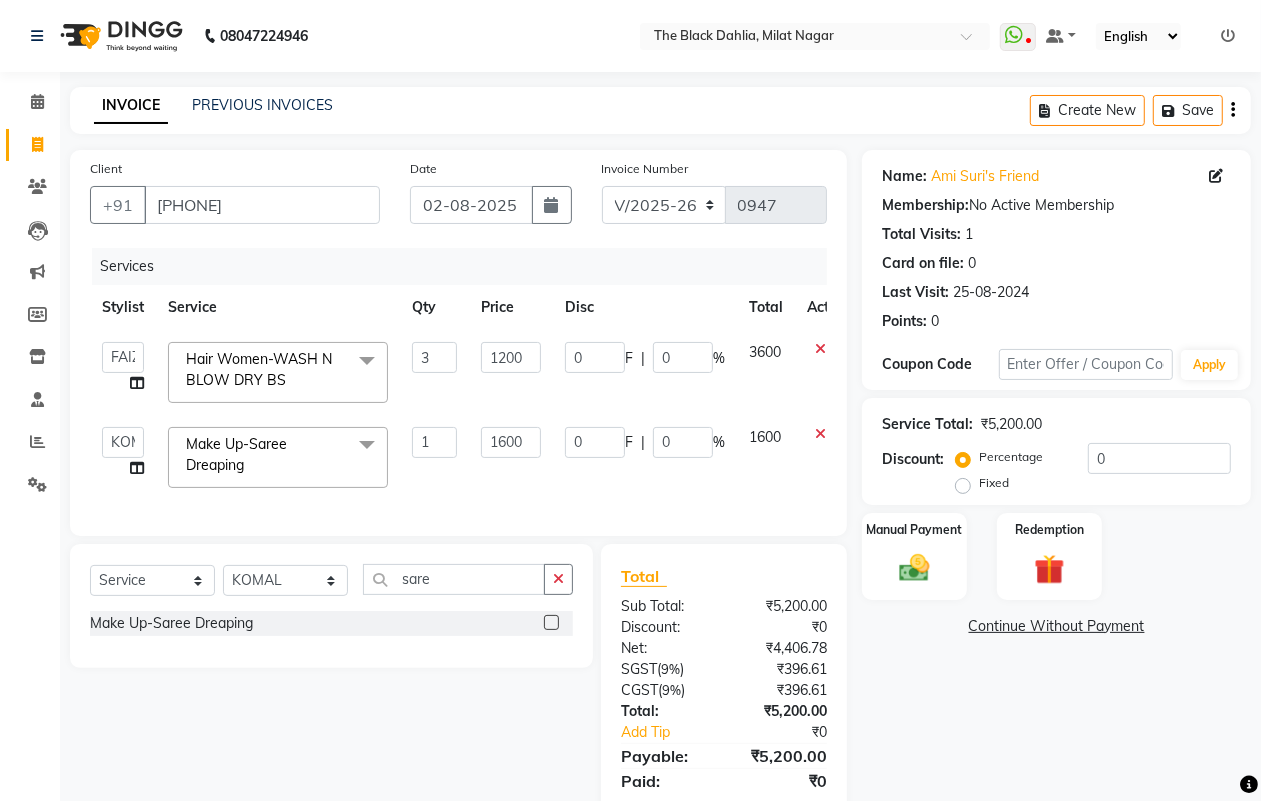 scroll, scrollTop: 86, scrollLeft: 0, axis: vertical 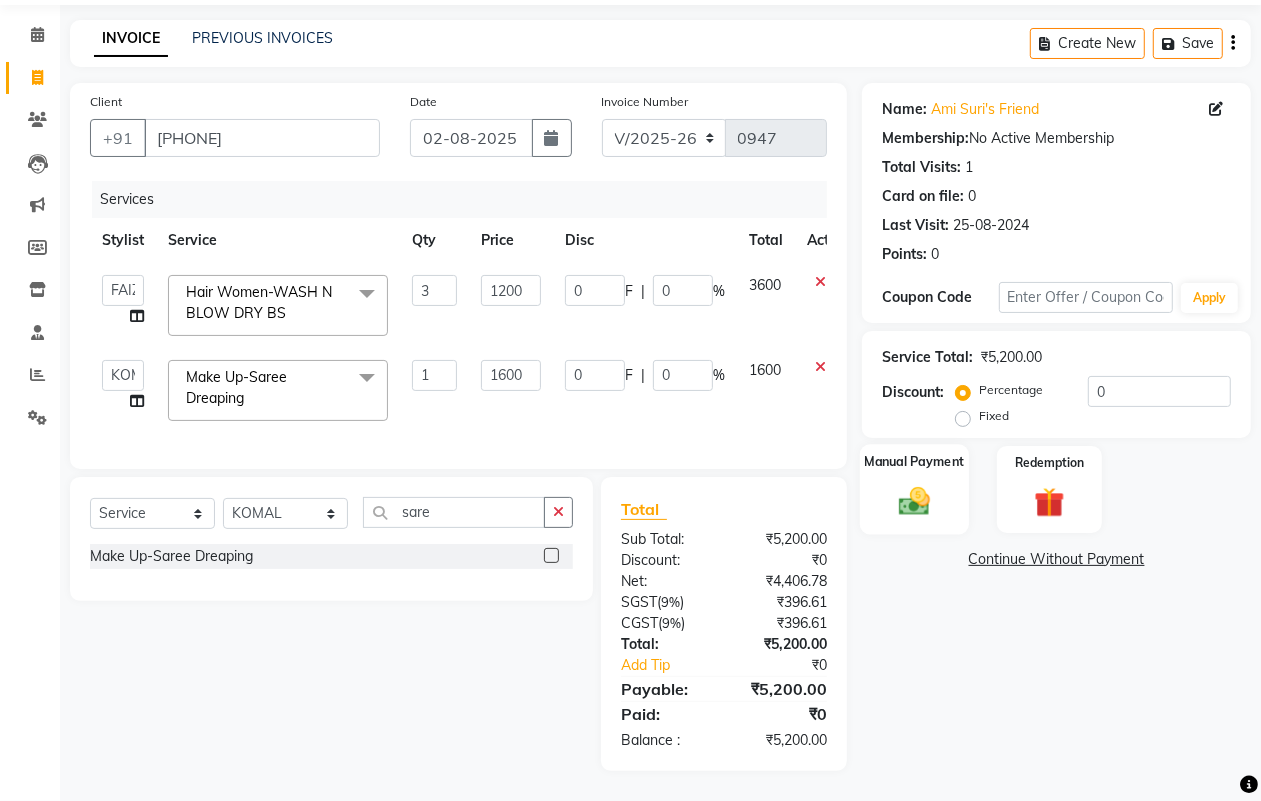 click 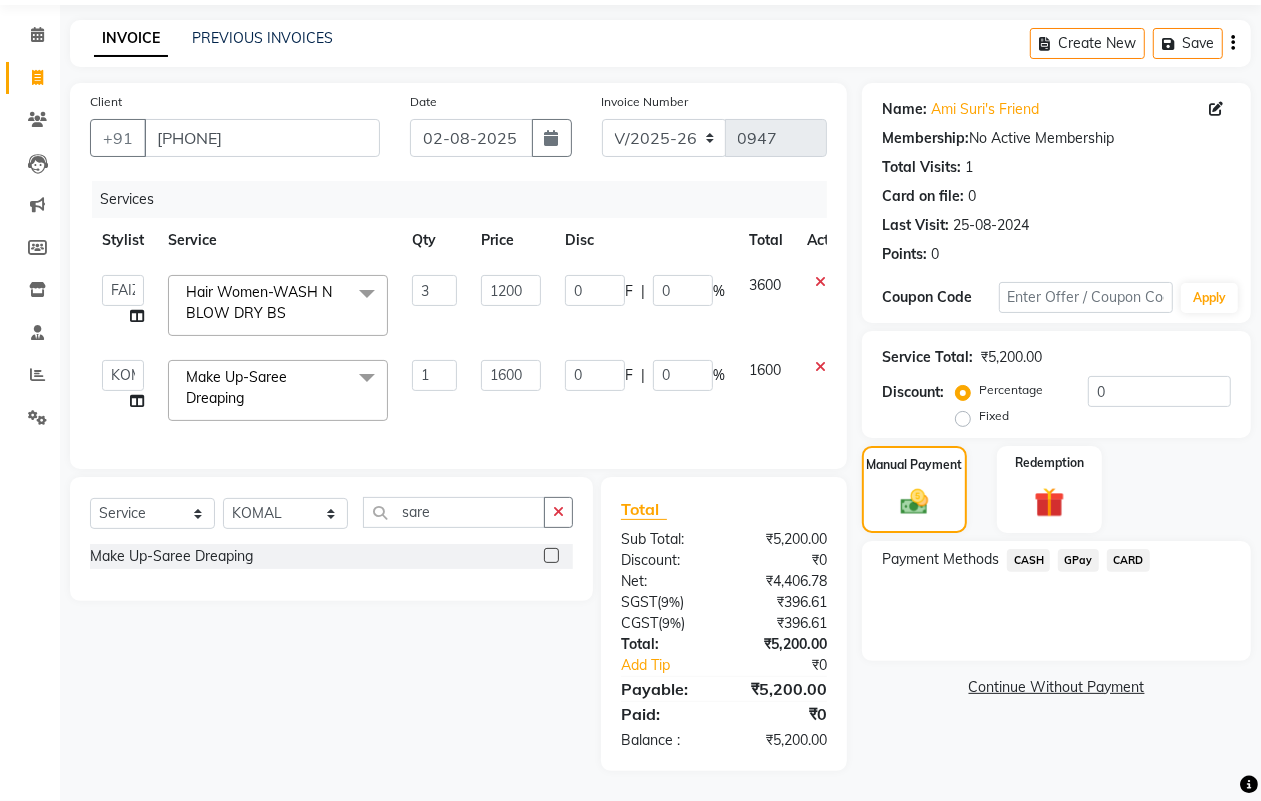 click on "GPay" 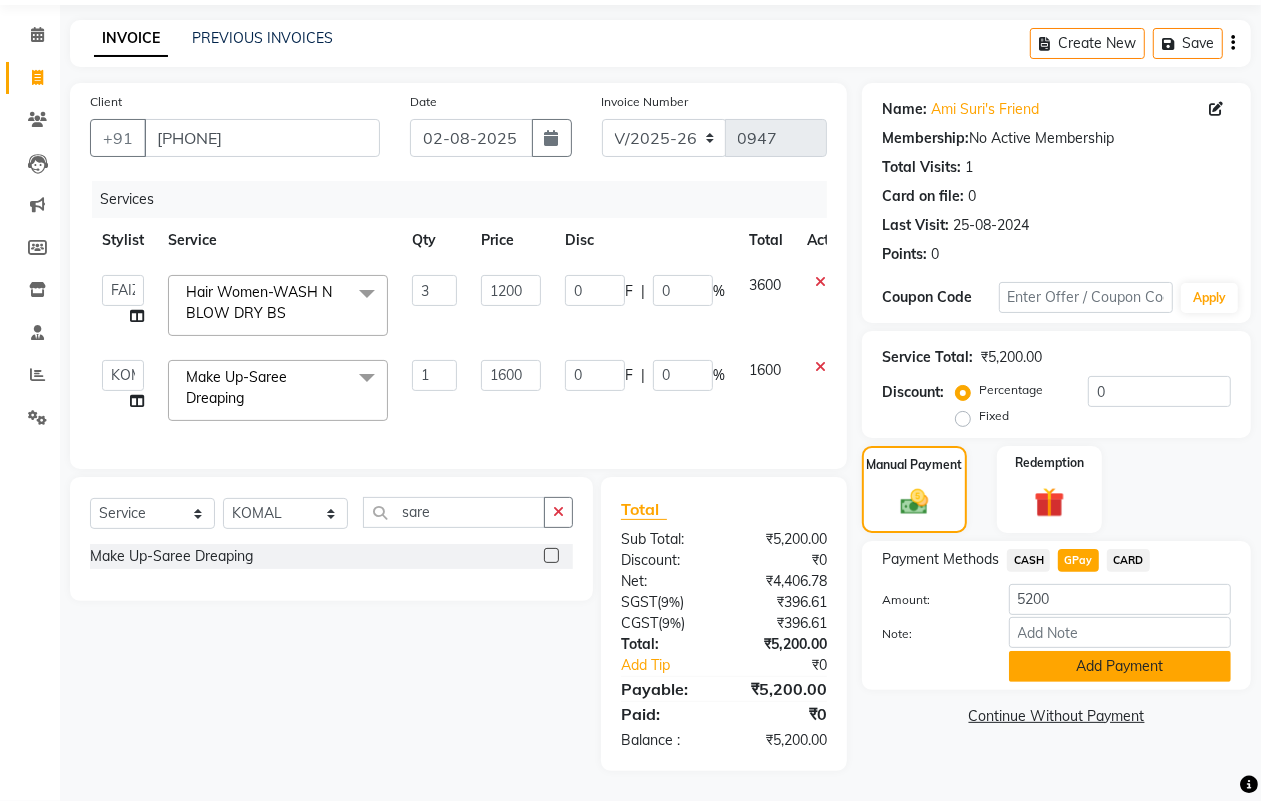 click on "Add Payment" 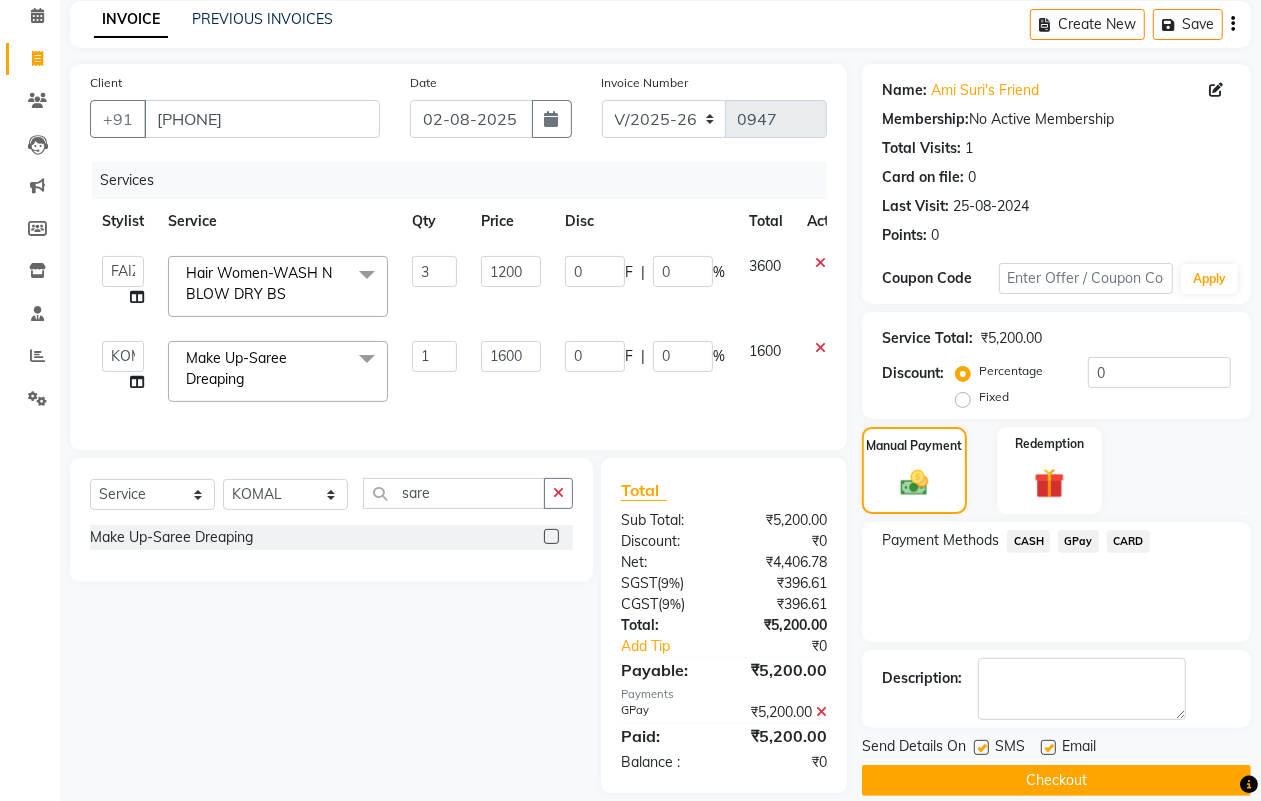 scroll, scrollTop: 127, scrollLeft: 0, axis: vertical 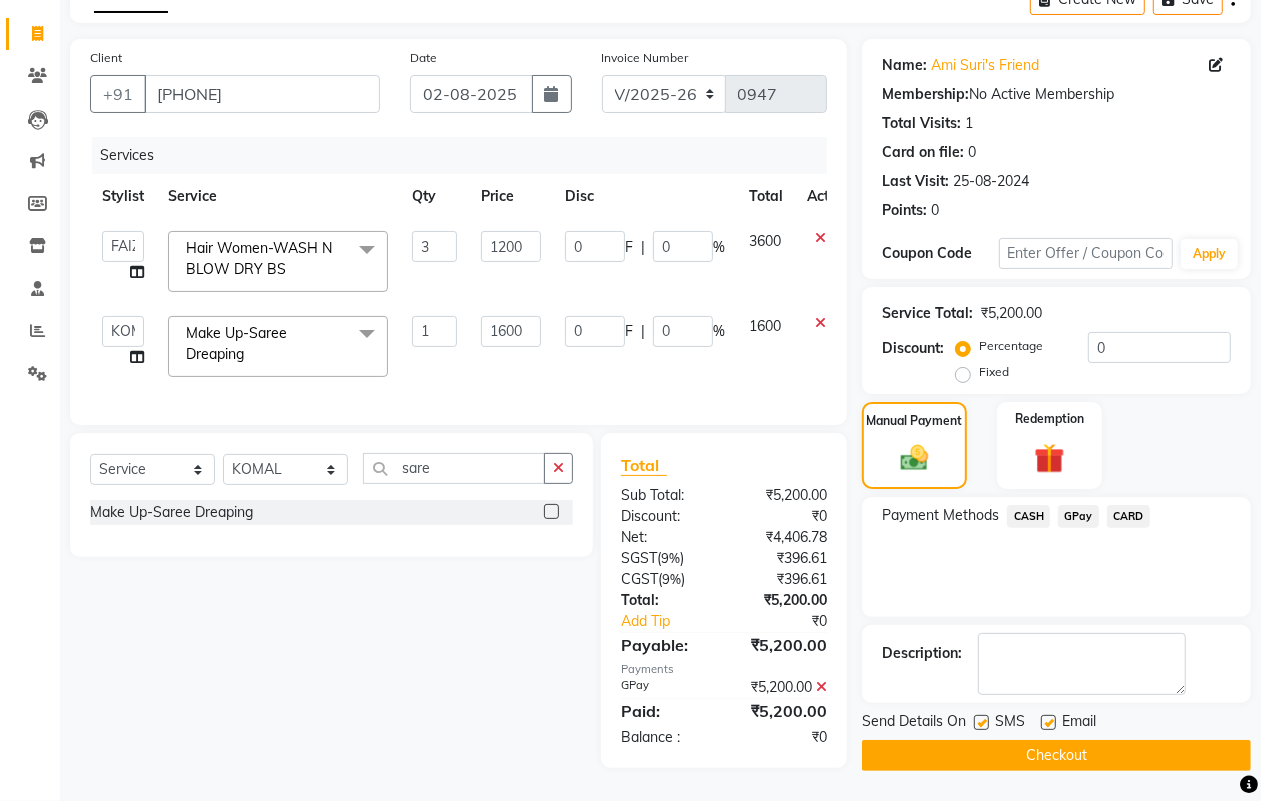 click on "Checkout" 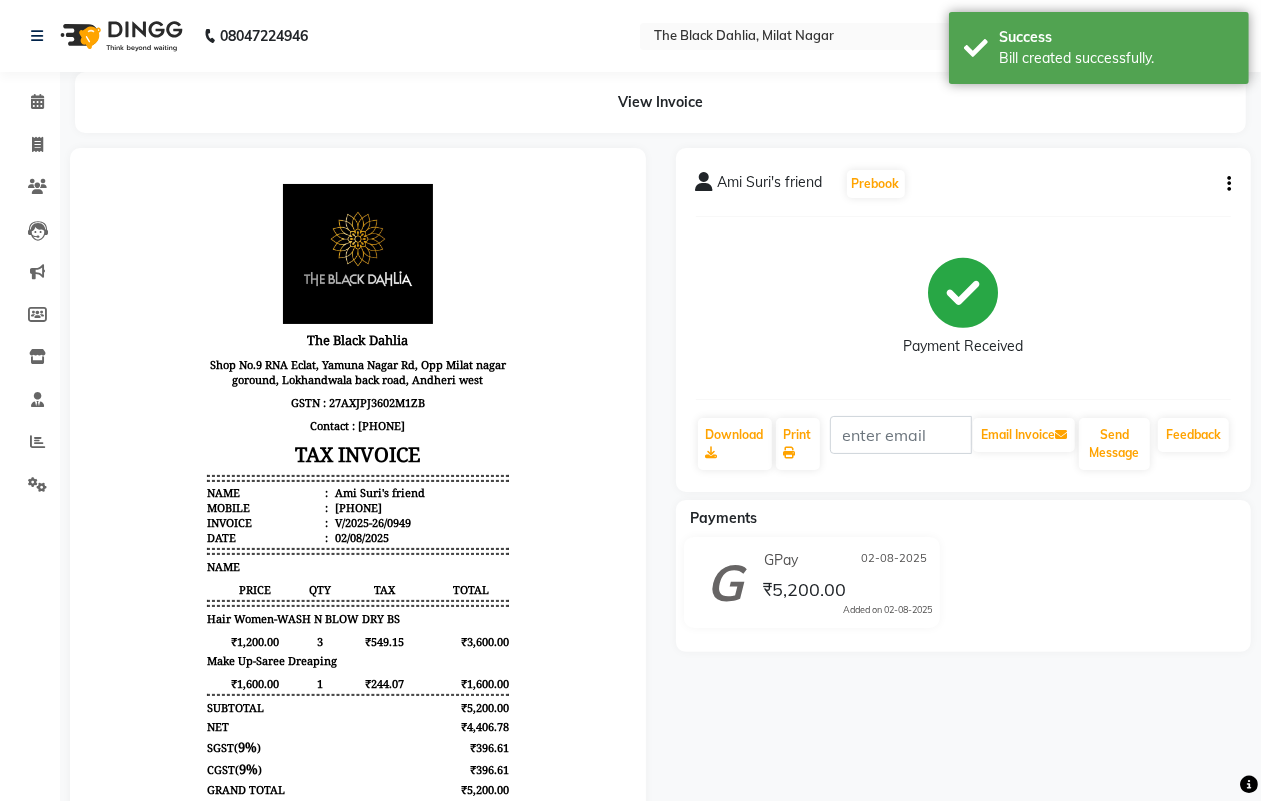 scroll, scrollTop: 0, scrollLeft: 0, axis: both 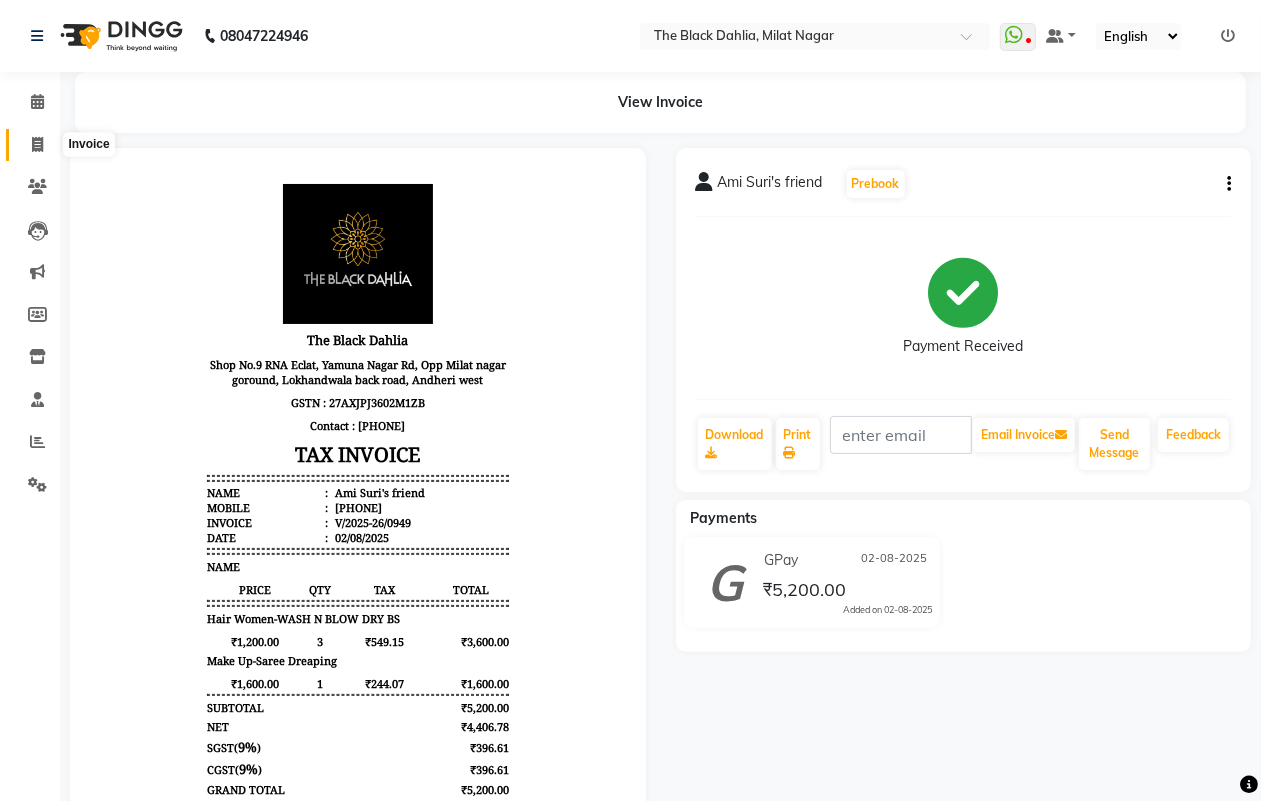 click 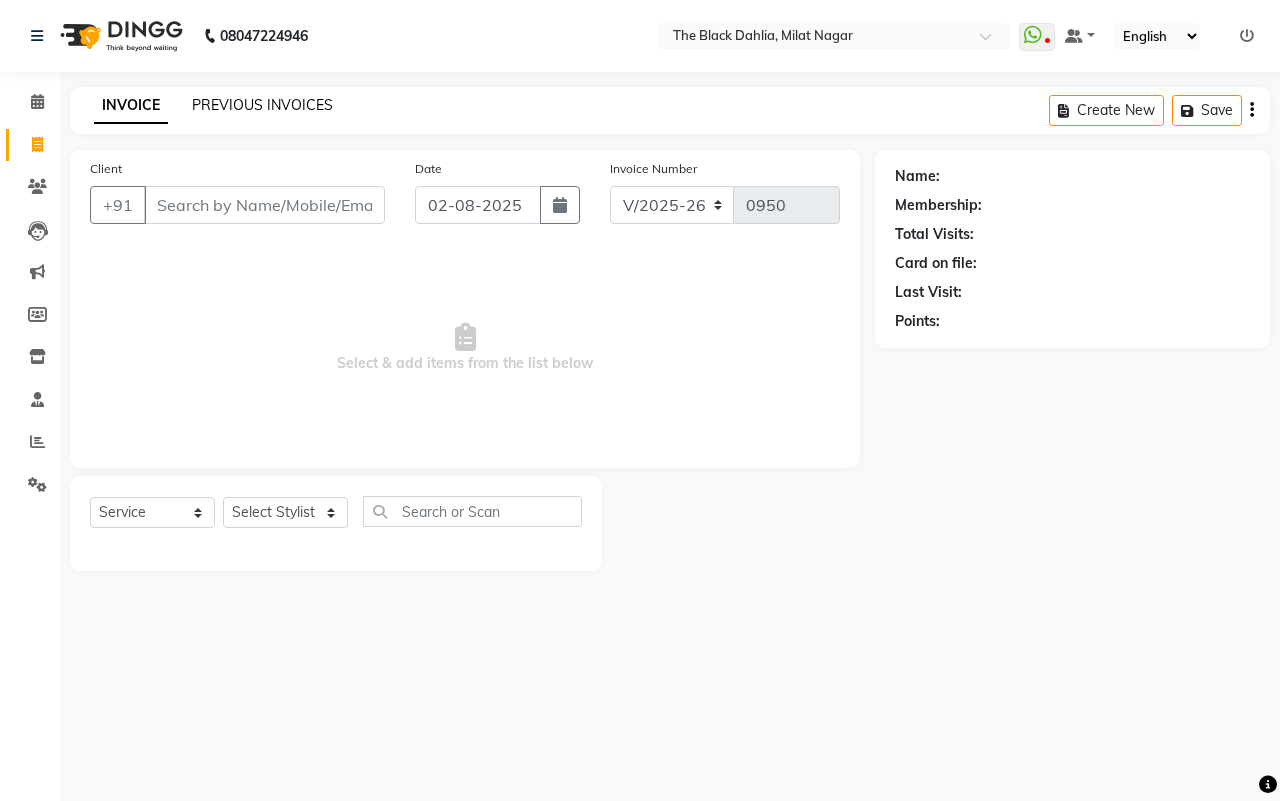 click on "PREVIOUS INVOICES" 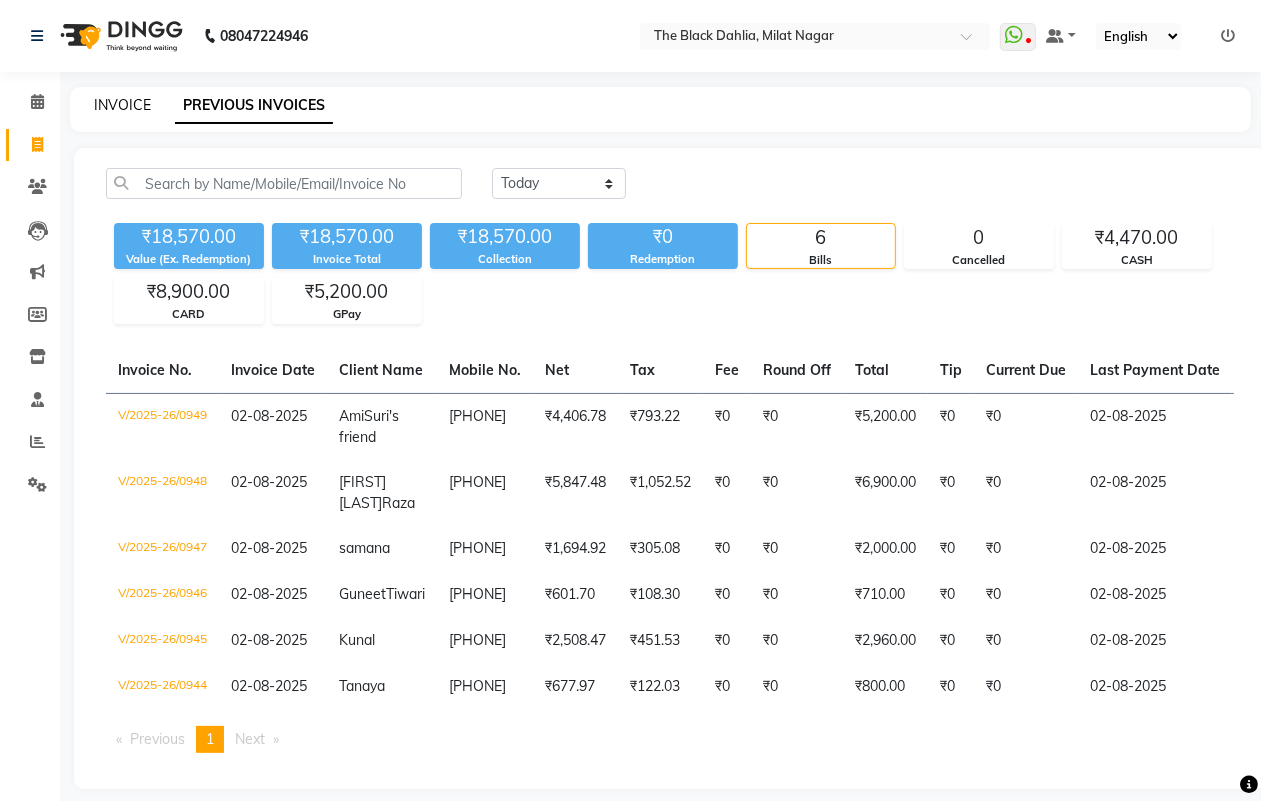 click on "INVOICE" 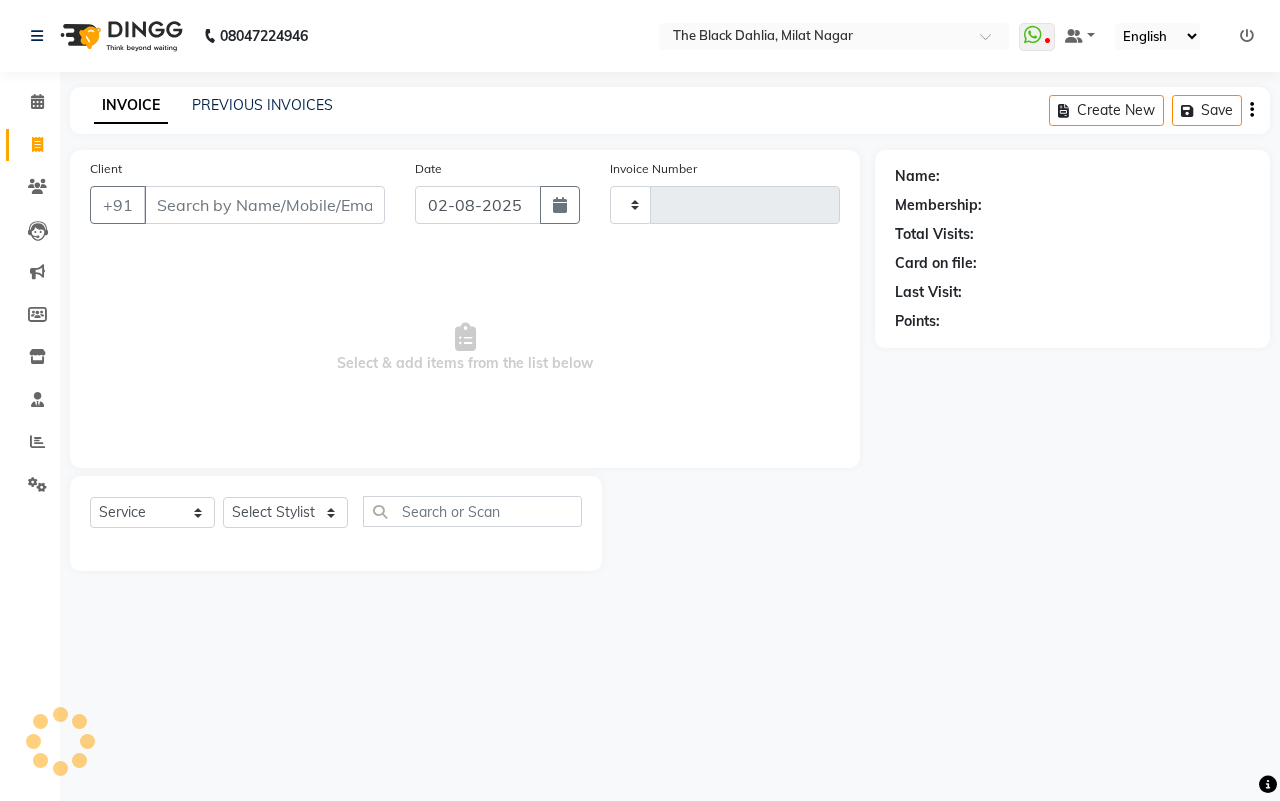 type on "0950" 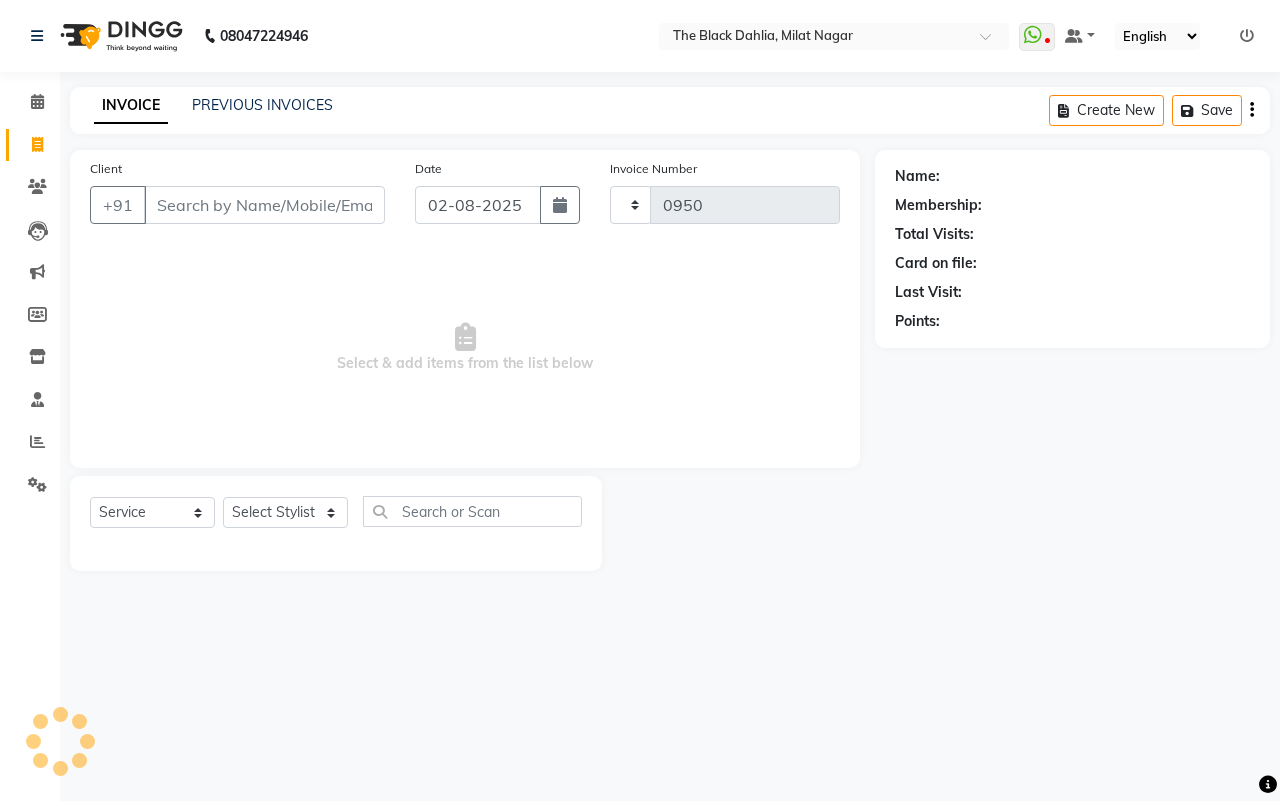 select on "4335" 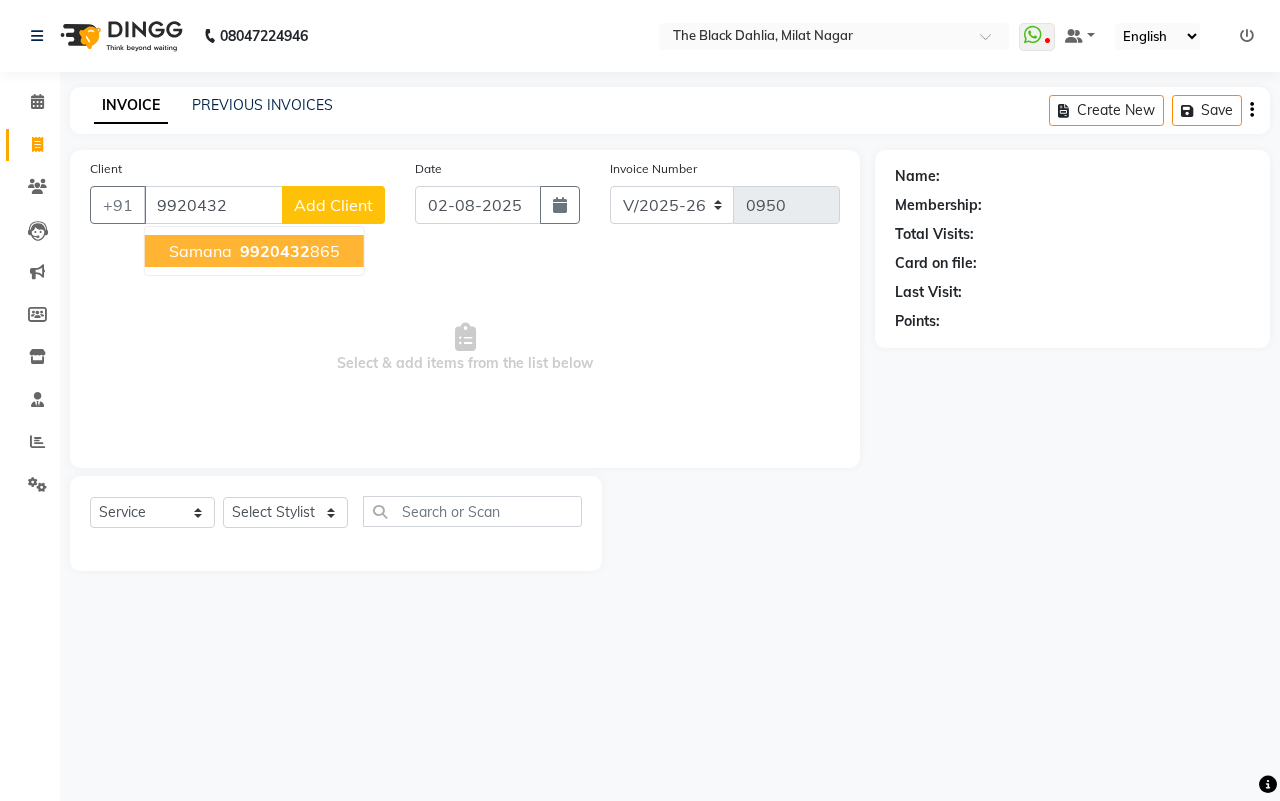 click on "9920432 865" at bounding box center (288, 251) 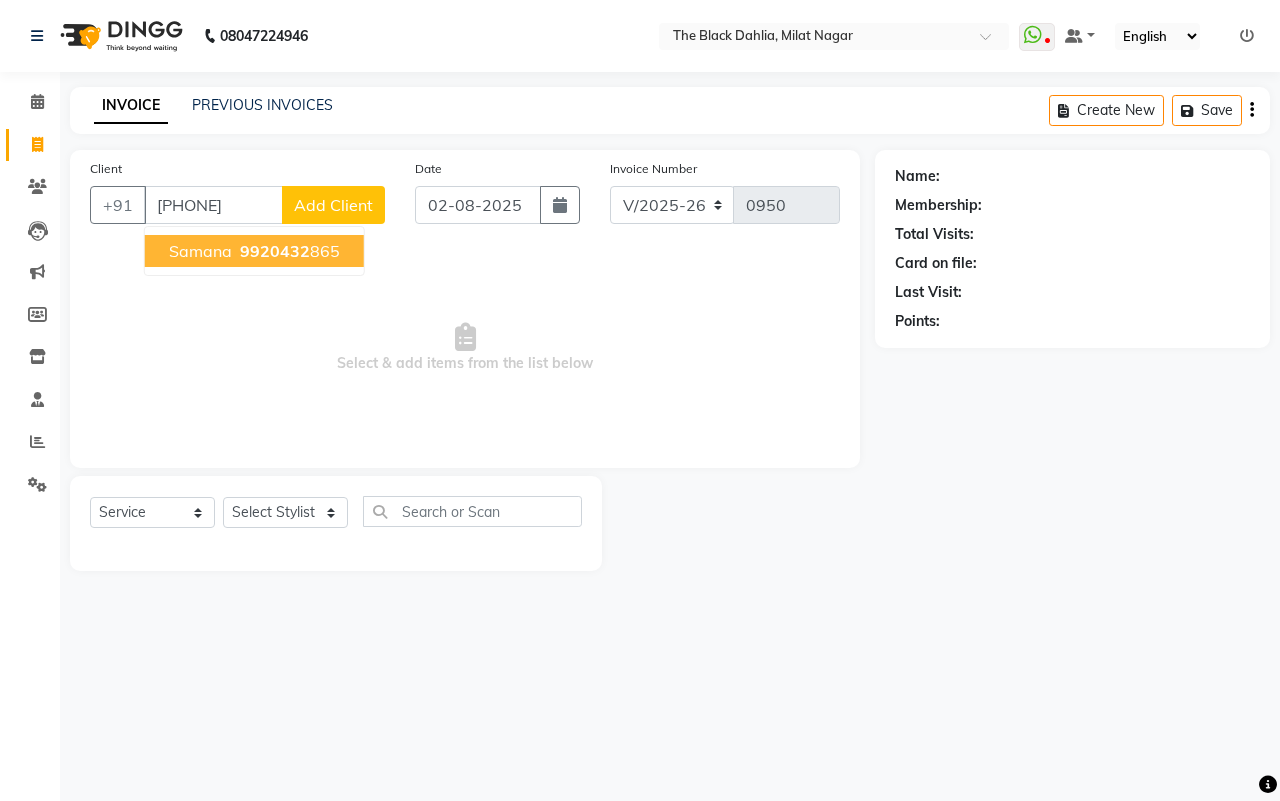 type on "[PHONE]" 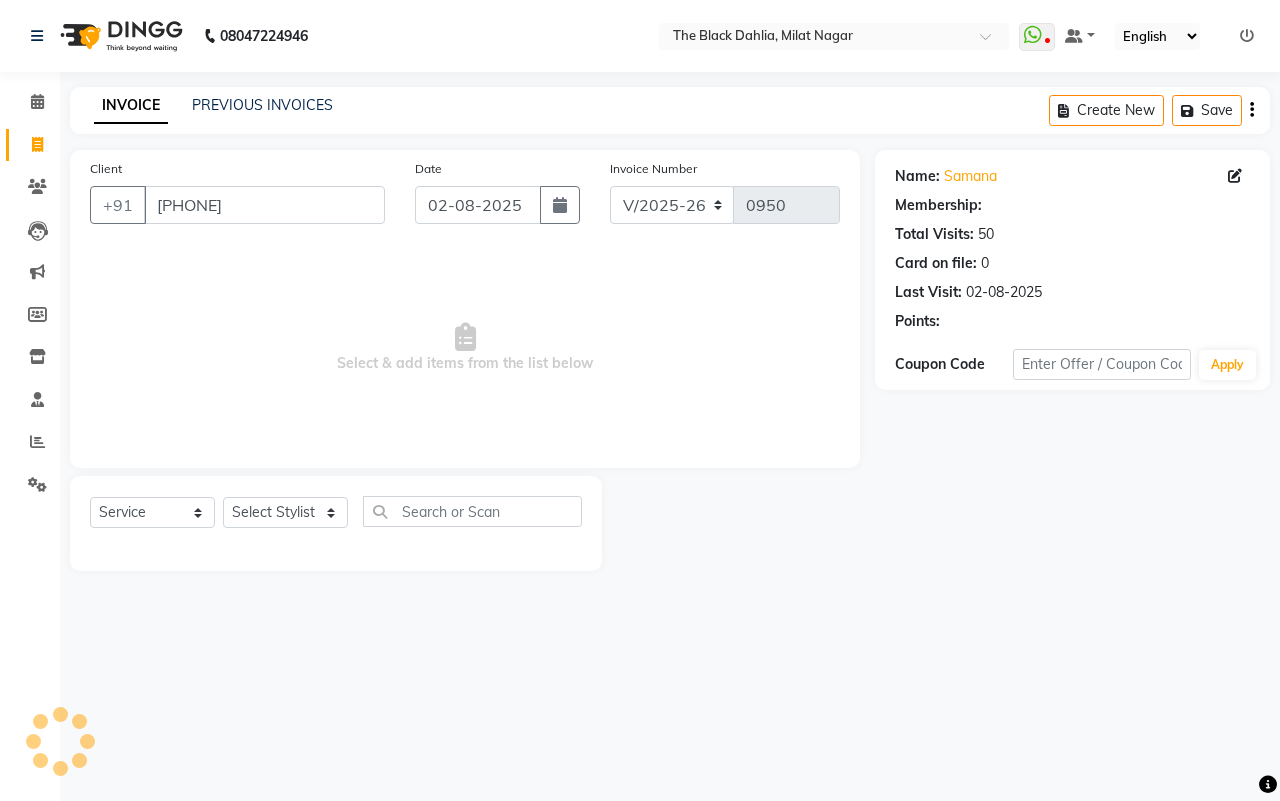 select on "1: Object" 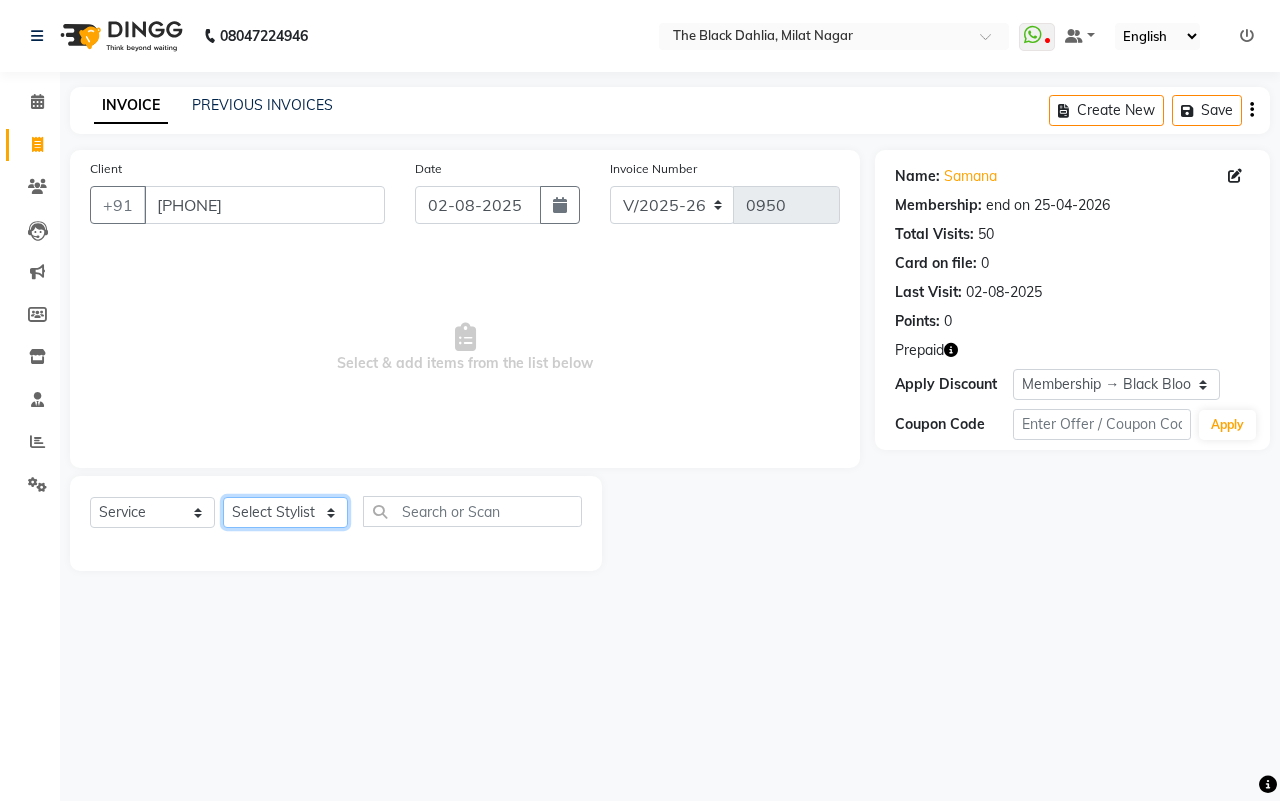 click on "Select Stylist ALISHA  Anam  Arman khan Dr Megha Dr,Muskan Jain FAIZAL FAIZAN FARID IQRA JAWED  JOYSNA JULI Jyotsana Baraskar KOMAL mehak Millat Nagar PINKY Rahul Riyasat ansari sakshi Salim SAIKH SAUD  SEEMA Sharukh Shital Jain Shivpriya SONI TBD Uma VAISHNAVI Veer Sir" 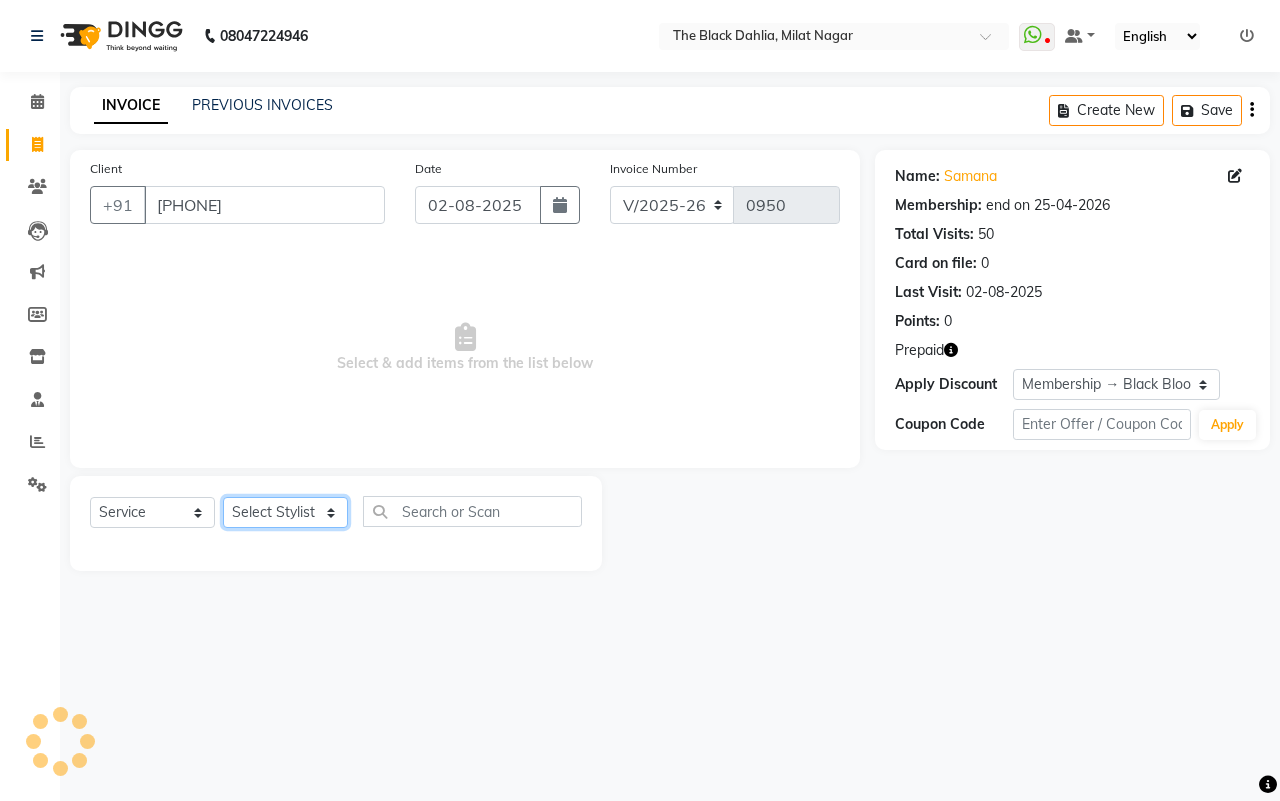 select on "34615" 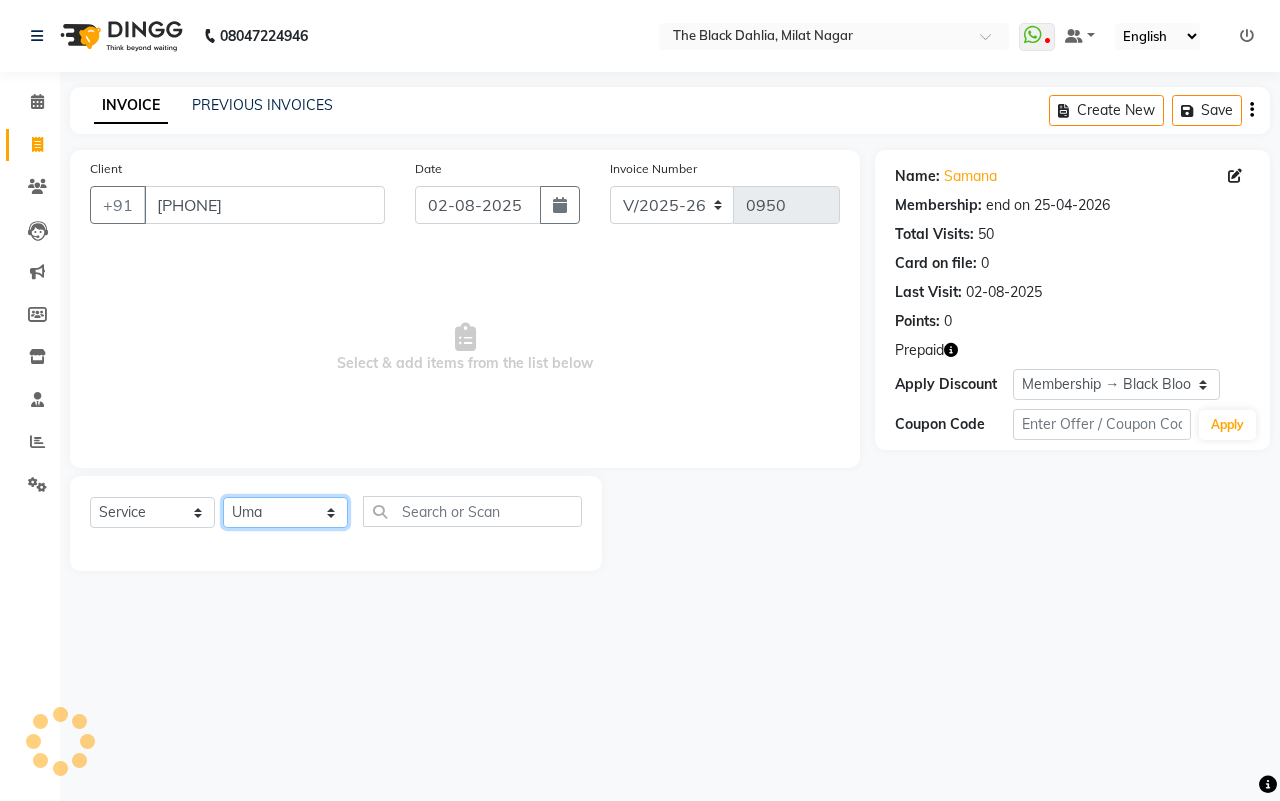 click on "Select Stylist ALISHA  Anam  Arman khan Dr Megha Dr,Muskan Jain FAIZAL FAIZAN FARID IQRA JAWED  JOYSNA JULI Jyotsana Baraskar KOMAL mehak Millat Nagar PINKY Rahul Riyasat ansari sakshi Salim SAIKH SAUD  SEEMA Sharukh Shital Jain Shivpriya SONI TBD Uma VAISHNAVI Veer Sir" 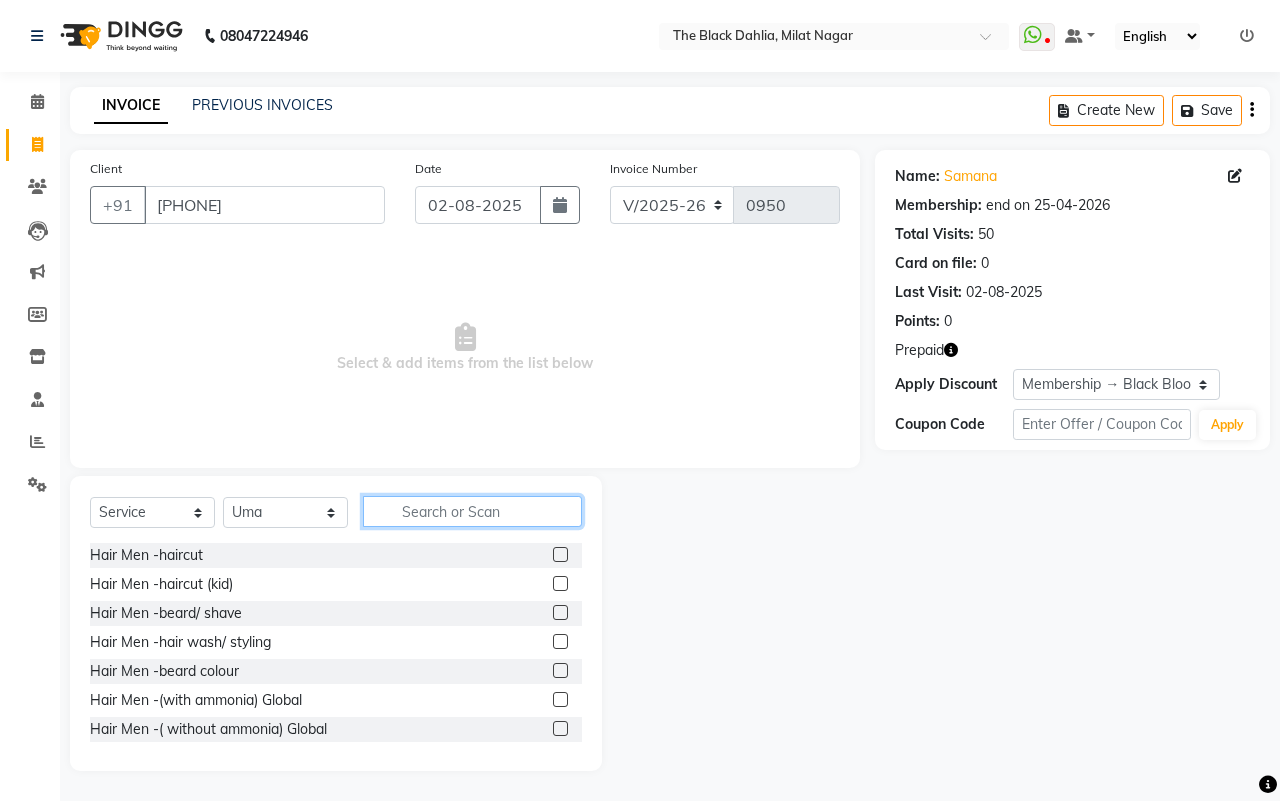 click 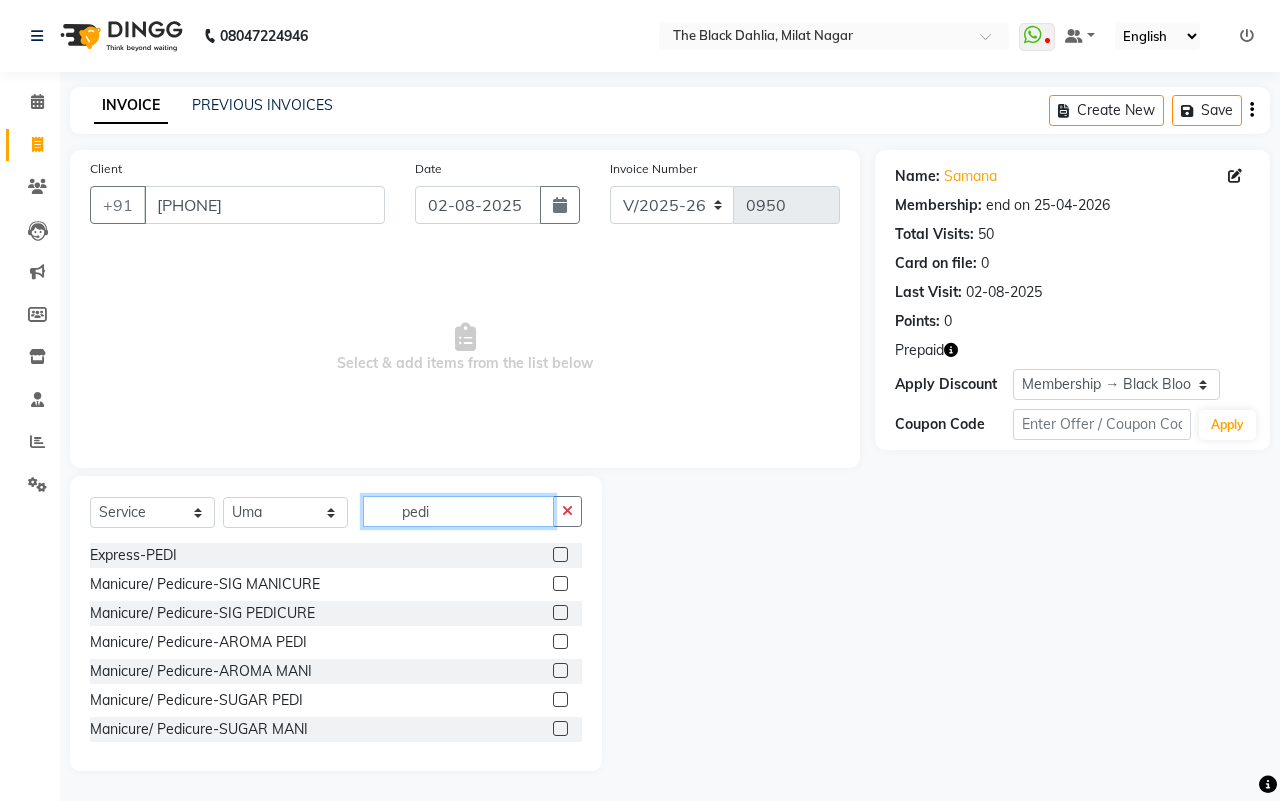 type on "pedi" 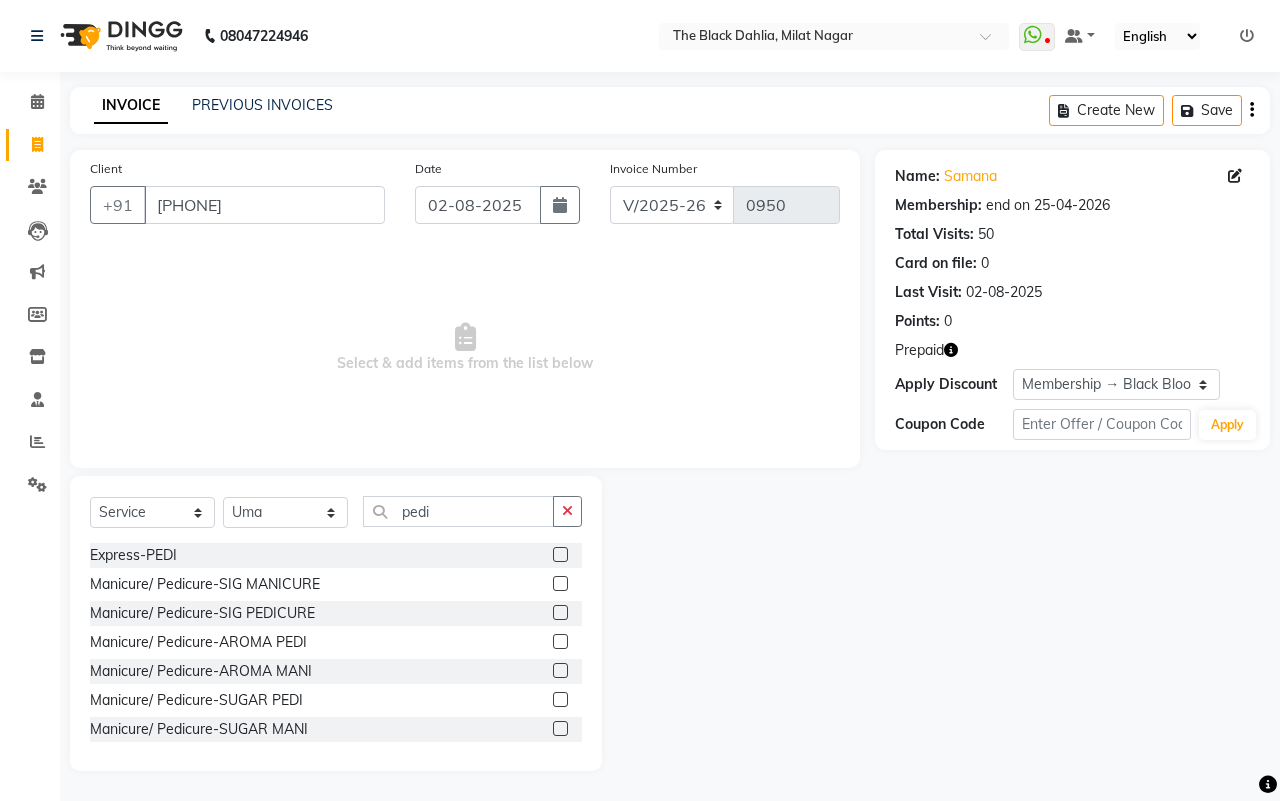 click 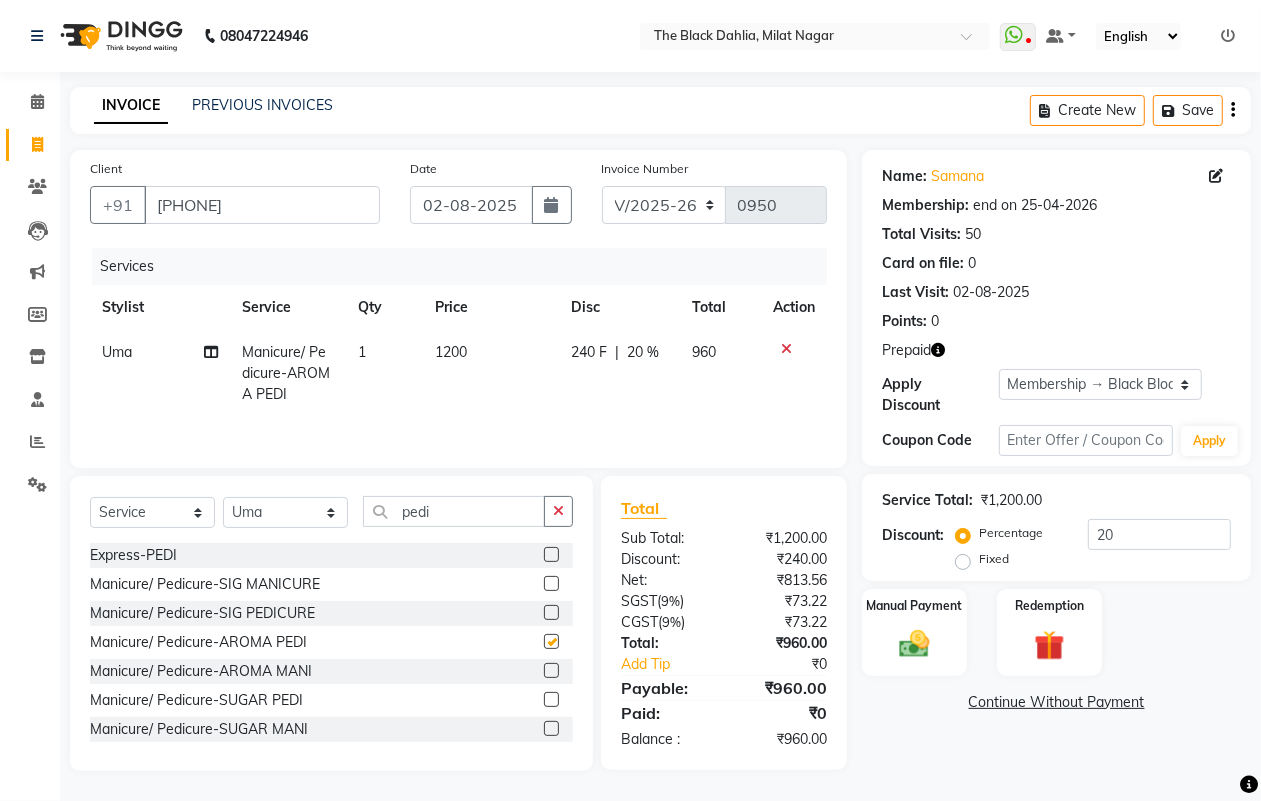 checkbox on "false" 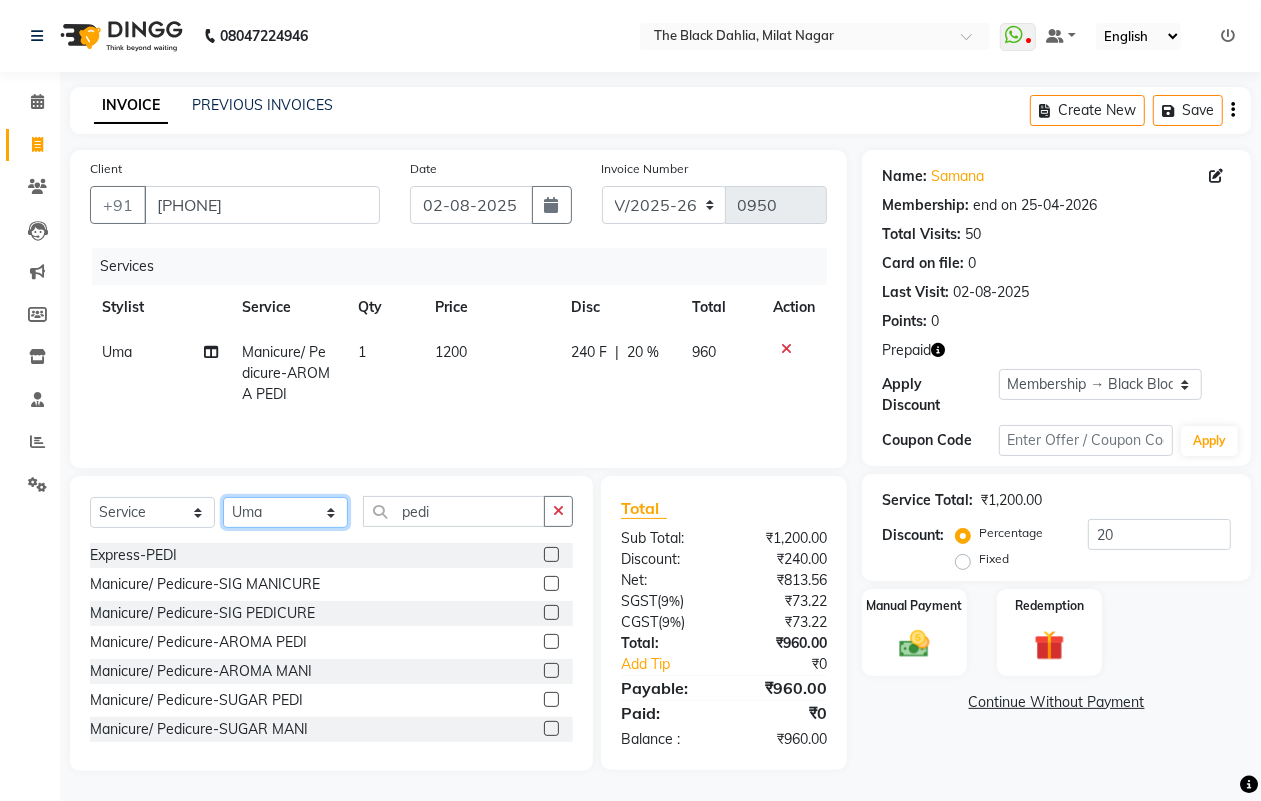 click on "Select Stylist ALISHA  Anam  Arman khan Dr Megha Dr,Muskan Jain FAIZAL FAIZAN FARID IQRA JAWED  JOYSNA JULI Jyotsana Baraskar KOMAL mehak Millat Nagar PINKY Rahul Riyasat ansari sakshi Salim SAIKH SAUD  SEEMA Sharukh Shital Jain Shivpriya SONI TBD Uma VAISHNAVI Veer Sir" 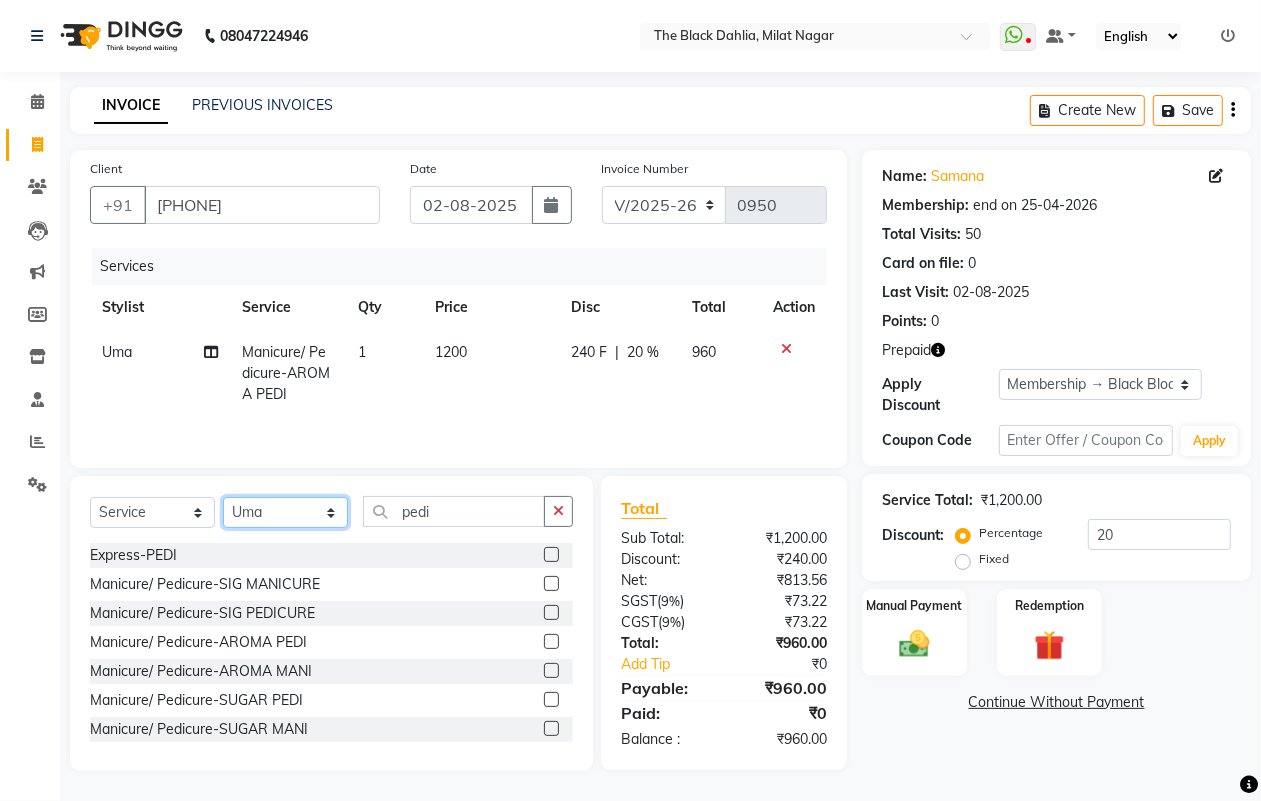 select on "45324" 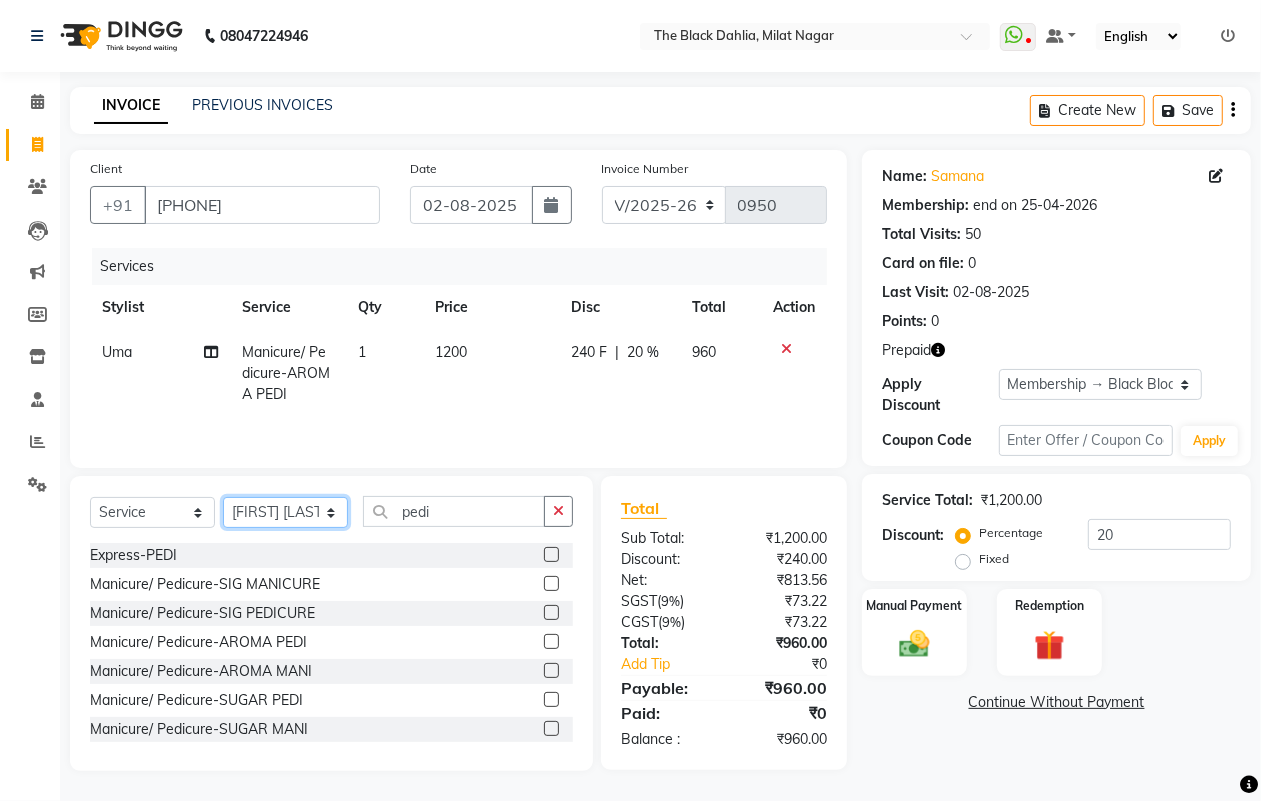 click on "Select Stylist ALISHA  Anam  Arman khan Dr Megha Dr,Muskan Jain FAIZAL FAIZAN FARID IQRA JAWED  JOYSNA JULI Jyotsana Baraskar KOMAL mehak Millat Nagar PINKY Rahul Riyasat ansari sakshi Salim SAIKH SAUD  SEEMA Sharukh Shital Jain Shivpriya SONI TBD Uma VAISHNAVI Veer Sir" 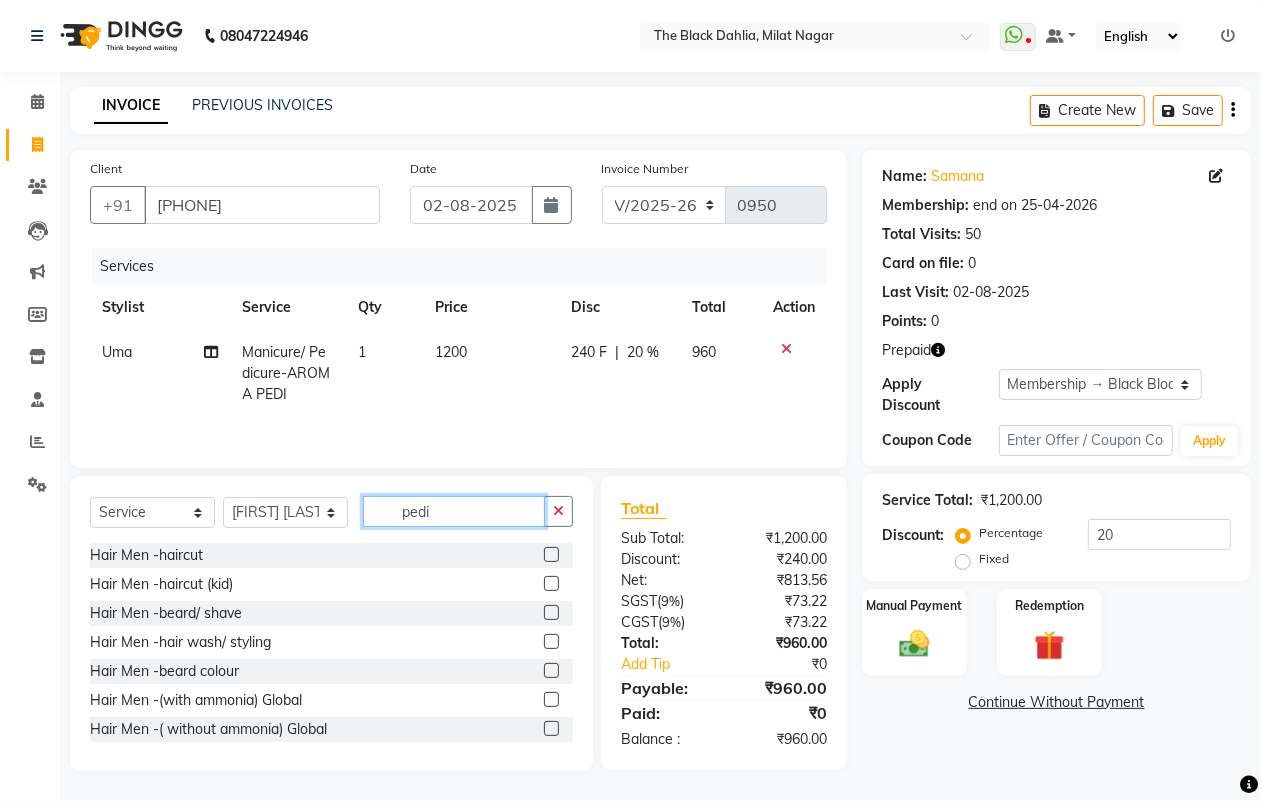 click on "pedi" 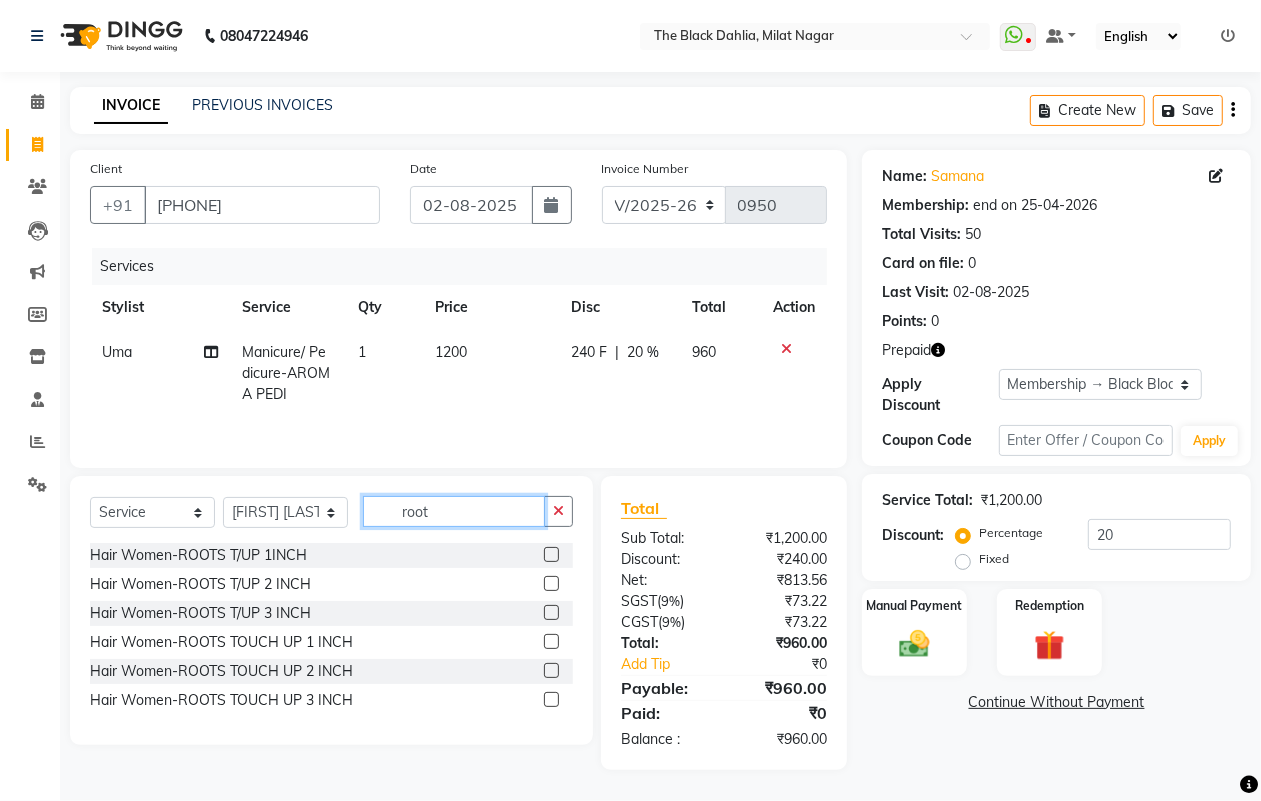 type on "root" 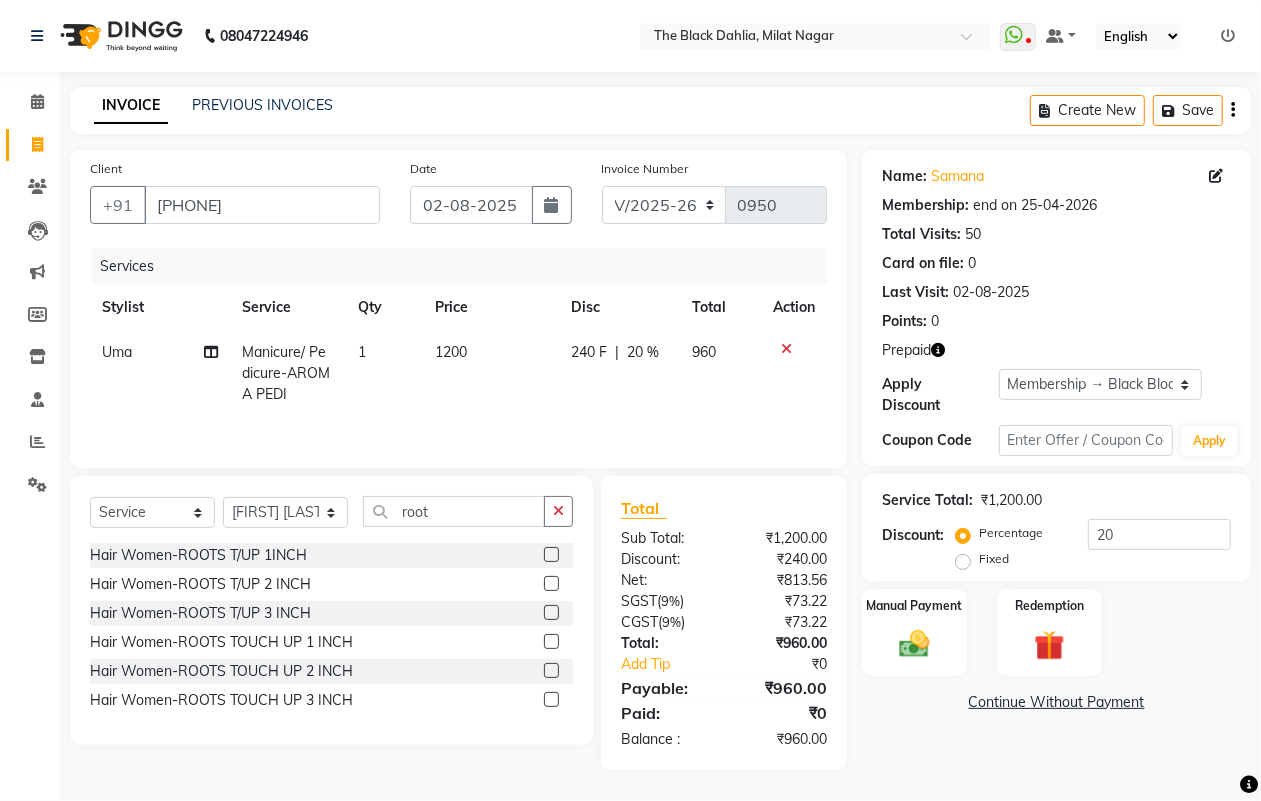 click 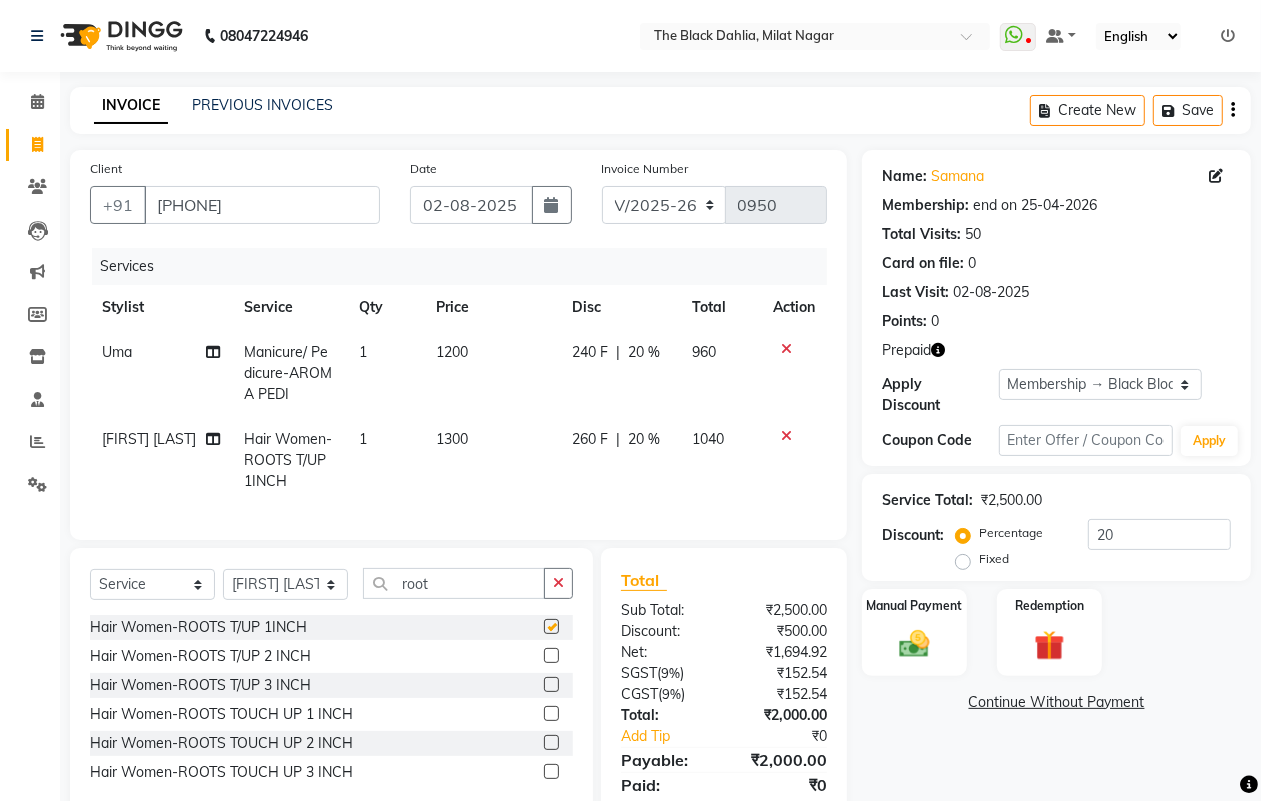 checkbox on "false" 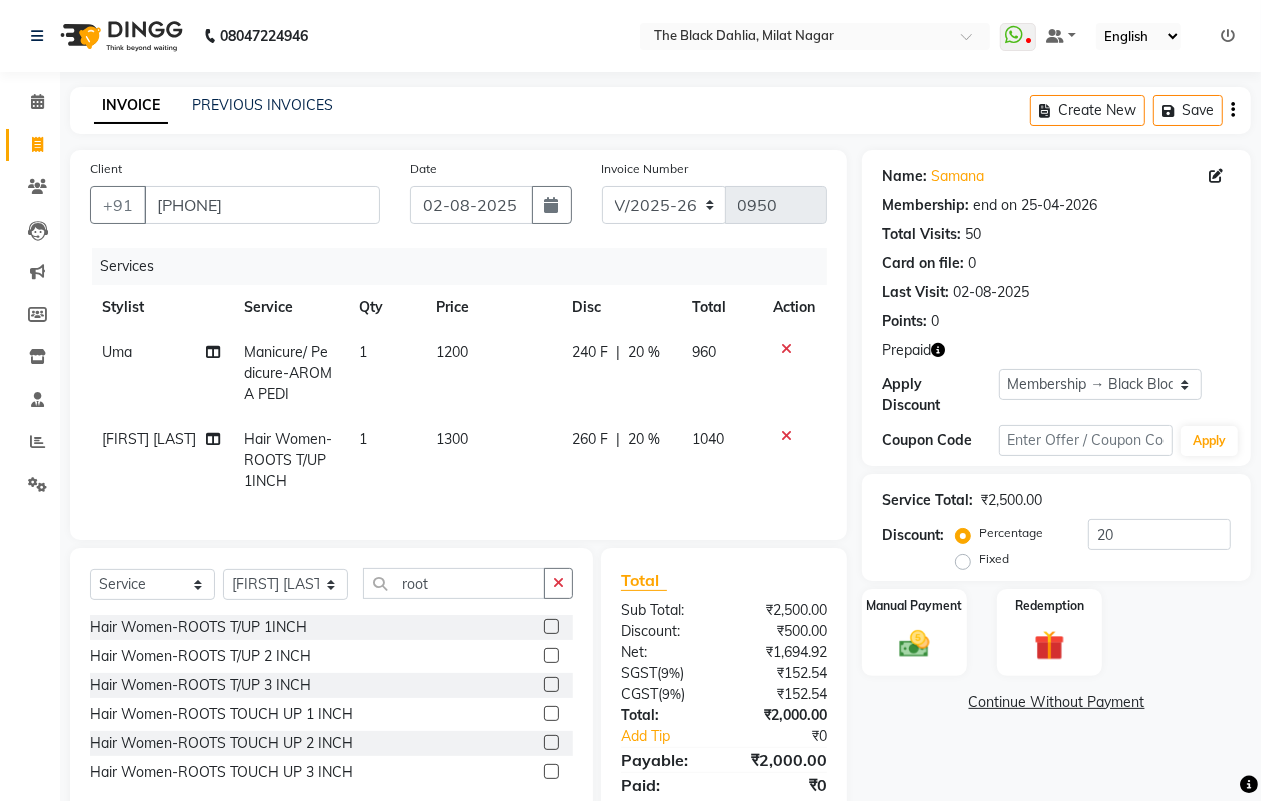 scroll, scrollTop: 90, scrollLeft: 0, axis: vertical 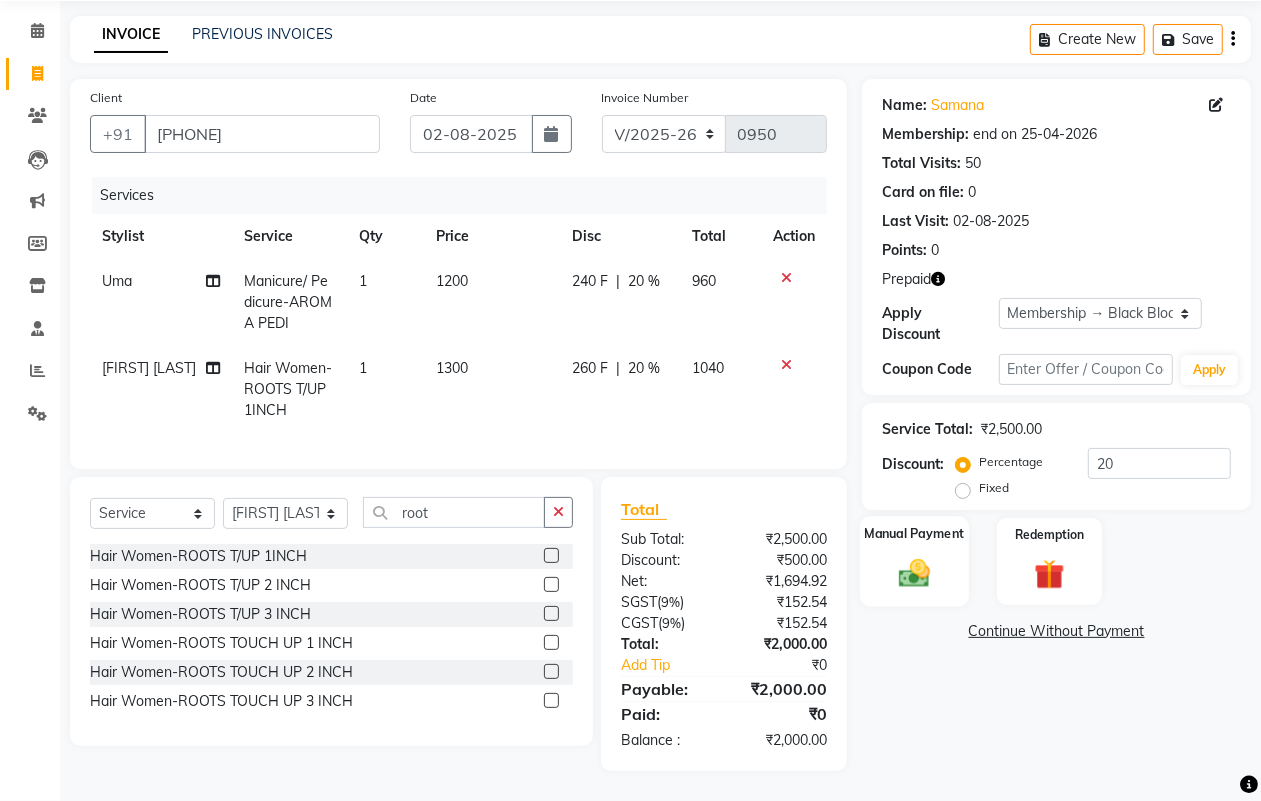 click 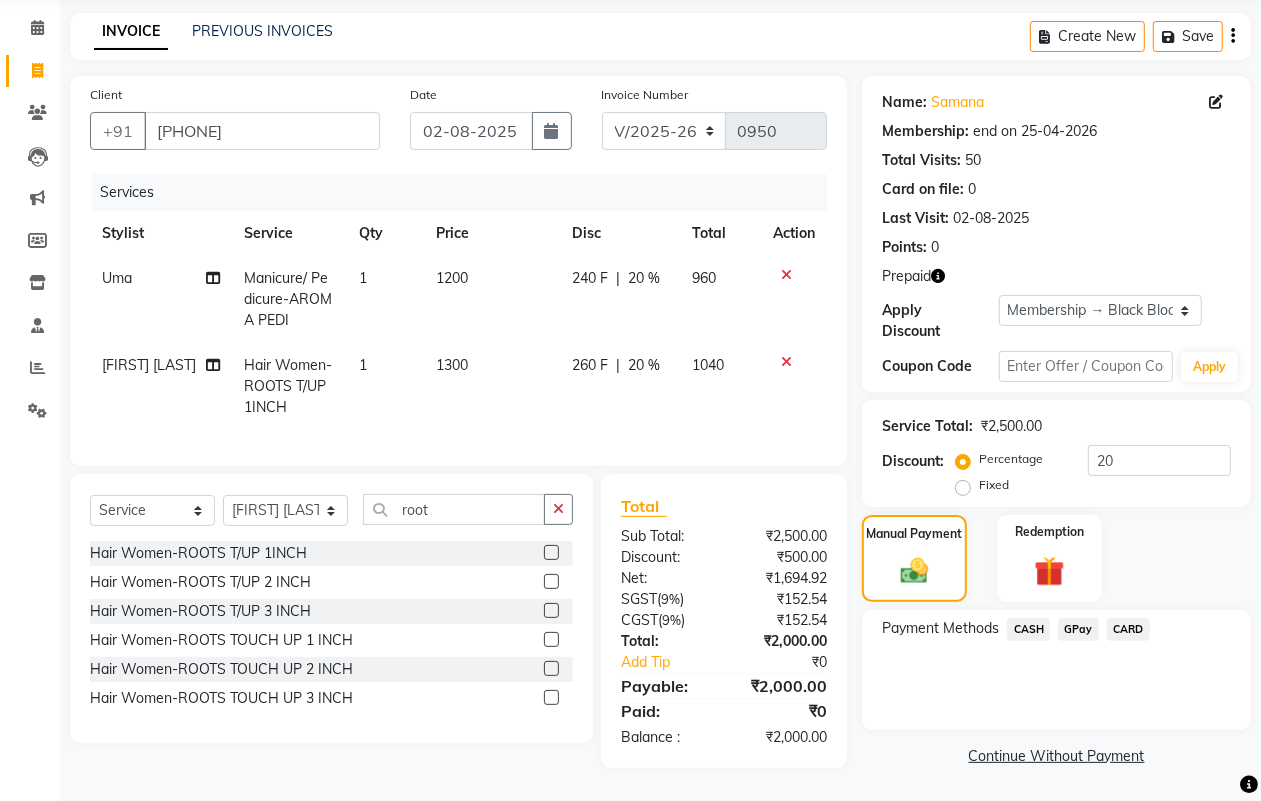 click on "CARD" 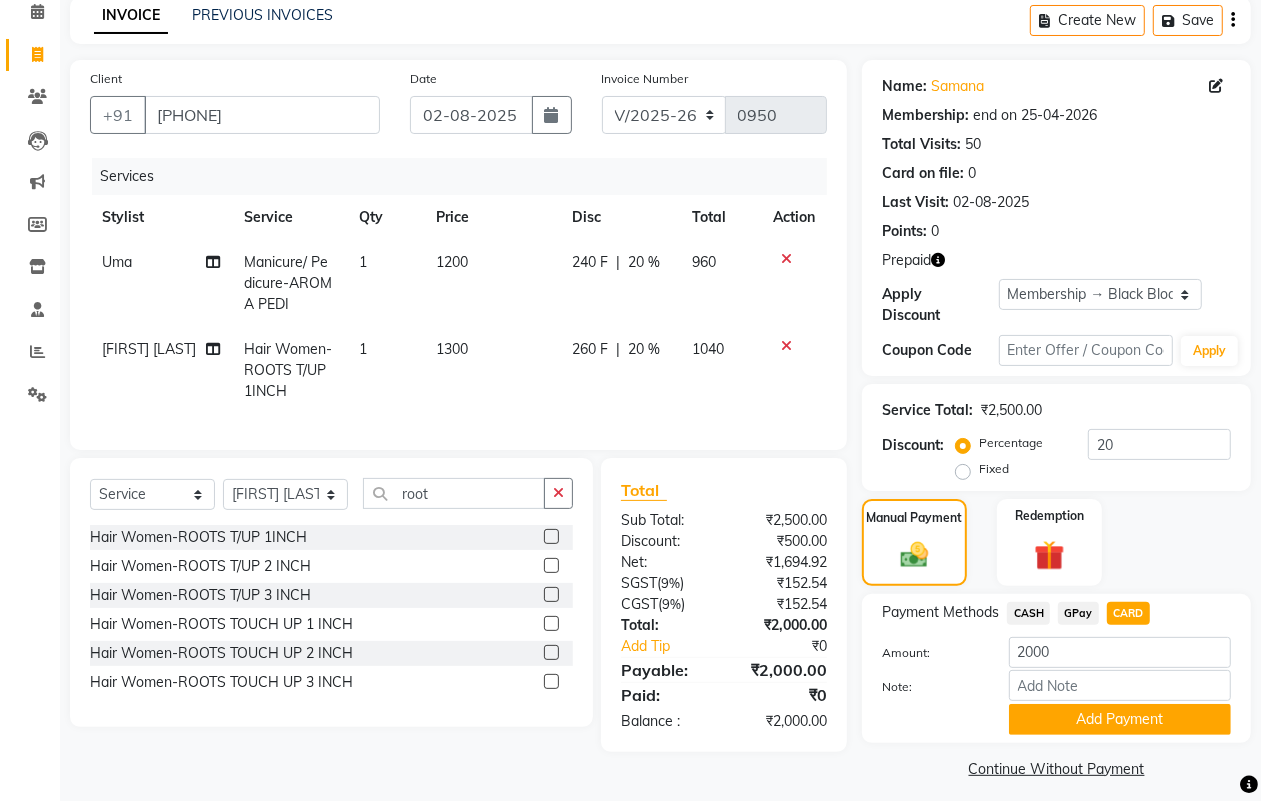 scroll, scrollTop: 101, scrollLeft: 0, axis: vertical 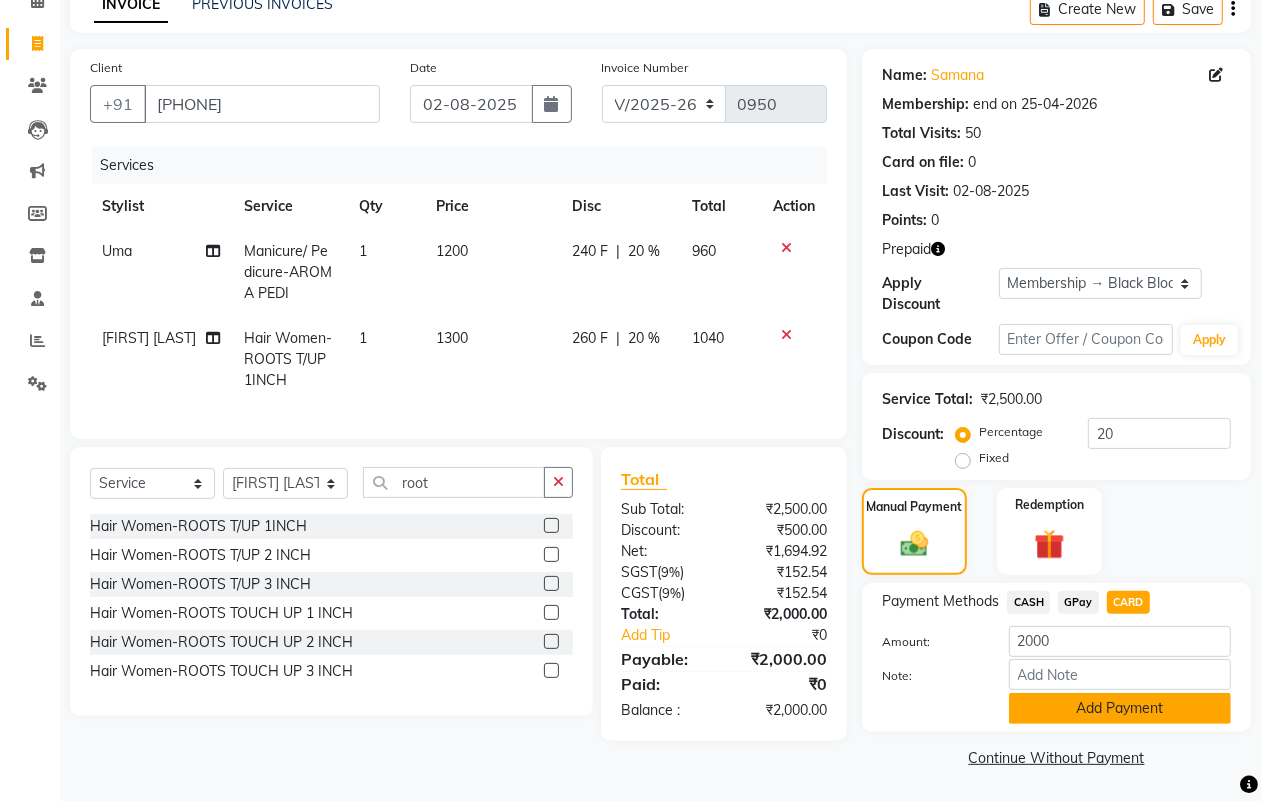 click on "Add Payment" 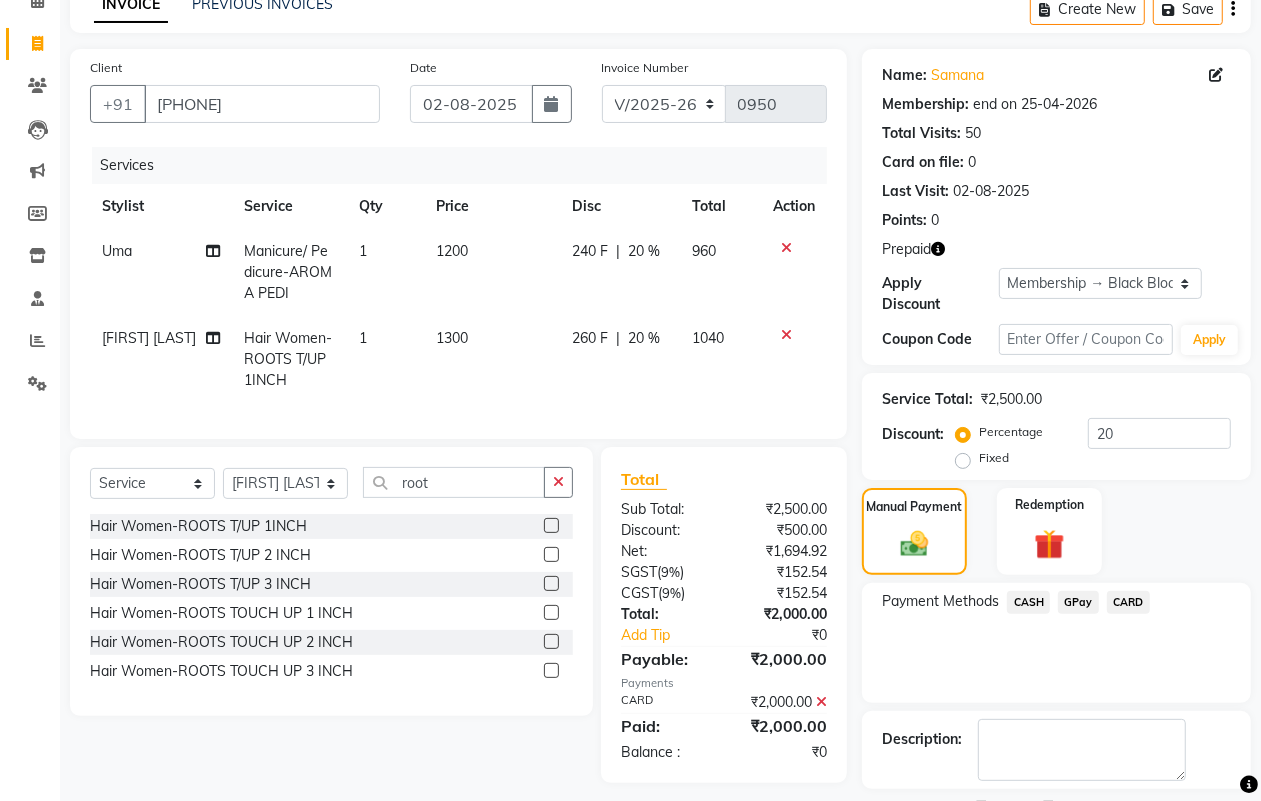 scroll, scrollTop: 187, scrollLeft: 0, axis: vertical 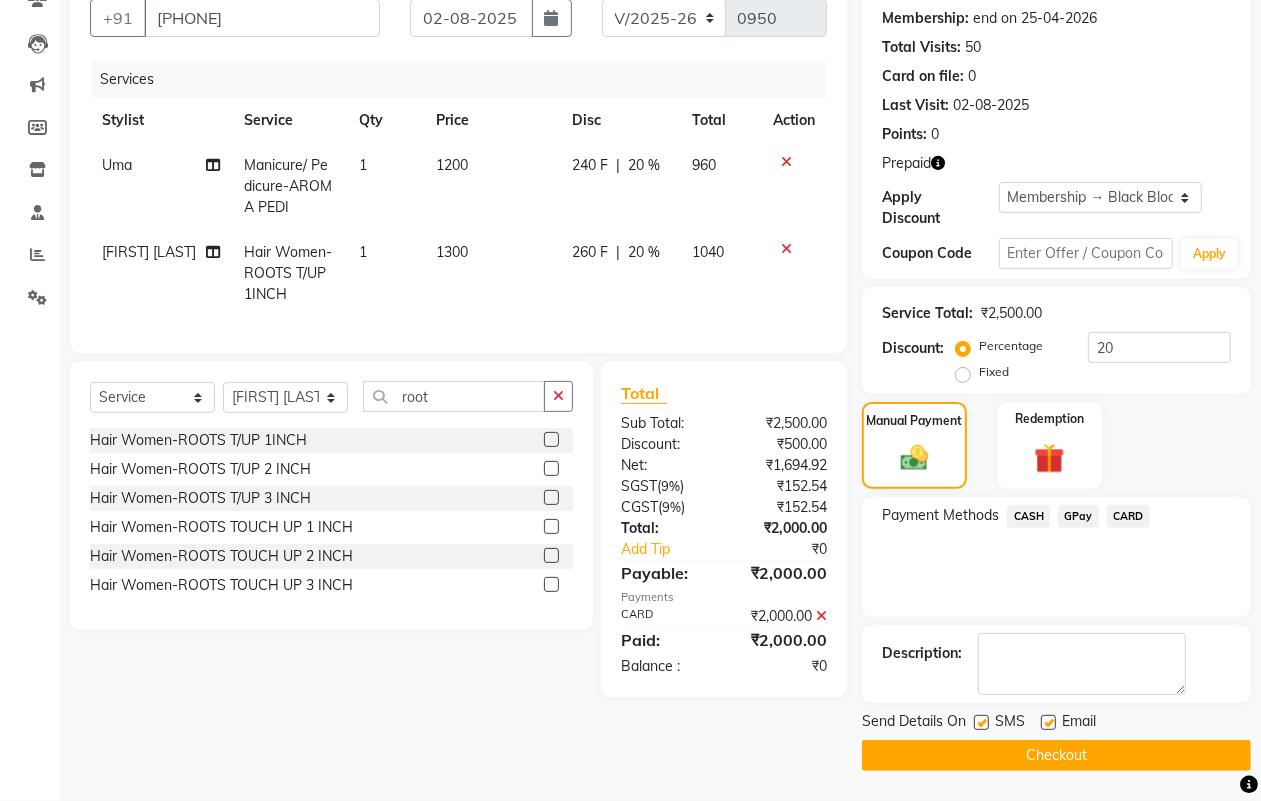click on "Checkout" 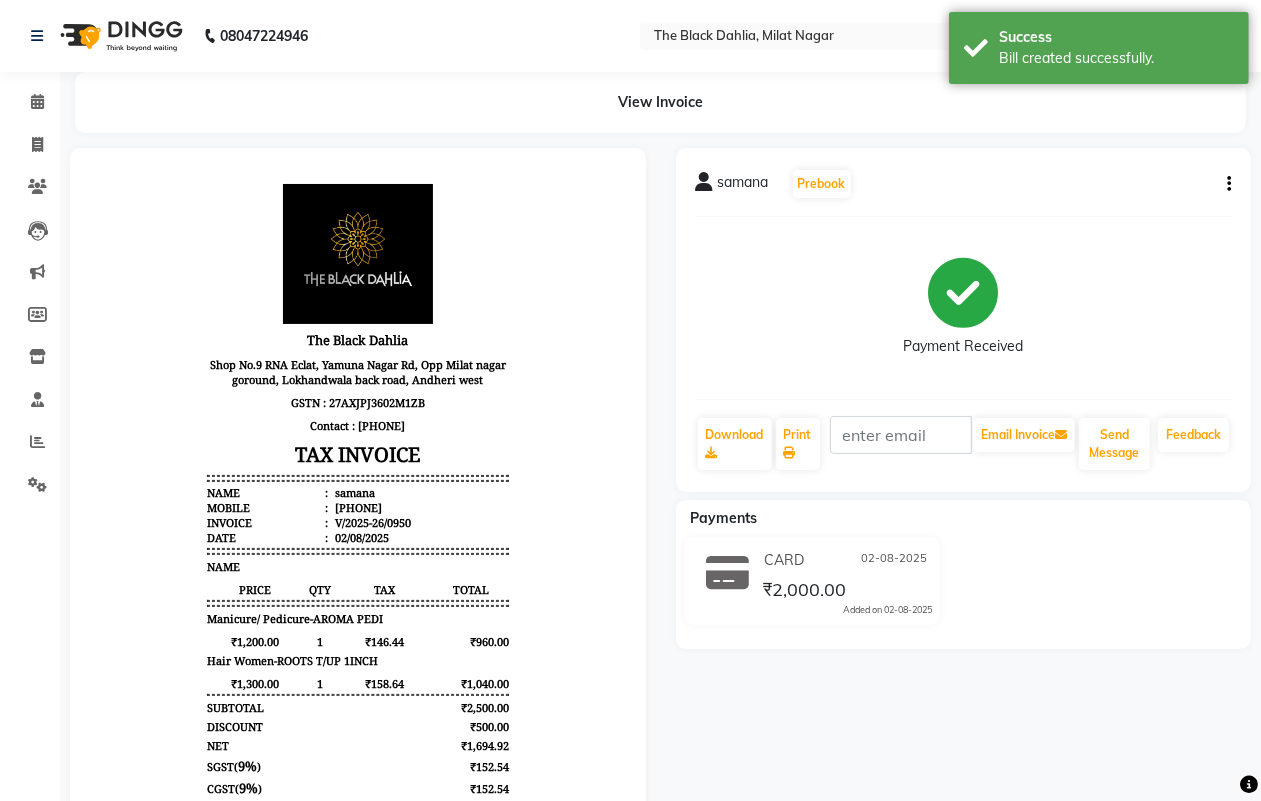 scroll, scrollTop: 0, scrollLeft: 0, axis: both 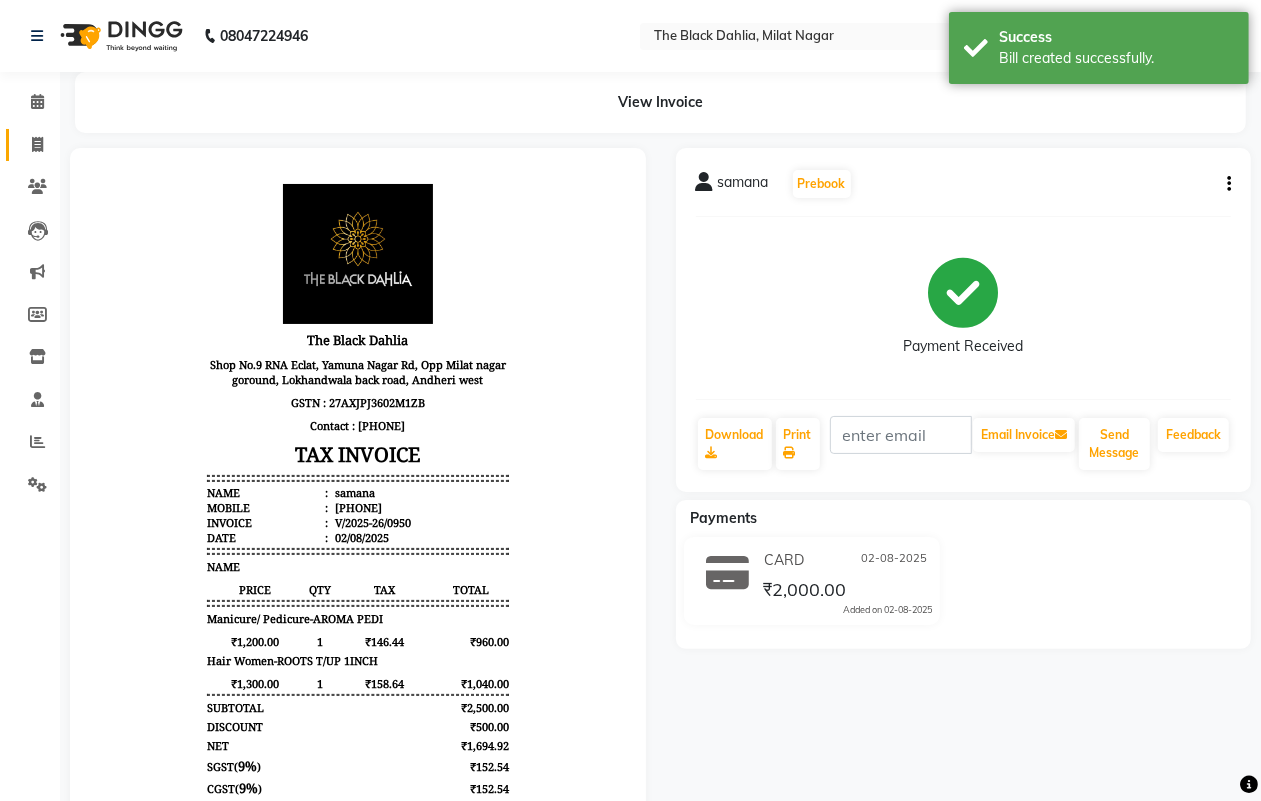 click 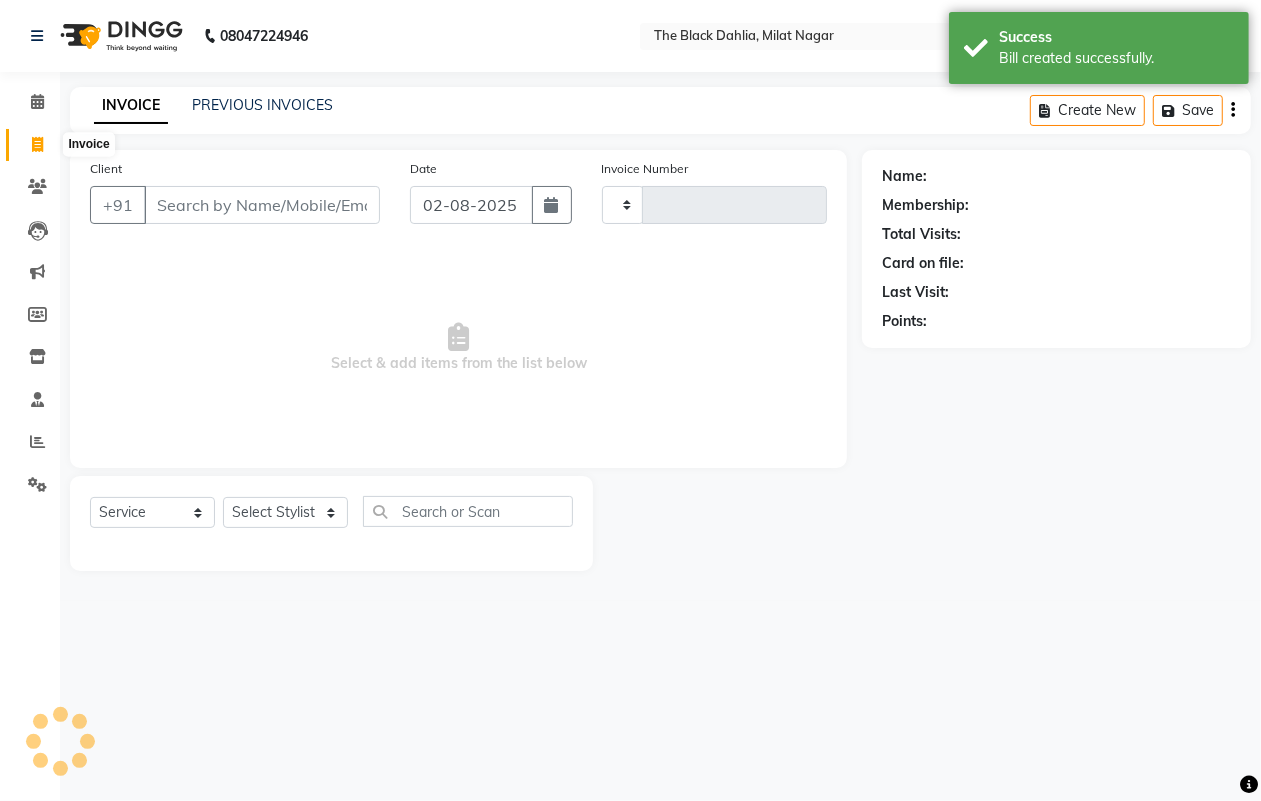 type on "0951" 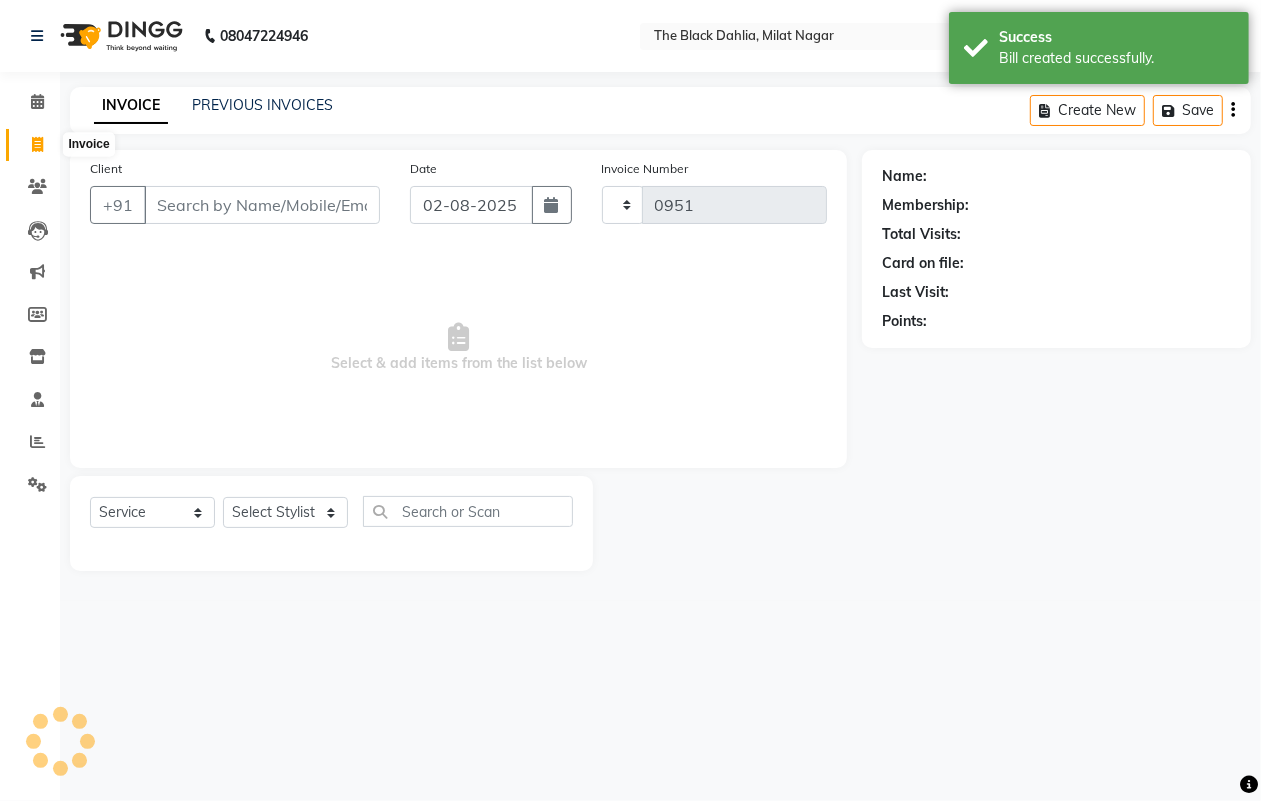 select on "4335" 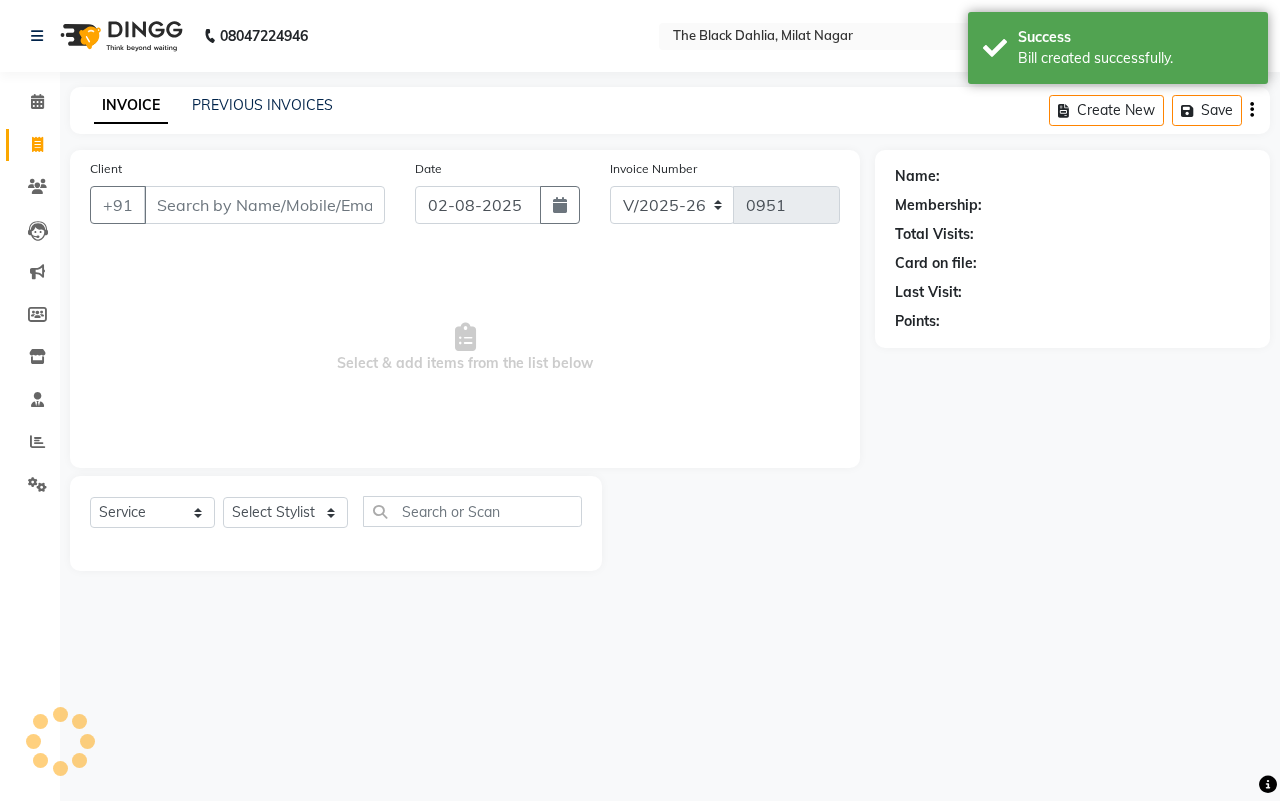 click on "Client" at bounding box center [264, 205] 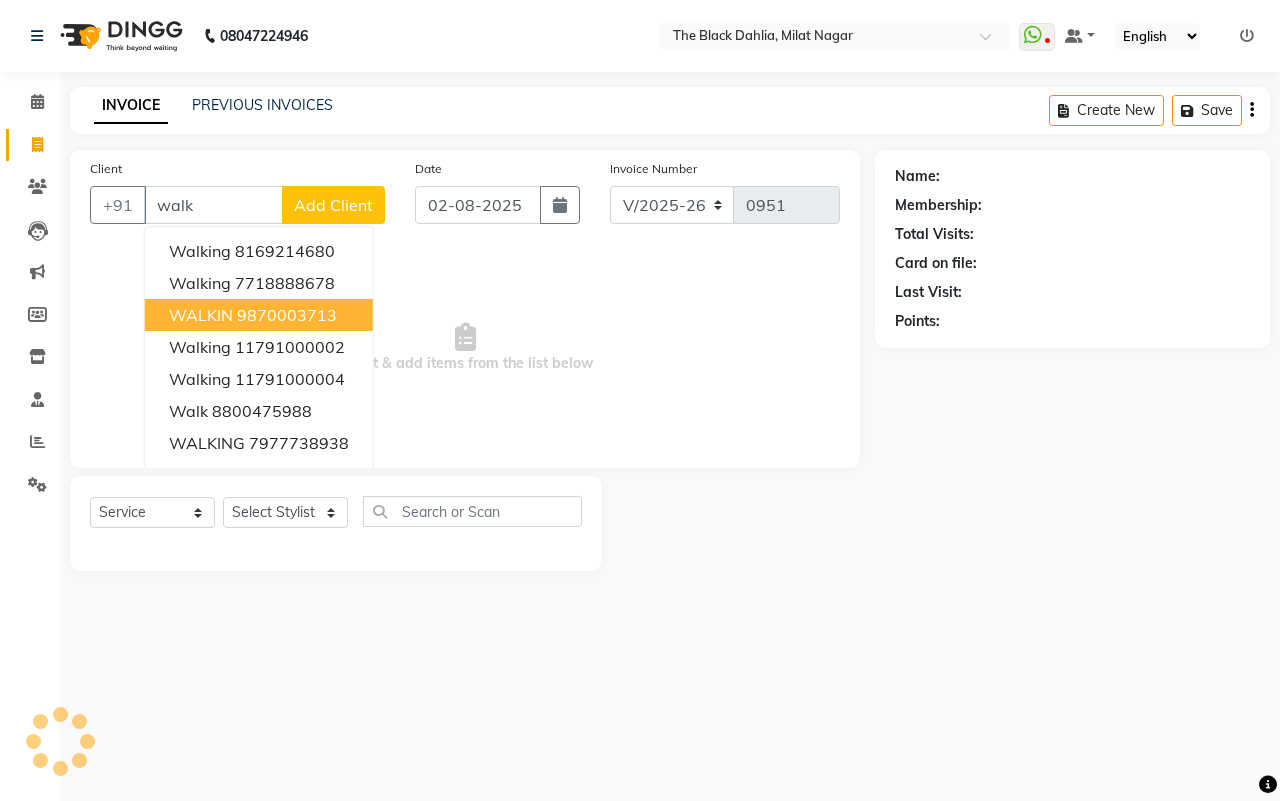 click on "9870003713" at bounding box center [287, 315] 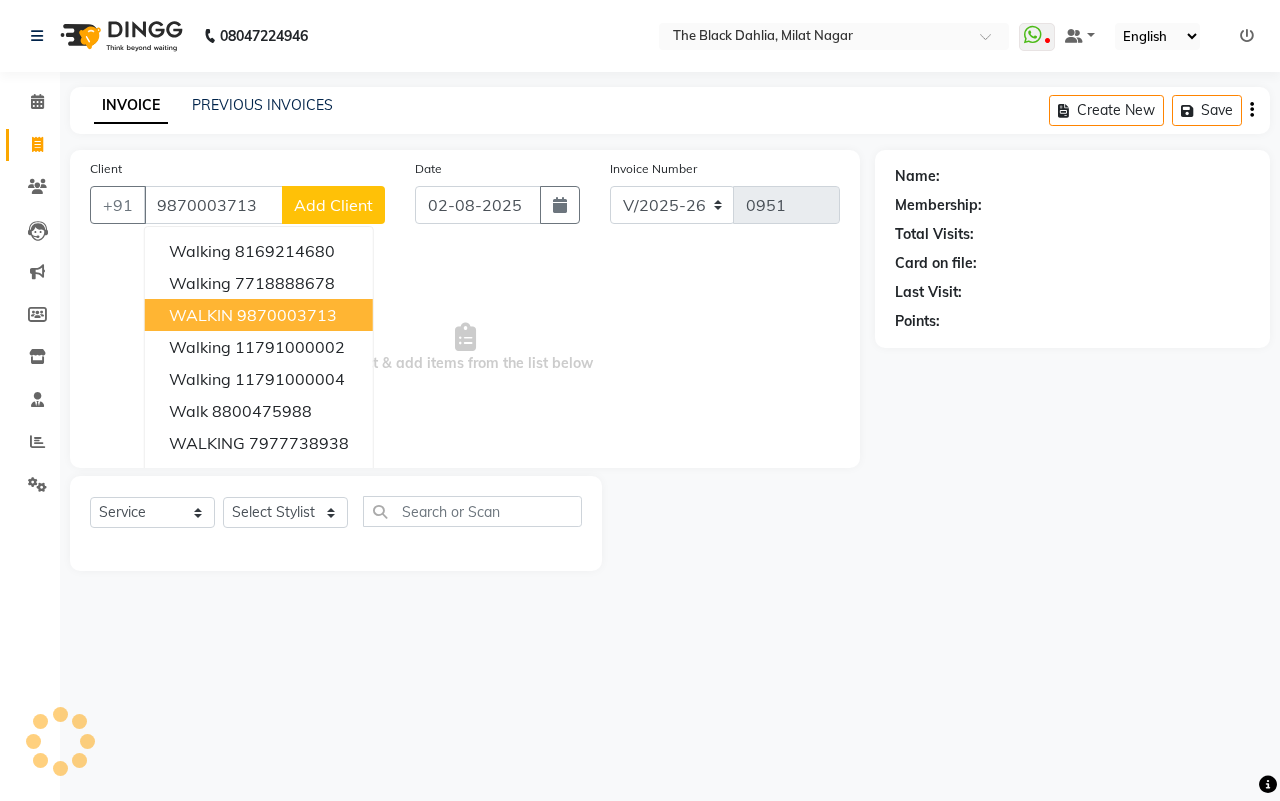 type on "9870003713" 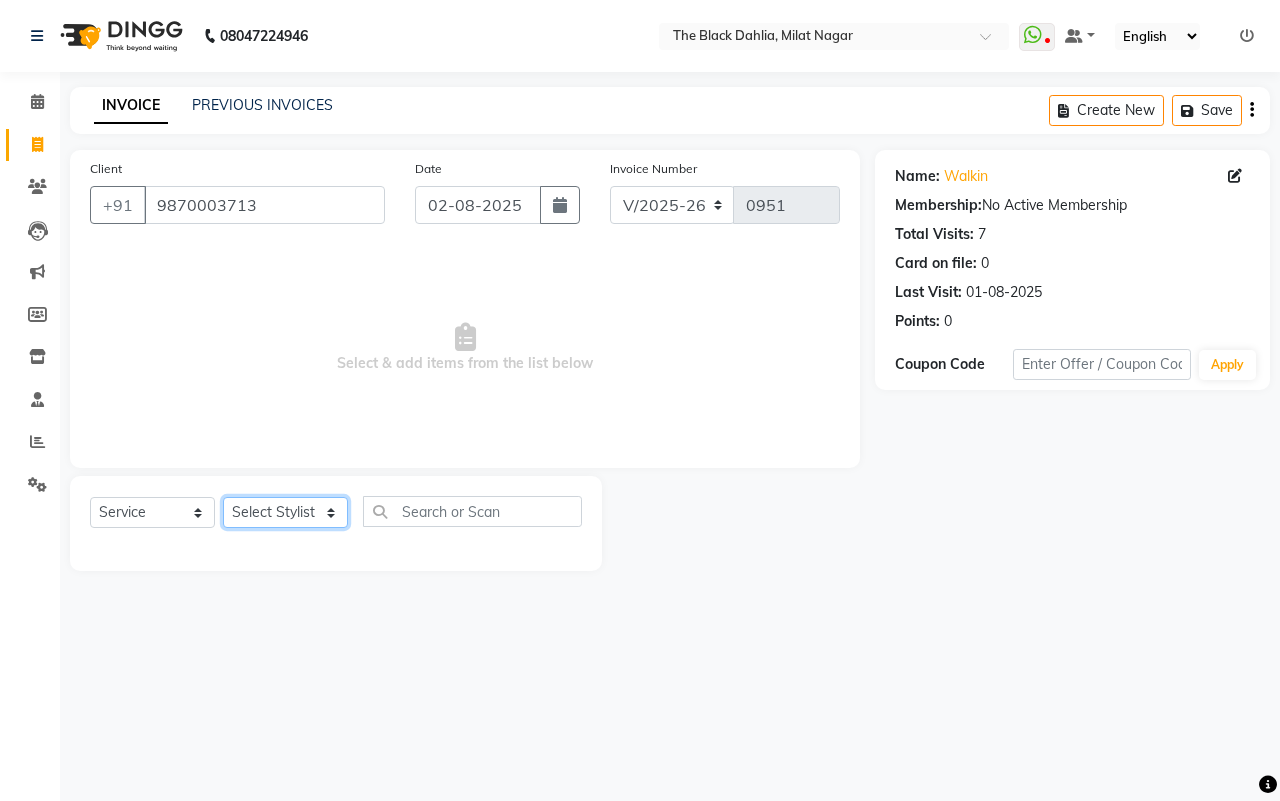 click on "Select Stylist ALISHA  Anam  Arman khan Dr Megha Dr,Muskan Jain FAIZAL FAIZAN FARID IQRA JAWED  JOYSNA JULI Jyotsana Baraskar KOMAL mehak Millat Nagar PINKY Rahul Riyasat ansari sakshi Salim SAIKH SAUD  SEEMA Sharukh Shital Jain Shivpriya SONI TBD Uma VAISHNAVI Veer Sir" 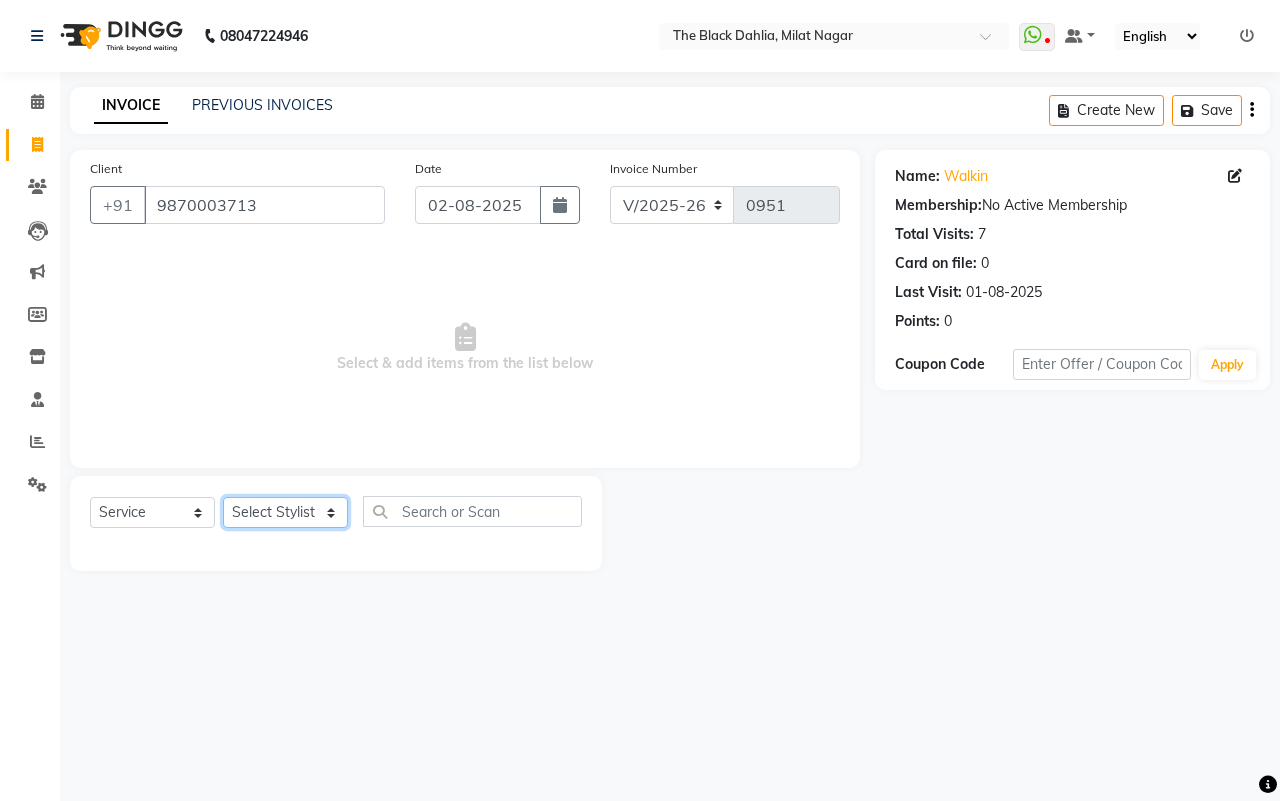 select on "68751" 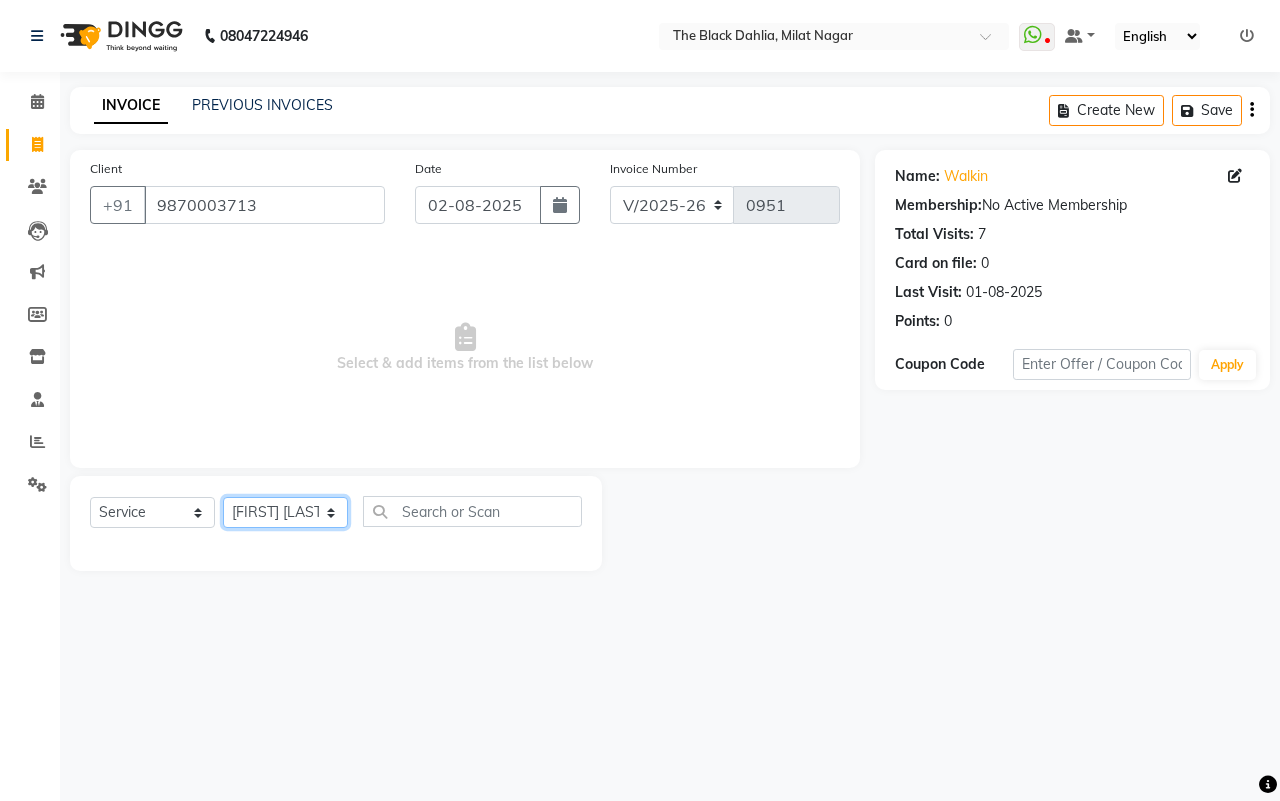 click on "Select Stylist ALISHA  Anam  Arman khan Dr Megha Dr,Muskan Jain FAIZAL FAIZAN FARID IQRA JAWED  JOYSNA JULI Jyotsana Baraskar KOMAL mehak Millat Nagar PINKY Rahul Riyasat ansari sakshi Salim SAIKH SAUD  SEEMA Sharukh Shital Jain Shivpriya SONI TBD Uma VAISHNAVI Veer Sir" 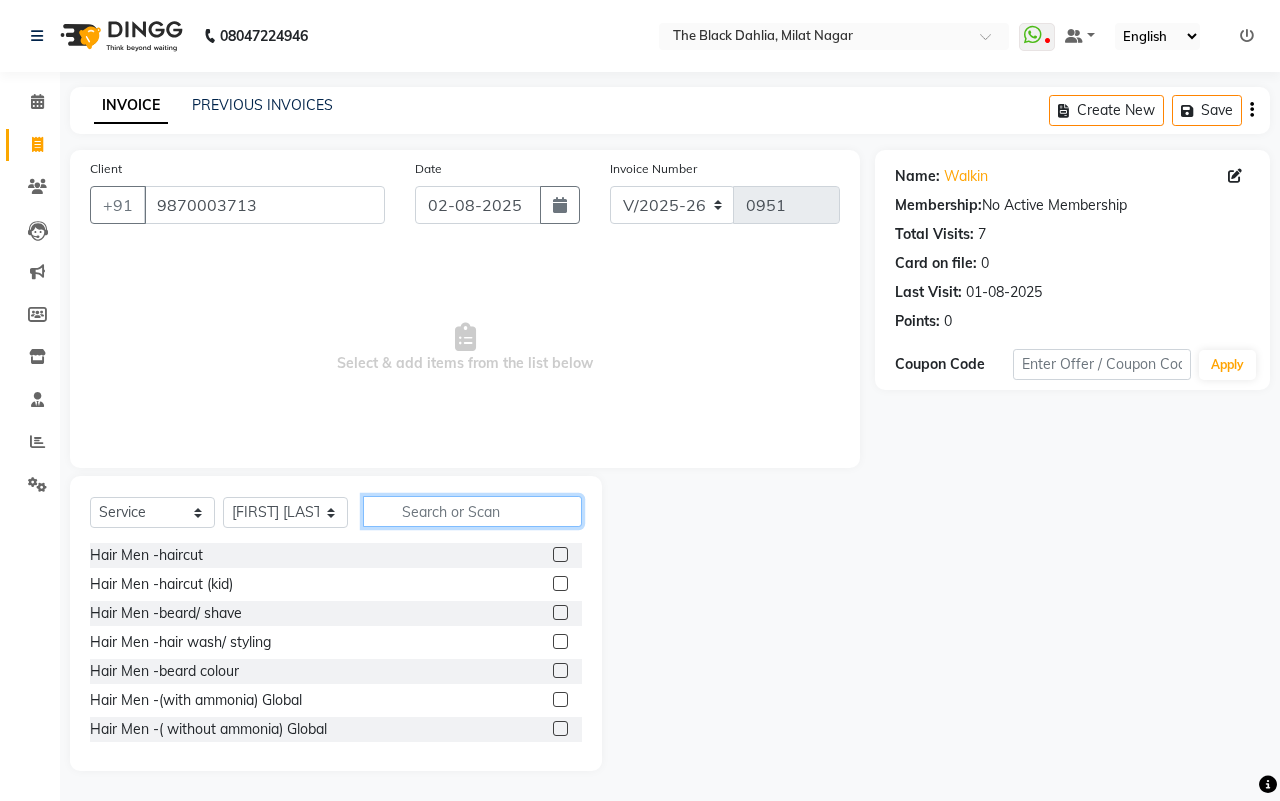 click 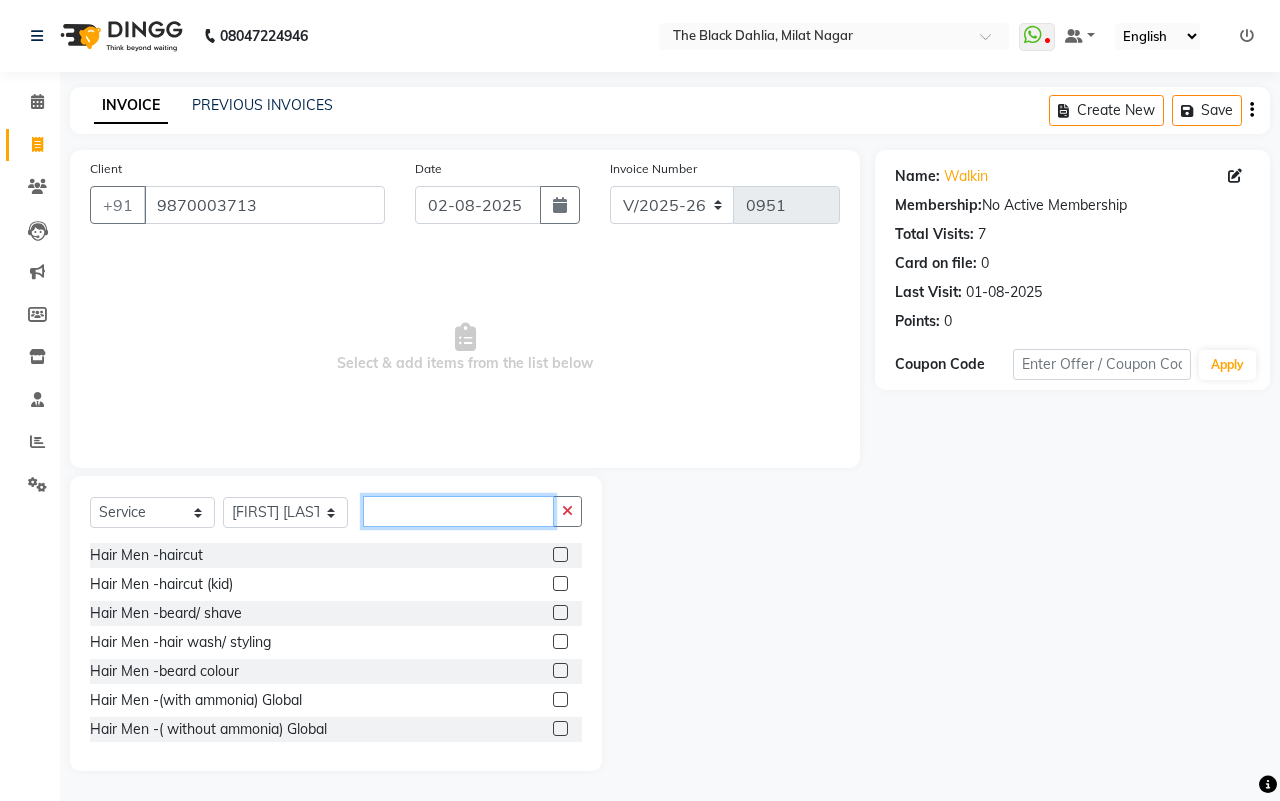 type on "g" 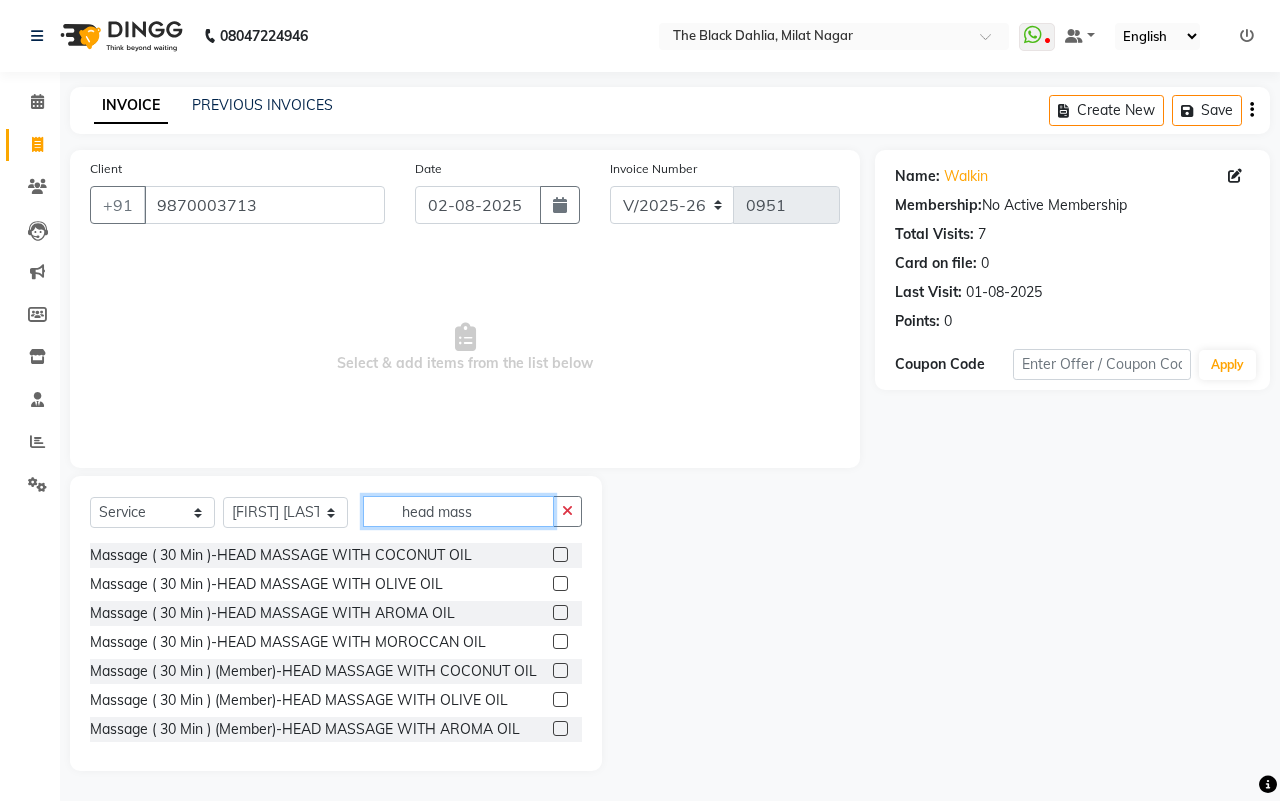 type on "head mass" 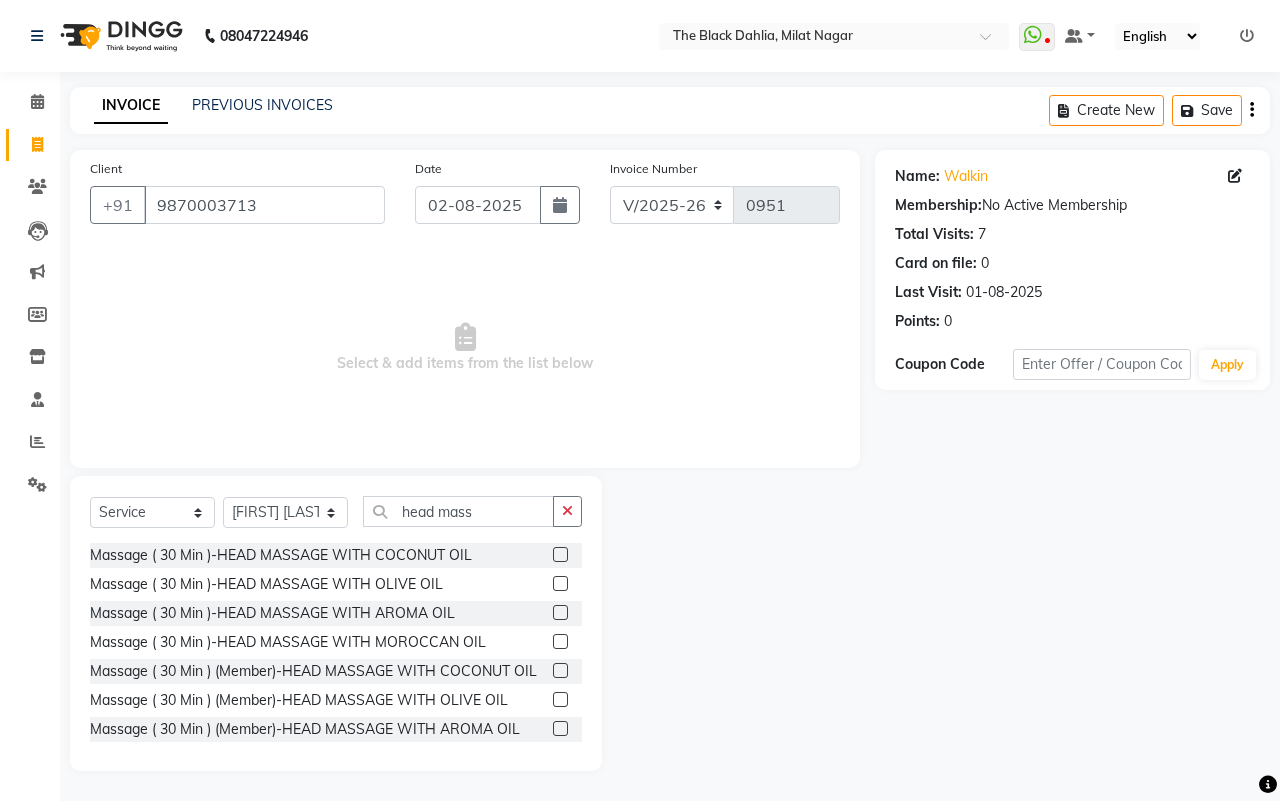 click 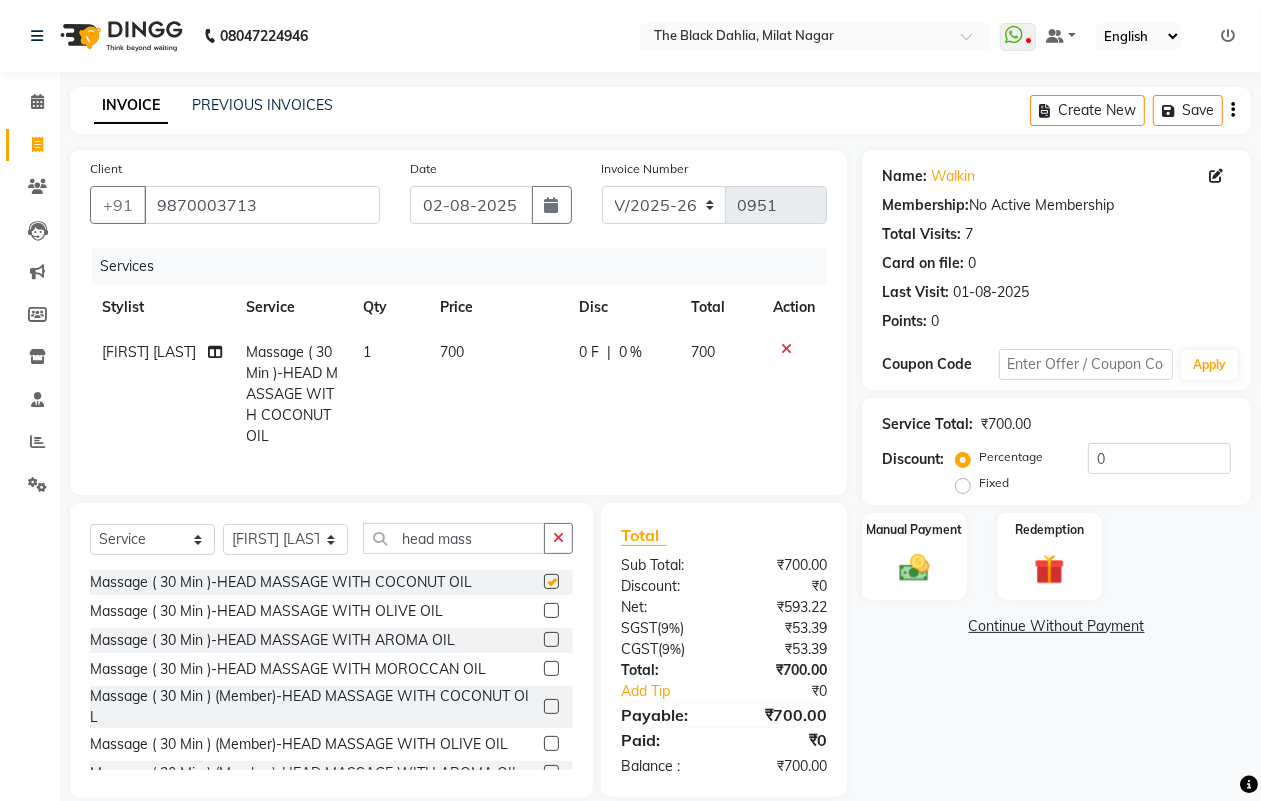 checkbox on "false" 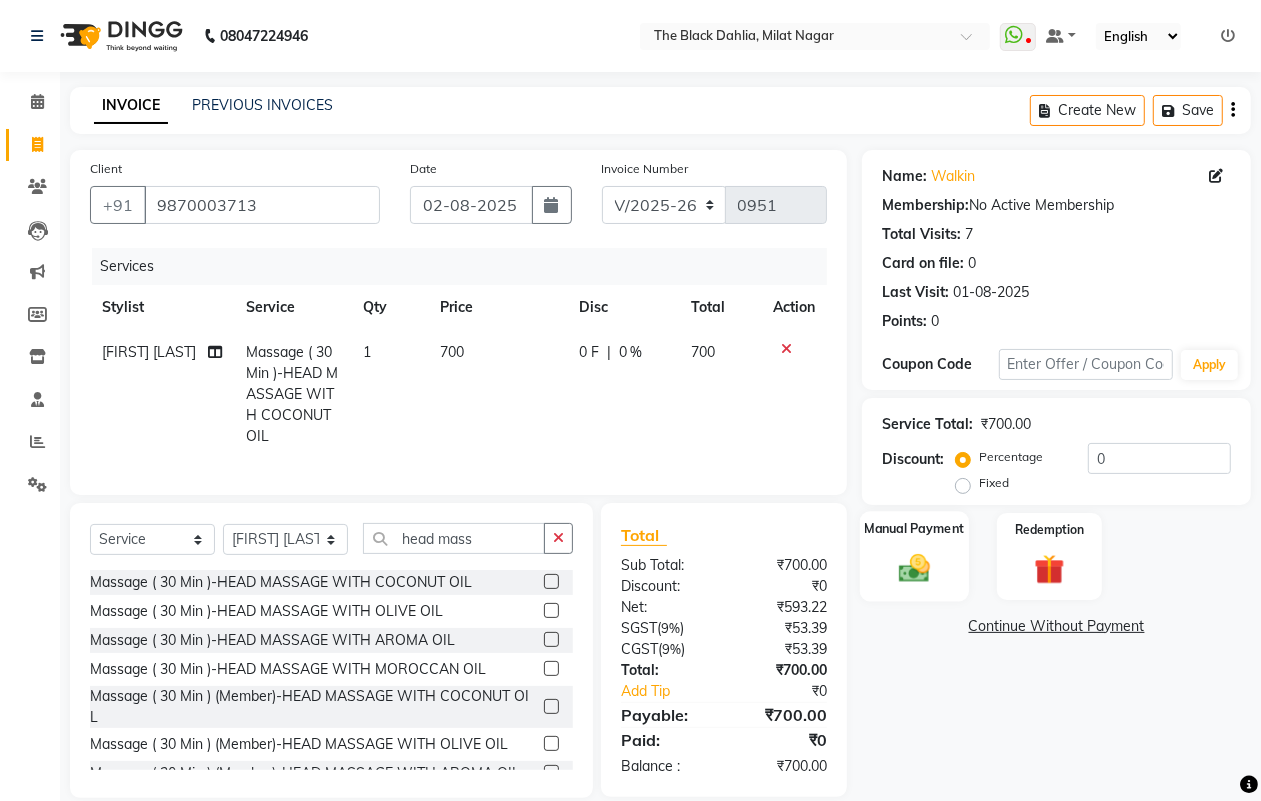 click on "Manual Payment" 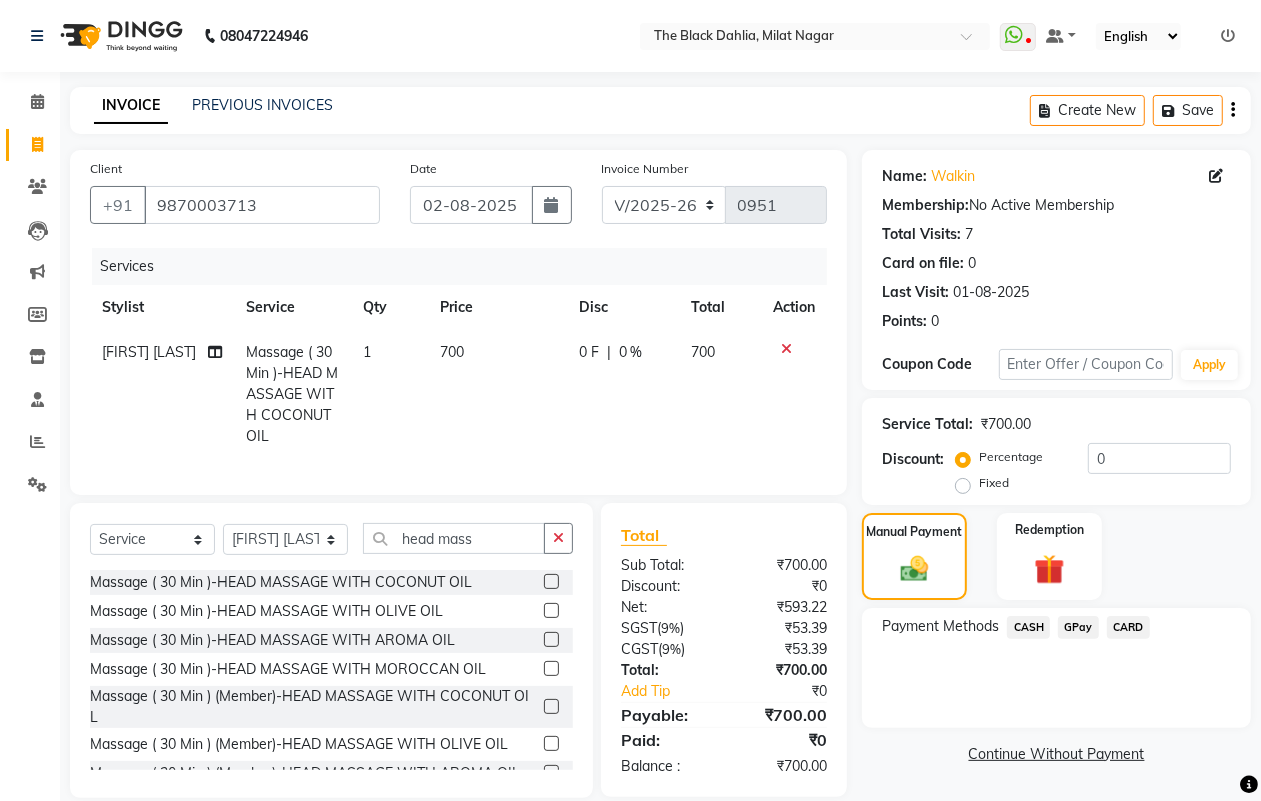 click on "CASH" 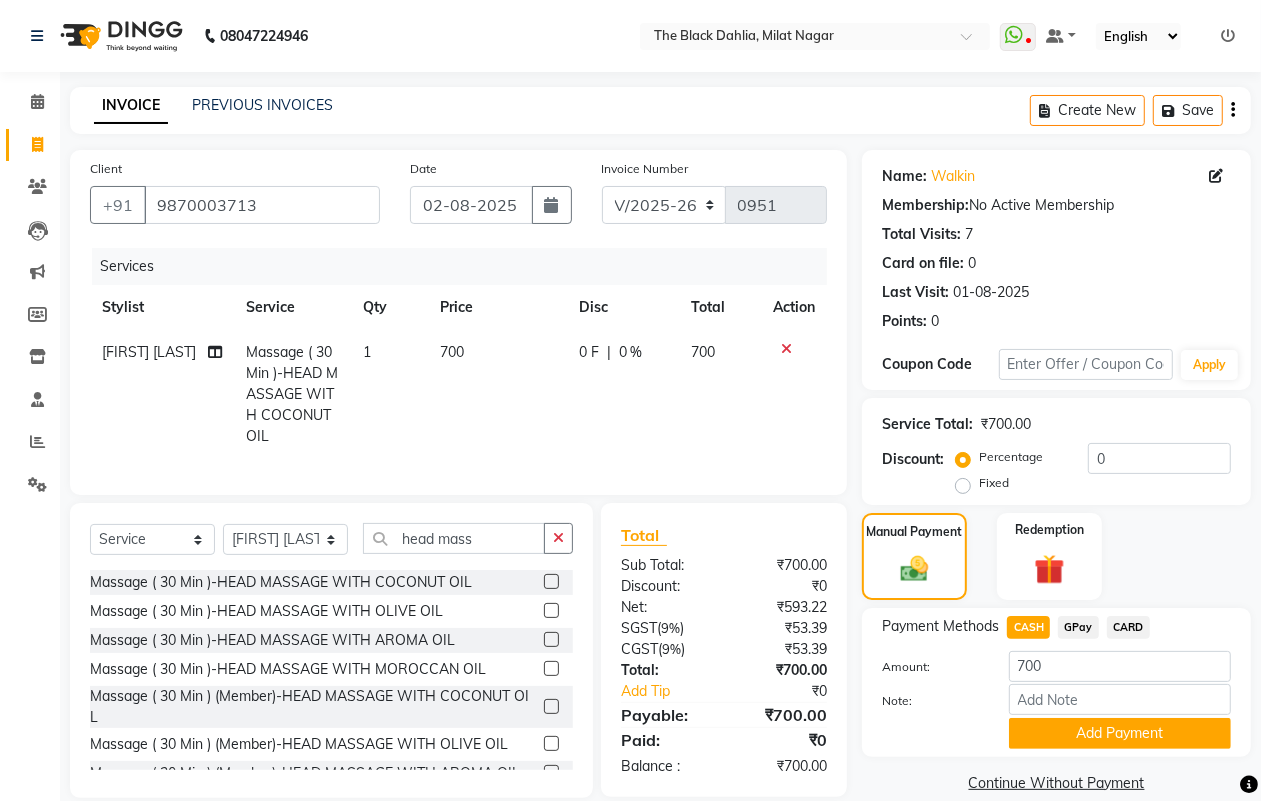 scroll, scrollTop: 45, scrollLeft: 0, axis: vertical 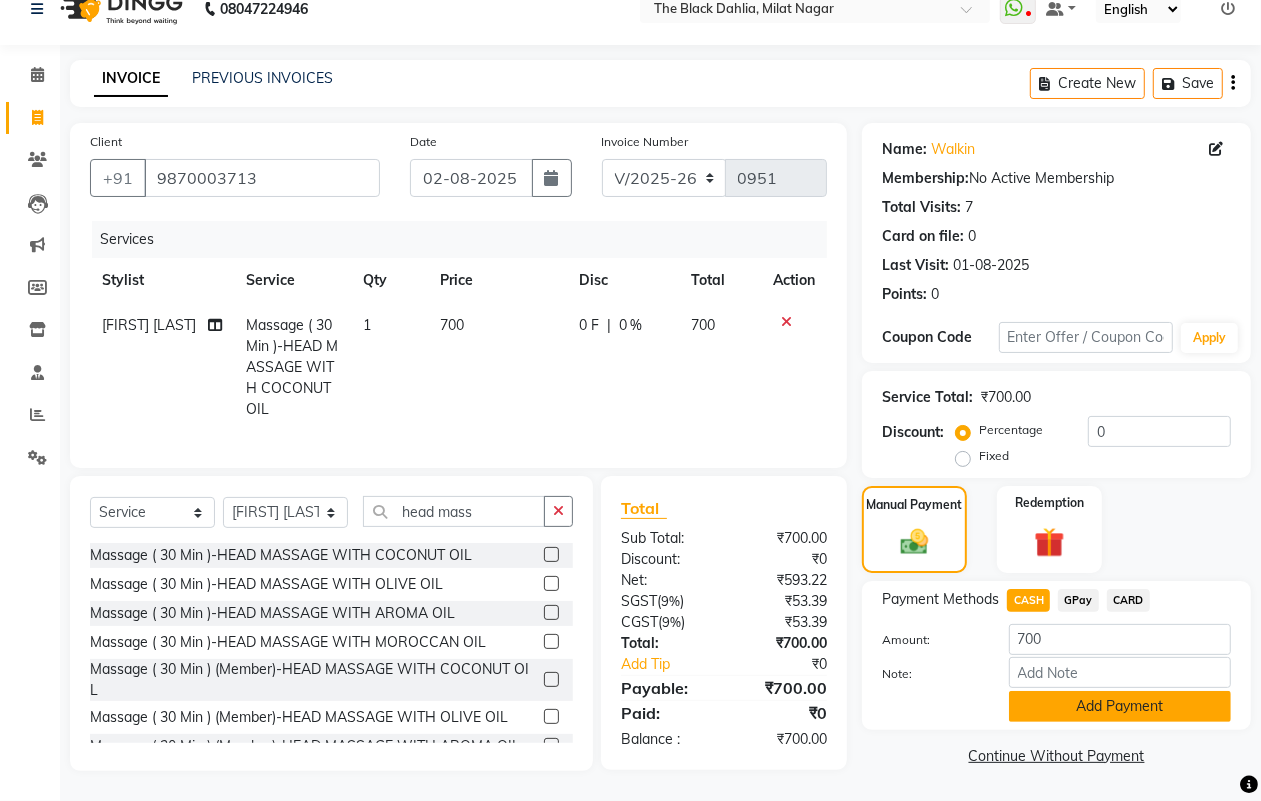 click on "Add Payment" 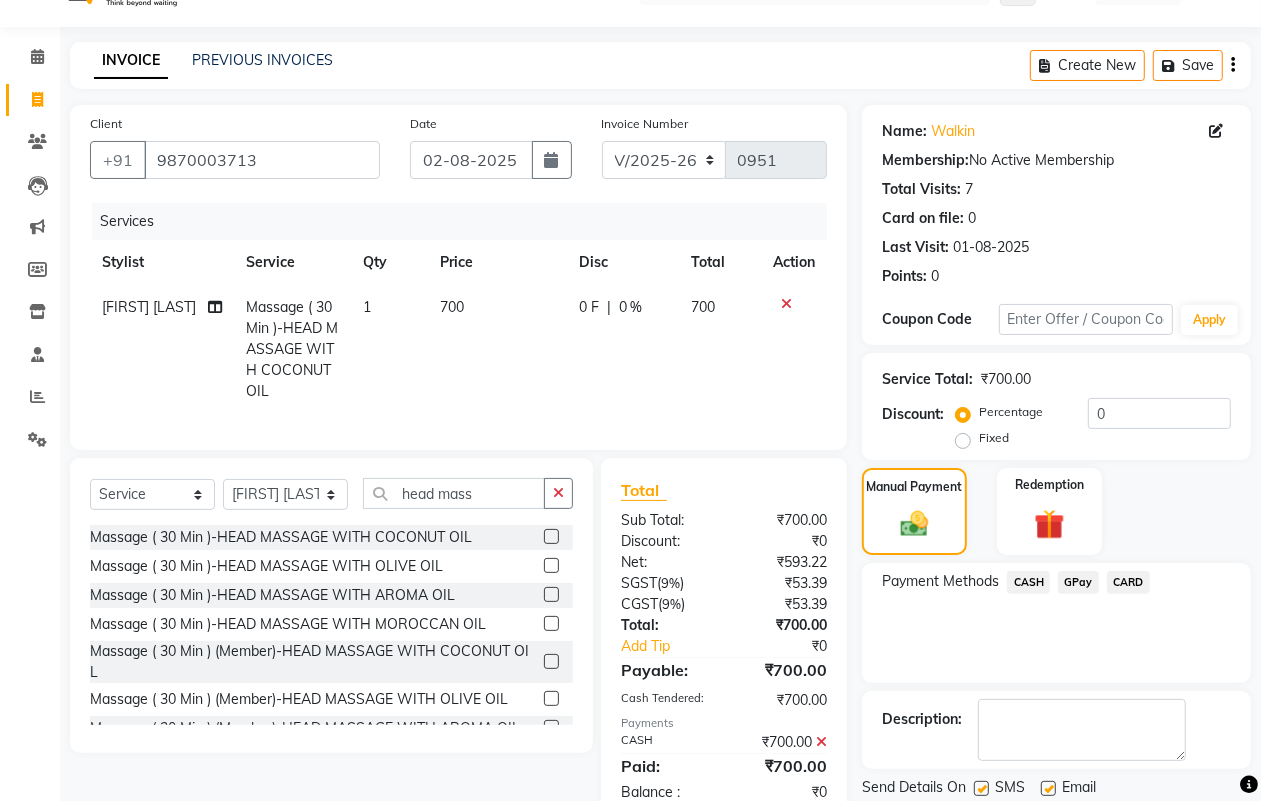 scroll, scrollTop: 115, scrollLeft: 0, axis: vertical 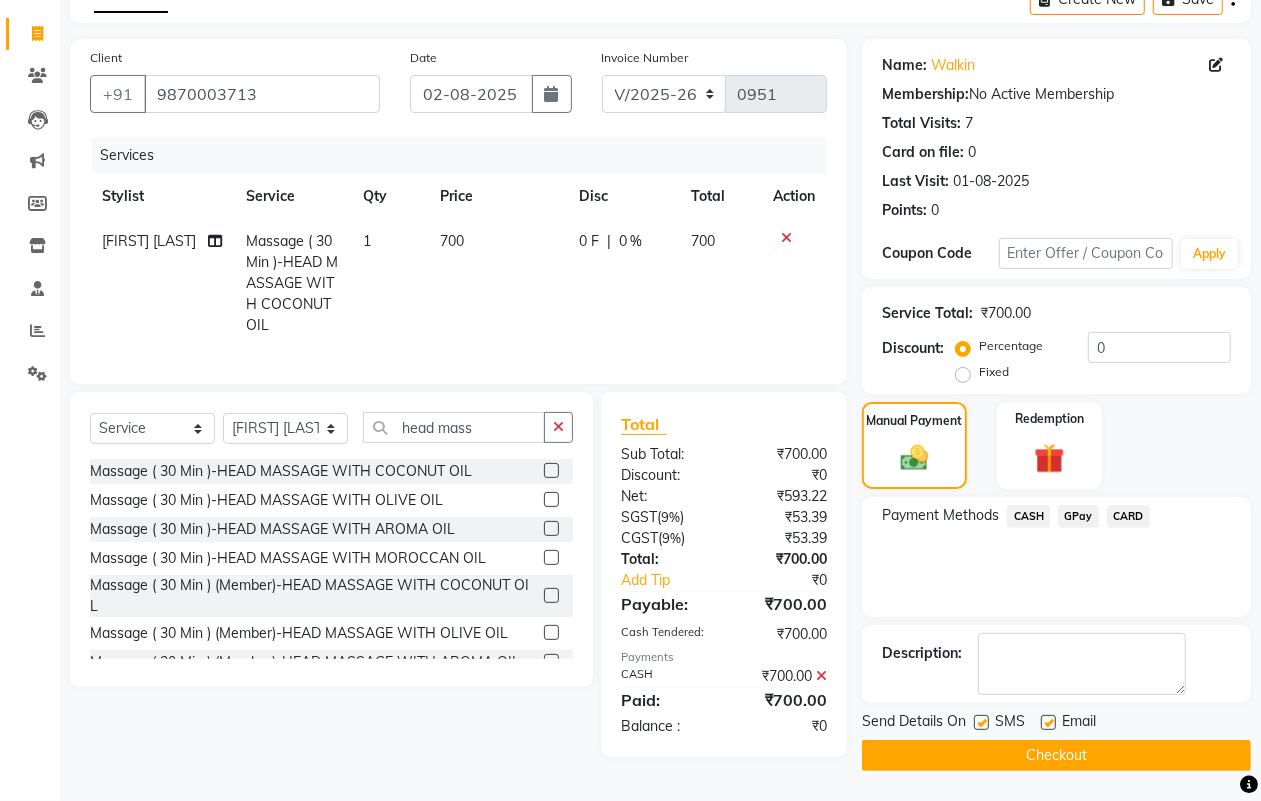click on "Checkout" 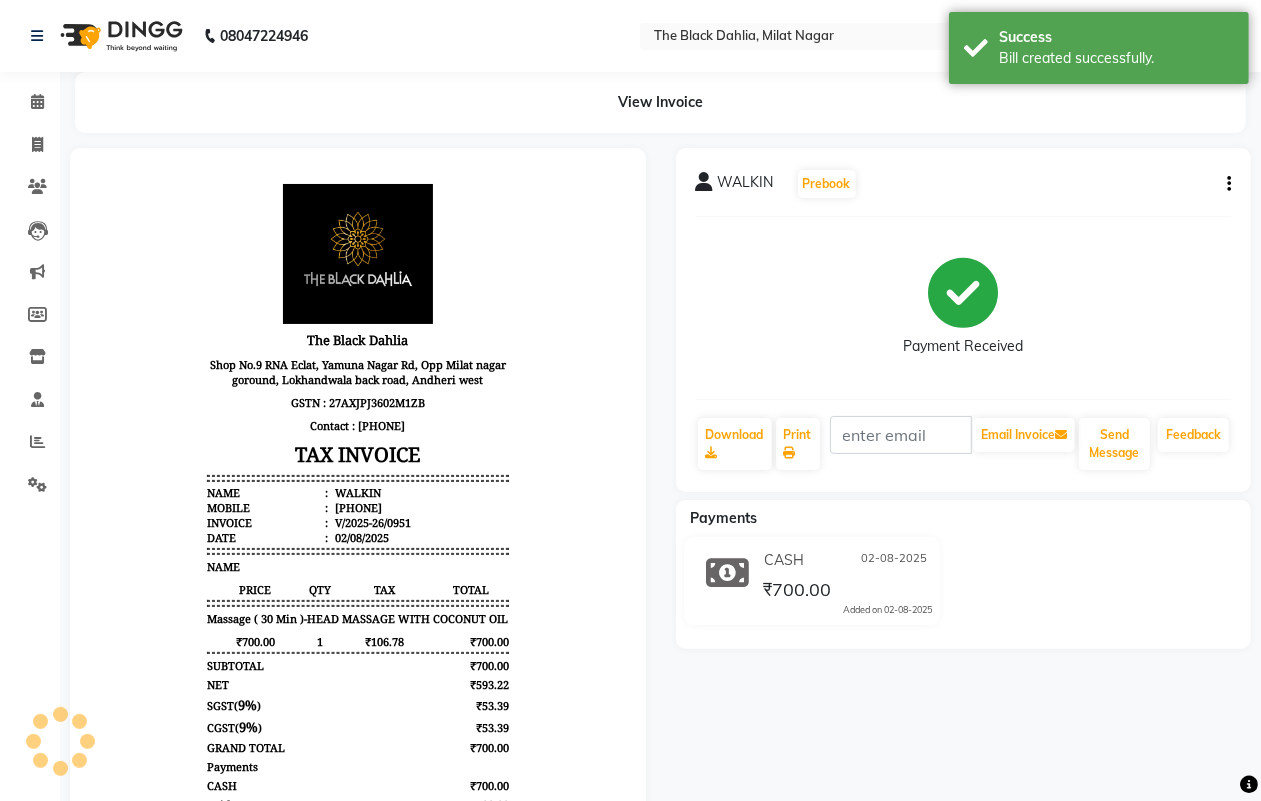 scroll, scrollTop: 0, scrollLeft: 0, axis: both 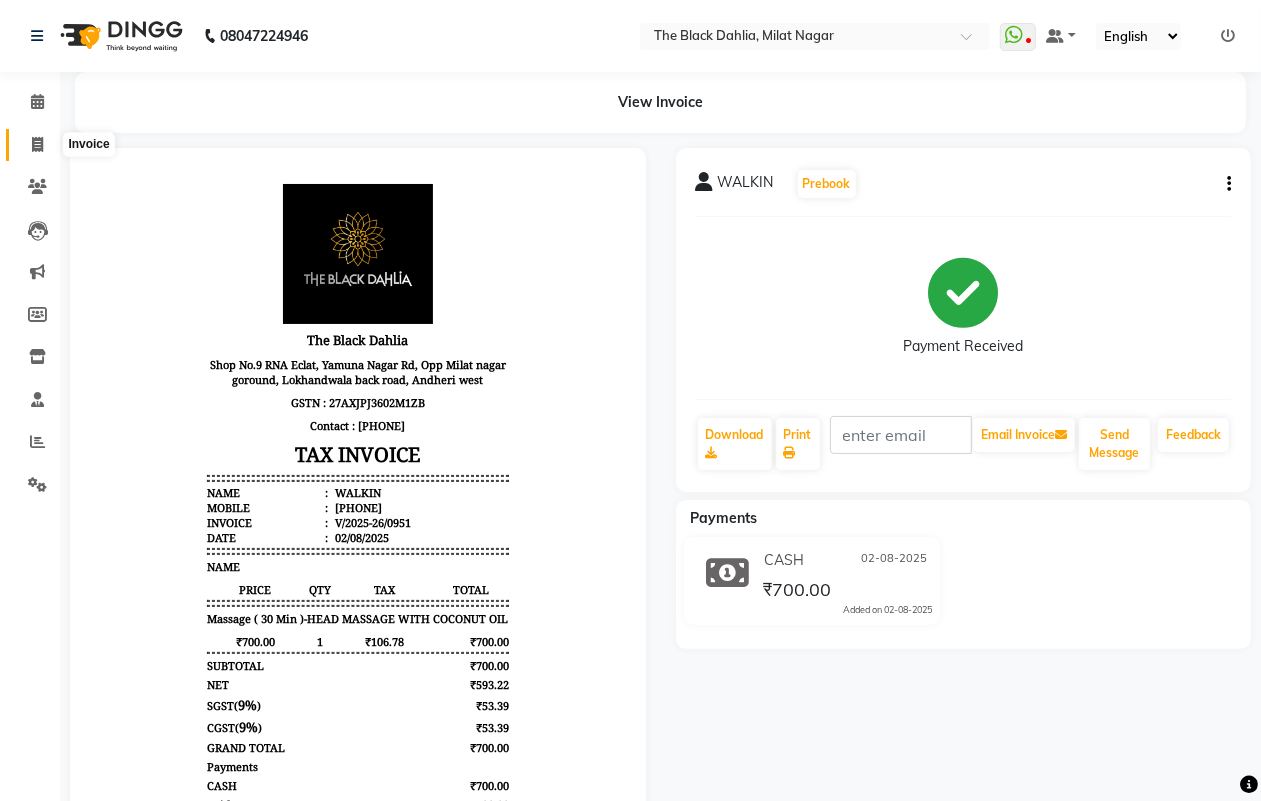 click 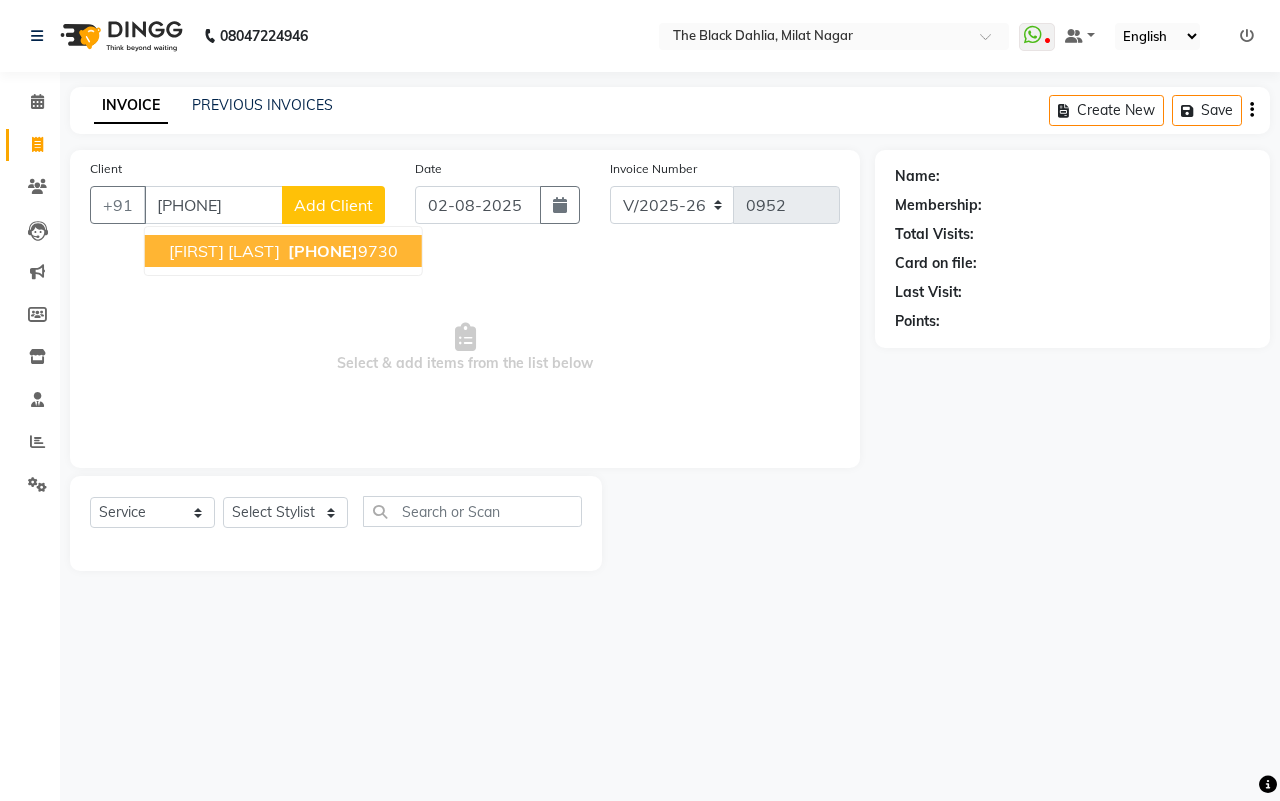 click on "FATIMA HAMID" at bounding box center [224, 251] 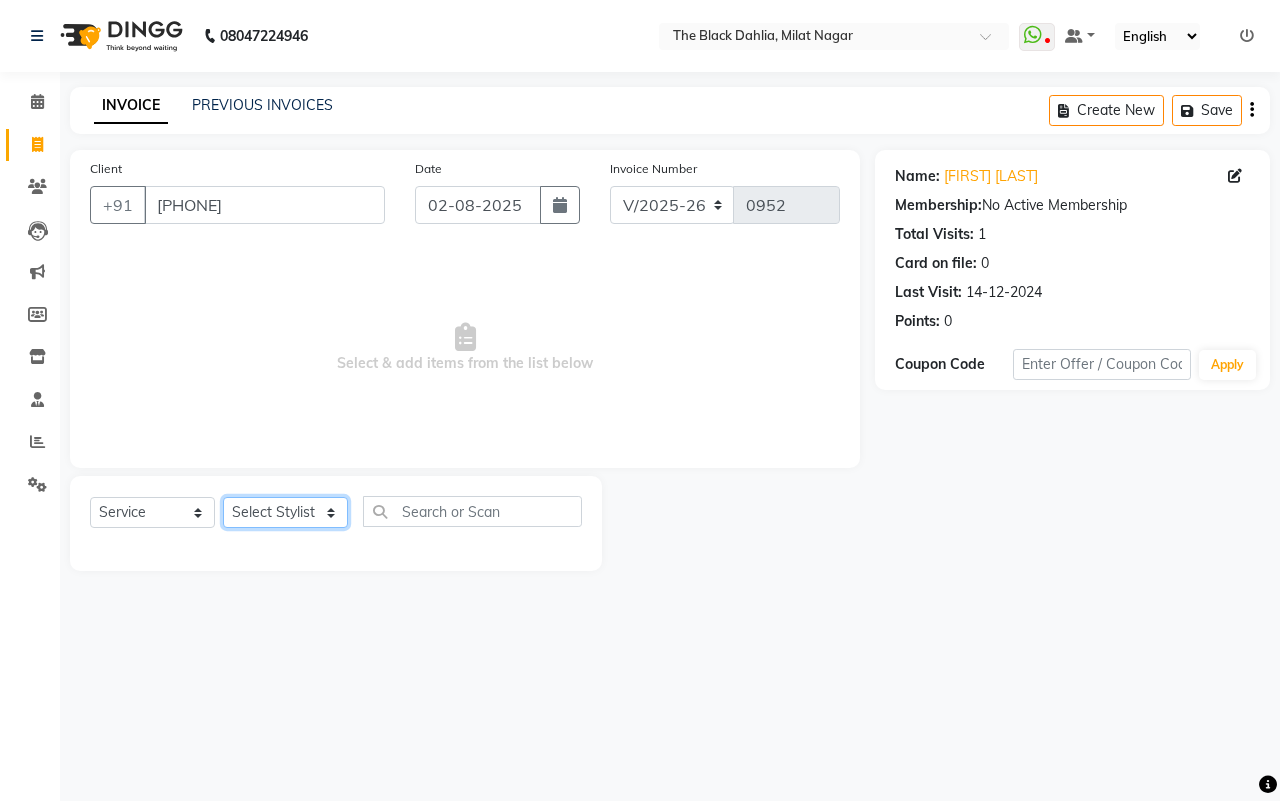 click on "Select Stylist ALISHA  Anam  Arman khan Dr Megha Dr,Muskan Jain FAIZAL FAIZAN FARID IQRA JAWED  JOYSNA JULI Jyotsana Baraskar KOMAL mehak Millat Nagar PINKY Rahul Riyasat ansari sakshi Salim SAIKH SAUD  SEEMA Sharukh Shital Jain Shivpriya SONI TBD Uma VAISHNAVI Veer Sir" 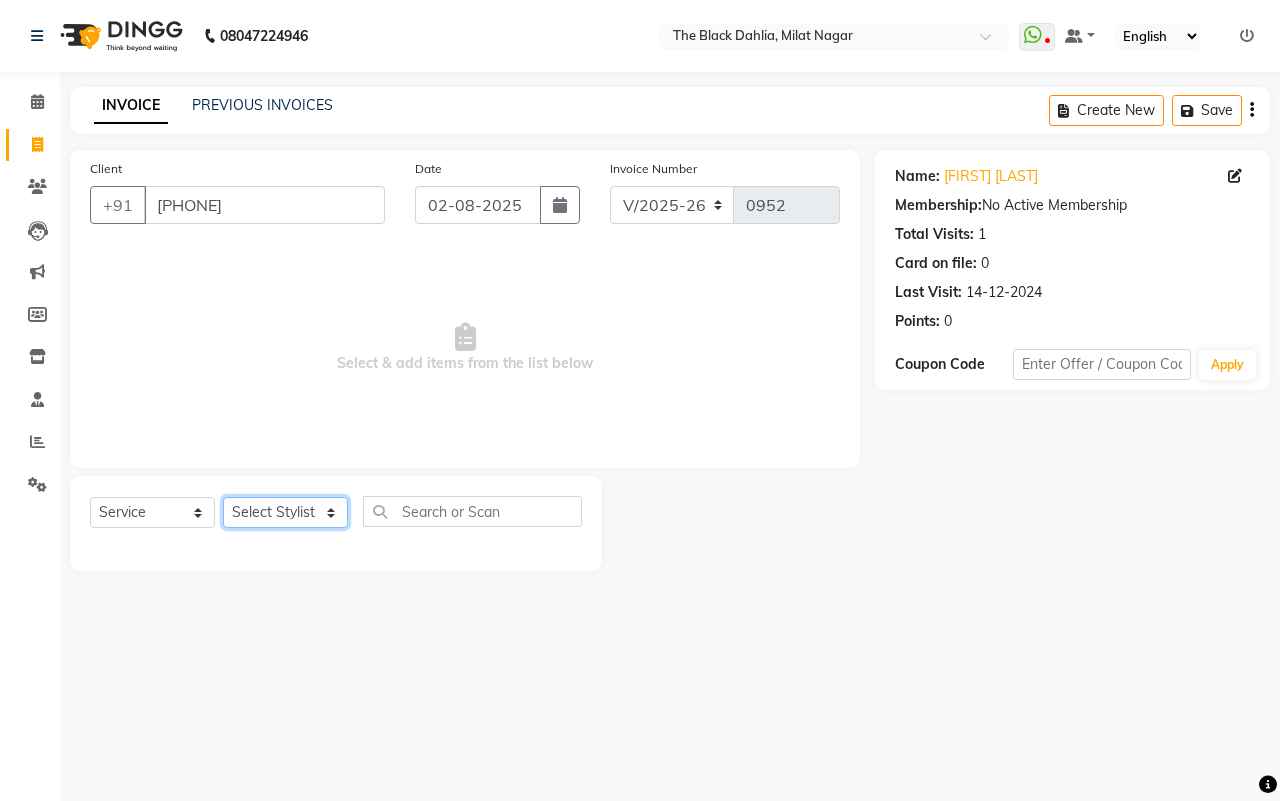select on "23623" 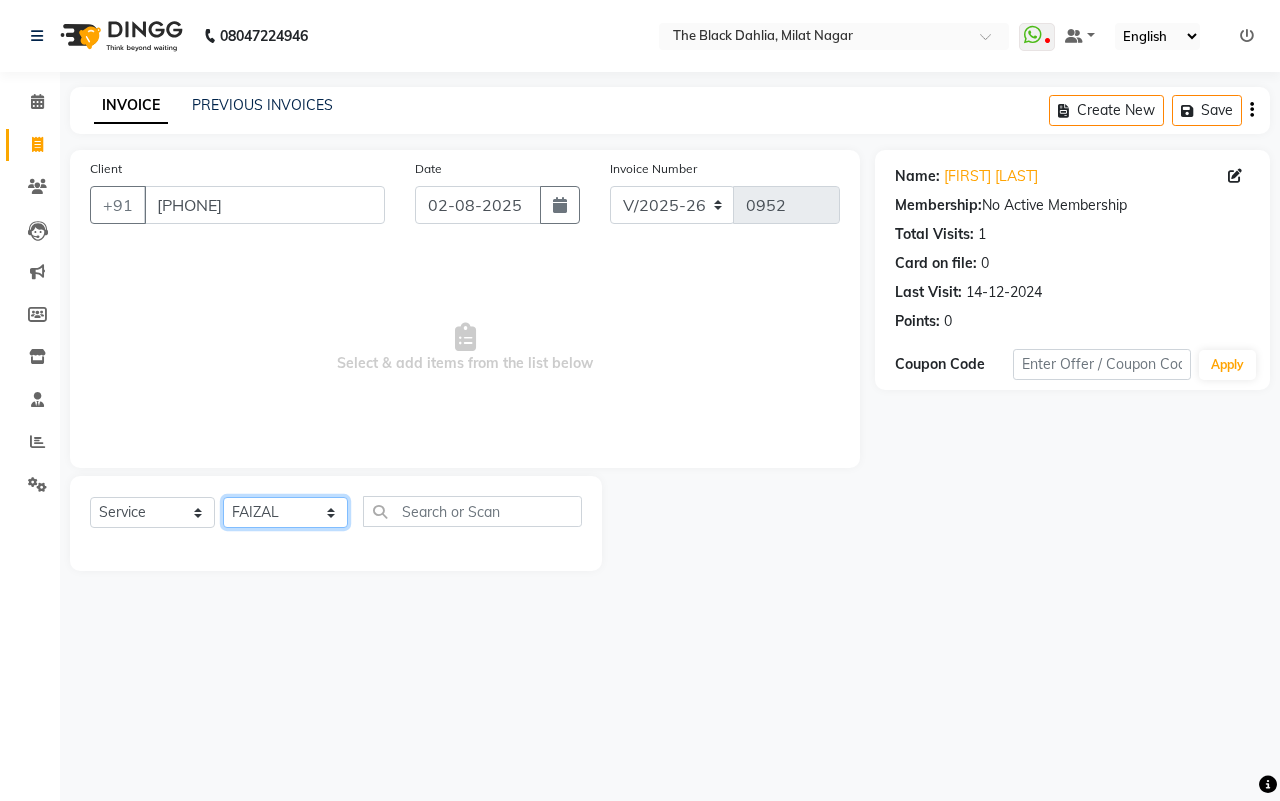 click on "Select Stylist ALISHA  Anam  Arman khan Dr Megha Dr,Muskan Jain FAIZAL FAIZAN FARID IQRA JAWED  JOYSNA JULI Jyotsana Baraskar KOMAL mehak Millat Nagar PINKY Rahul Riyasat ansari sakshi Salim SAIKH SAUD  SEEMA Sharukh Shital Jain Shivpriya SONI TBD Uma VAISHNAVI Veer Sir" 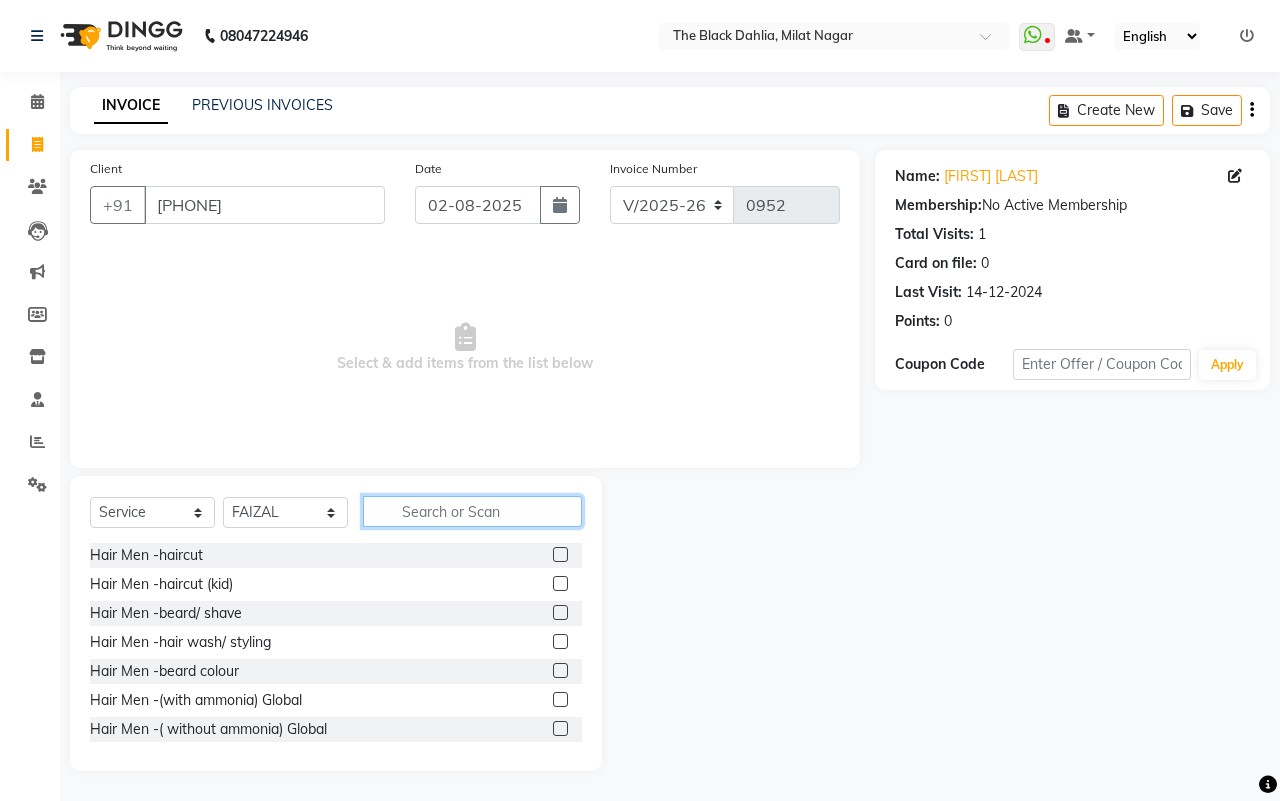 click 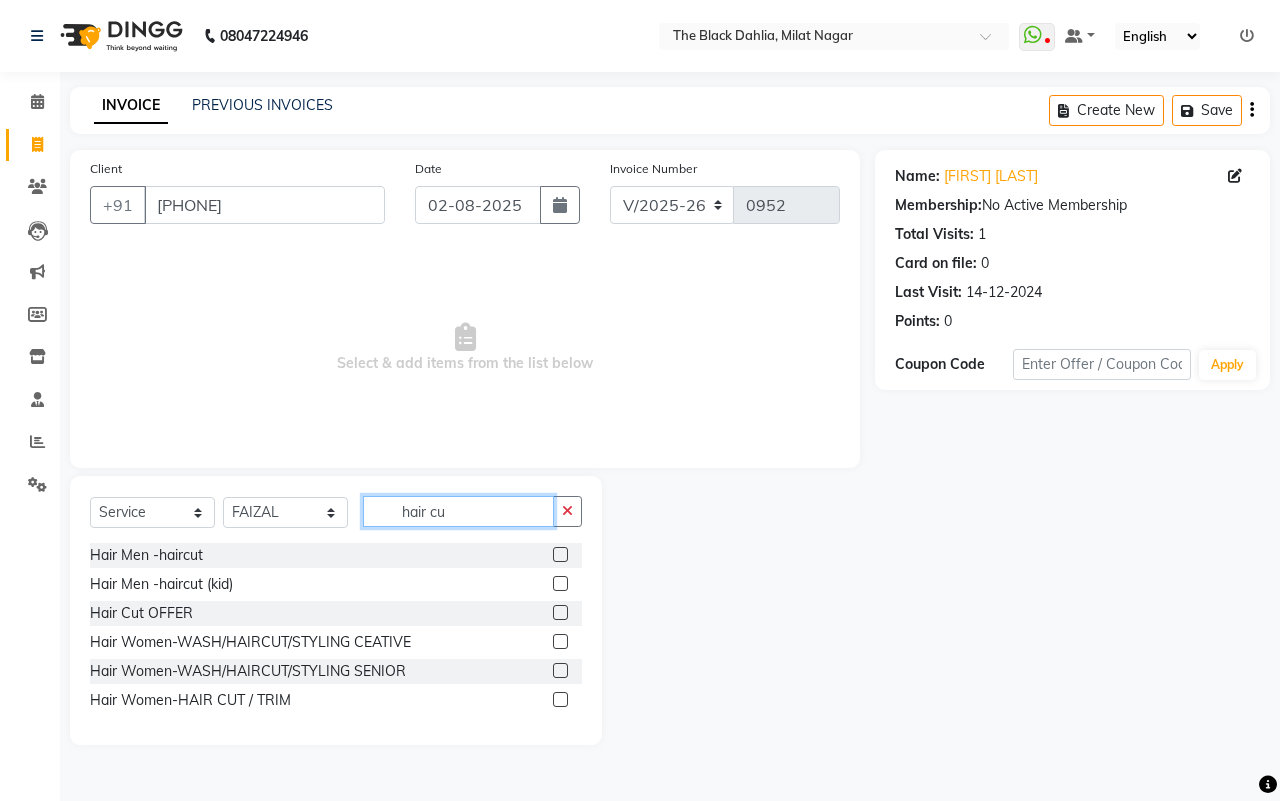 type on "hair cu" 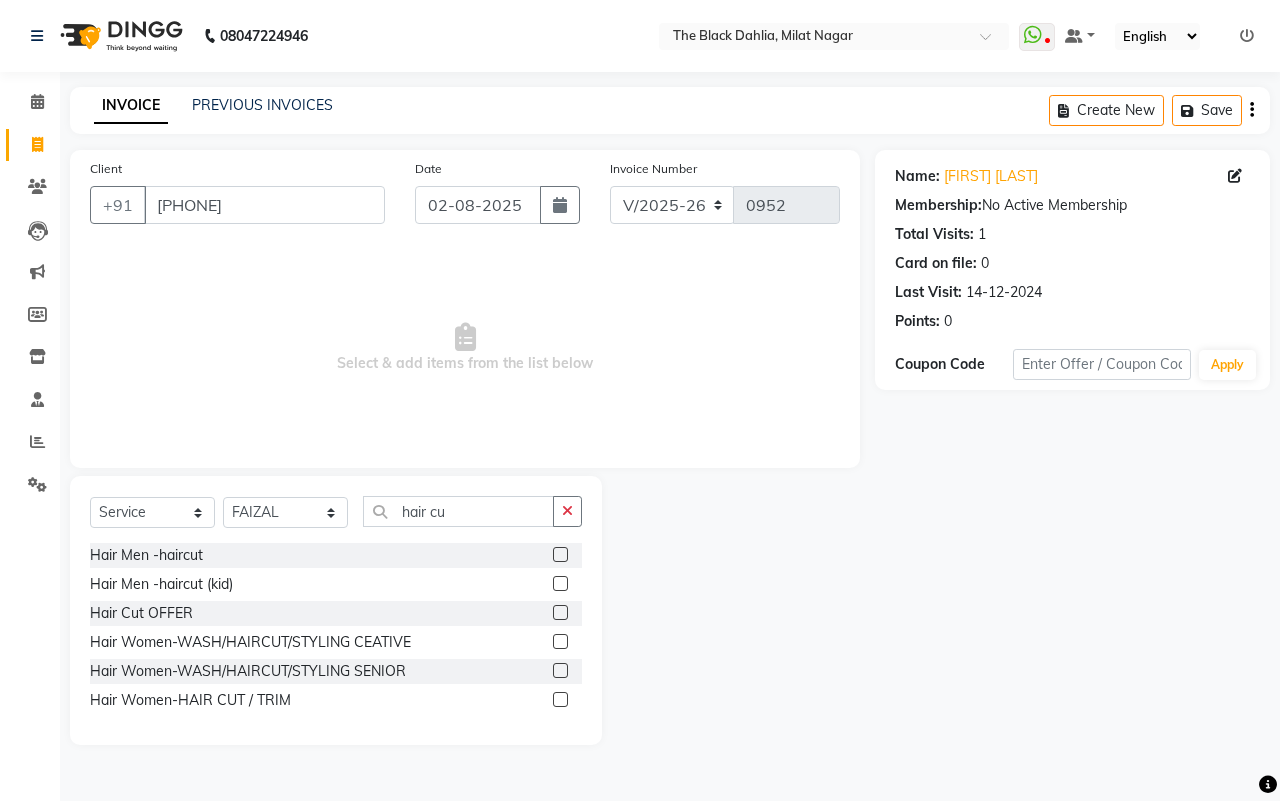 click 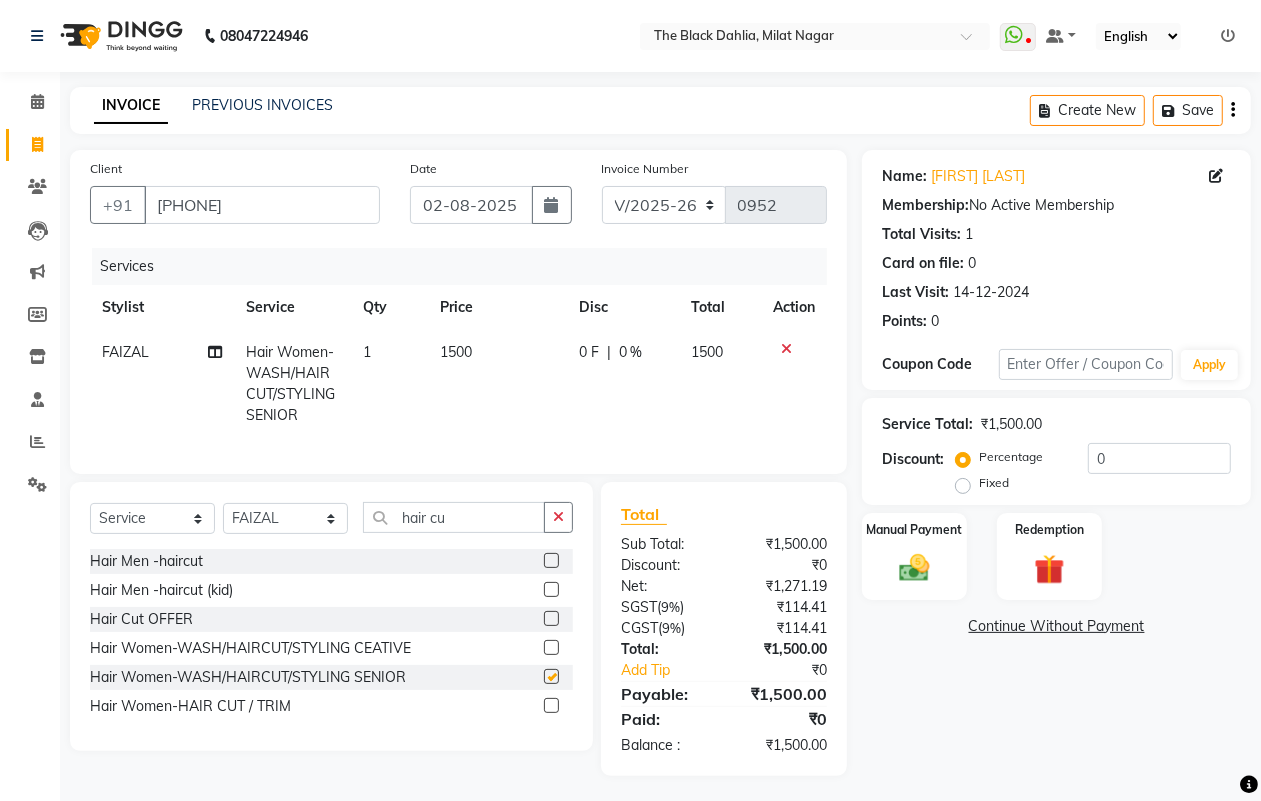 checkbox on "false" 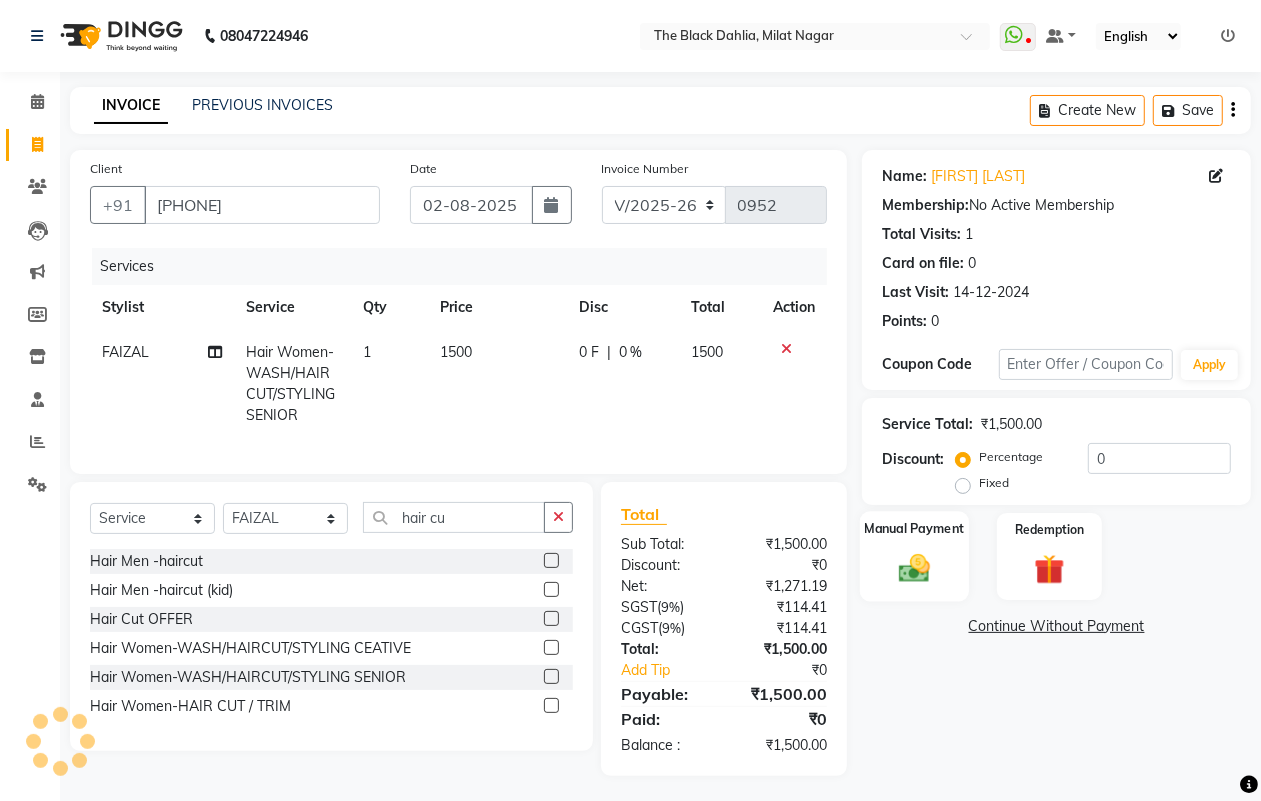 click on "Manual Payment" 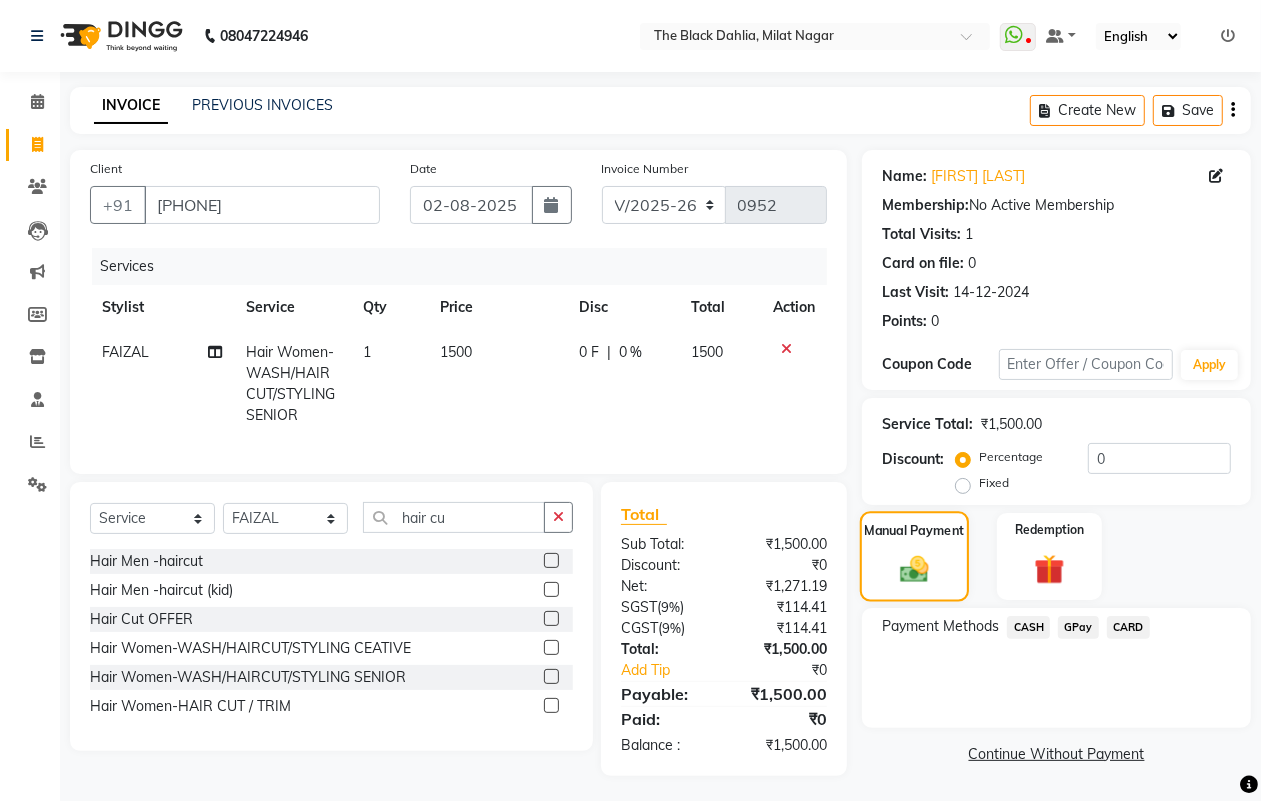 scroll, scrollTop: 23, scrollLeft: 0, axis: vertical 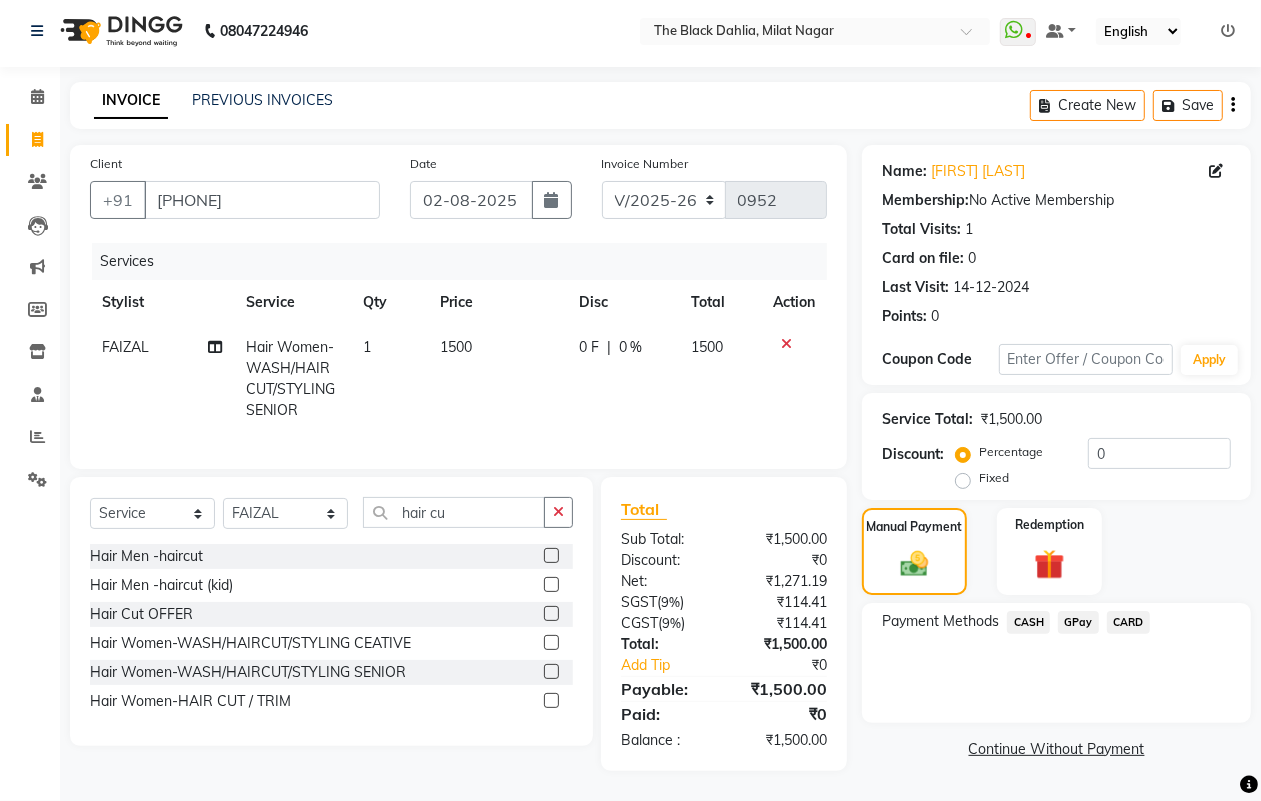 click on "GPay" 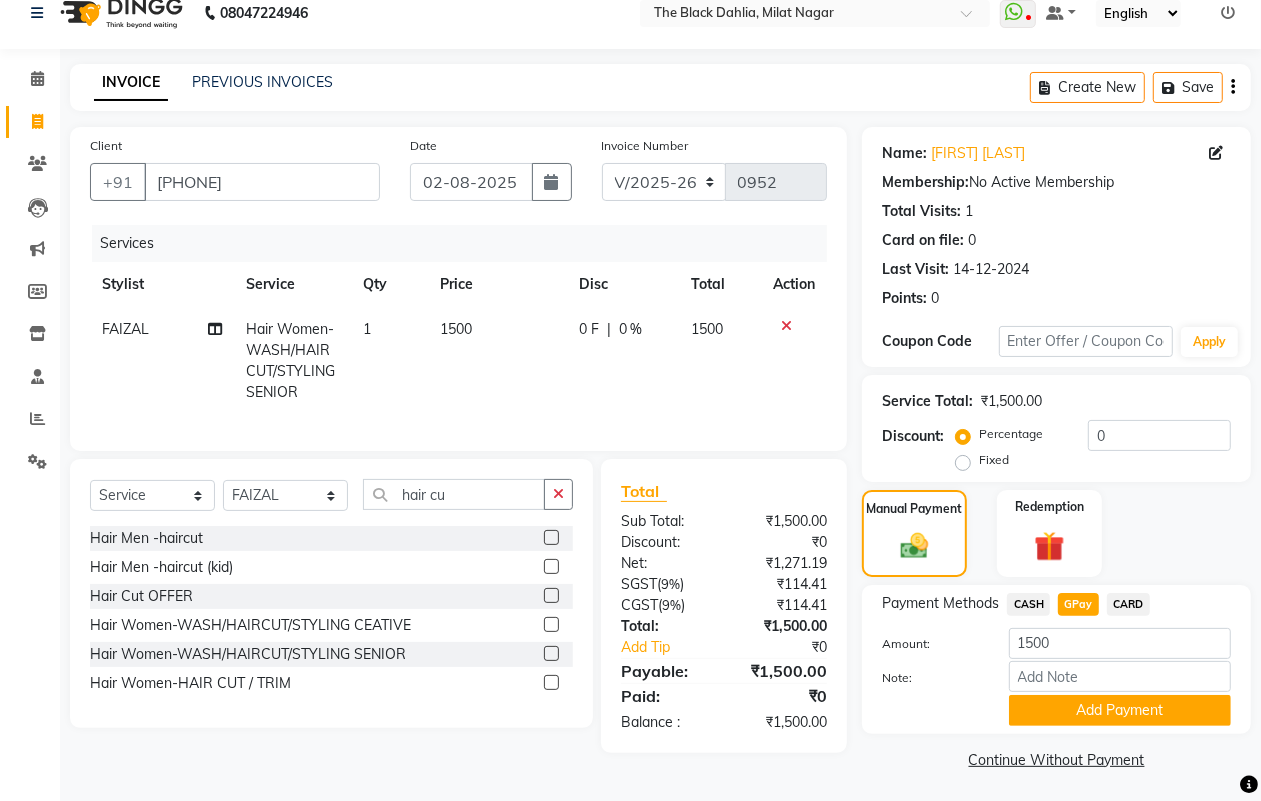 click on "CARD" 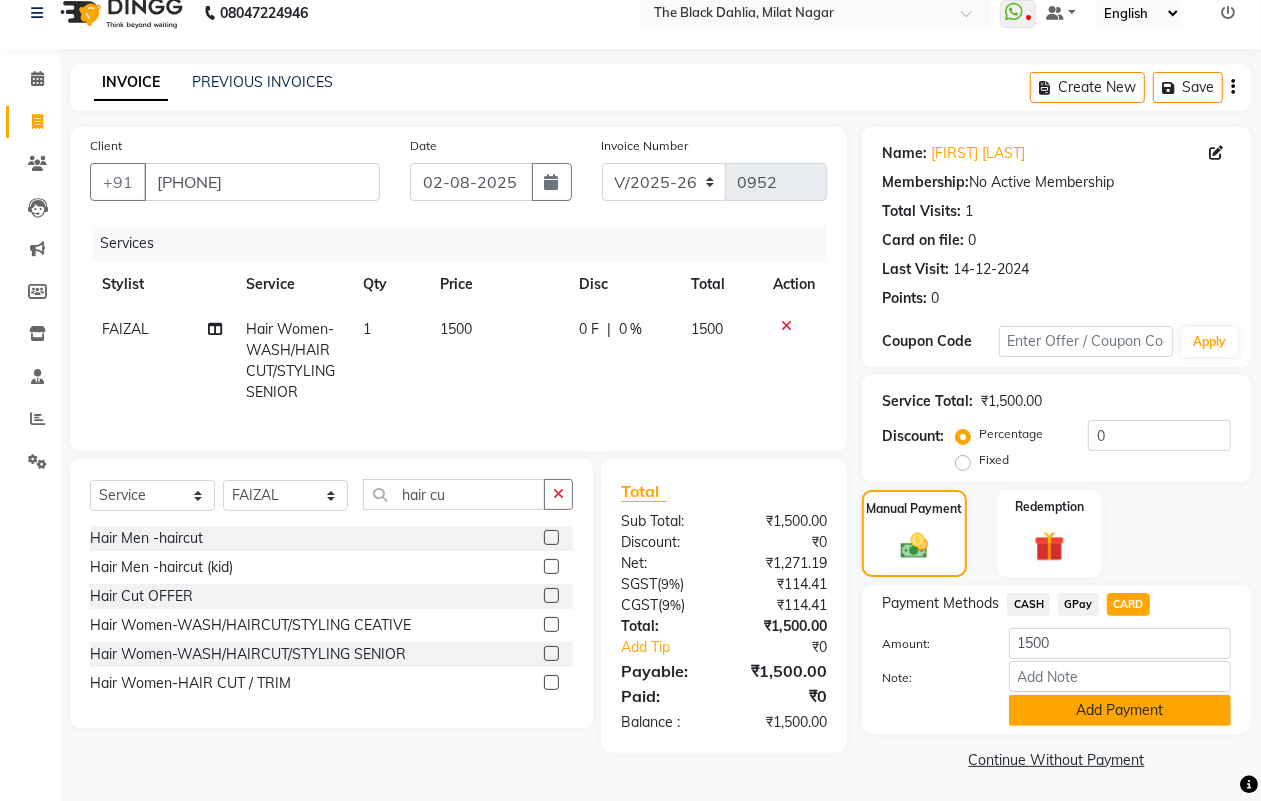 click on "Add Payment" 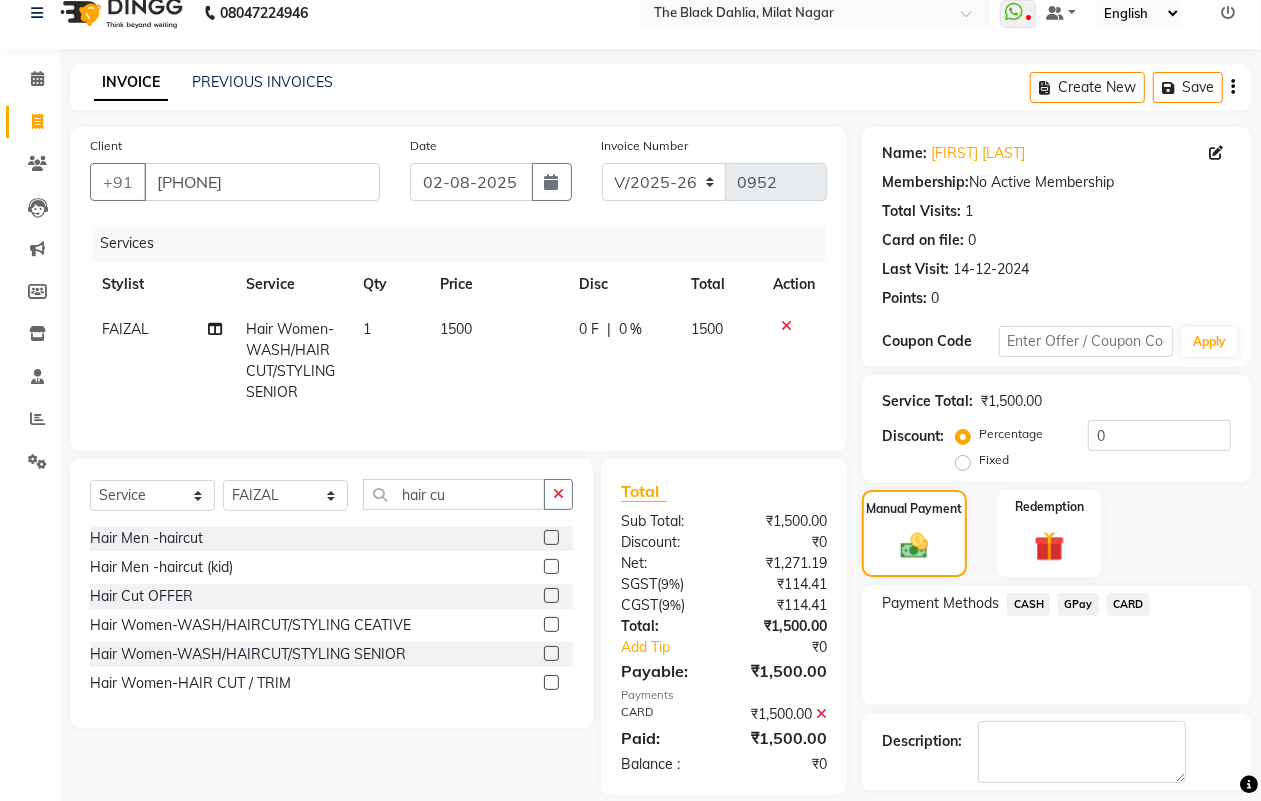 scroll, scrollTop: 111, scrollLeft: 0, axis: vertical 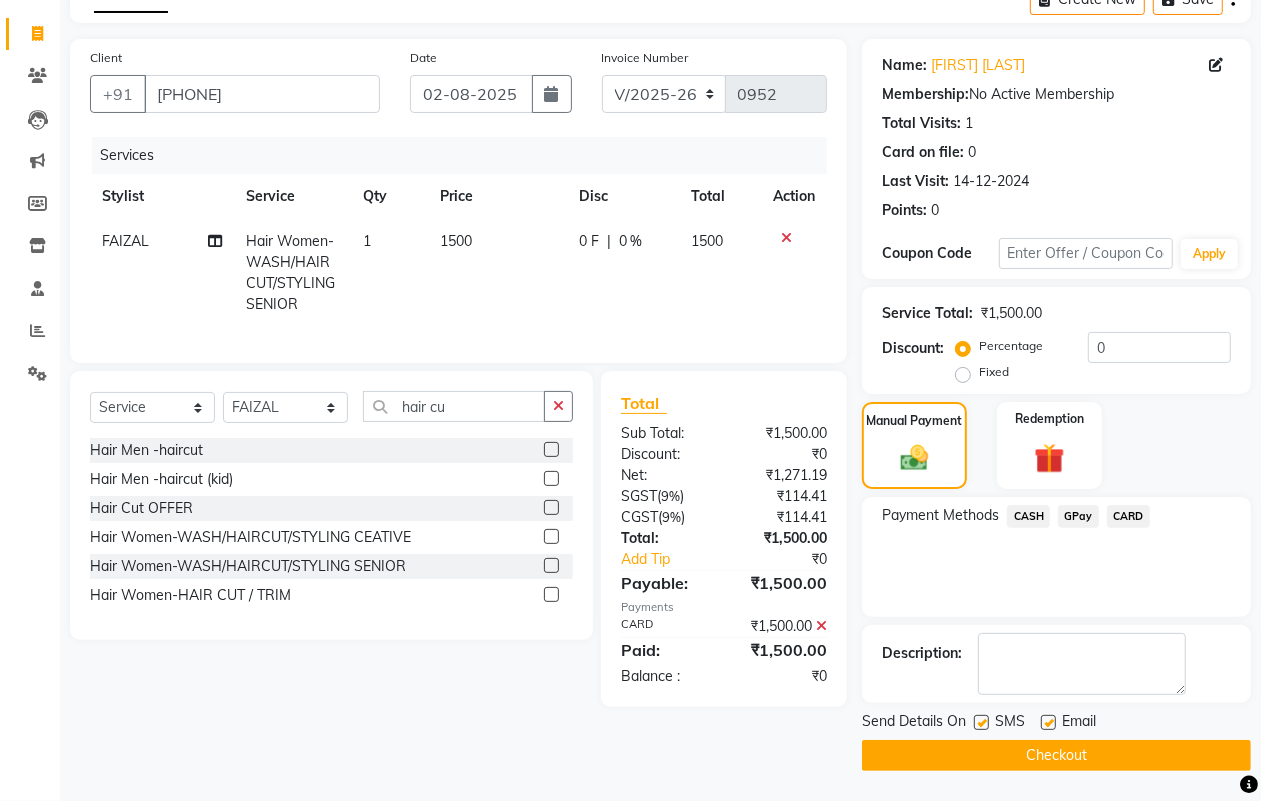 click on "Checkout" 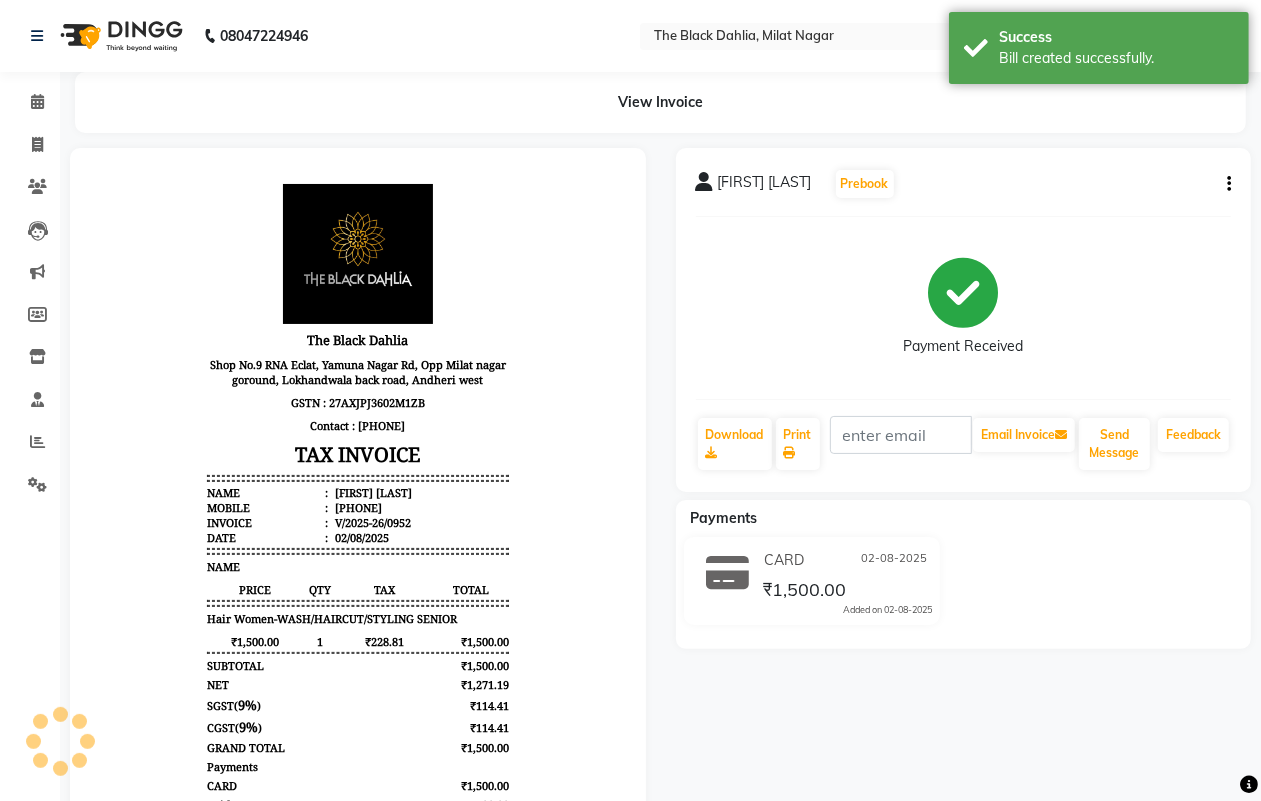 scroll, scrollTop: 0, scrollLeft: 0, axis: both 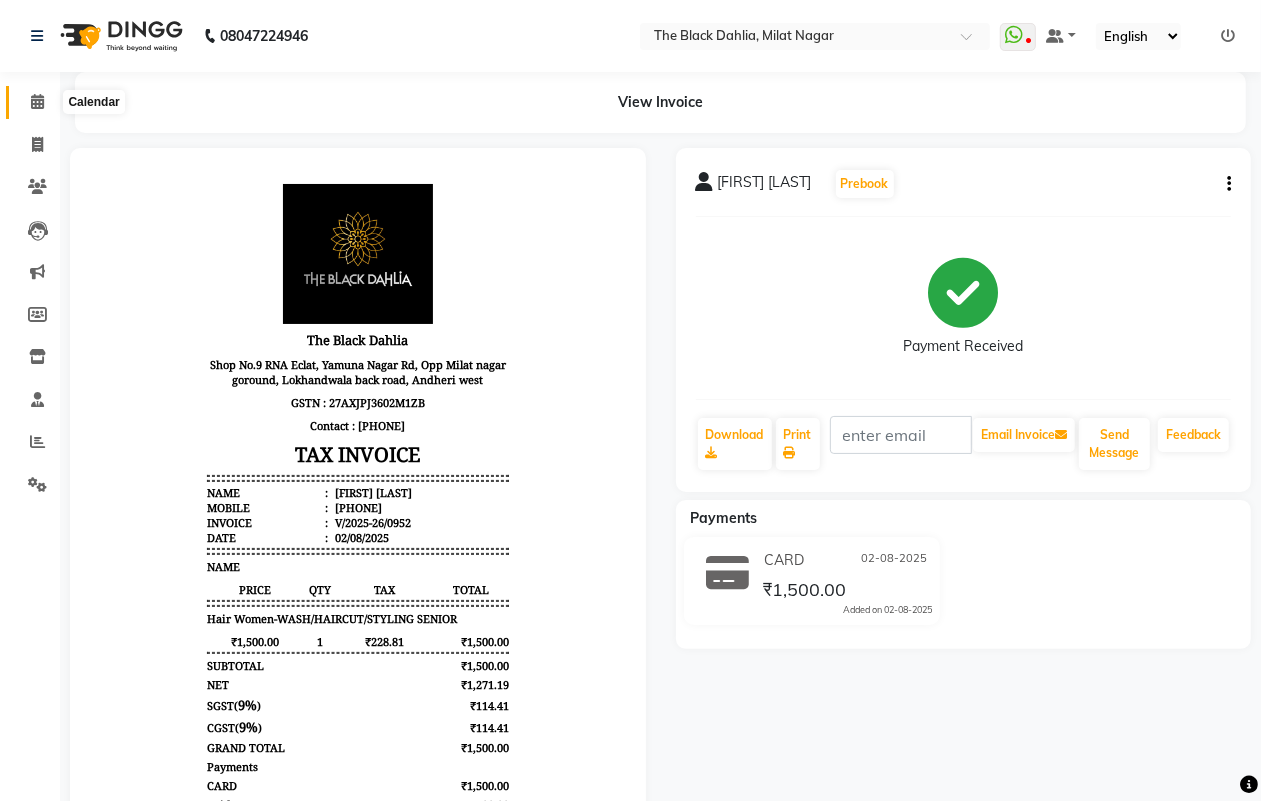 click 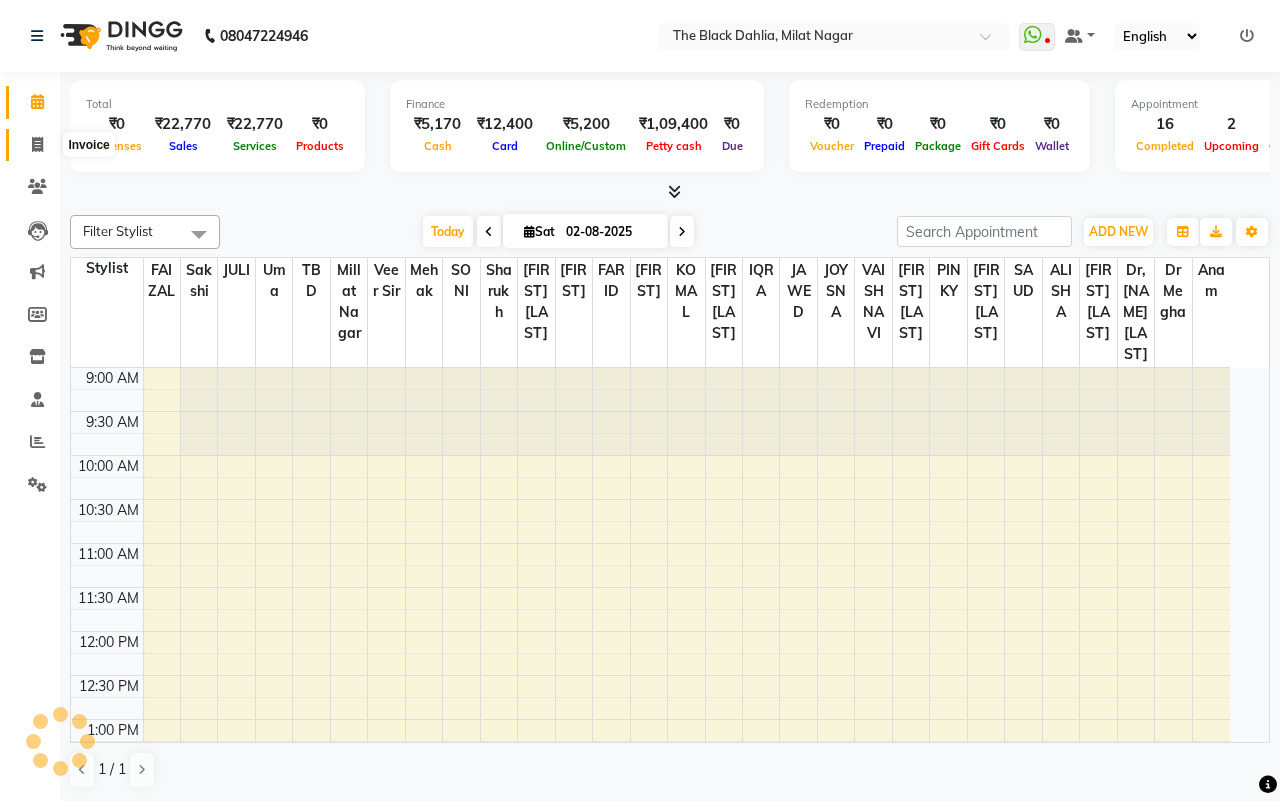 click 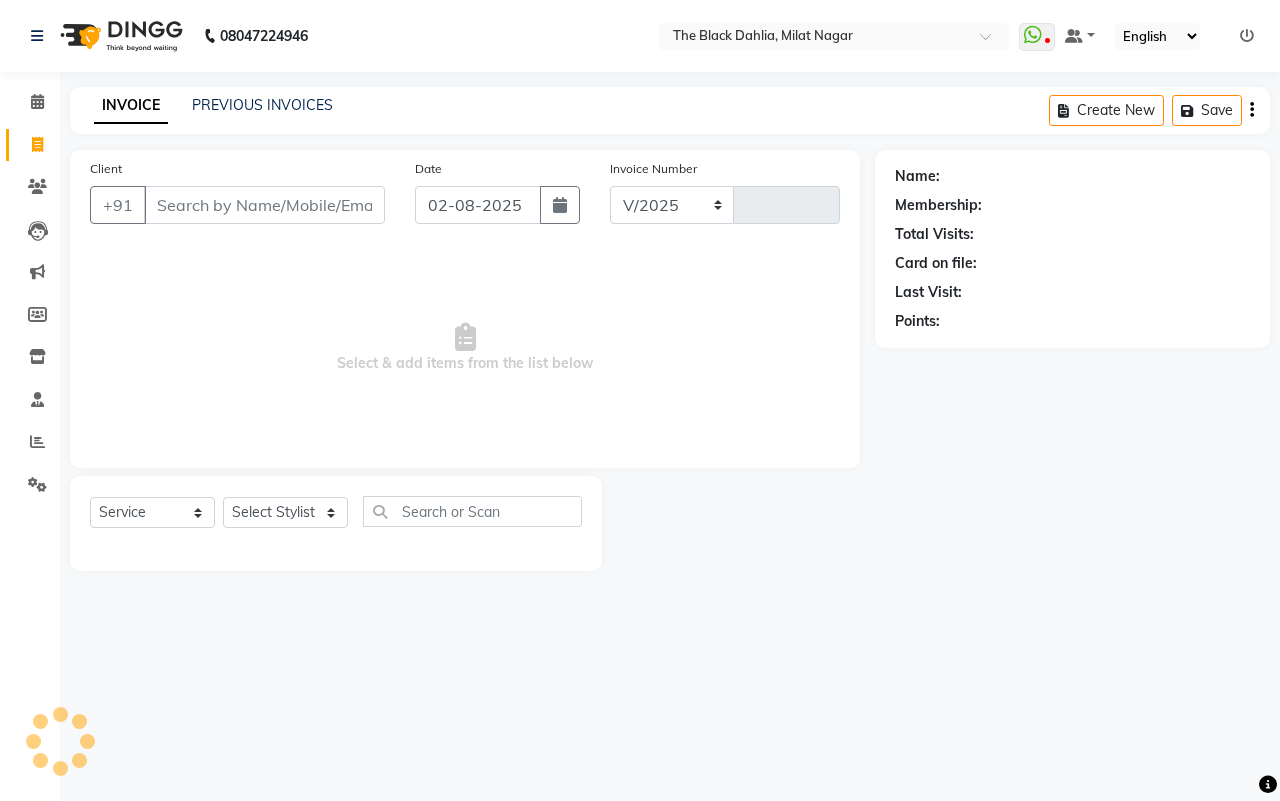 select on "4335" 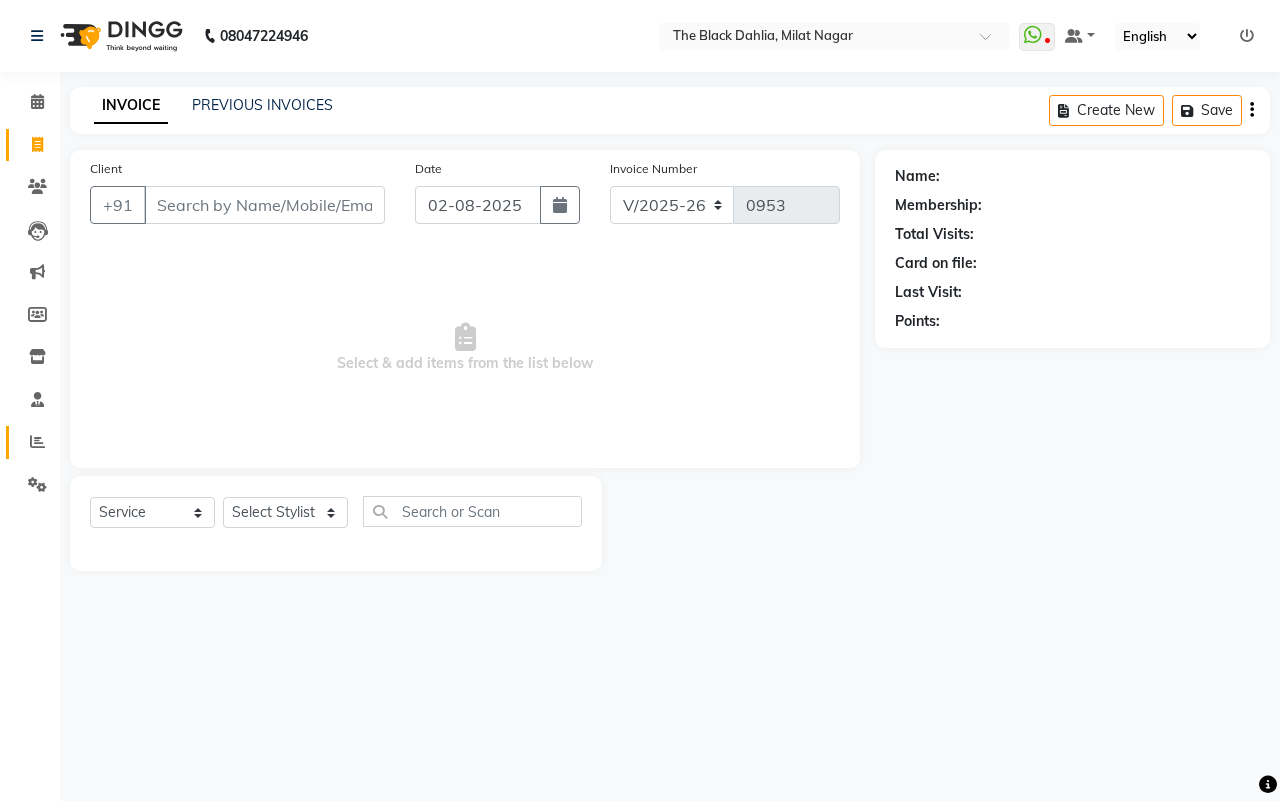 click on "Reports" 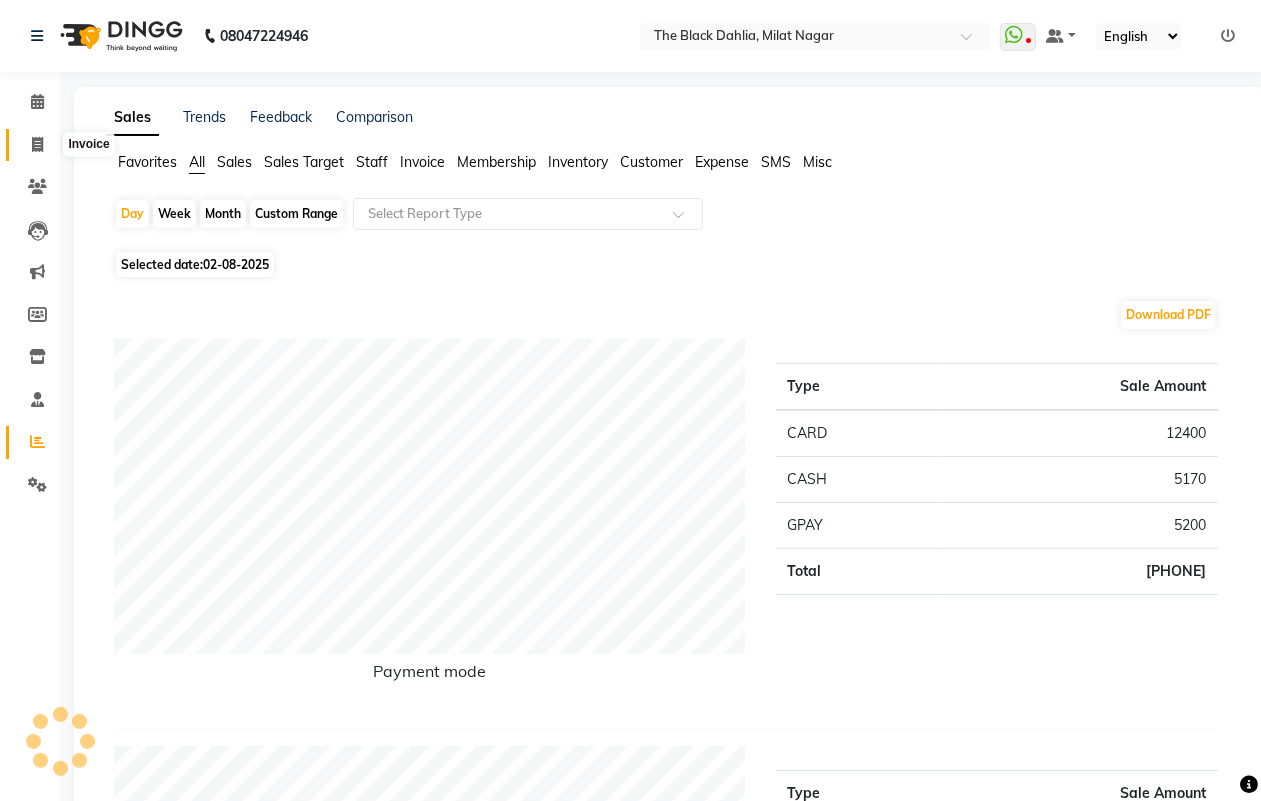 click 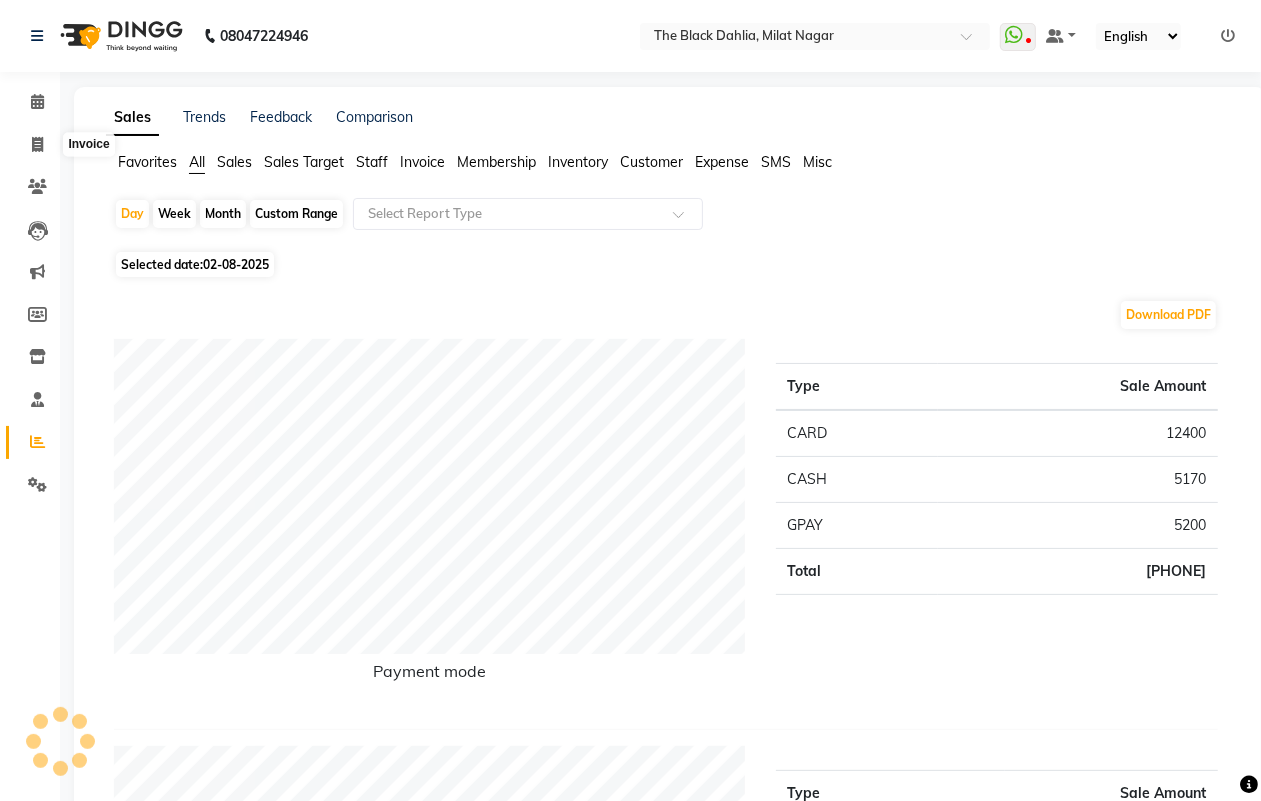 select on "service" 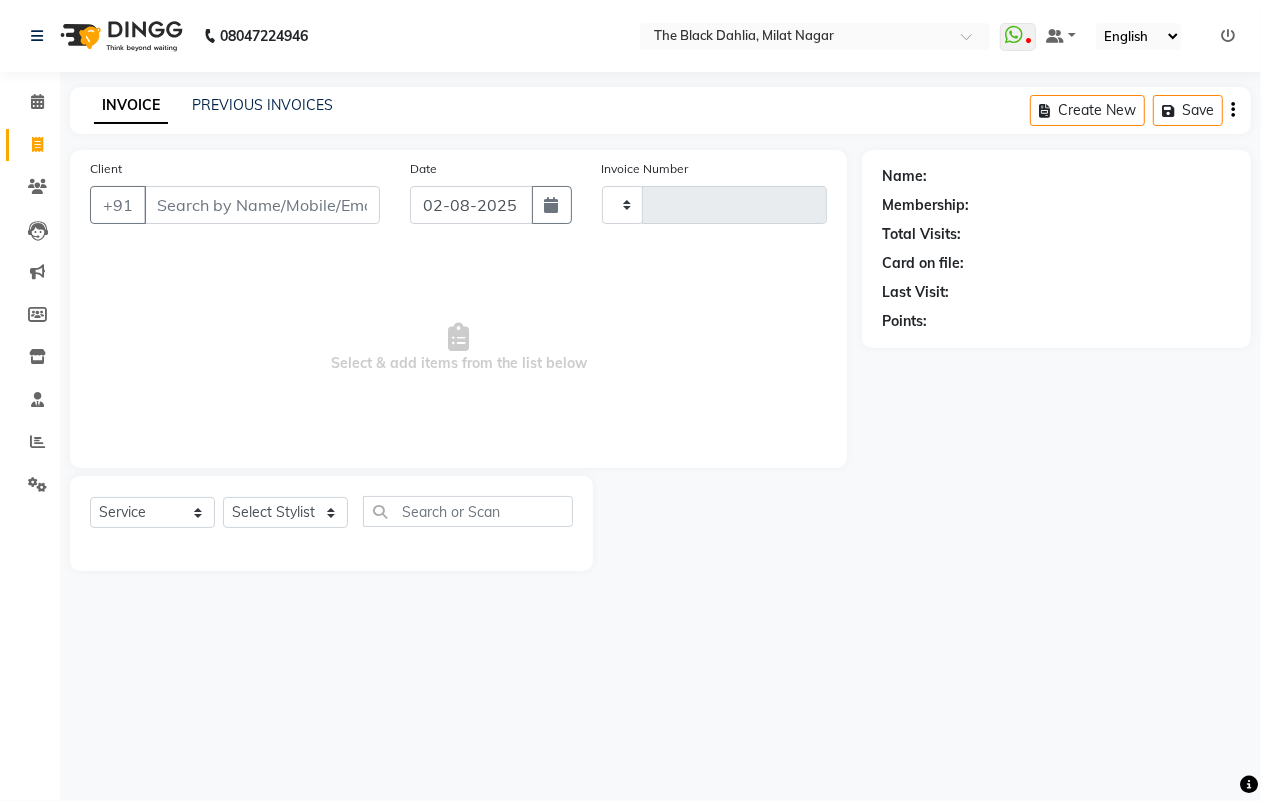 type on "0953" 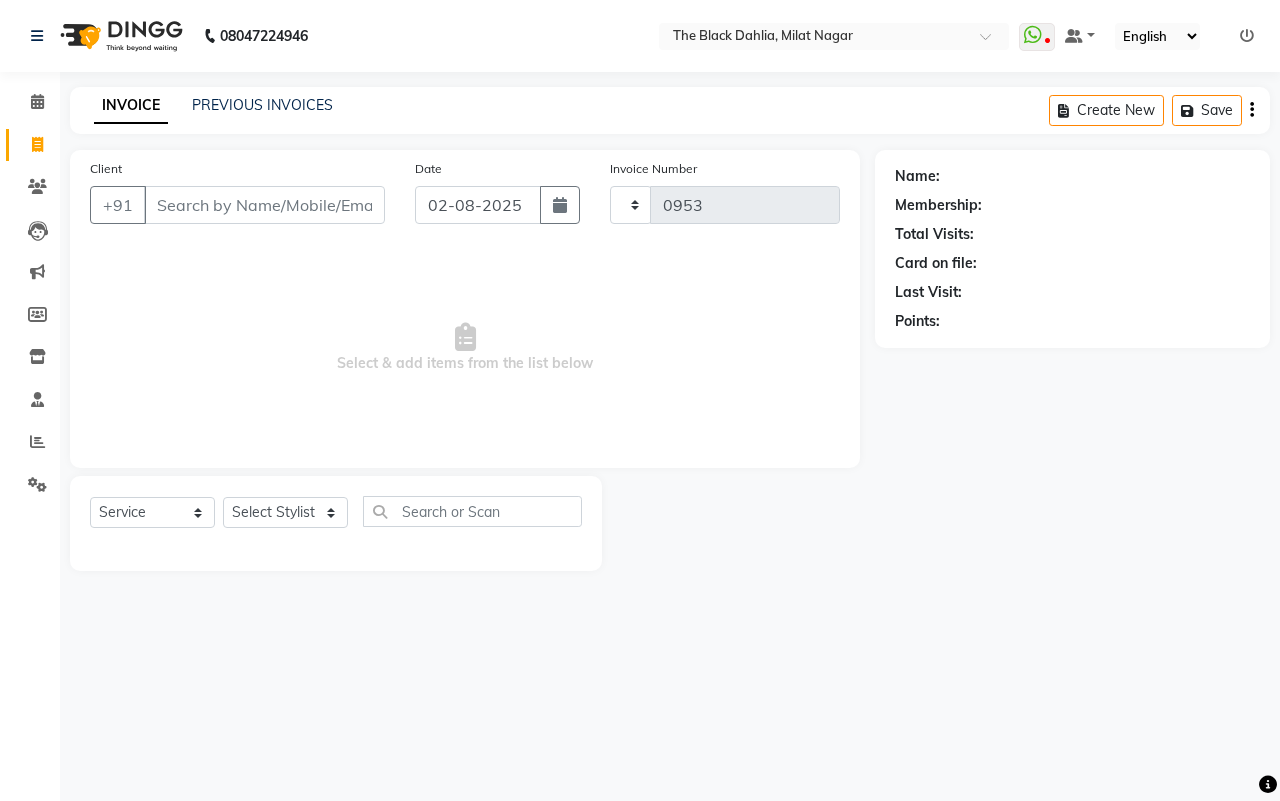 select on "4335" 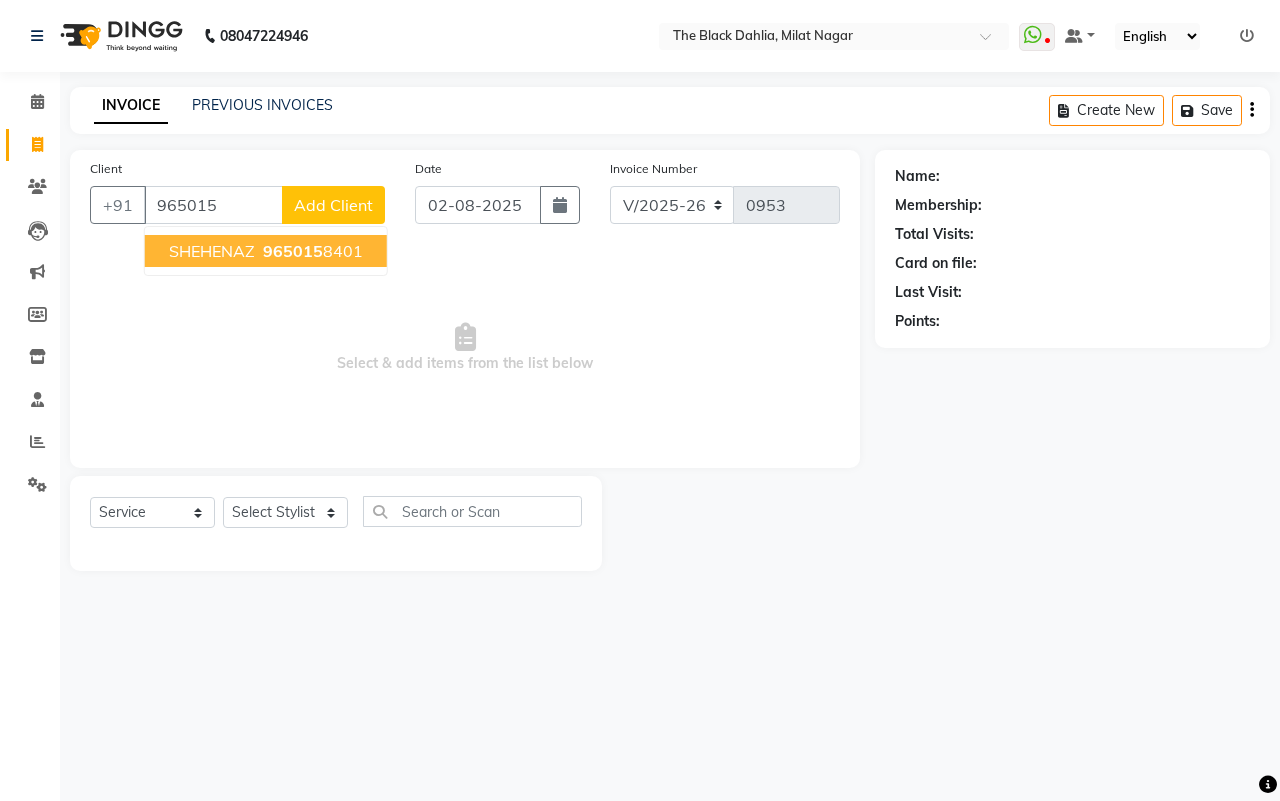 click on "965015" at bounding box center (293, 251) 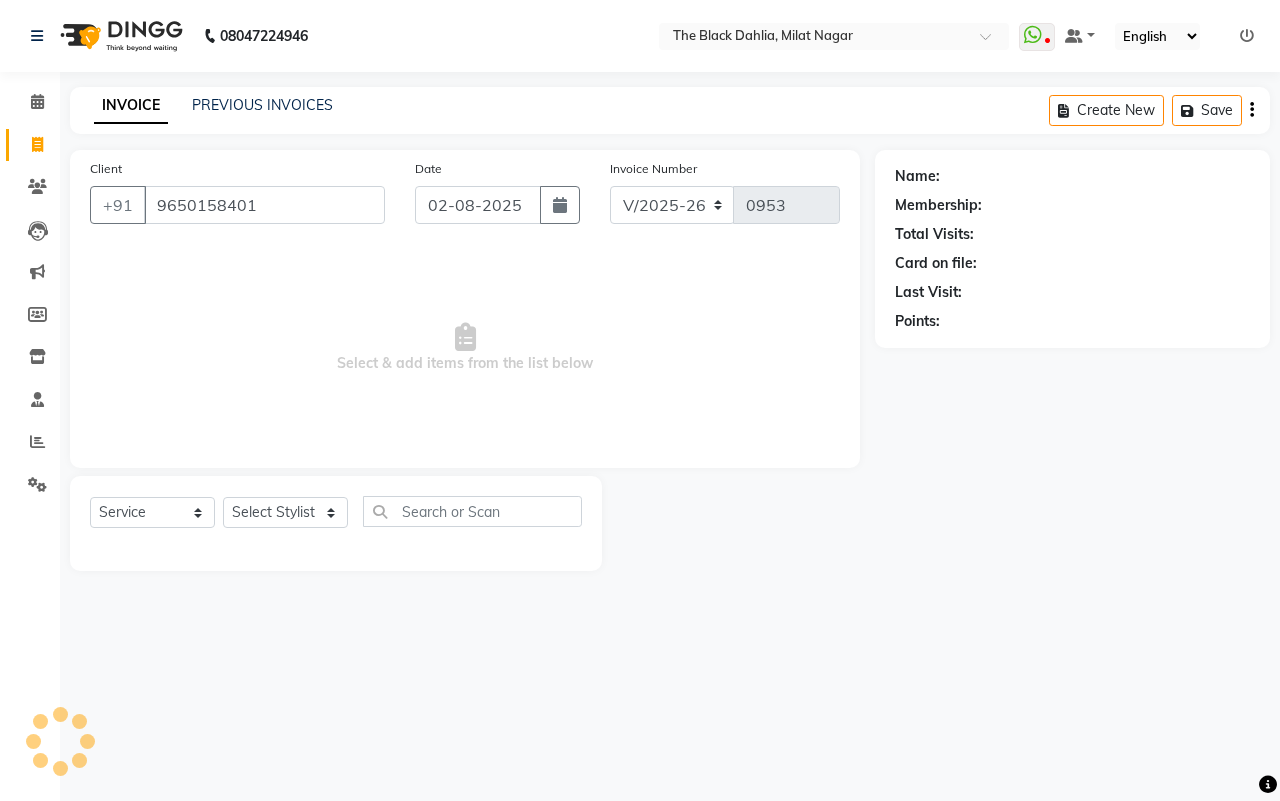 type on "9650158401" 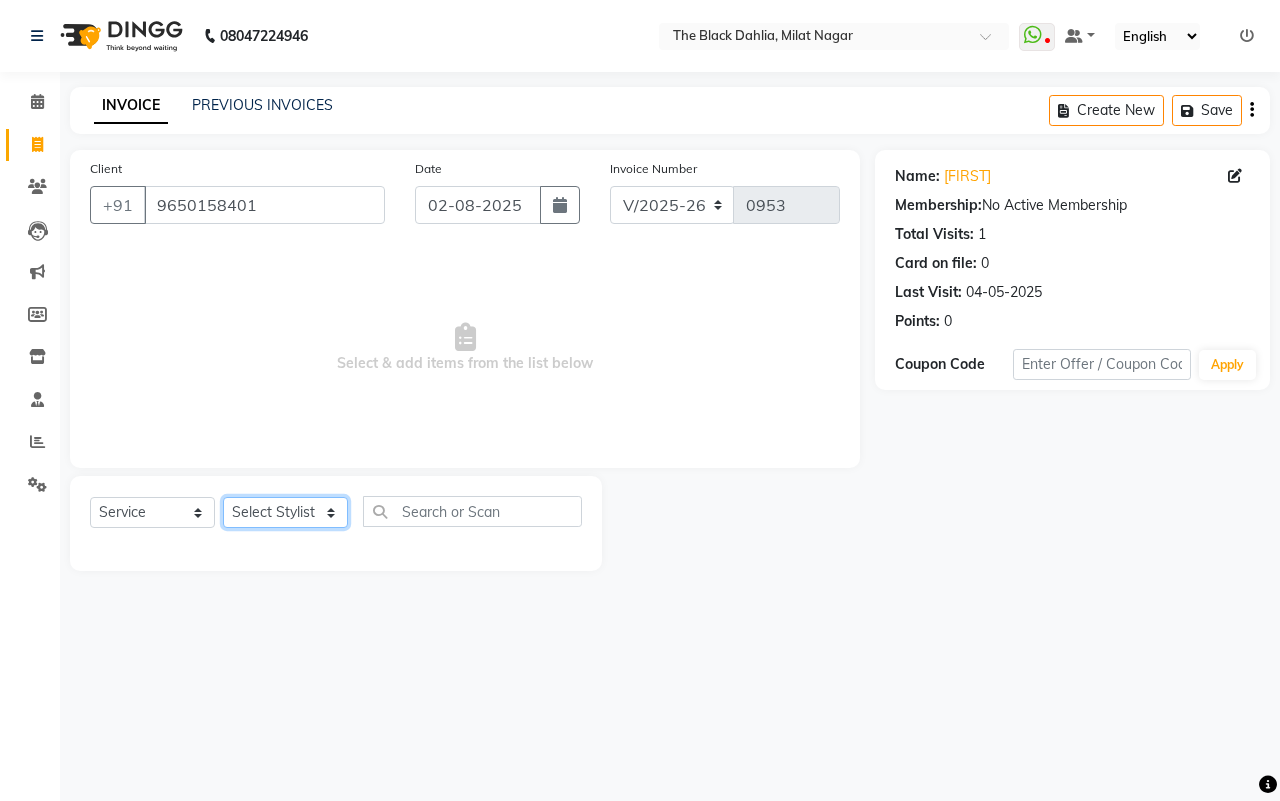 click on "Select Stylist ALISHA  Anam  Arman khan Dr Megha Dr,Muskan Jain FAIZAL FAIZAN FARID IQRA JAWED  JOYSNA JULI Jyotsana Baraskar KOMAL mehak Millat Nagar PINKY Rahul Riyasat ansari sakshi Salim SAIKH SAUD  SEEMA Sharukh Shital Jain Shivpriya SONI TBD Uma VAISHNAVI Veer Sir" 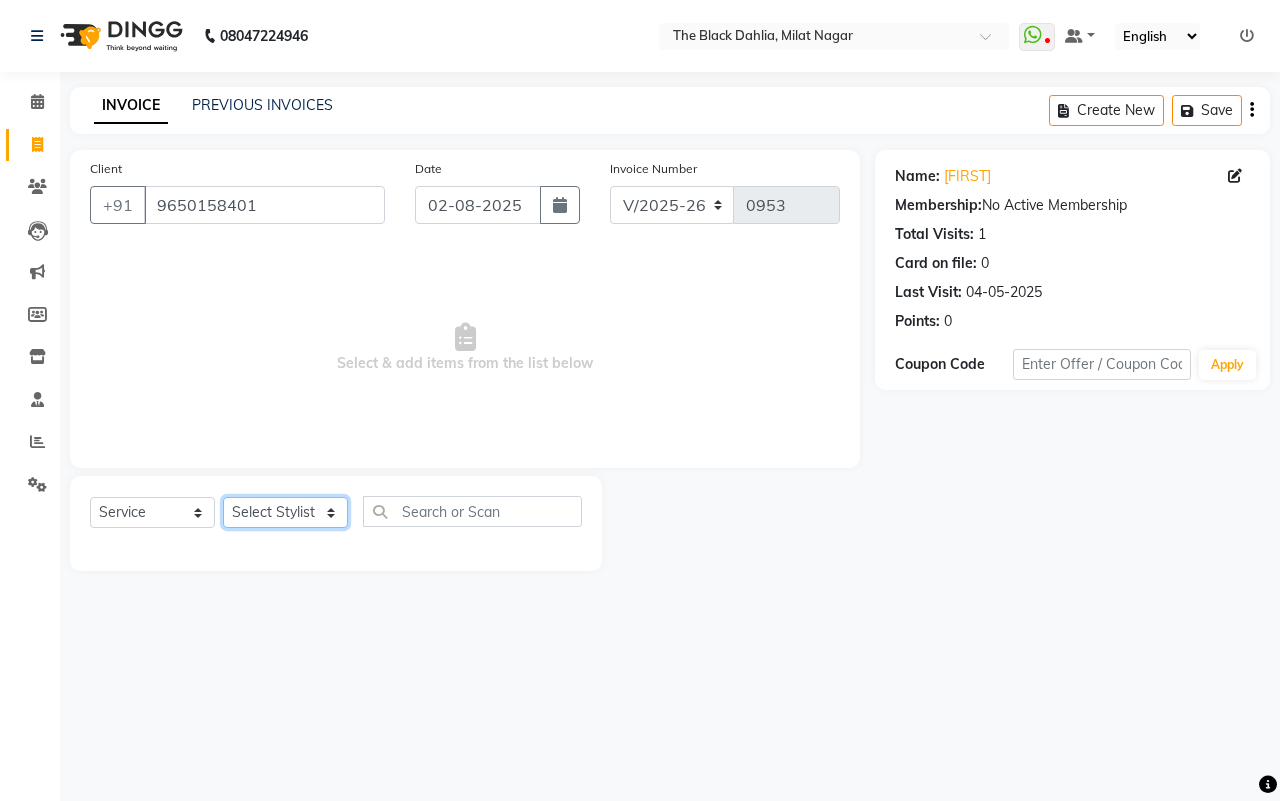 select on "45324" 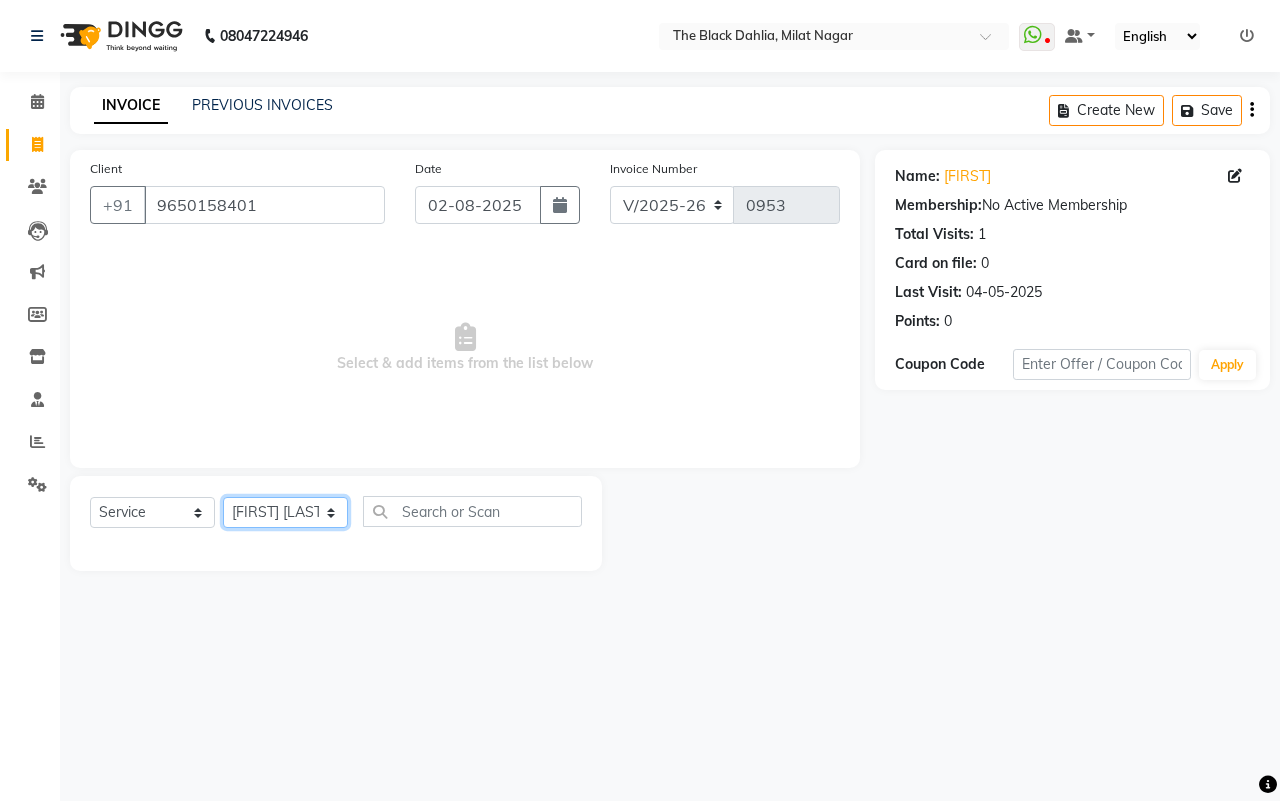 click on "Select Stylist ALISHA  Anam  Arman khan Dr Megha Dr,Muskan Jain FAIZAL FAIZAN FARID IQRA JAWED  JOYSNA JULI Jyotsana Baraskar KOMAL mehak Millat Nagar PINKY Rahul Riyasat ansari sakshi Salim SAIKH SAUD  SEEMA Sharukh Shital Jain Shivpriya SONI TBD Uma VAISHNAVI Veer Sir" 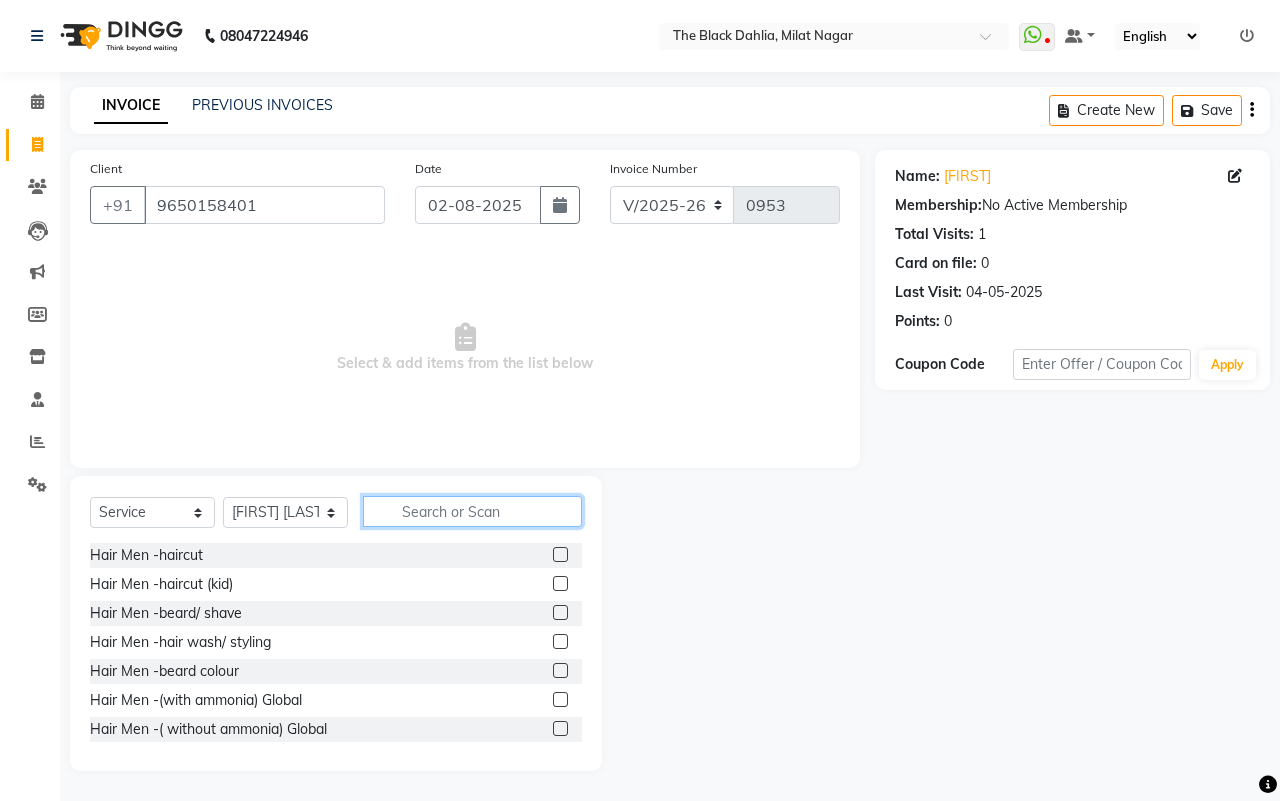 click 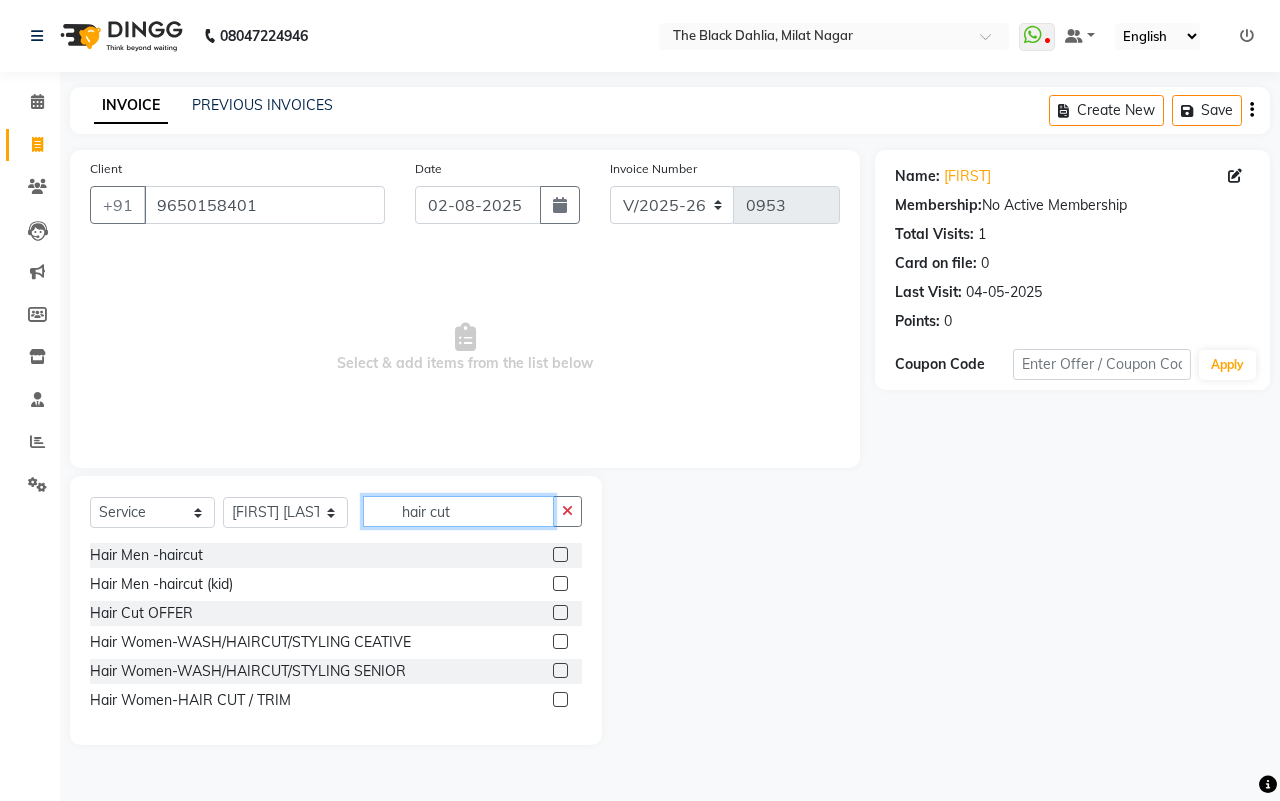 type on "hair cut" 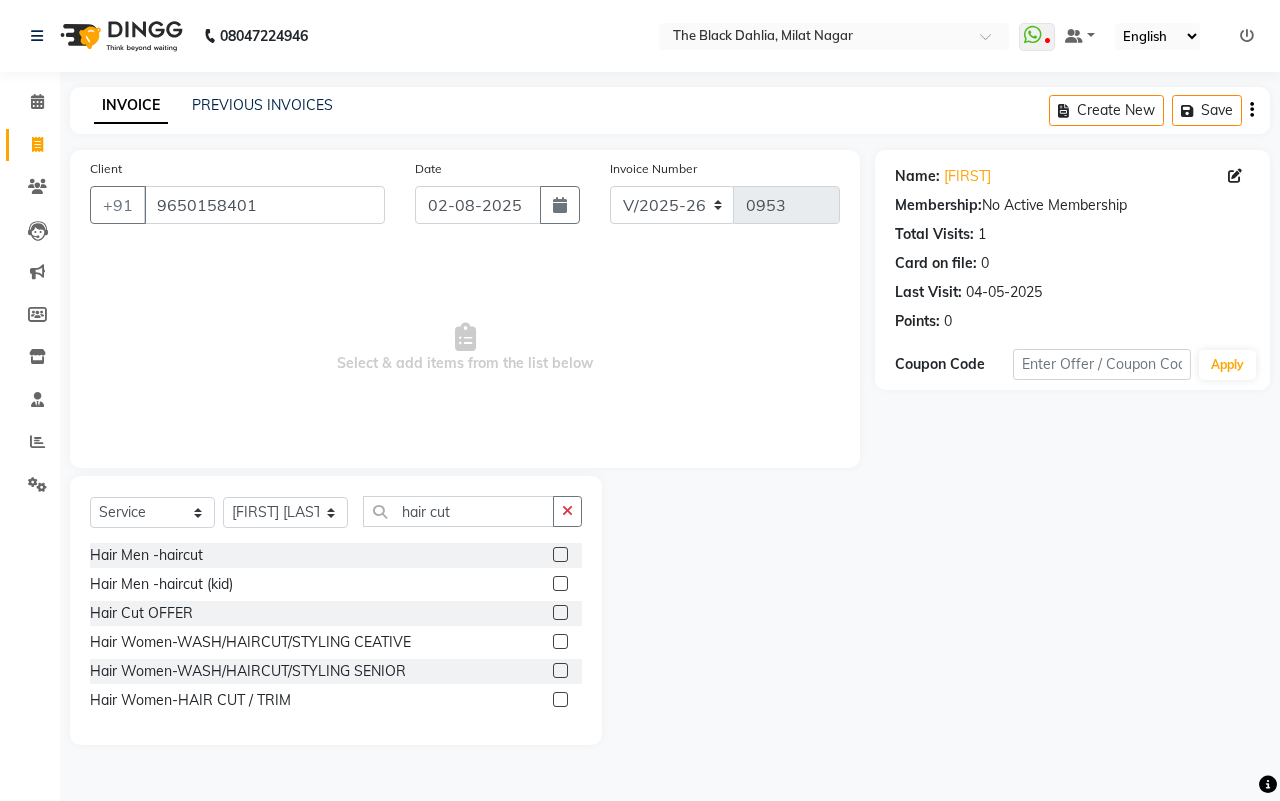 click 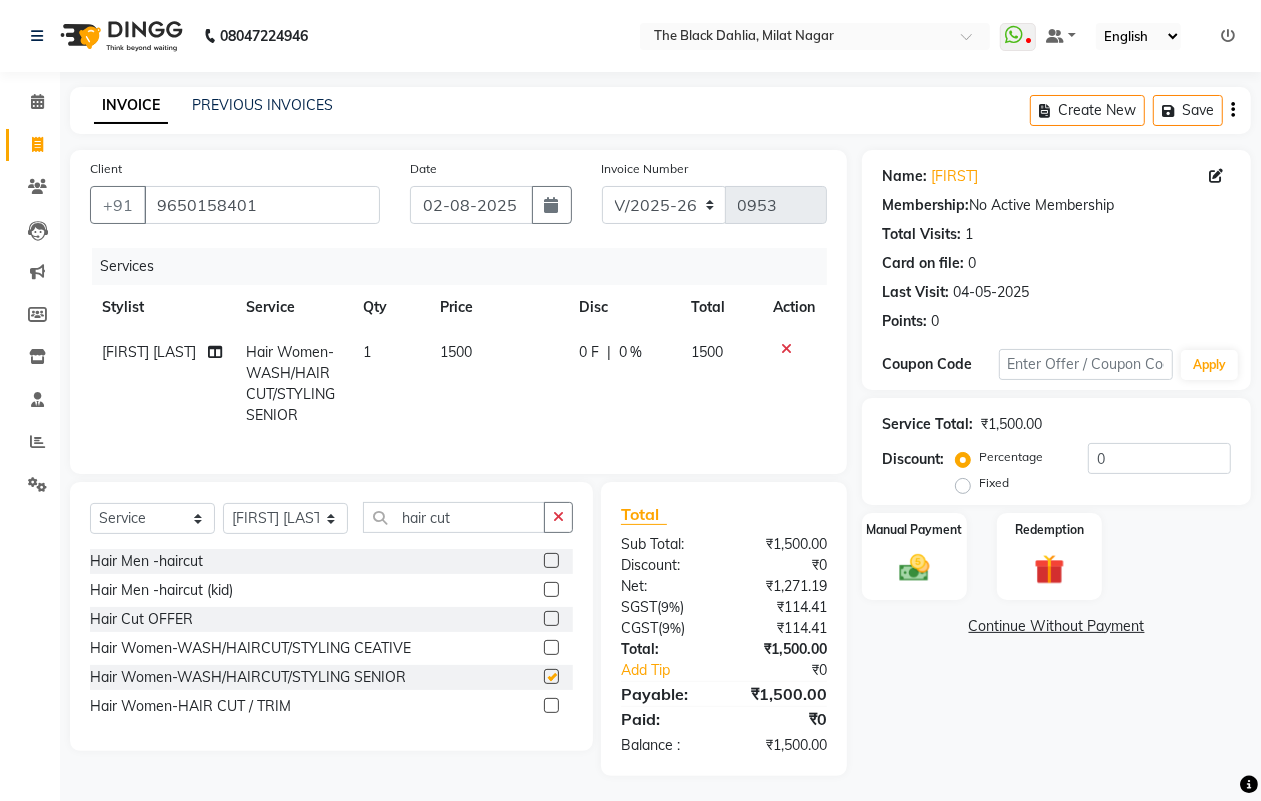 checkbox on "false" 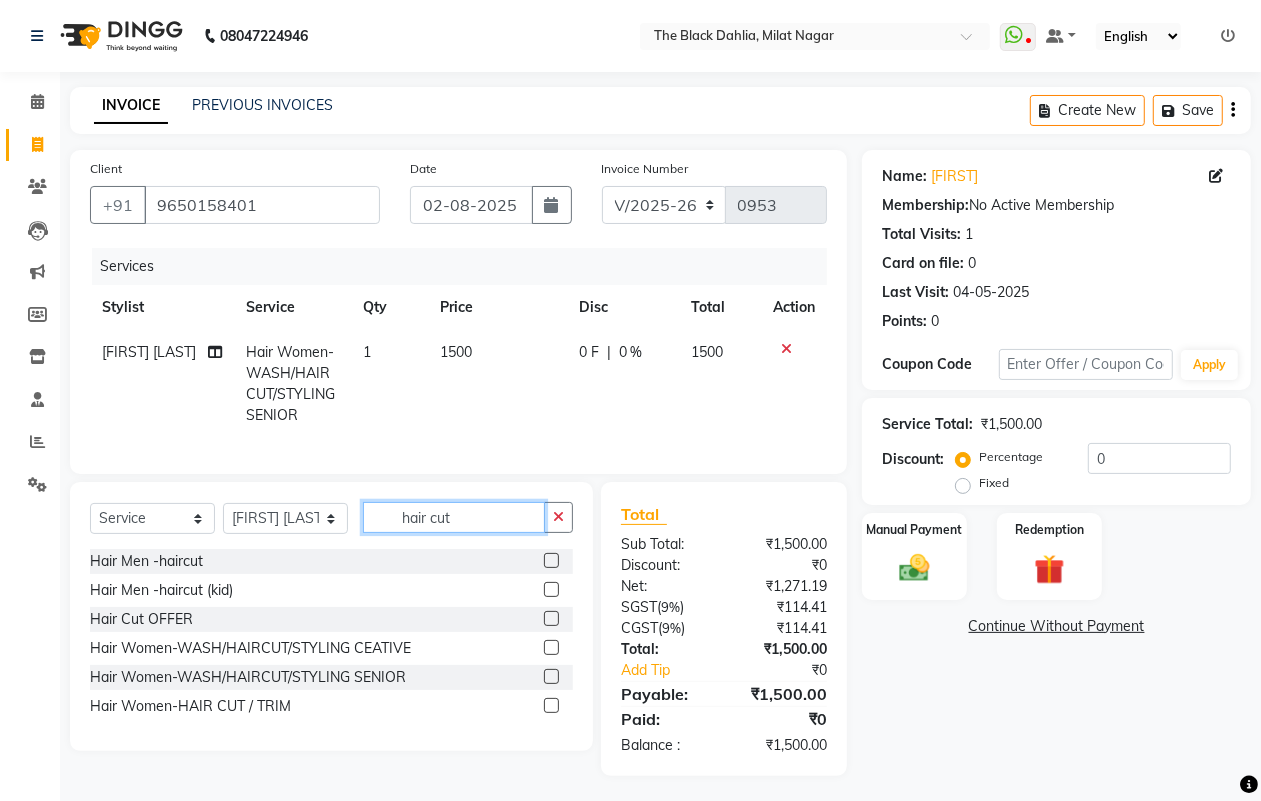 click on "hair cut" 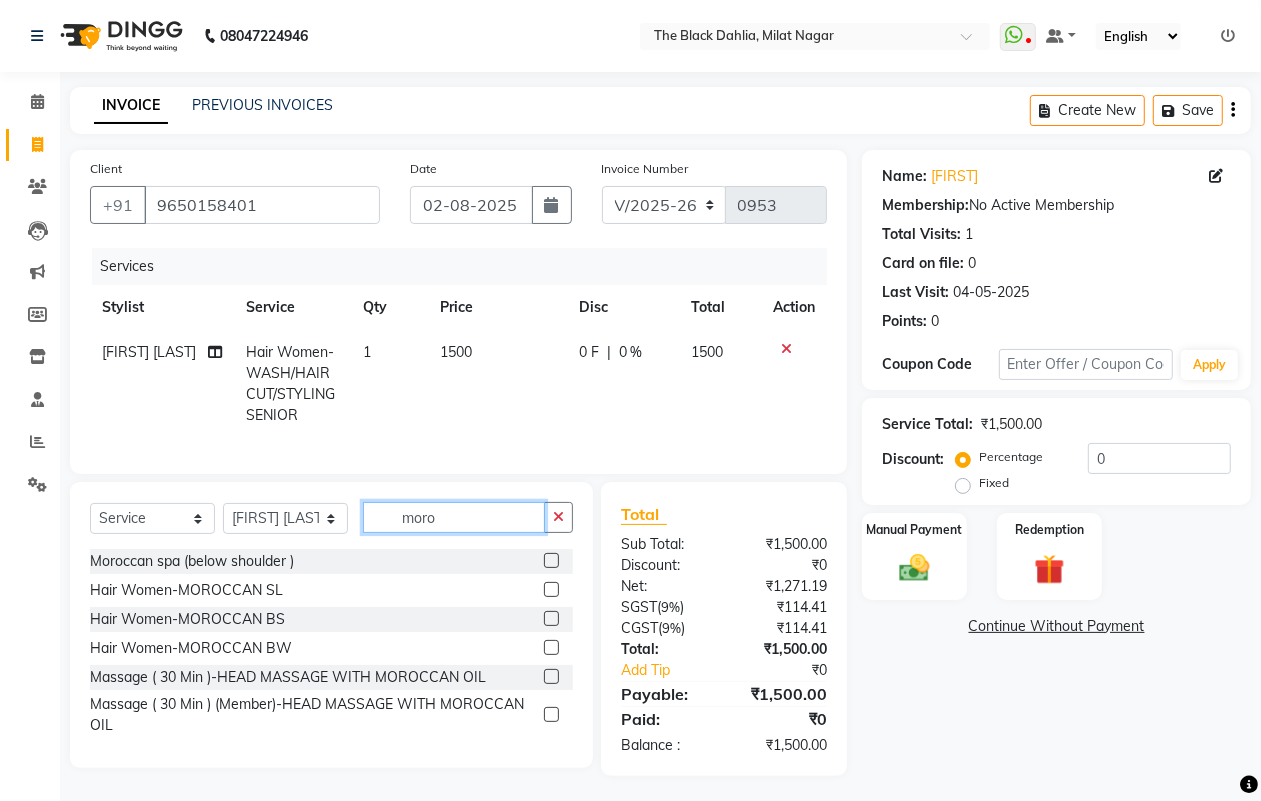 type on "moro" 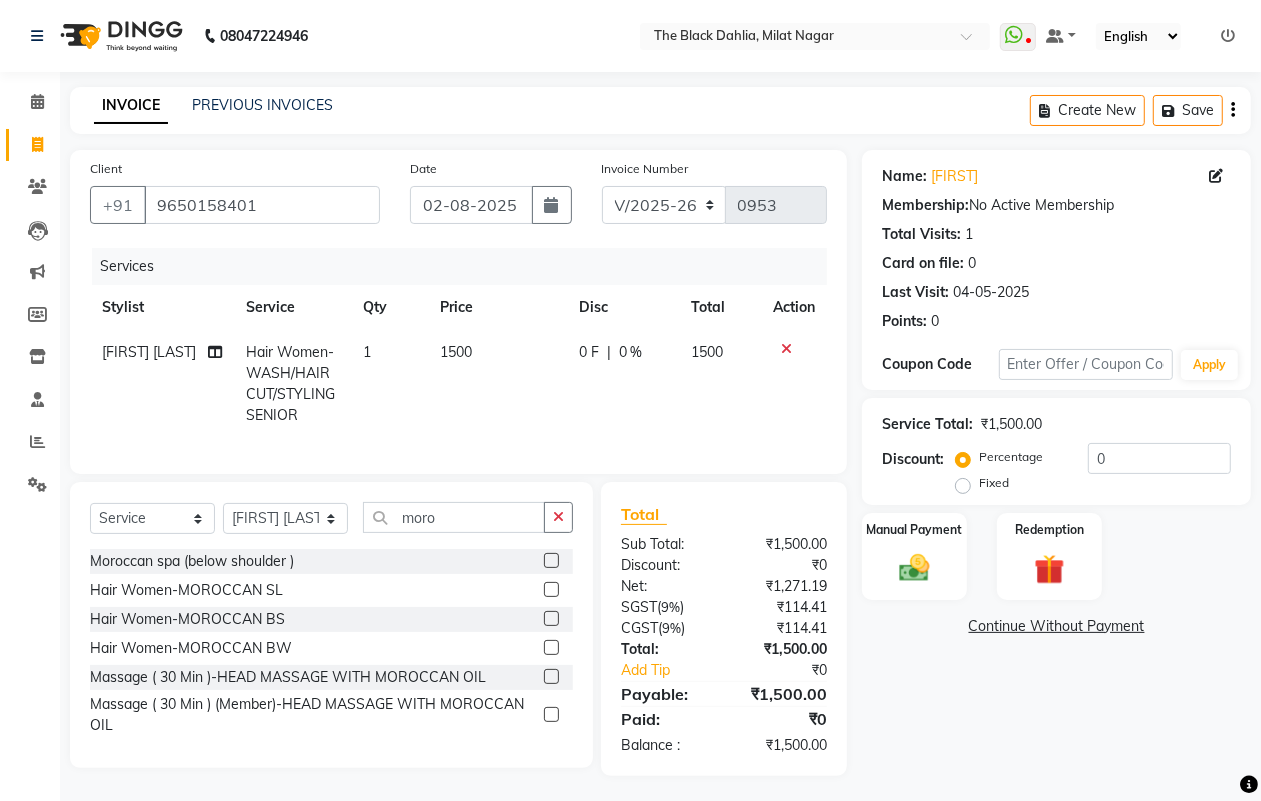 click 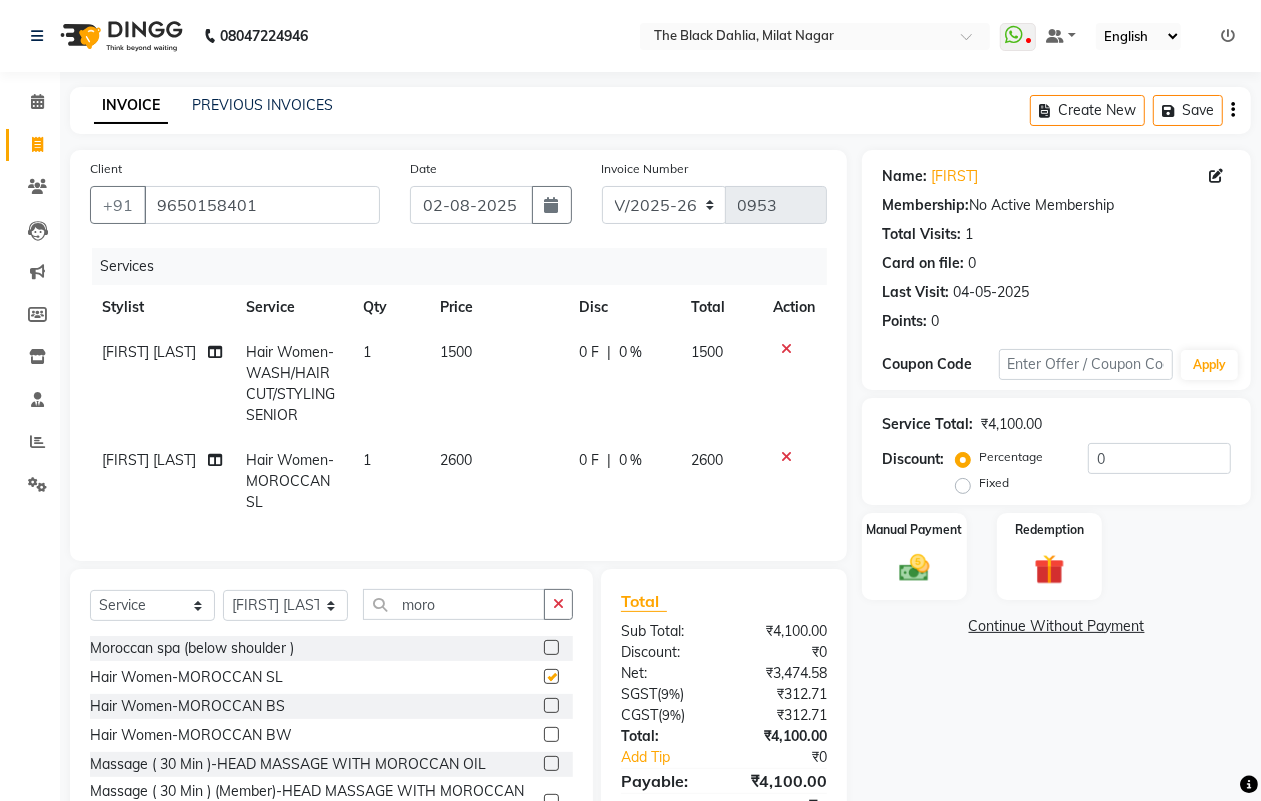 checkbox on "false" 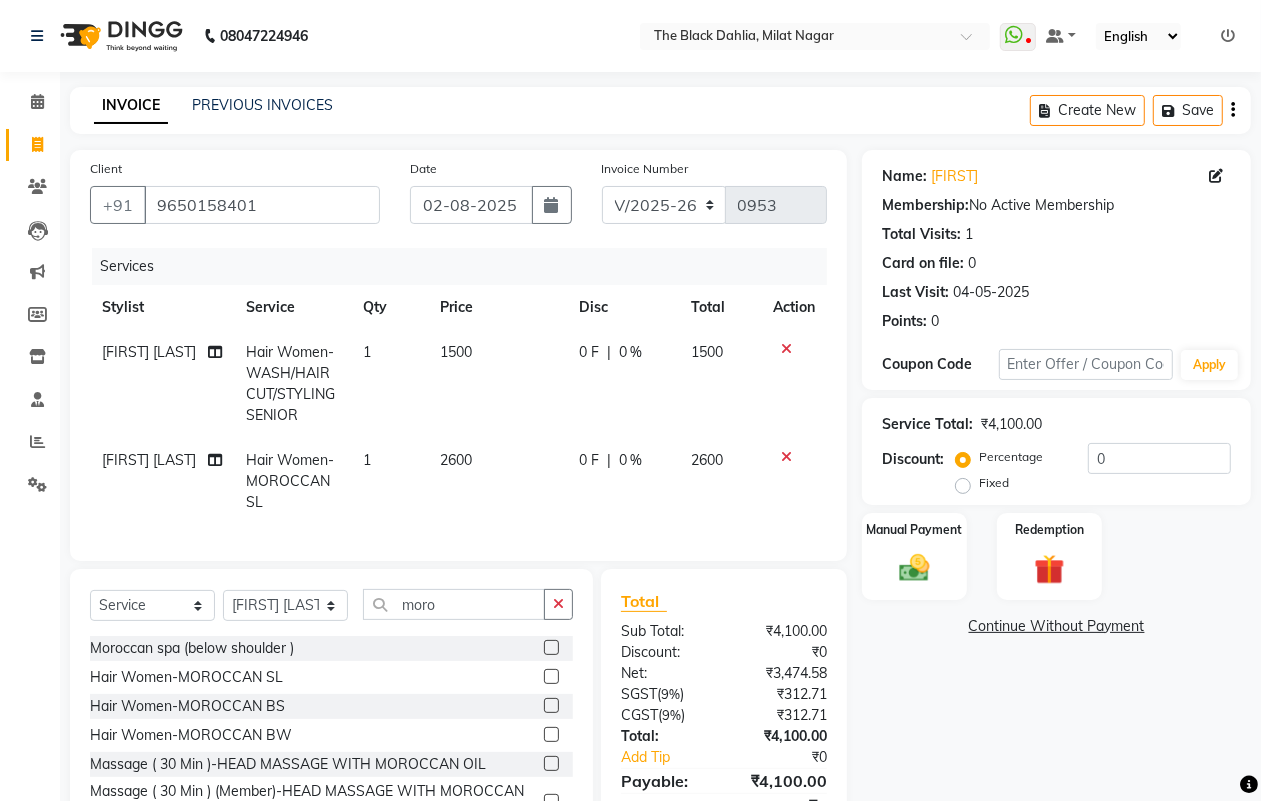 scroll, scrollTop: 110, scrollLeft: 0, axis: vertical 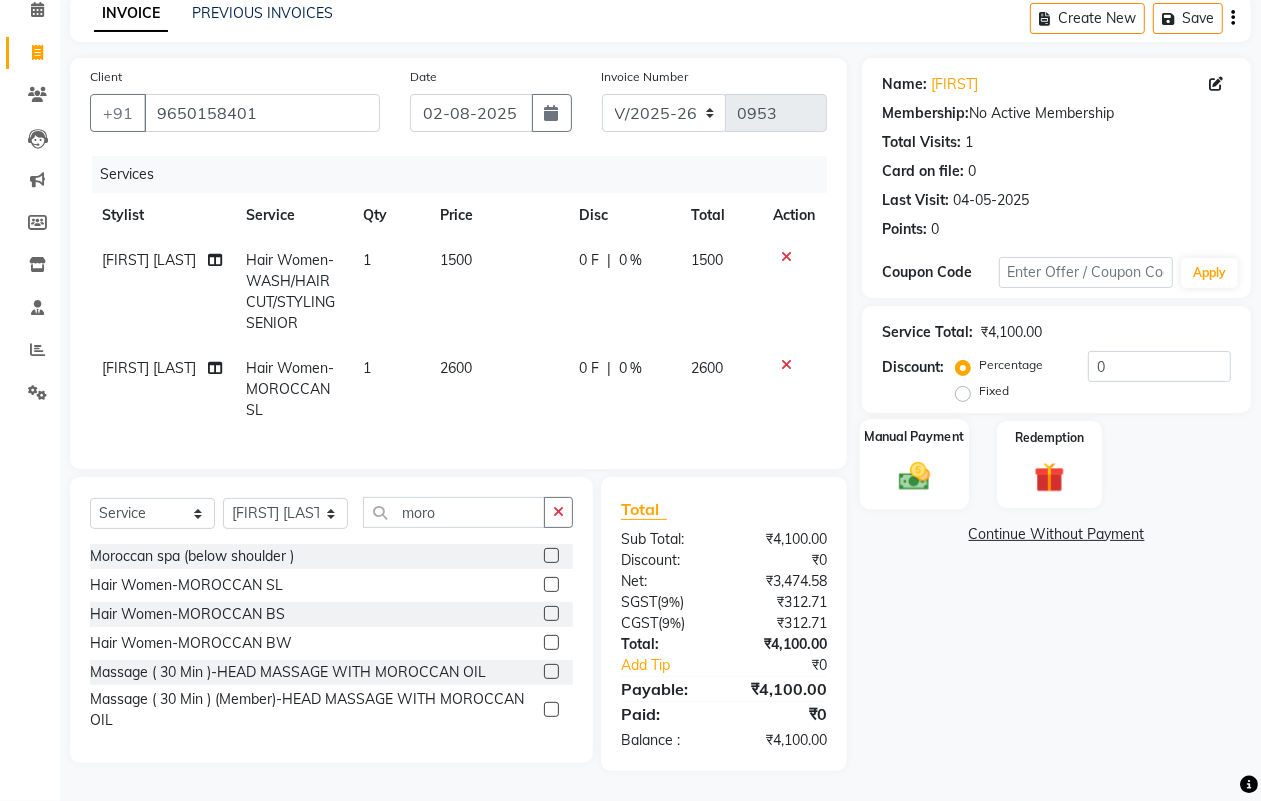 click on "Manual Payment" 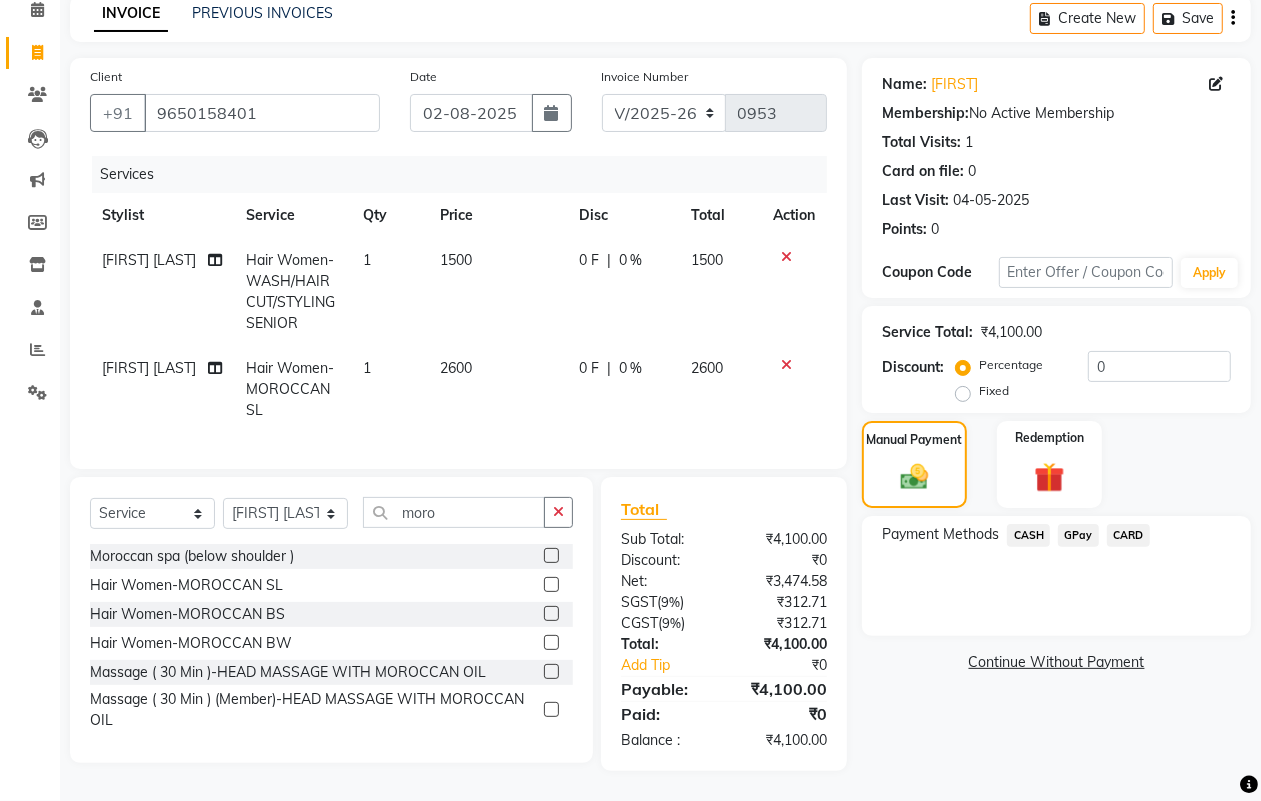 click on "GPay" 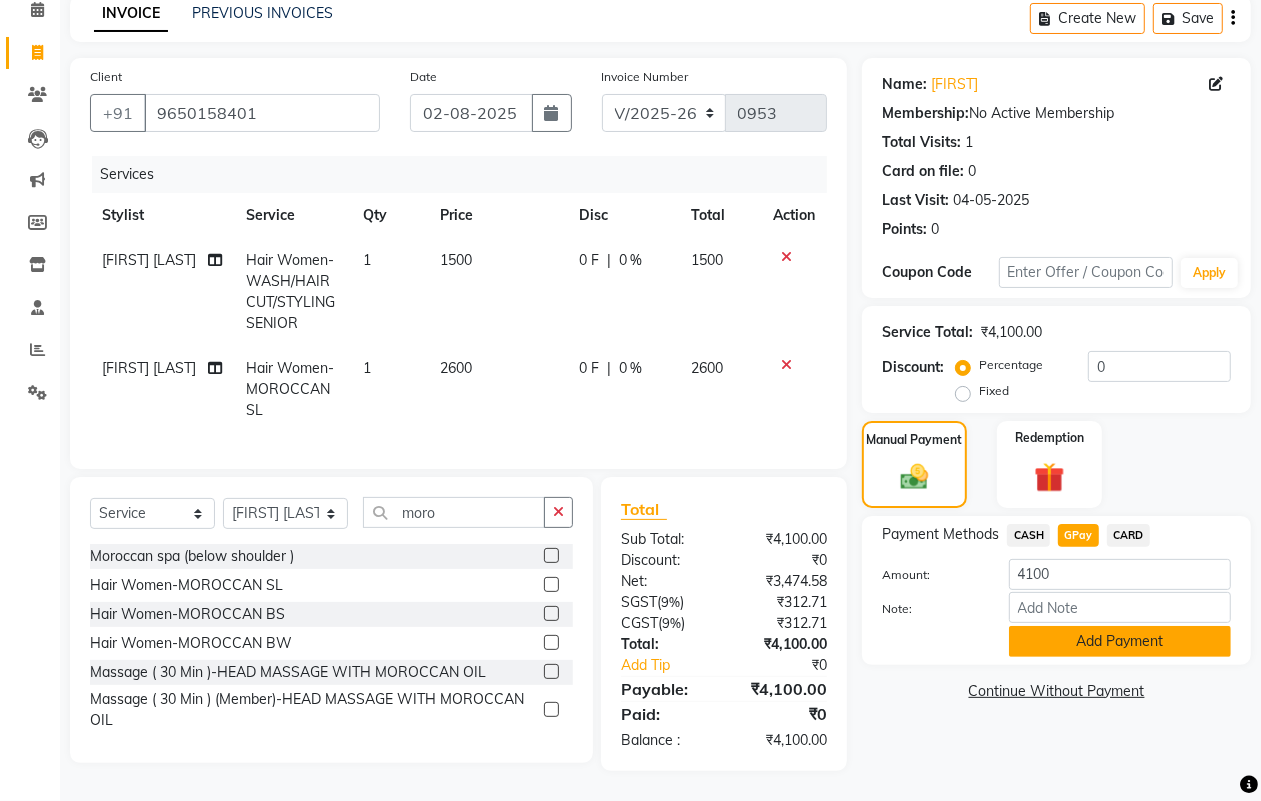 click on "Add Payment" 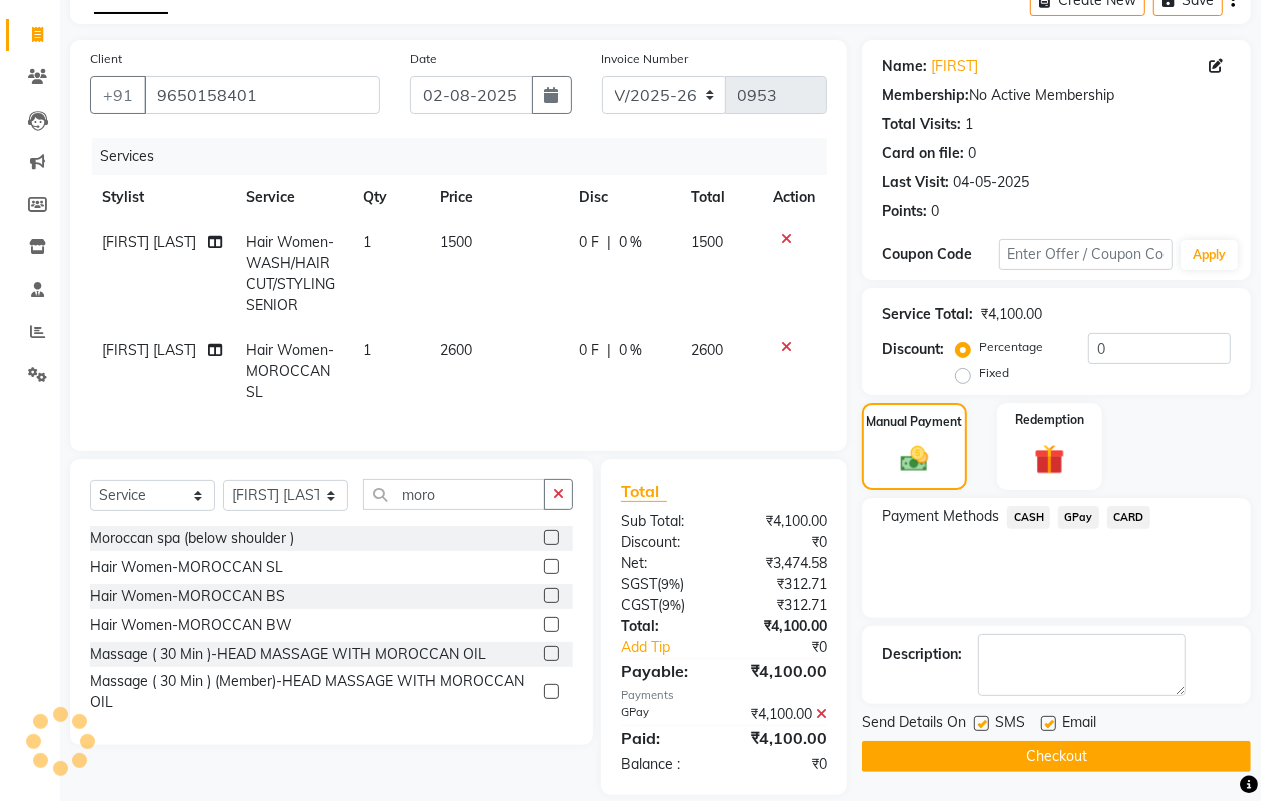 scroll, scrollTop: 152, scrollLeft: 0, axis: vertical 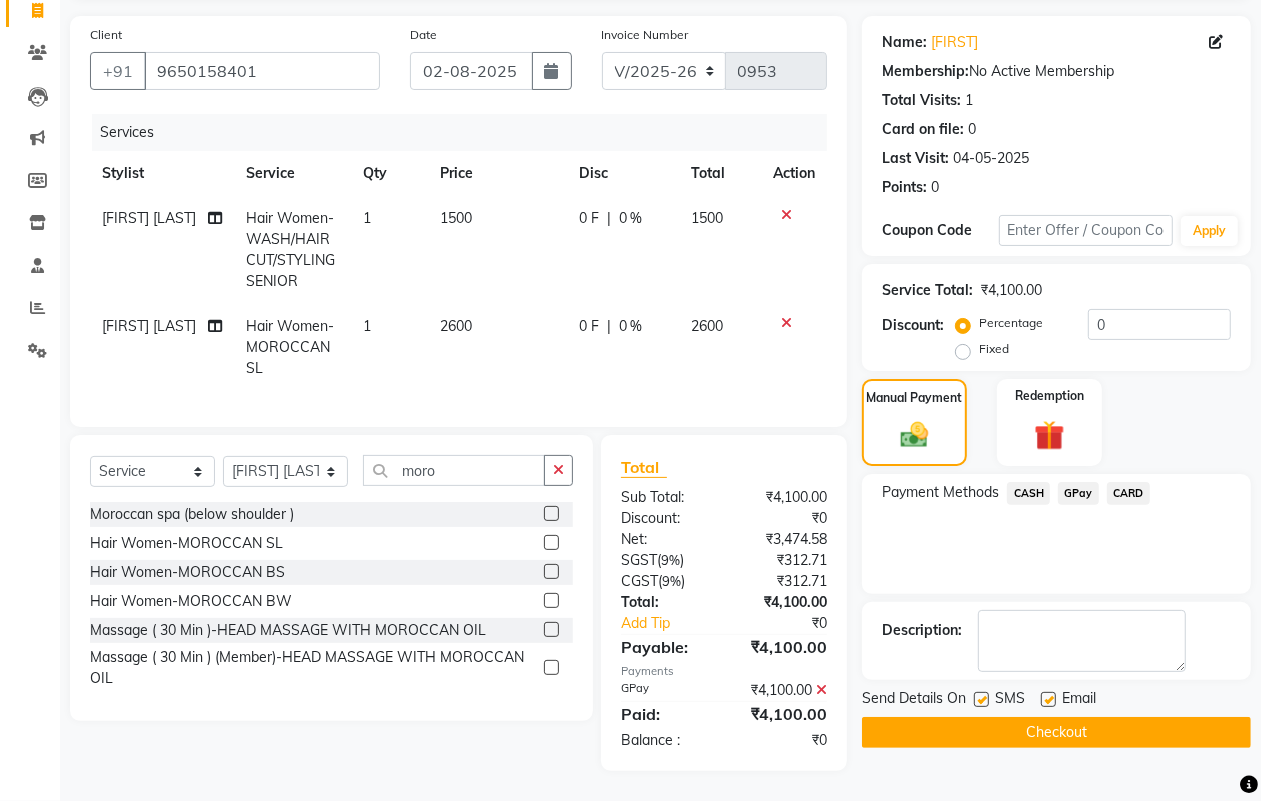 click on "Checkout" 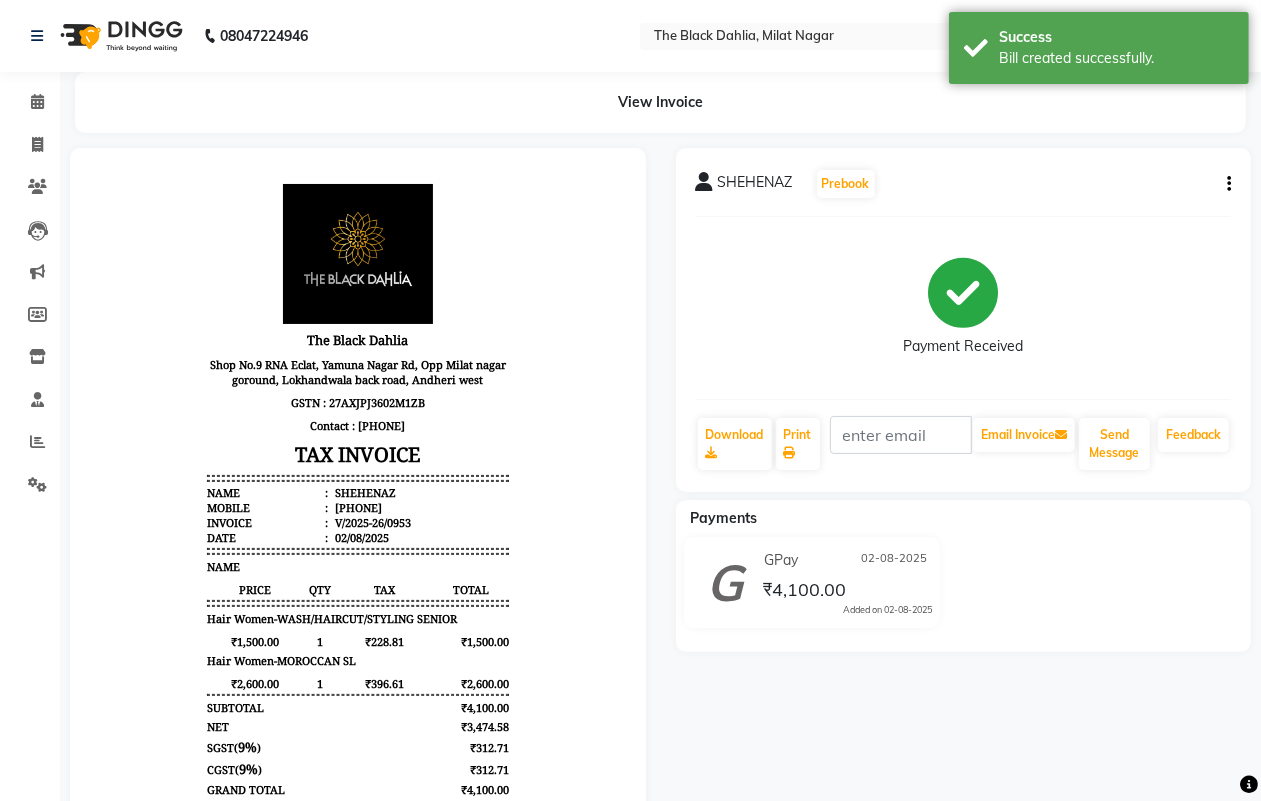 scroll, scrollTop: 0, scrollLeft: 0, axis: both 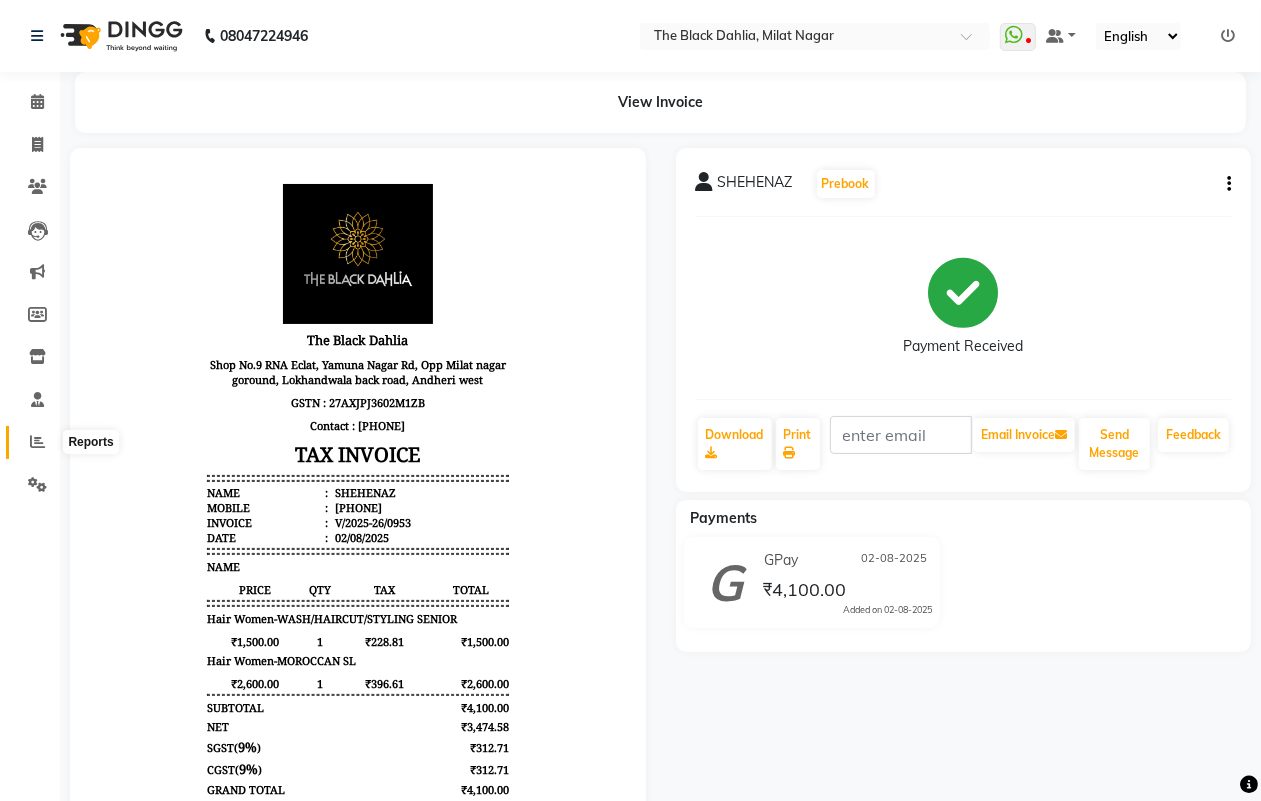 click 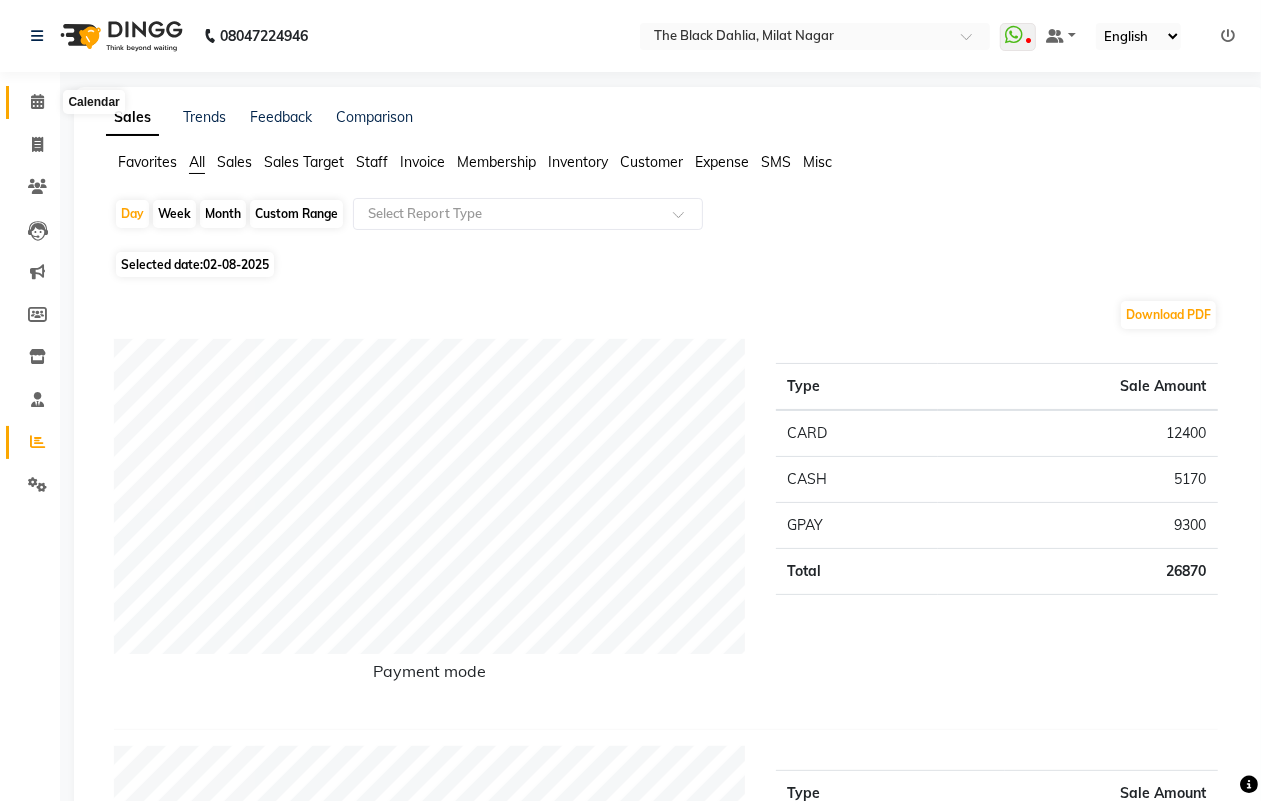 click 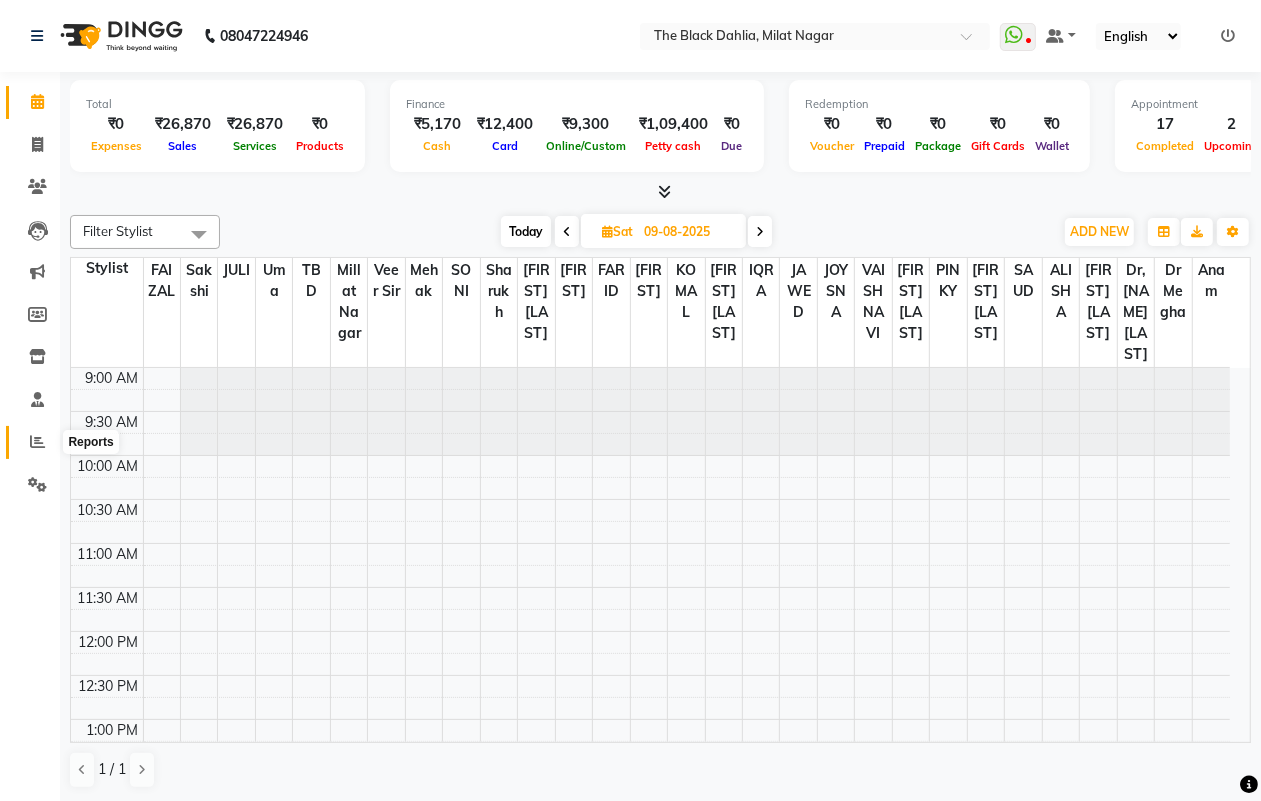 click 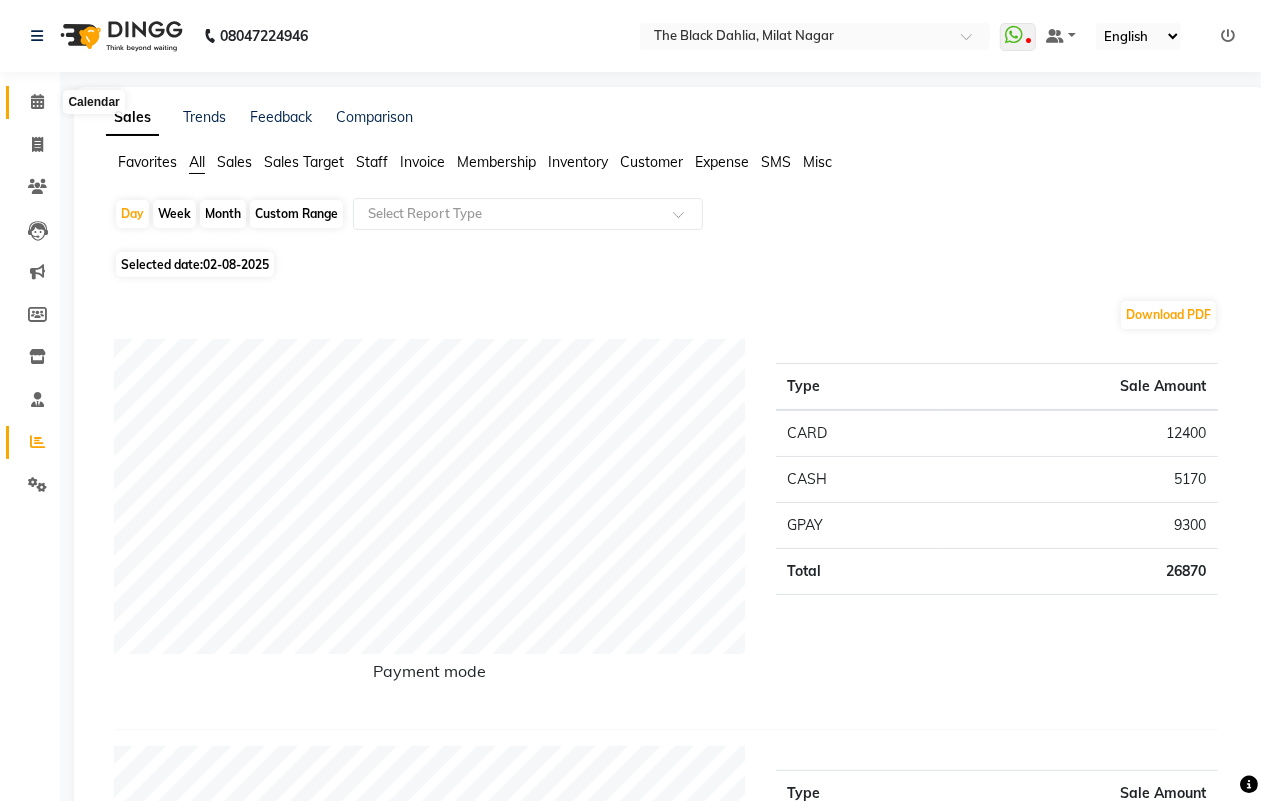 click 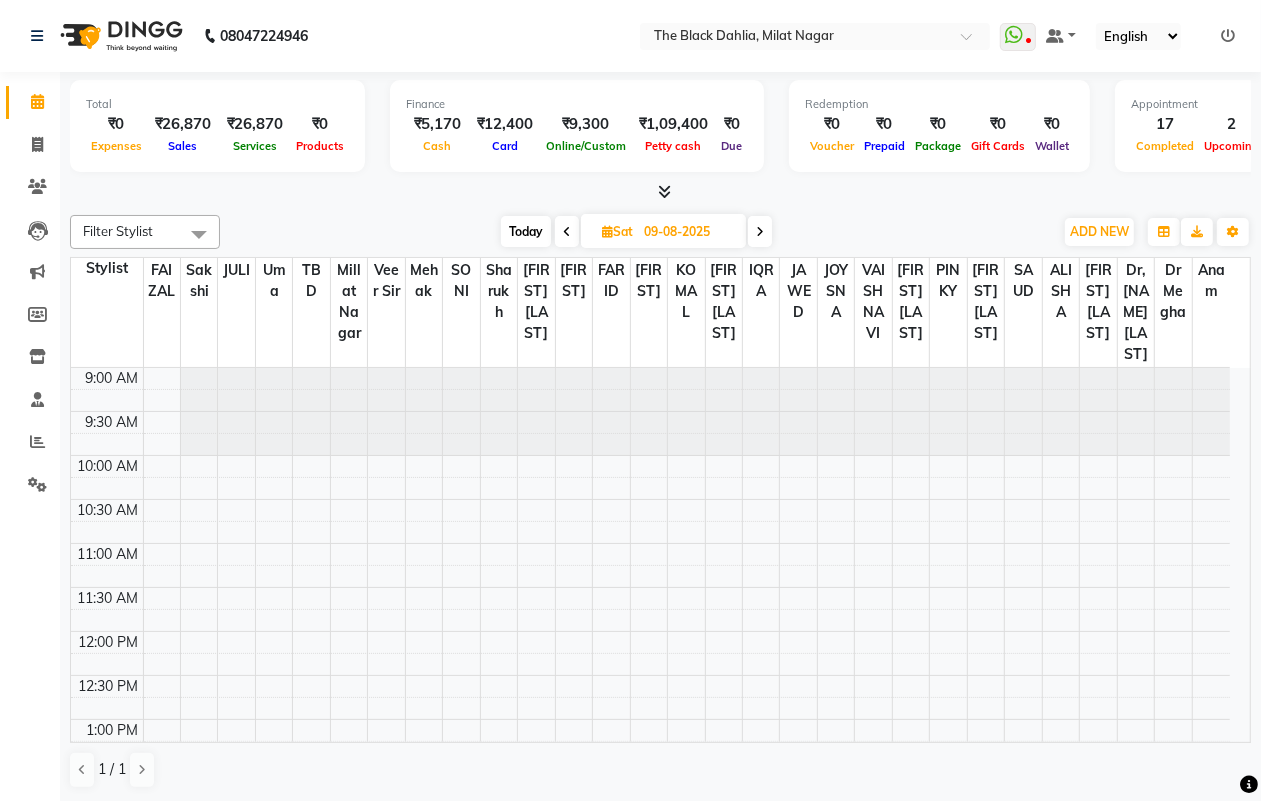 click on "09-08-2025" at bounding box center [688, 232] 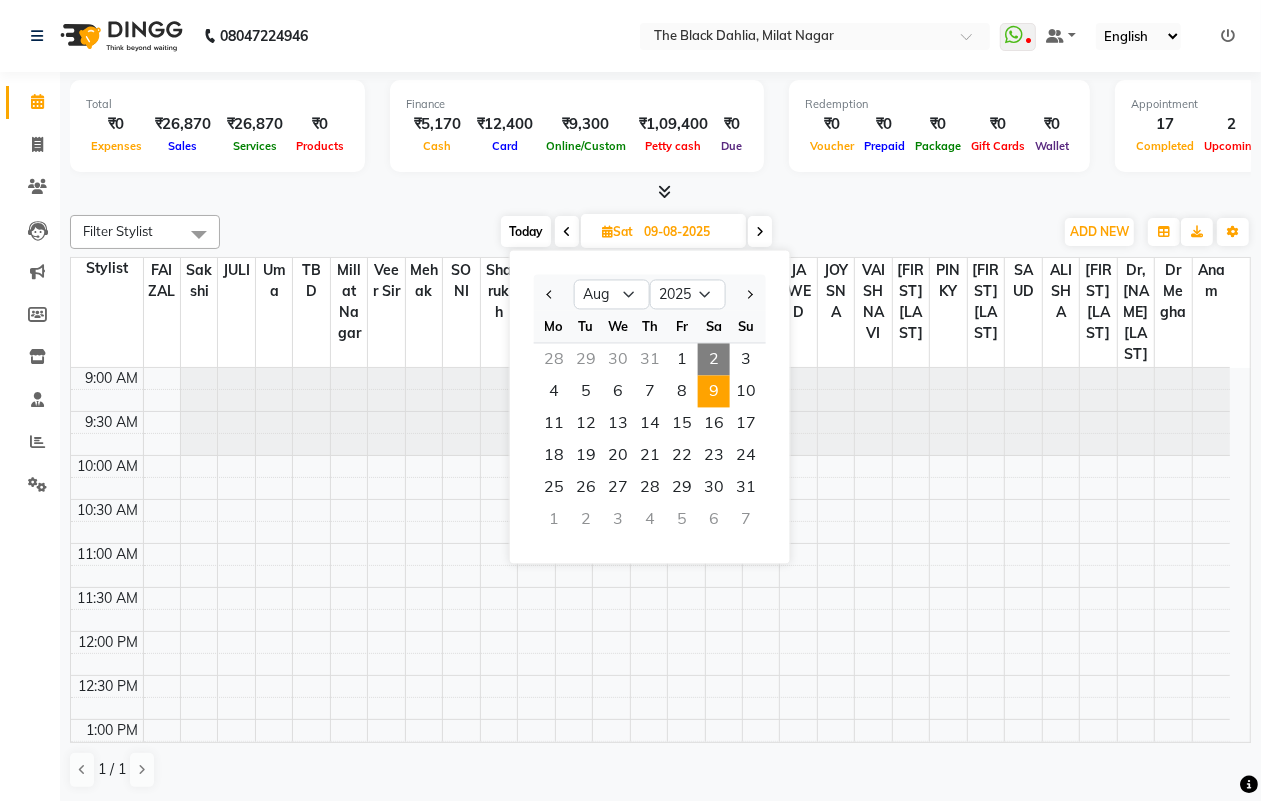 click on "9" at bounding box center [714, 392] 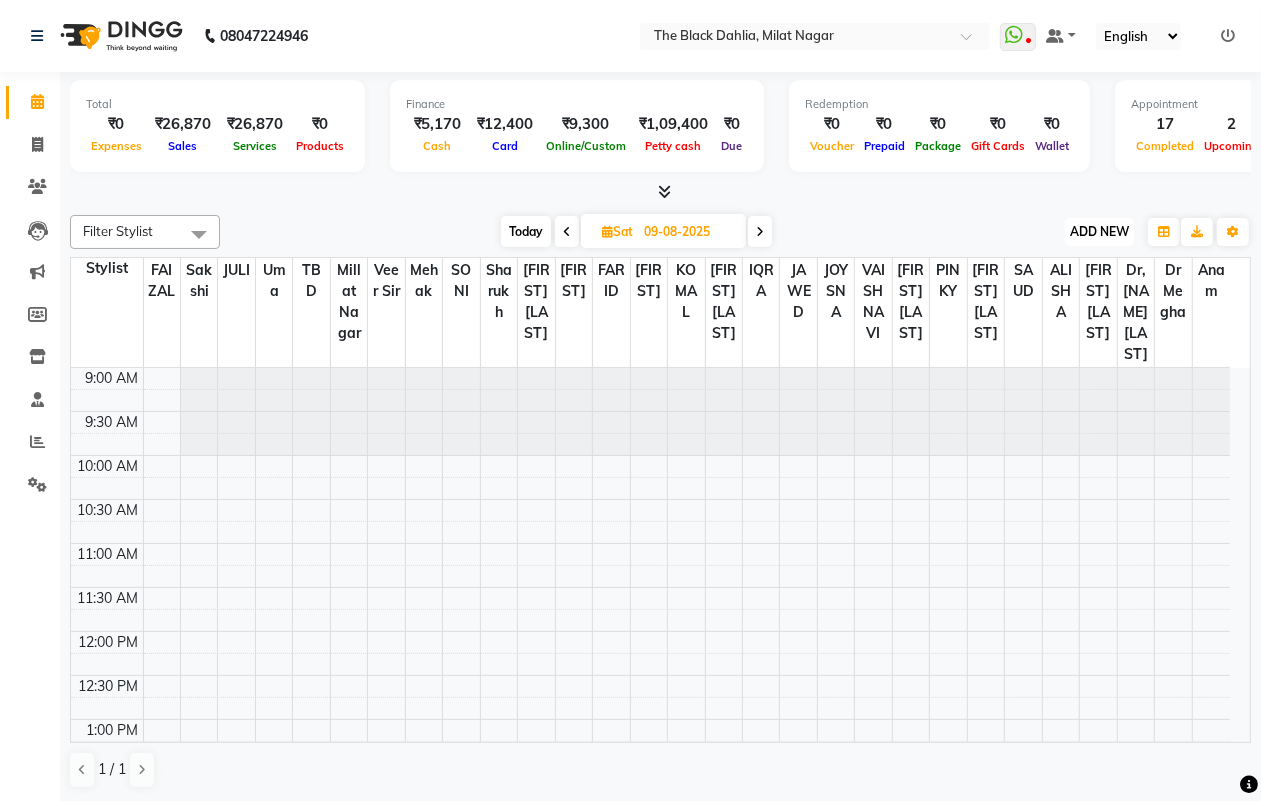 click on "ADD NEW" at bounding box center (1099, 231) 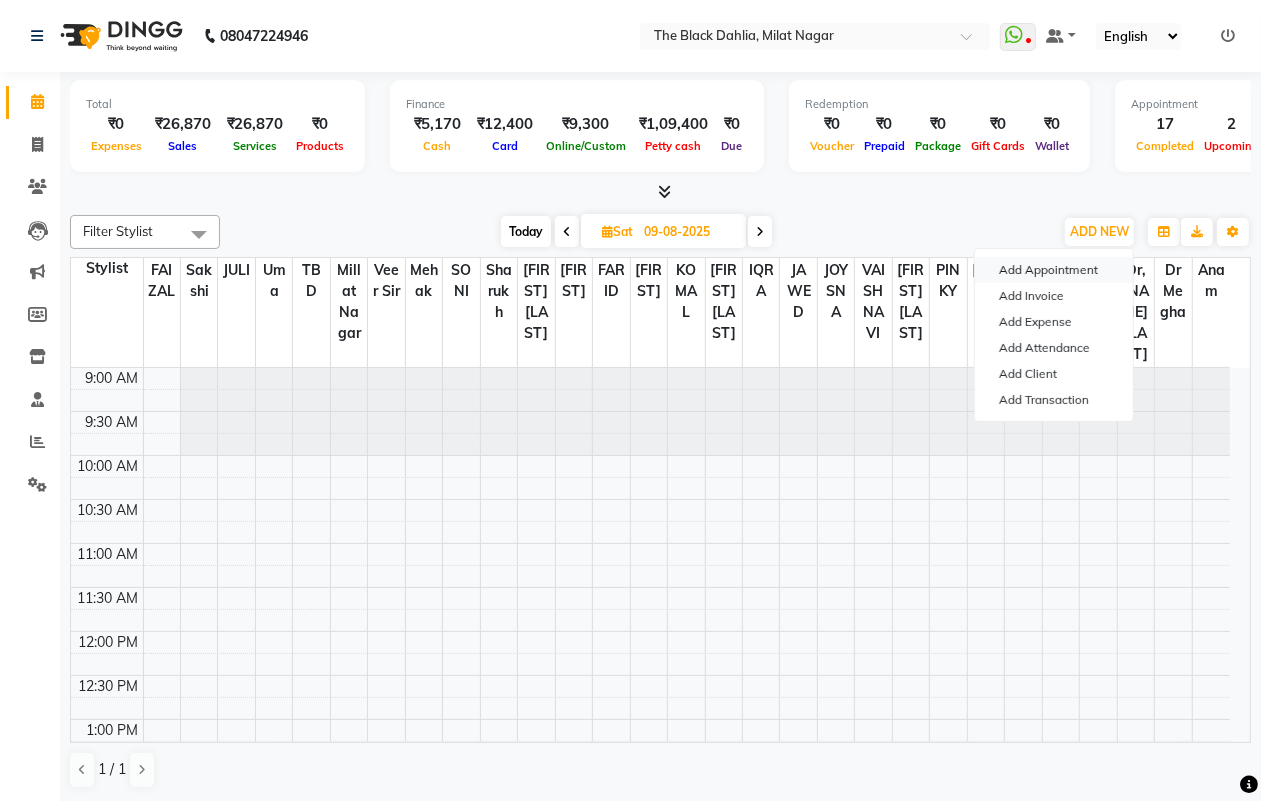 click on "Add Appointment" at bounding box center (1054, 270) 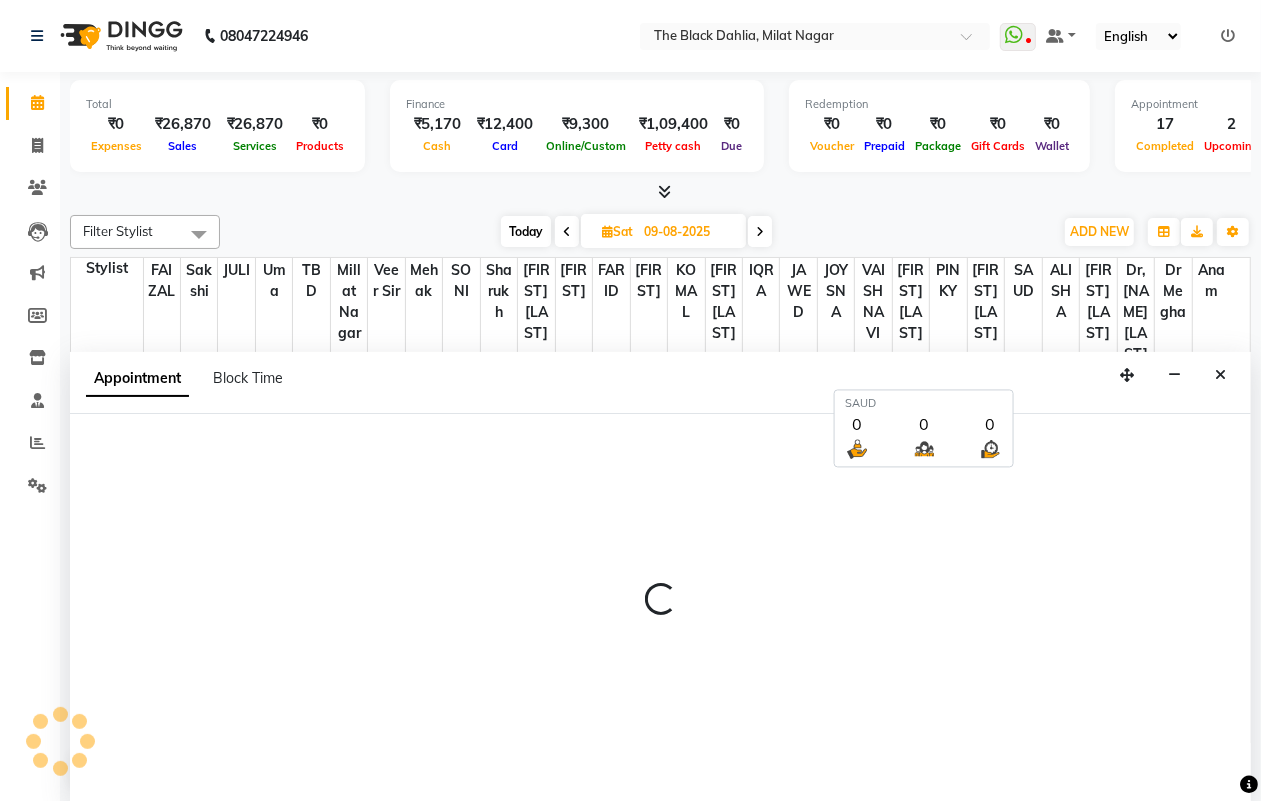 scroll, scrollTop: 1, scrollLeft: 0, axis: vertical 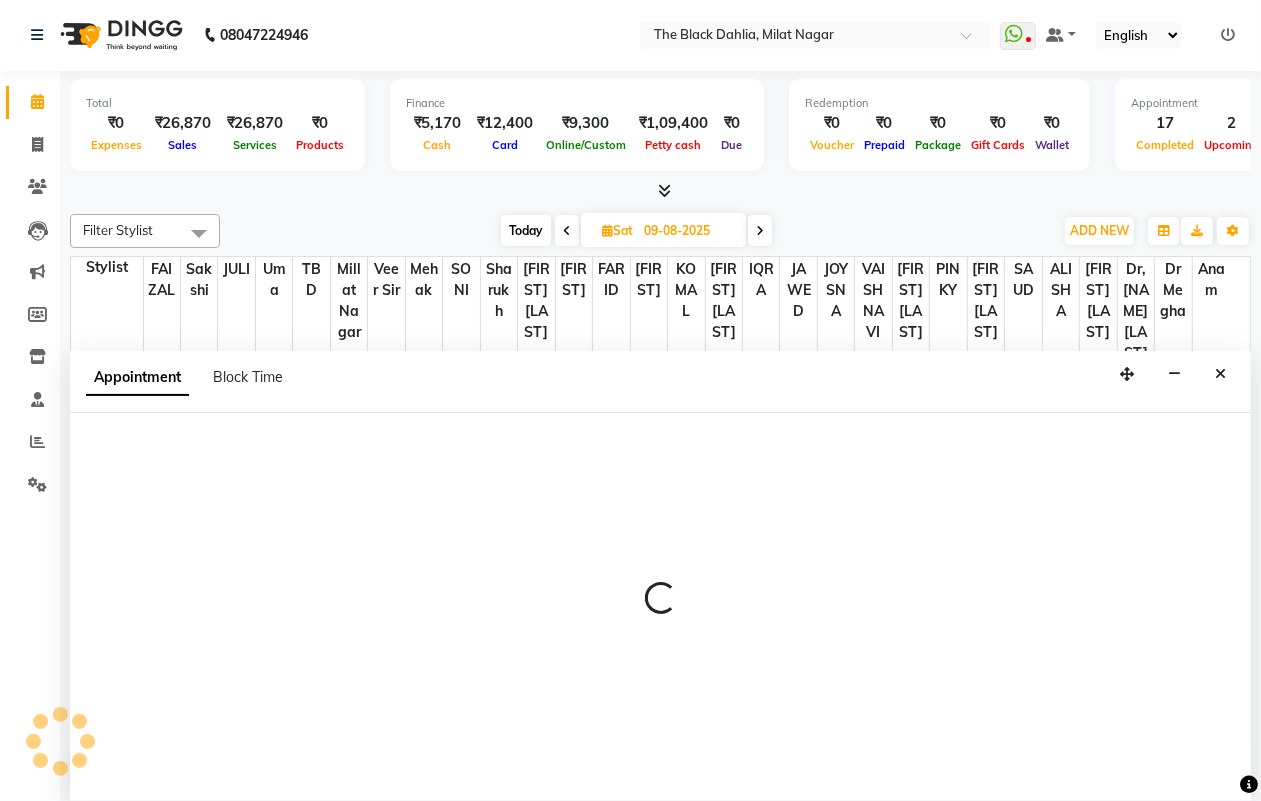 select on "600" 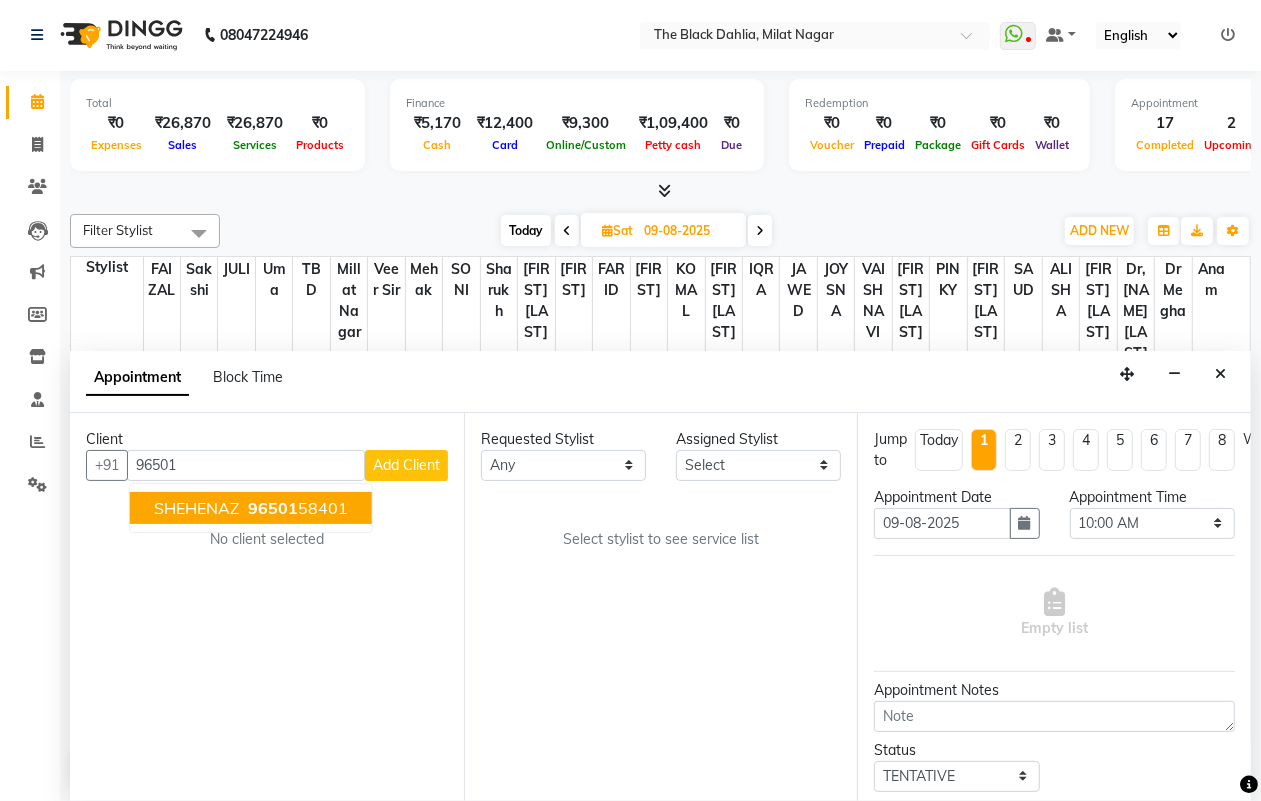 click on "96501 58401" at bounding box center [296, 508] 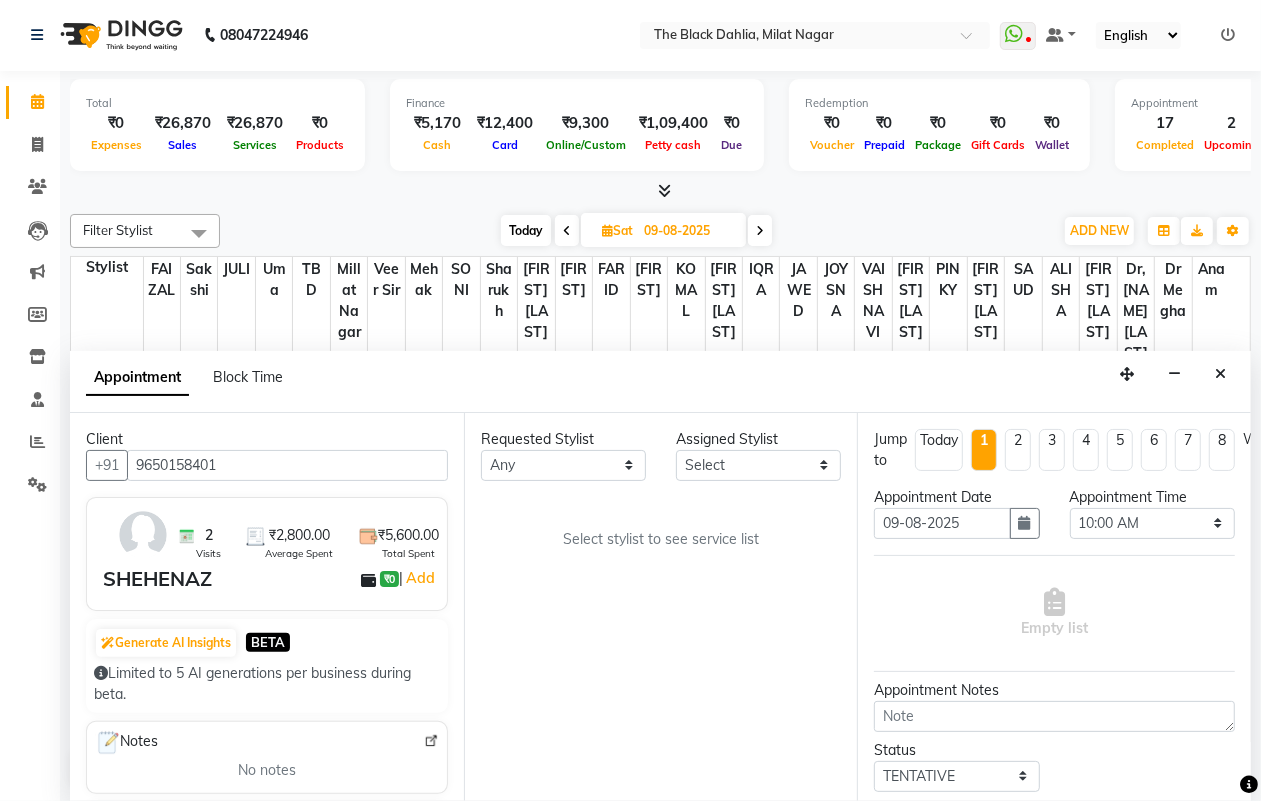 type on "9650158401" 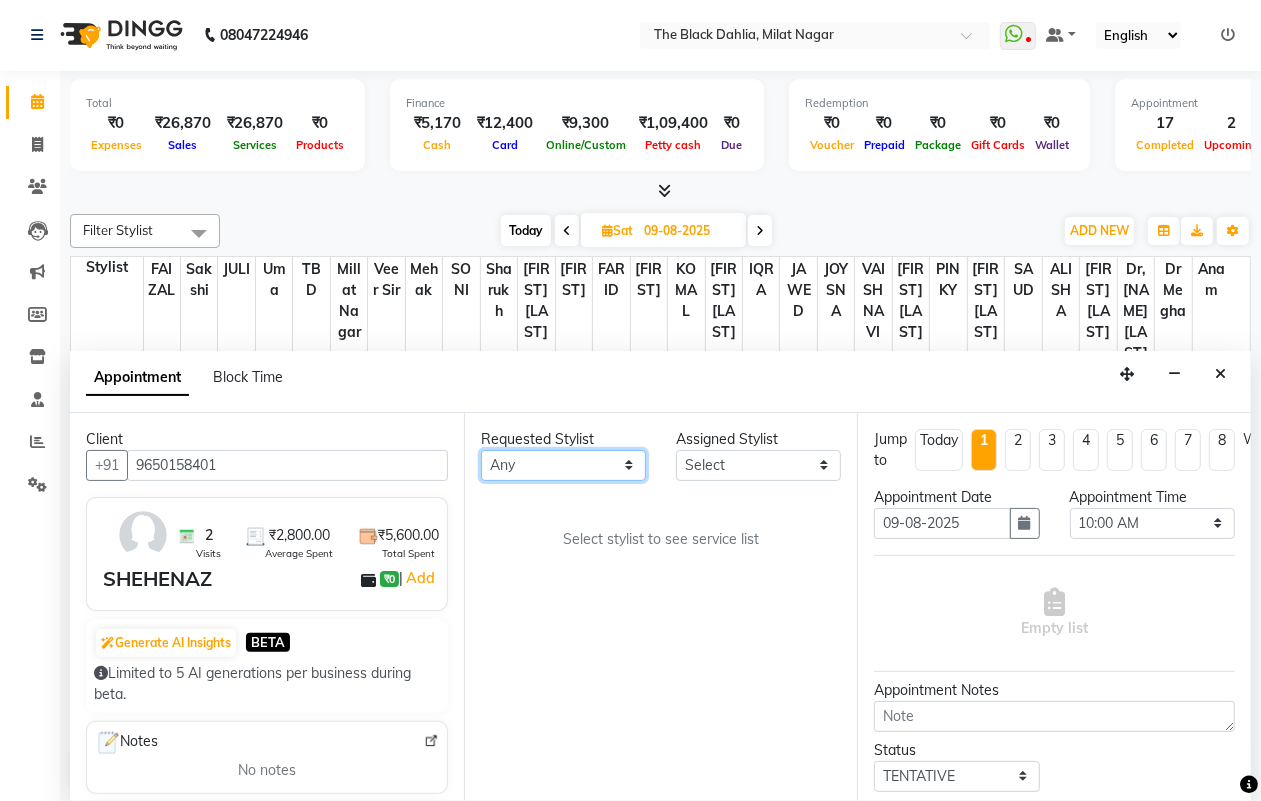 click on "Any ALISHA  Anam  Arman khan Dr Megha Dr,Muskan Jain FAIZAL FARID IQRA JAWED  JOYSNA JULI Jyotsana Baraskar KOMAL mehak Millat Nagar PINKY Rahul Riyasat ansari sakshi Salim SAIKH SAUD  SEEMA Sharukh Shital Jain SONI TBD Uma VAISHNAVI Veer Sir" at bounding box center [563, 465] 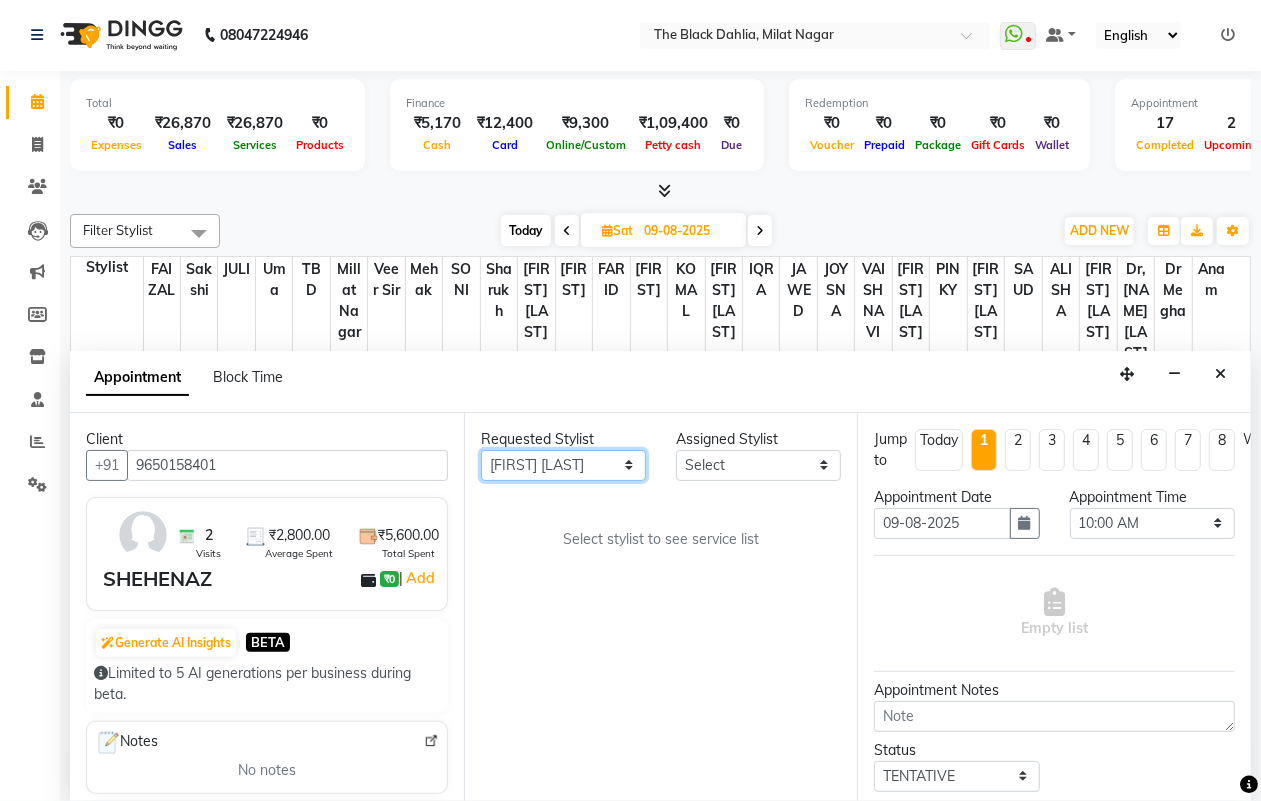 click on "Any ALISHA  Anam  Arman khan Dr Megha Dr,Muskan Jain FAIZAL FARID IQRA JAWED  JOYSNA JULI Jyotsana Baraskar KOMAL mehak Millat Nagar PINKY Rahul Riyasat ansari sakshi Salim SAIKH SAUD  SEEMA Sharukh Shital Jain SONI TBD Uma VAISHNAVI Veer Sir" at bounding box center [563, 465] 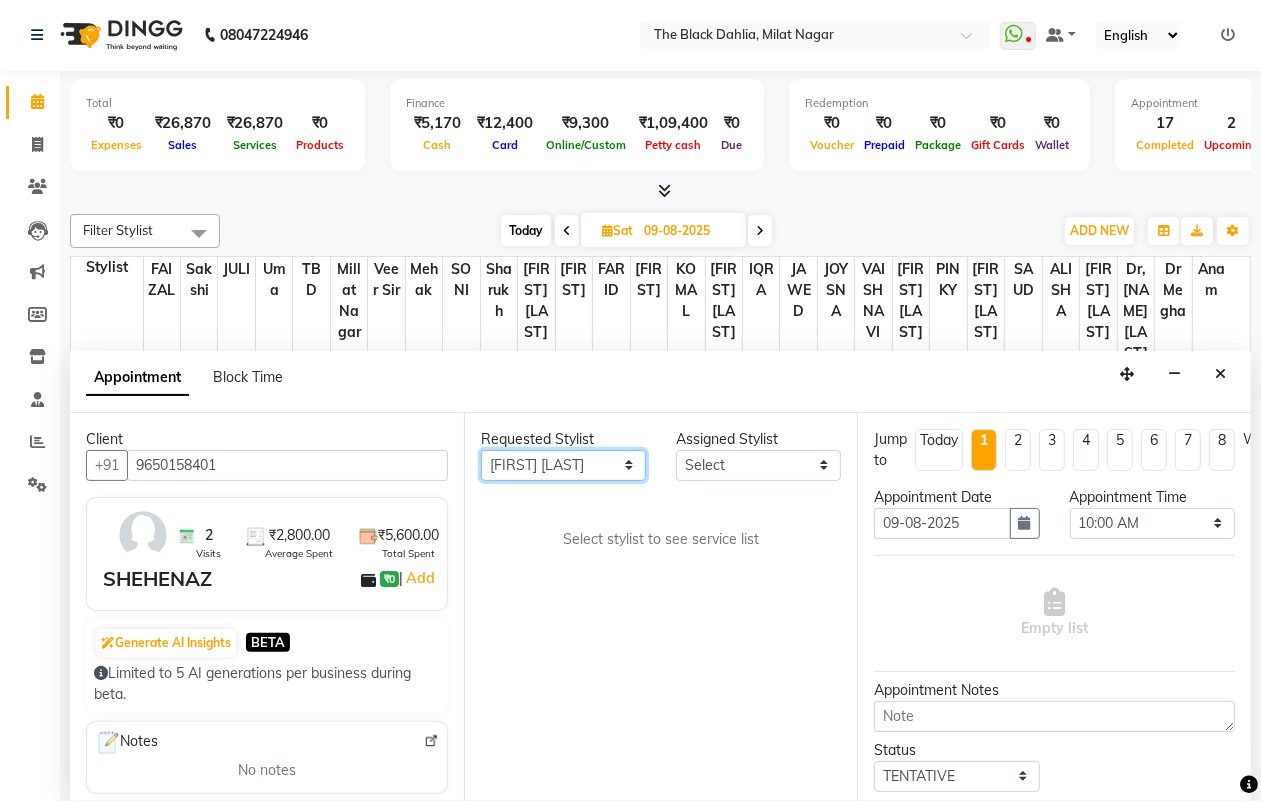 select on "45324" 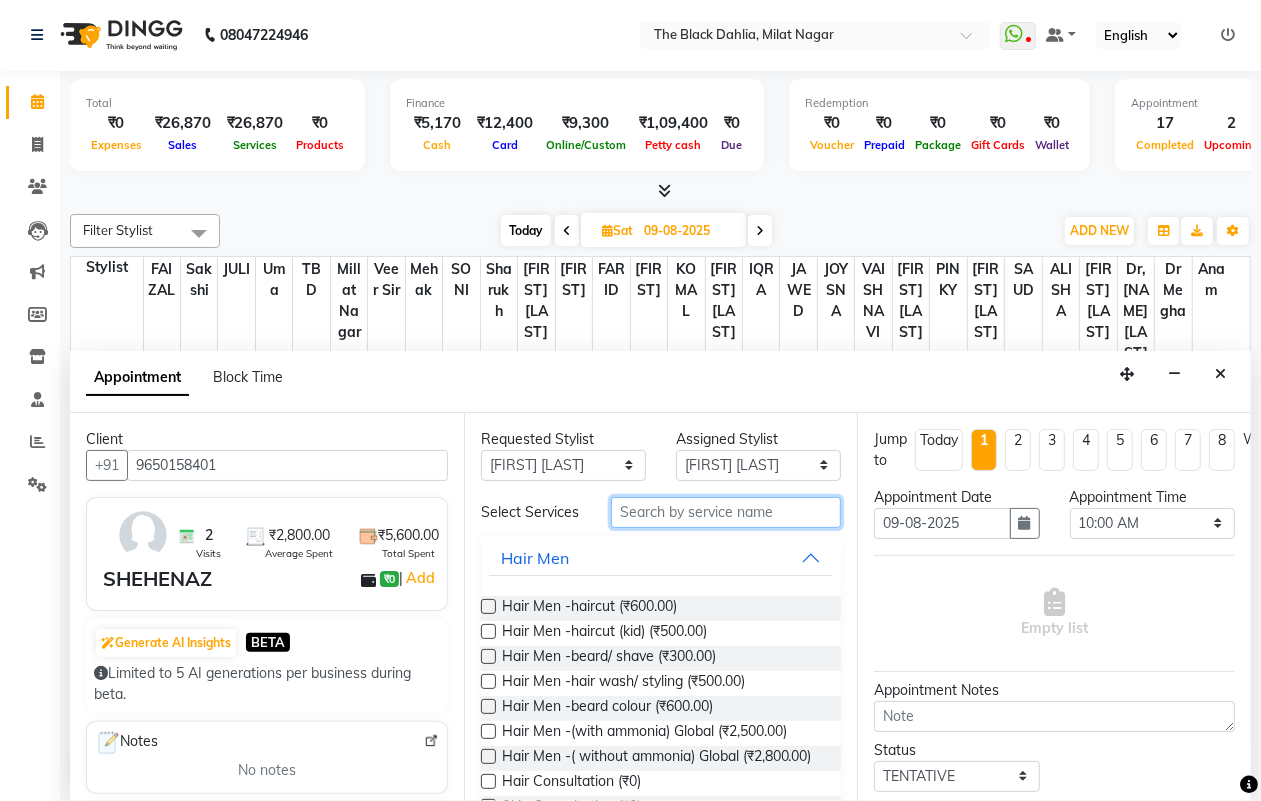 click at bounding box center (726, 512) 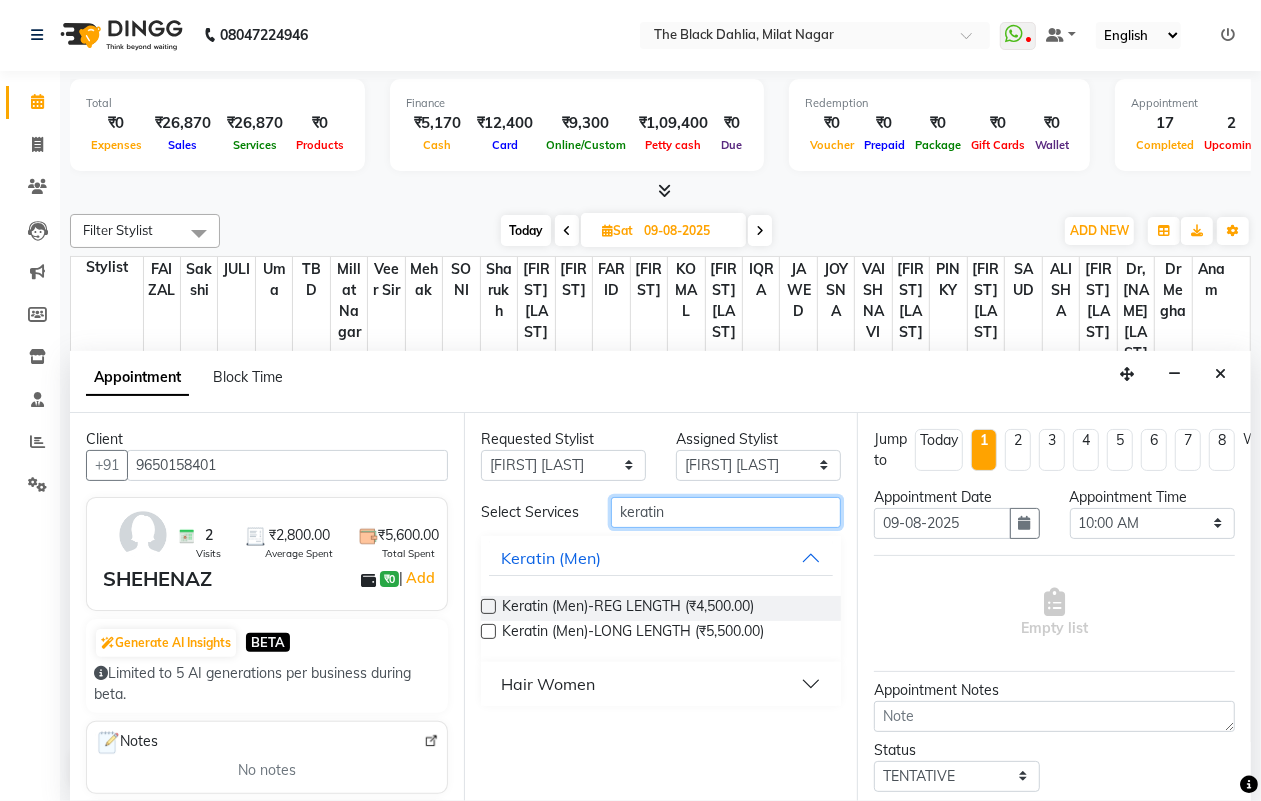 type on "keratin" 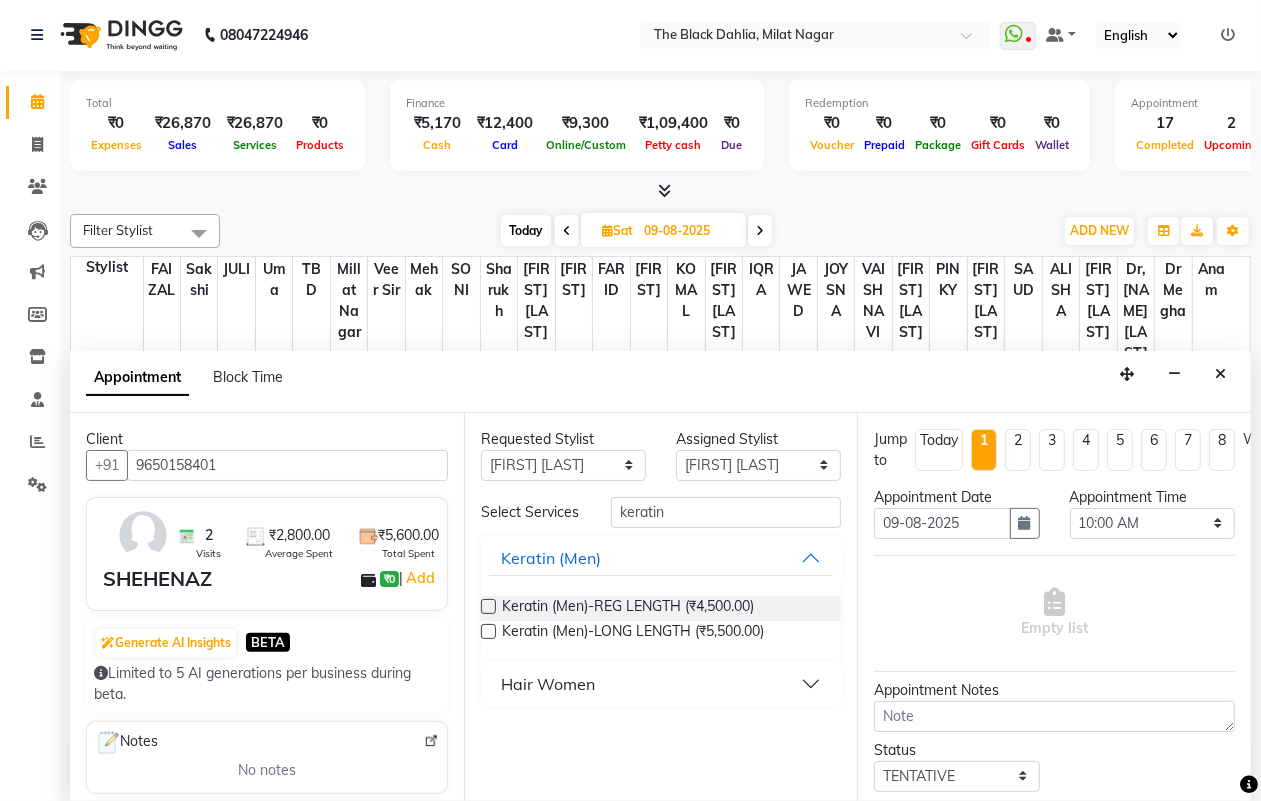 click on "Hair Women" at bounding box center [661, 684] 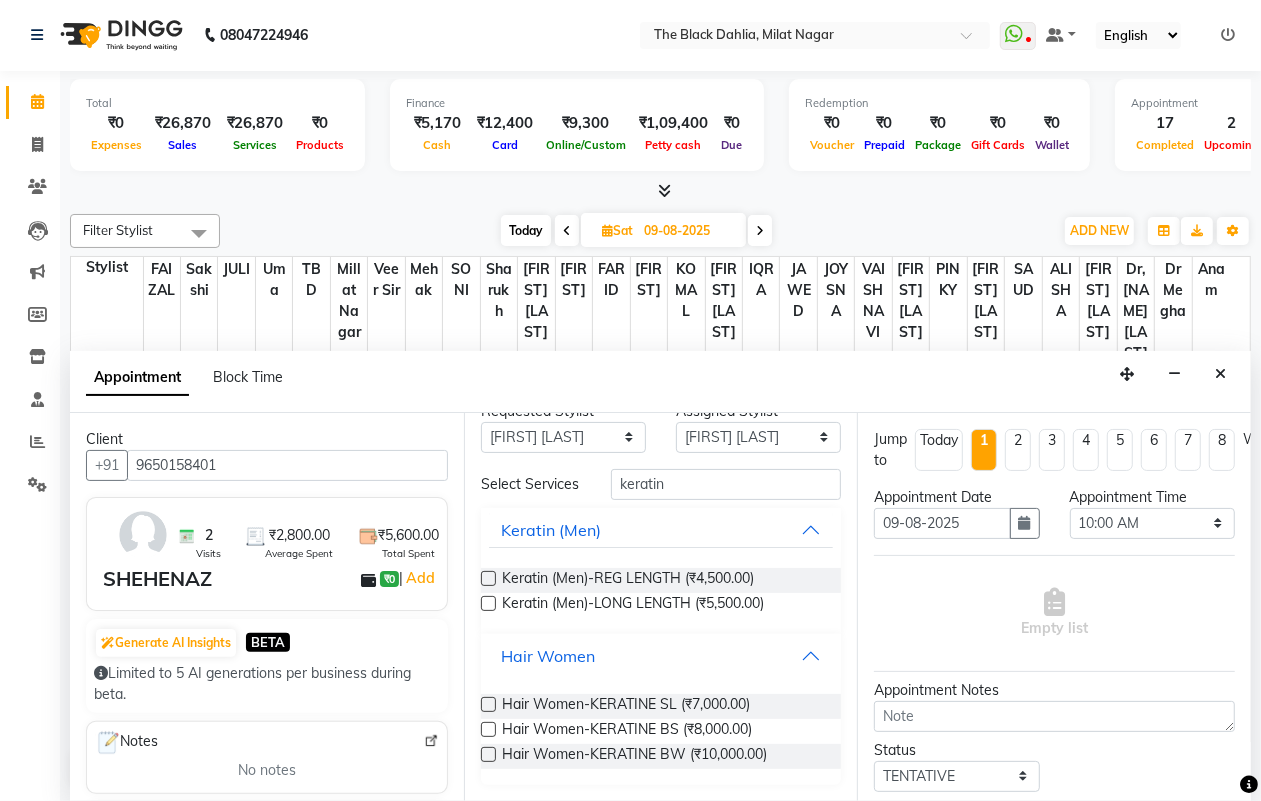 scroll, scrollTop: 38, scrollLeft: 0, axis: vertical 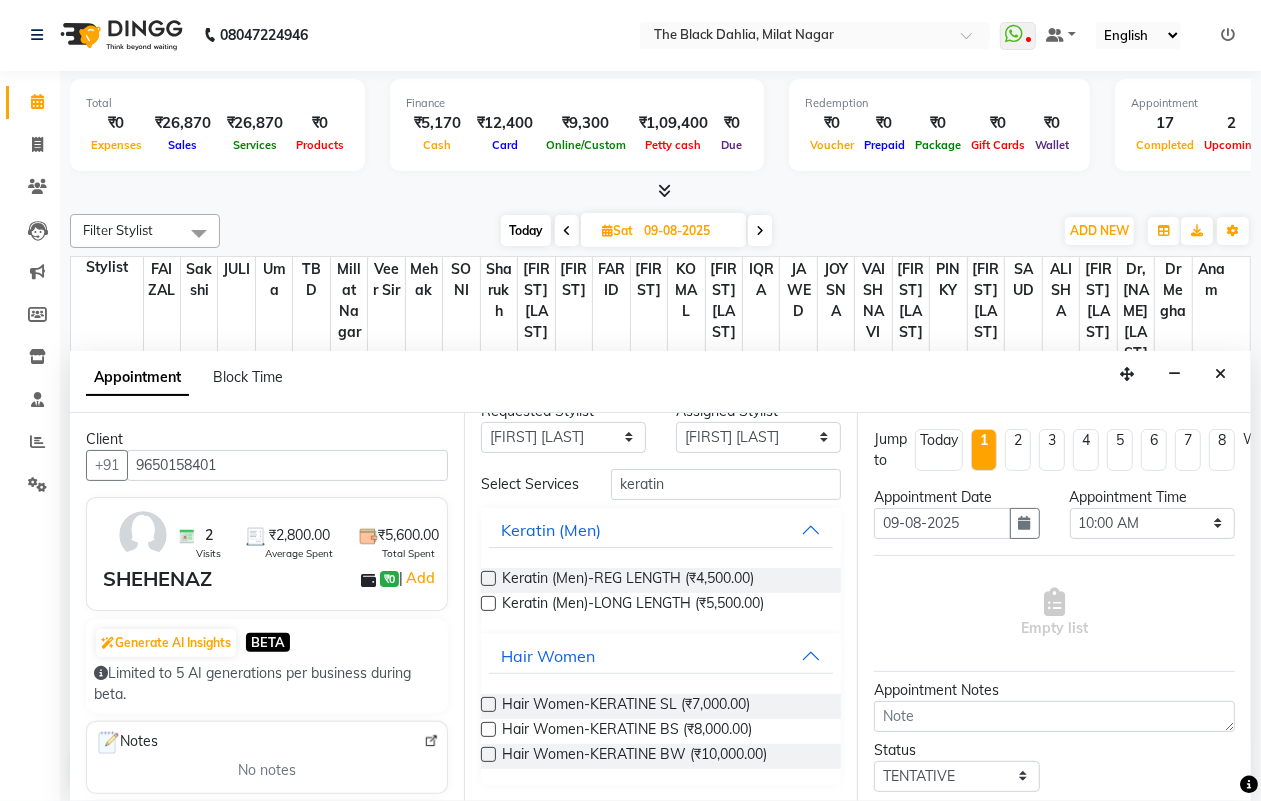 click at bounding box center [488, 704] 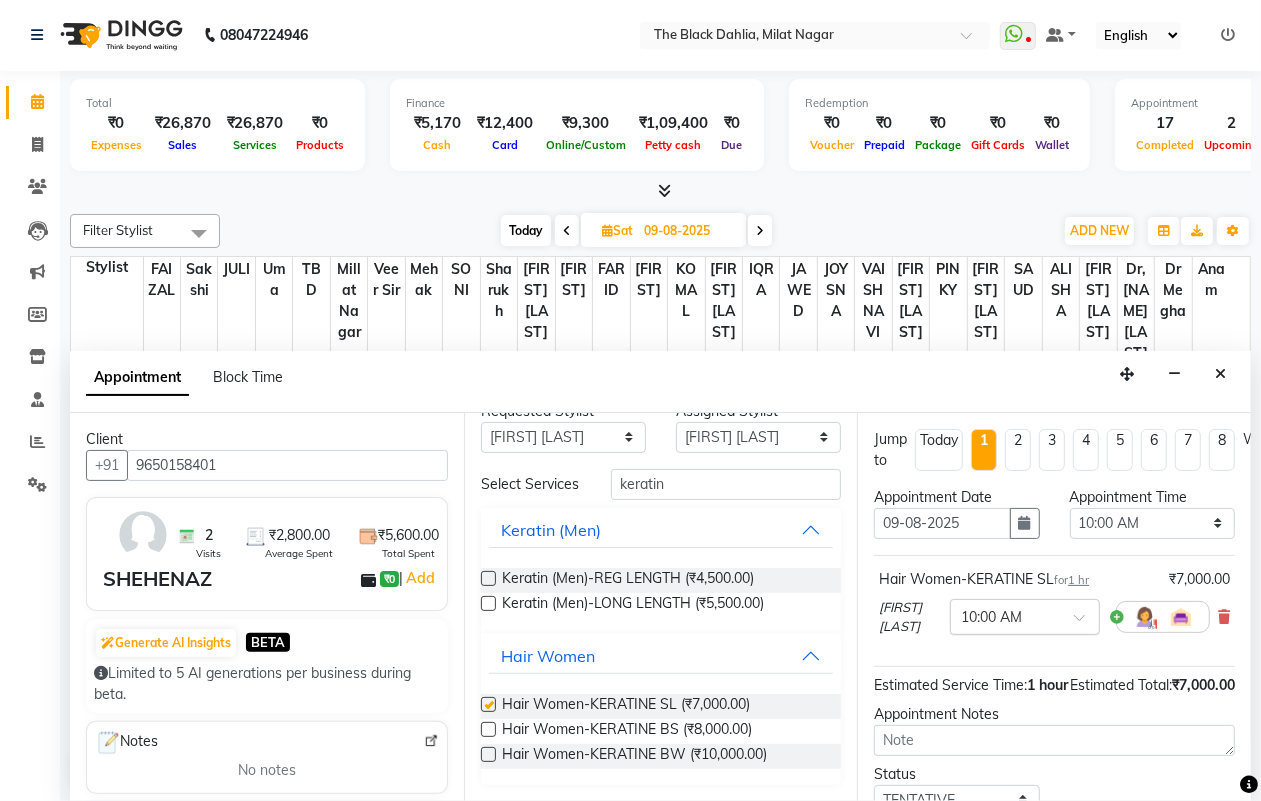 checkbox on "false" 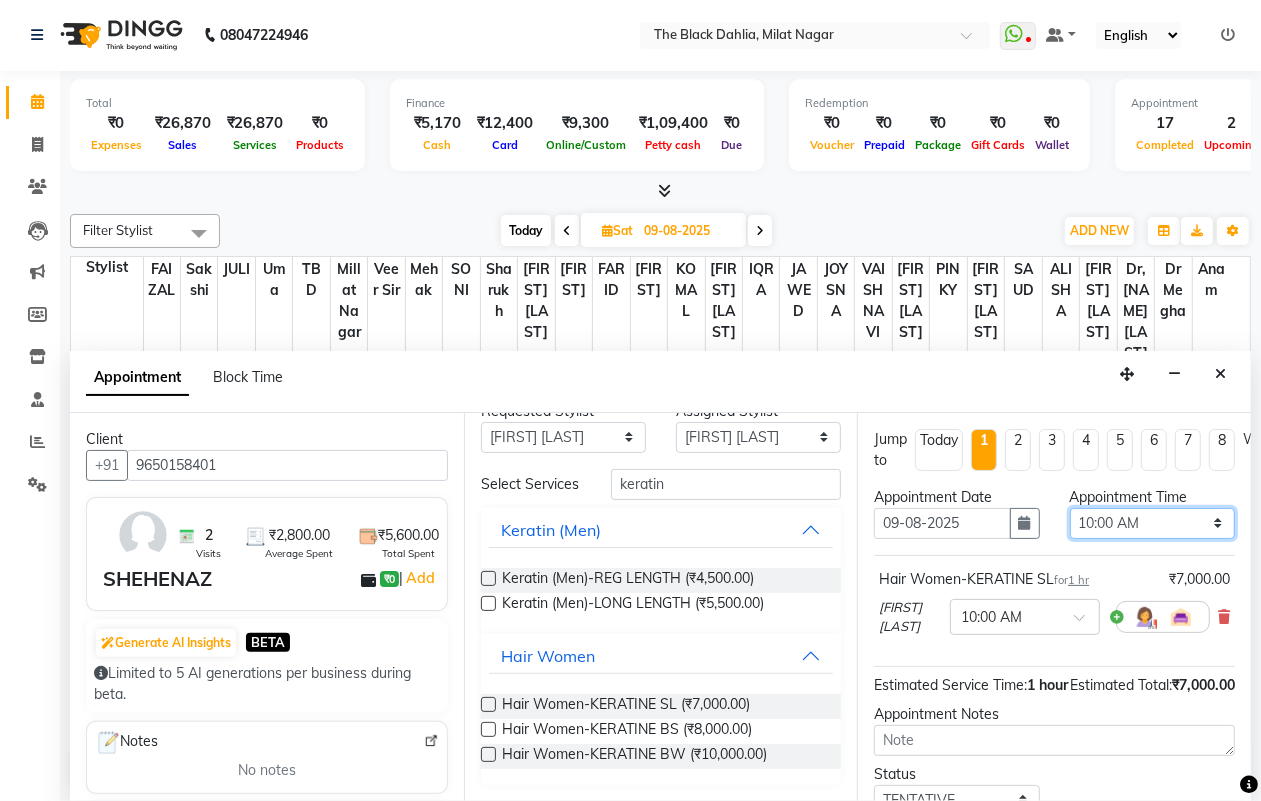 click on "Select 10:00 AM 10:15 AM 10:30 AM 10:45 AM 11:00 AM 11:15 AM 11:30 AM 11:45 AM 12:00 PM 12:15 PM 12:30 PM 12:45 PM 01:00 PM 01:15 PM 01:30 PM 01:45 PM 02:00 PM 02:15 PM 02:30 PM 02:45 PM 03:00 PM 03:15 PM 03:30 PM 03:45 PM 04:00 PM 04:15 PM 04:30 PM 04:45 PM 05:00 PM 05:15 PM 05:30 PM 05:45 PM 06:00 PM 06:15 PM 06:30 PM 06:45 PM 07:00 PM 07:15 PM 07:30 PM 07:45 PM 08:00 PM 08:15 PM 08:30 PM 08:45 PM 09:00 PM 09:15 PM 09:30 PM 09:45 PM 10:00 PM 10:15 PM 10:30 PM 10:45 PM 11:00 PM" at bounding box center (1152, 523) 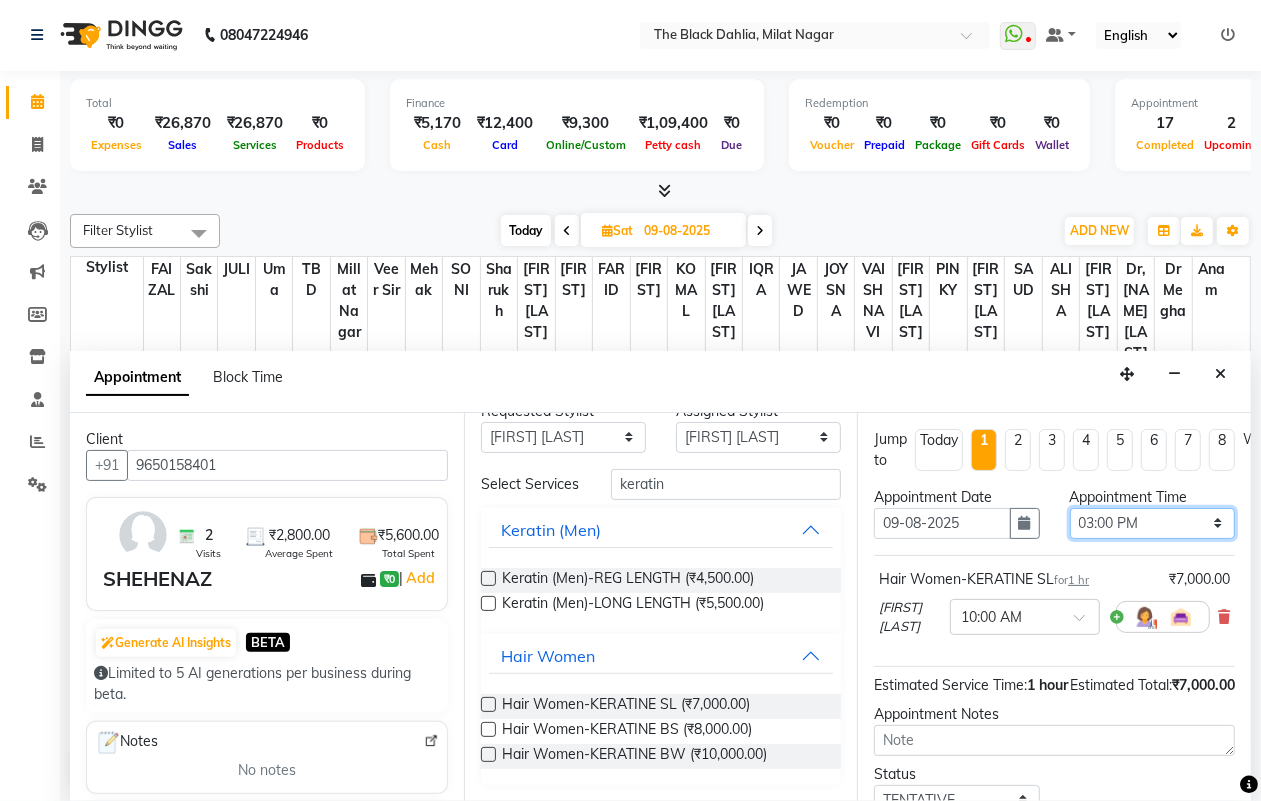 click on "Select 10:00 AM 10:15 AM 10:30 AM 10:45 AM 11:00 AM 11:15 AM 11:30 AM 11:45 AM 12:00 PM 12:15 PM 12:30 PM 12:45 PM 01:00 PM 01:15 PM 01:30 PM 01:45 PM 02:00 PM 02:15 PM 02:30 PM 02:45 PM 03:00 PM 03:15 PM 03:30 PM 03:45 PM 04:00 PM 04:15 PM 04:30 PM 04:45 PM 05:00 PM 05:15 PM 05:30 PM 05:45 PM 06:00 PM 06:15 PM 06:30 PM 06:45 PM 07:00 PM 07:15 PM 07:30 PM 07:45 PM 08:00 PM 08:15 PM 08:30 PM 08:45 PM 09:00 PM 09:15 PM 09:30 PM 09:45 PM 10:00 PM 10:15 PM 10:30 PM 10:45 PM 11:00 PM" at bounding box center [1152, 523] 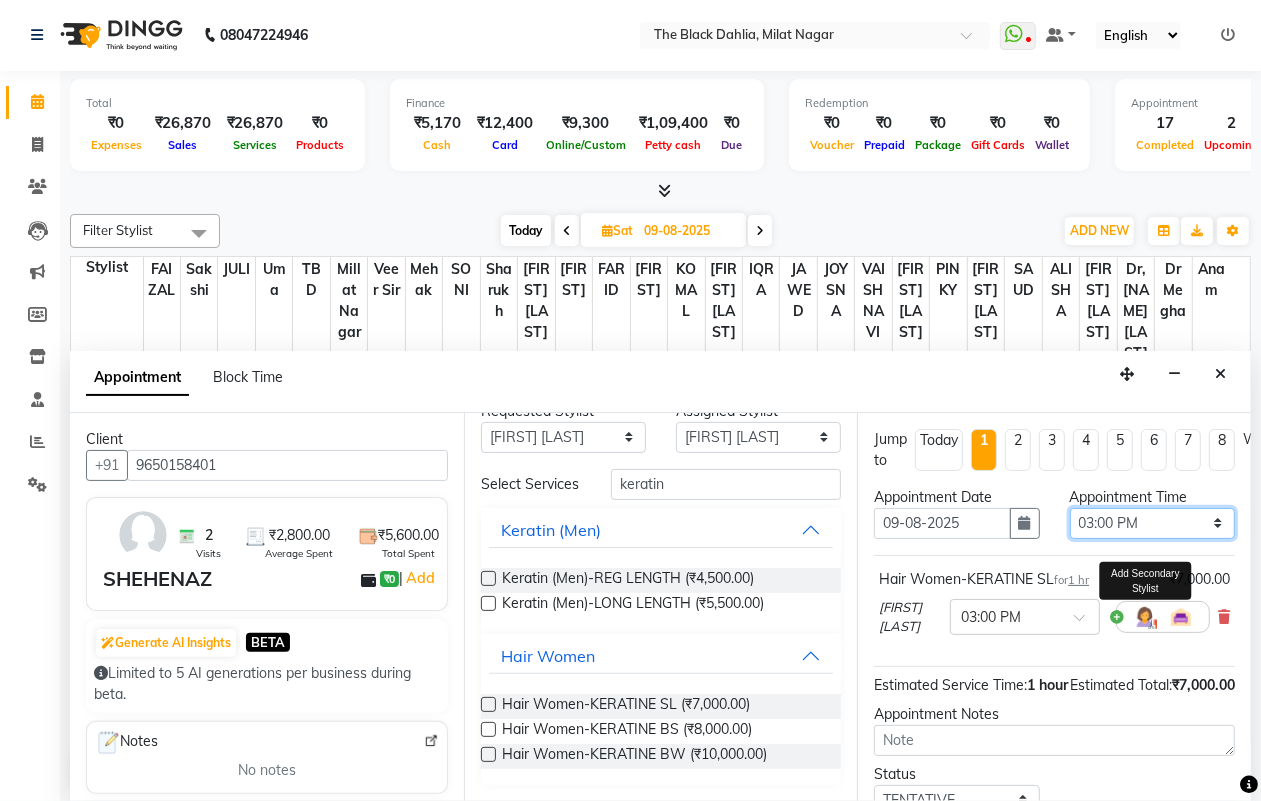 scroll, scrollTop: 198, scrollLeft: 0, axis: vertical 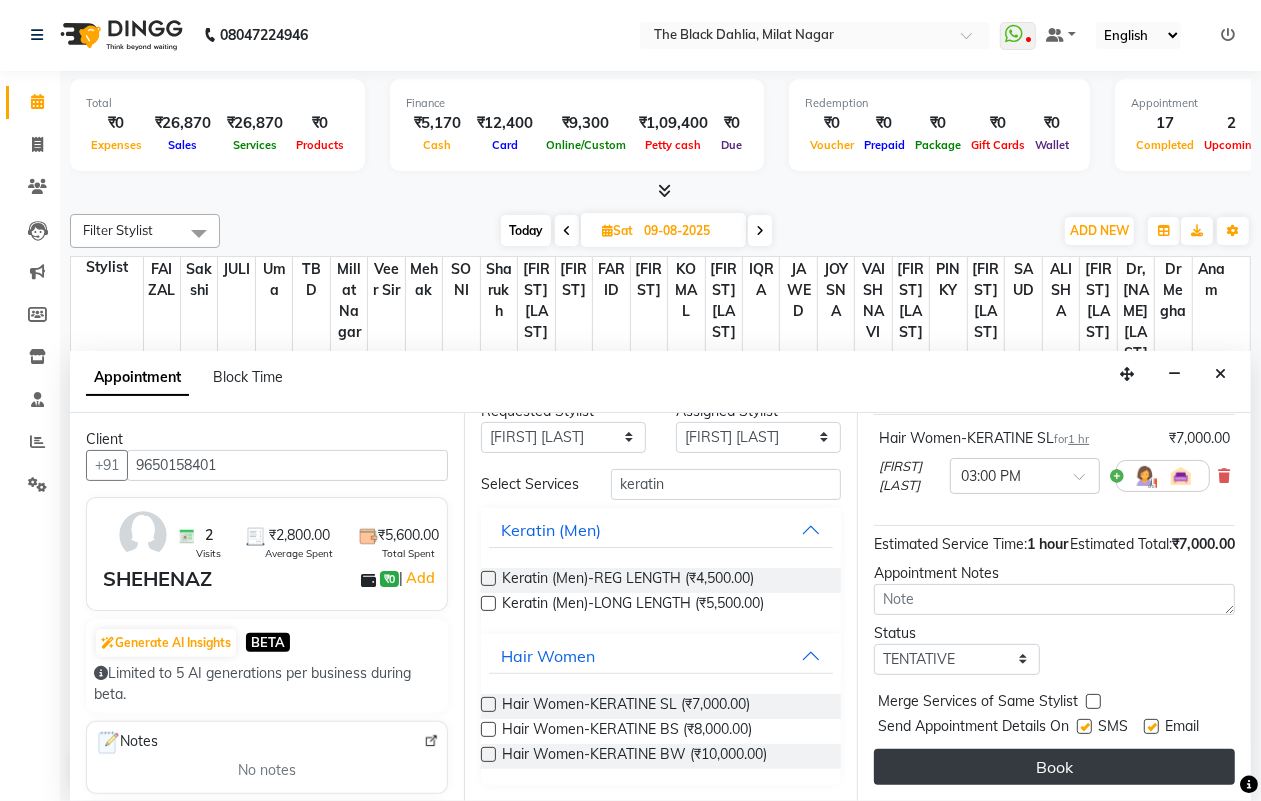click on "Book" at bounding box center (1054, 767) 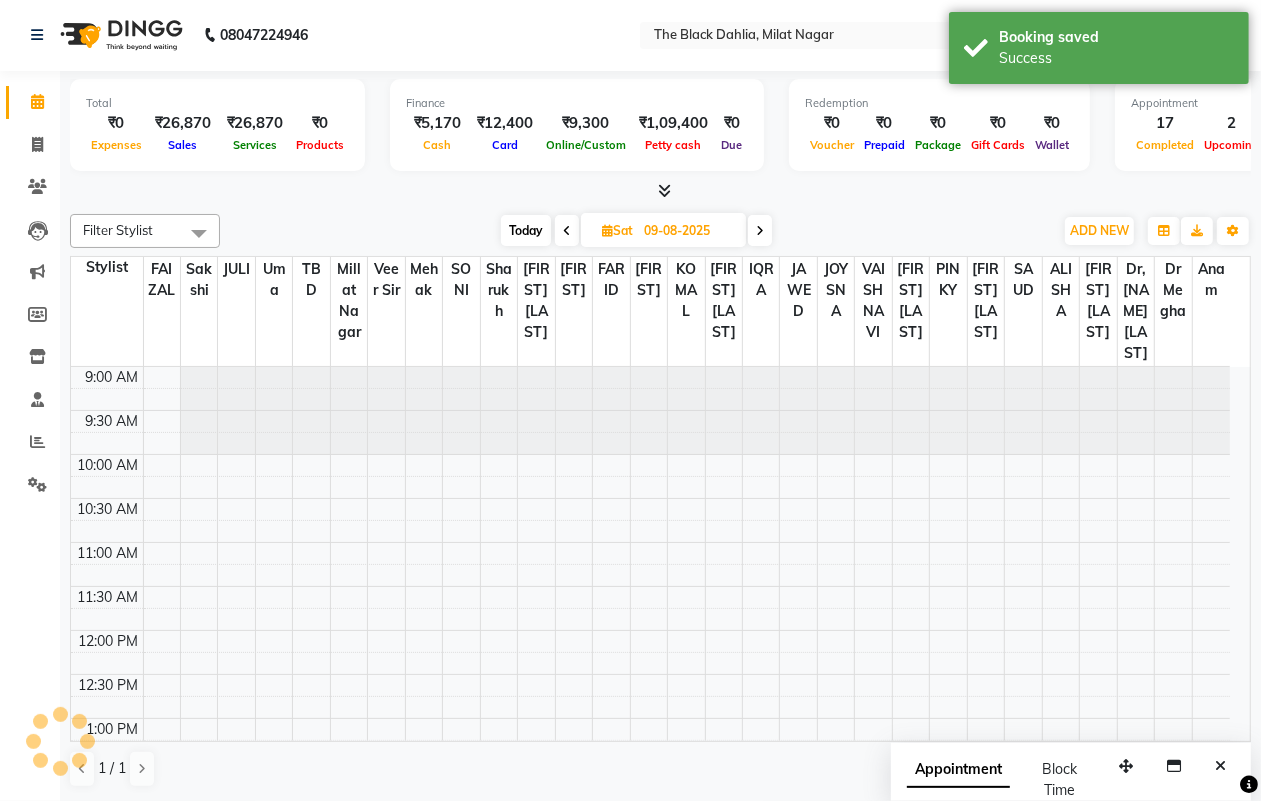 scroll, scrollTop: 0, scrollLeft: 0, axis: both 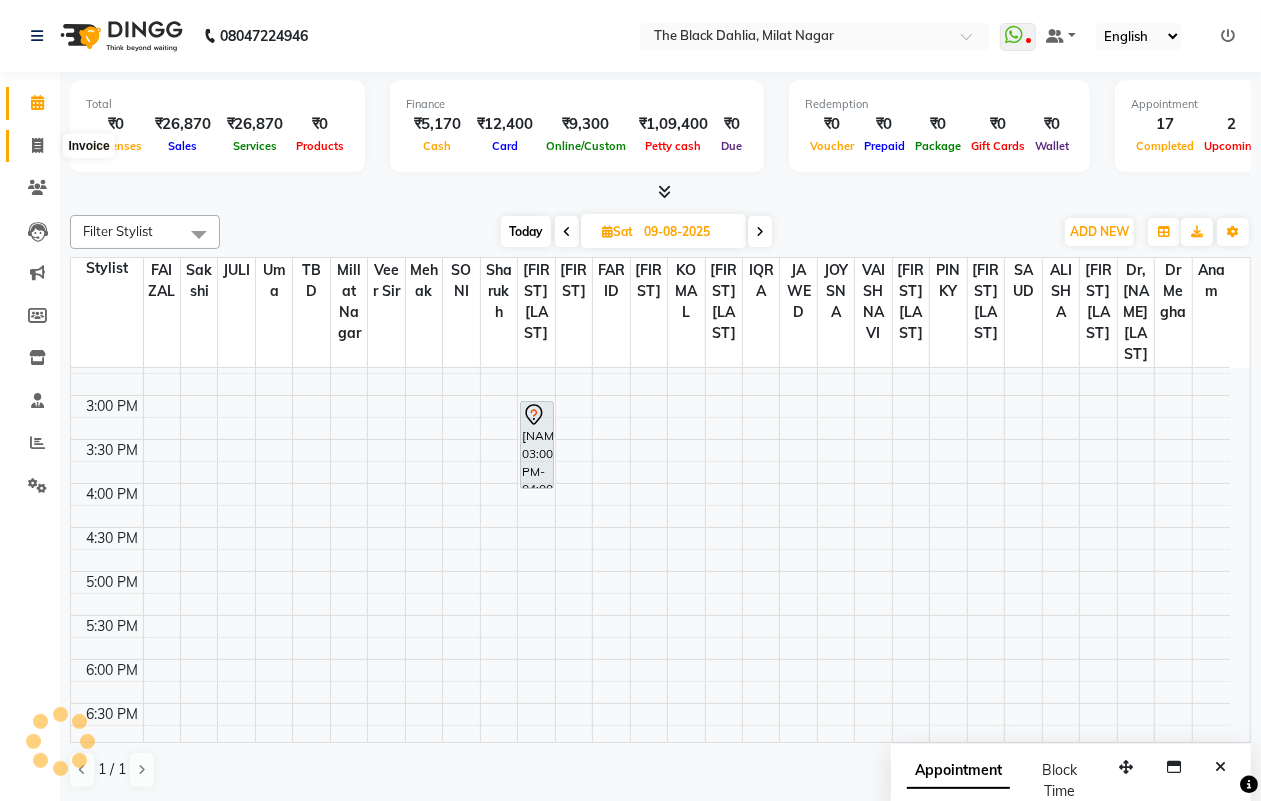 click 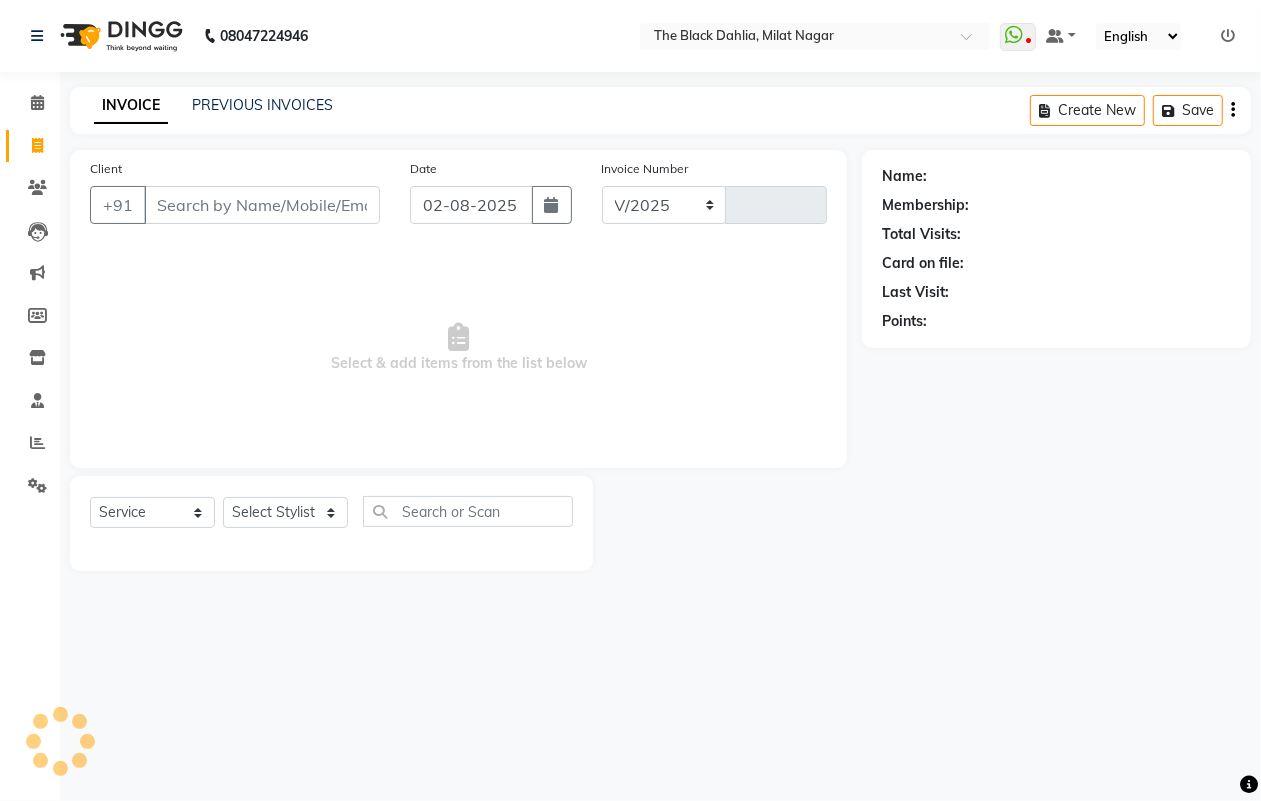 select on "4335" 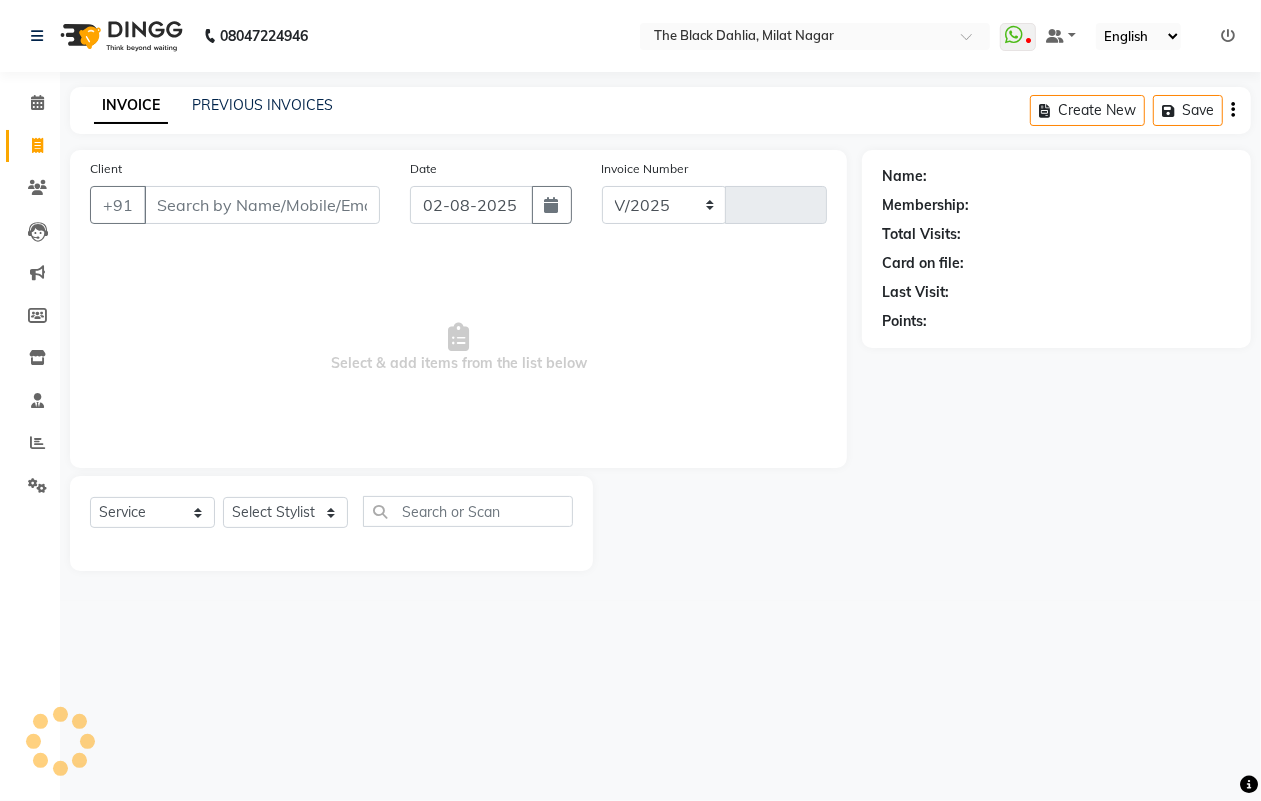 type on "0954" 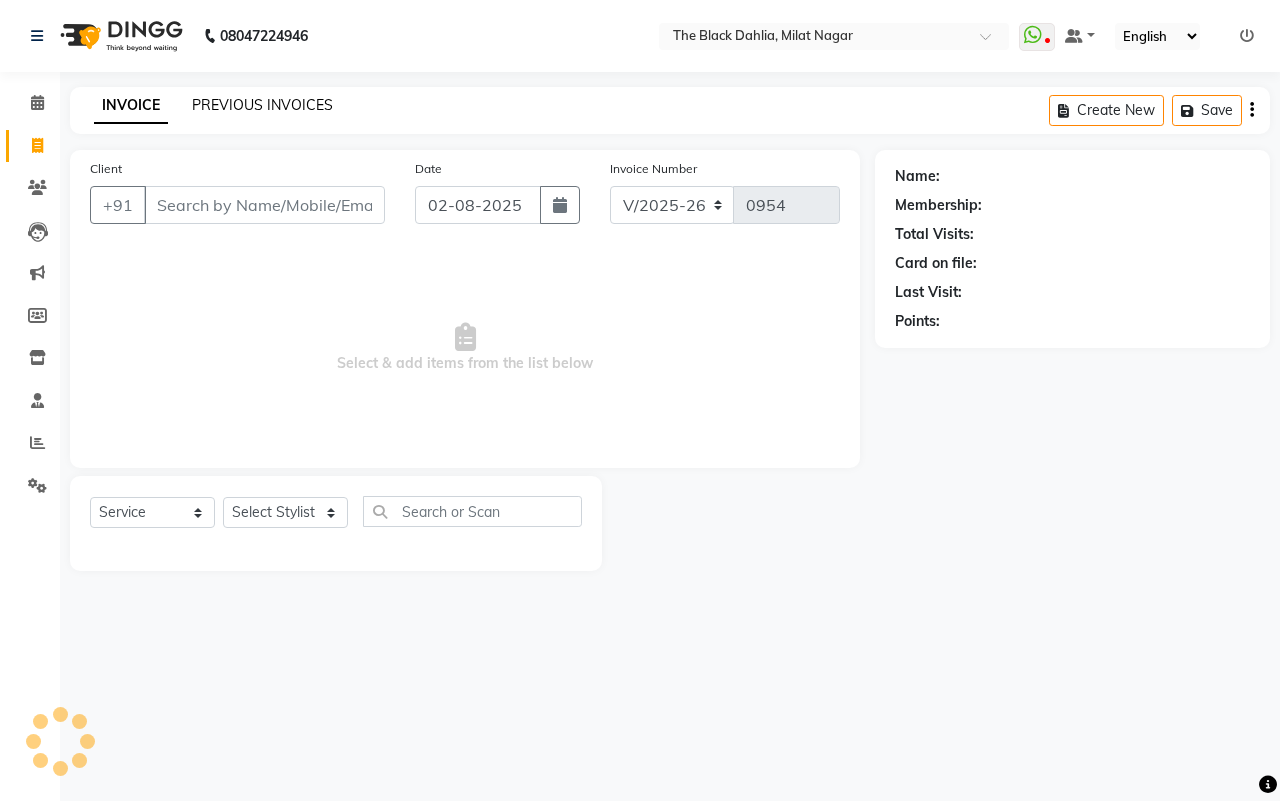 click on "PREVIOUS INVOICES" 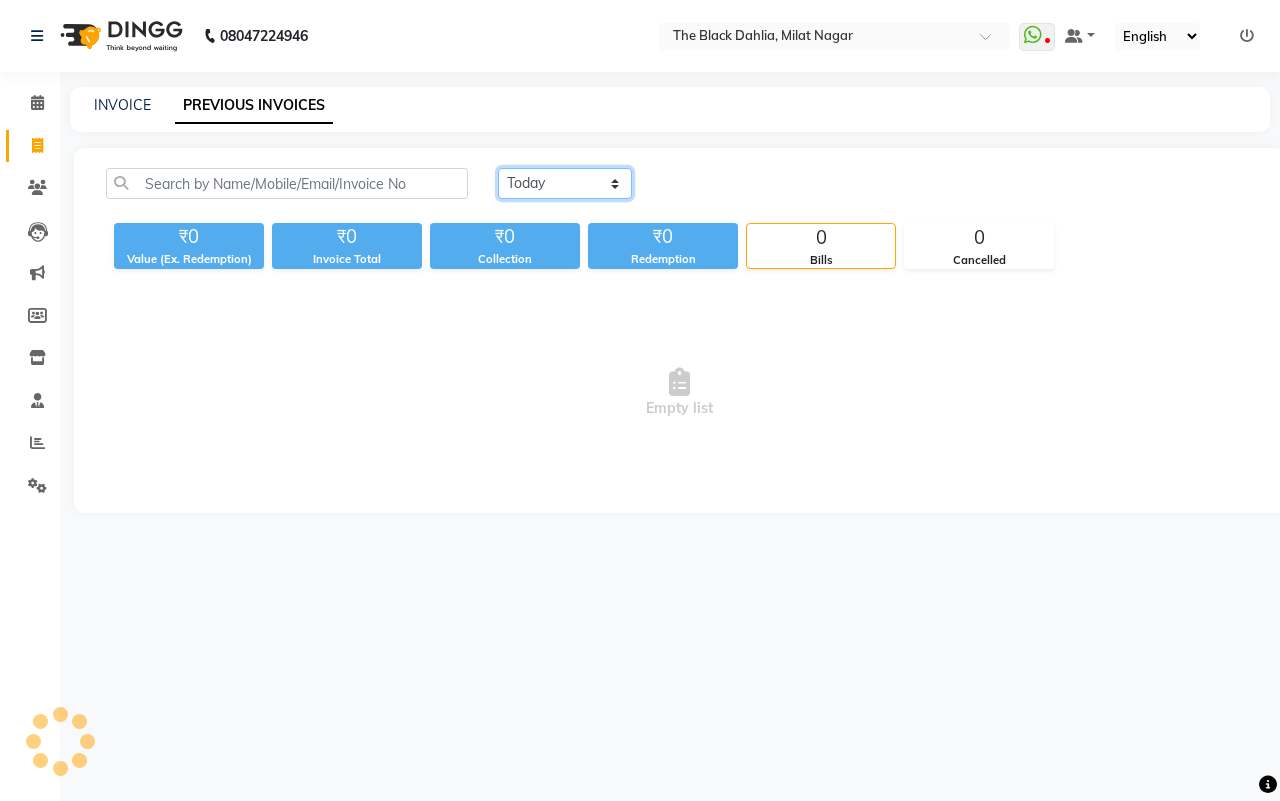 click on "Today Yesterday Custom Range" 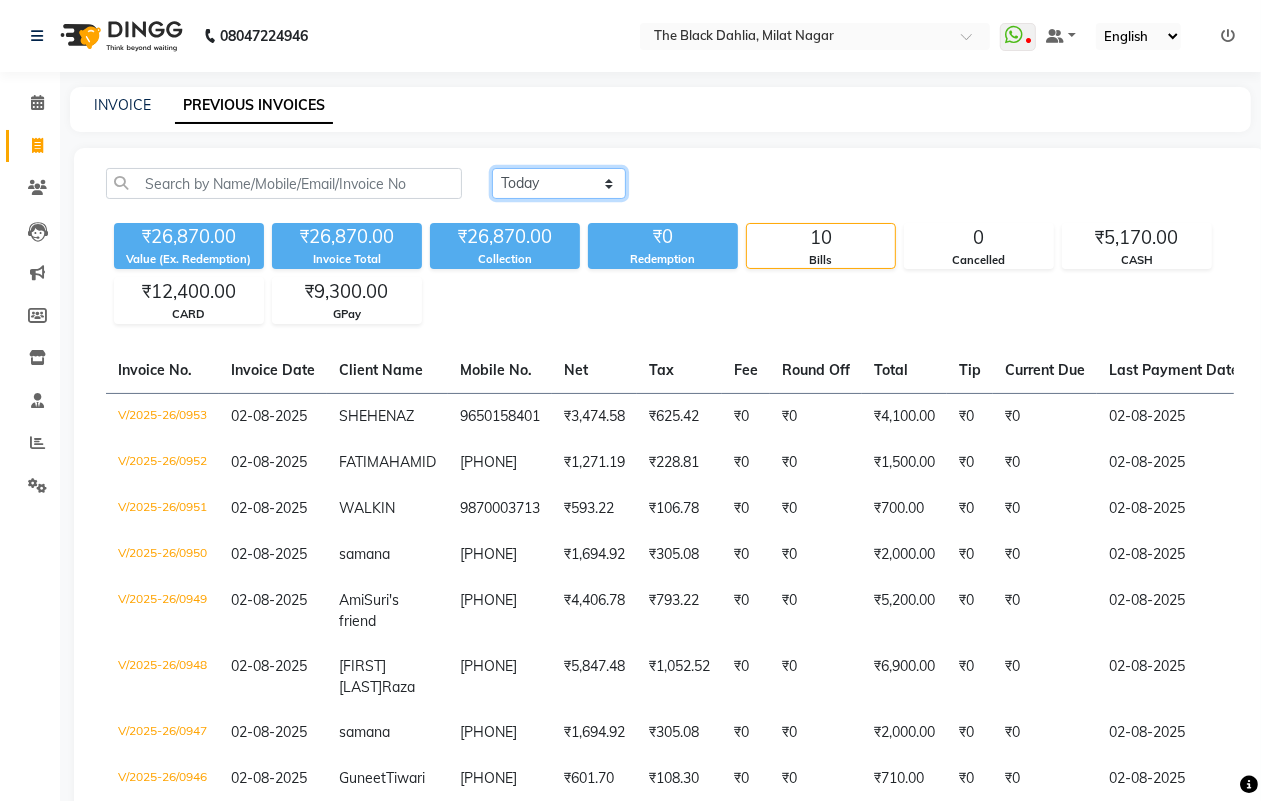 click on "Today Yesterday Custom Range" 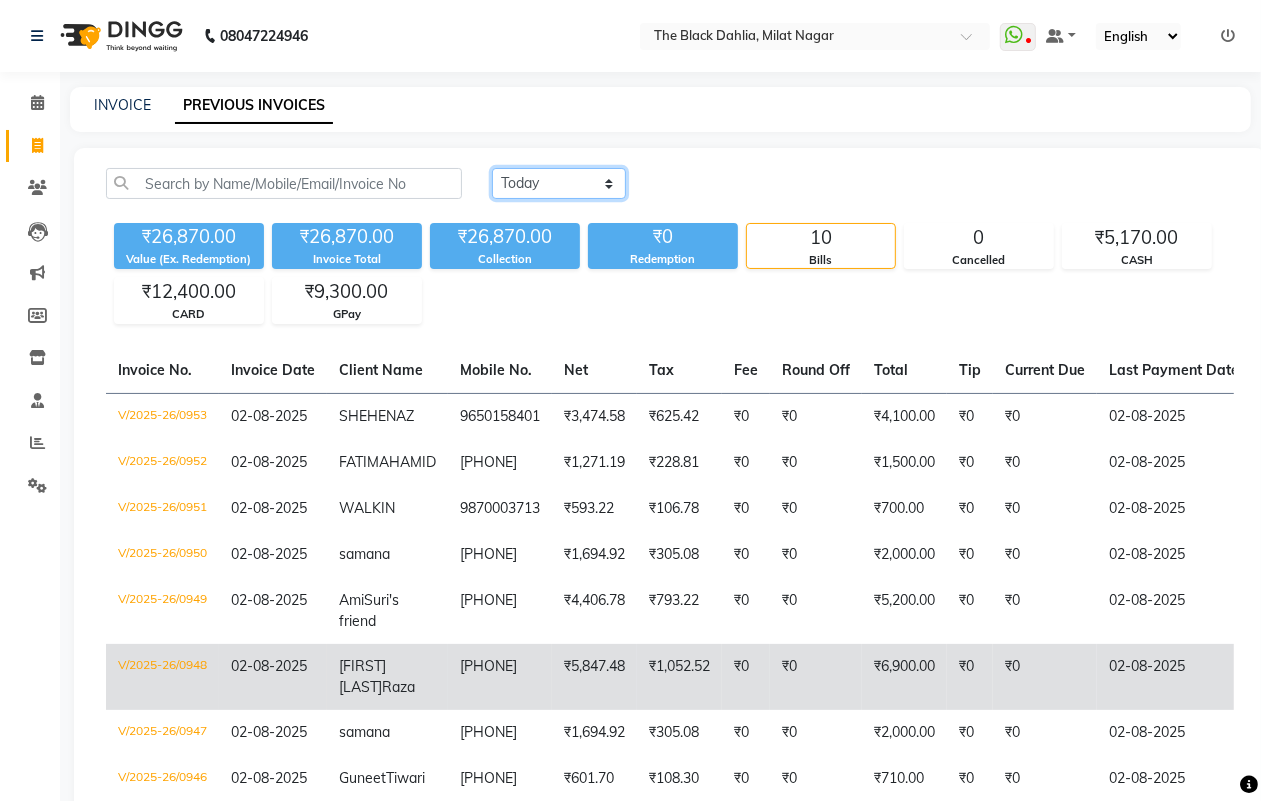 scroll, scrollTop: 125, scrollLeft: 0, axis: vertical 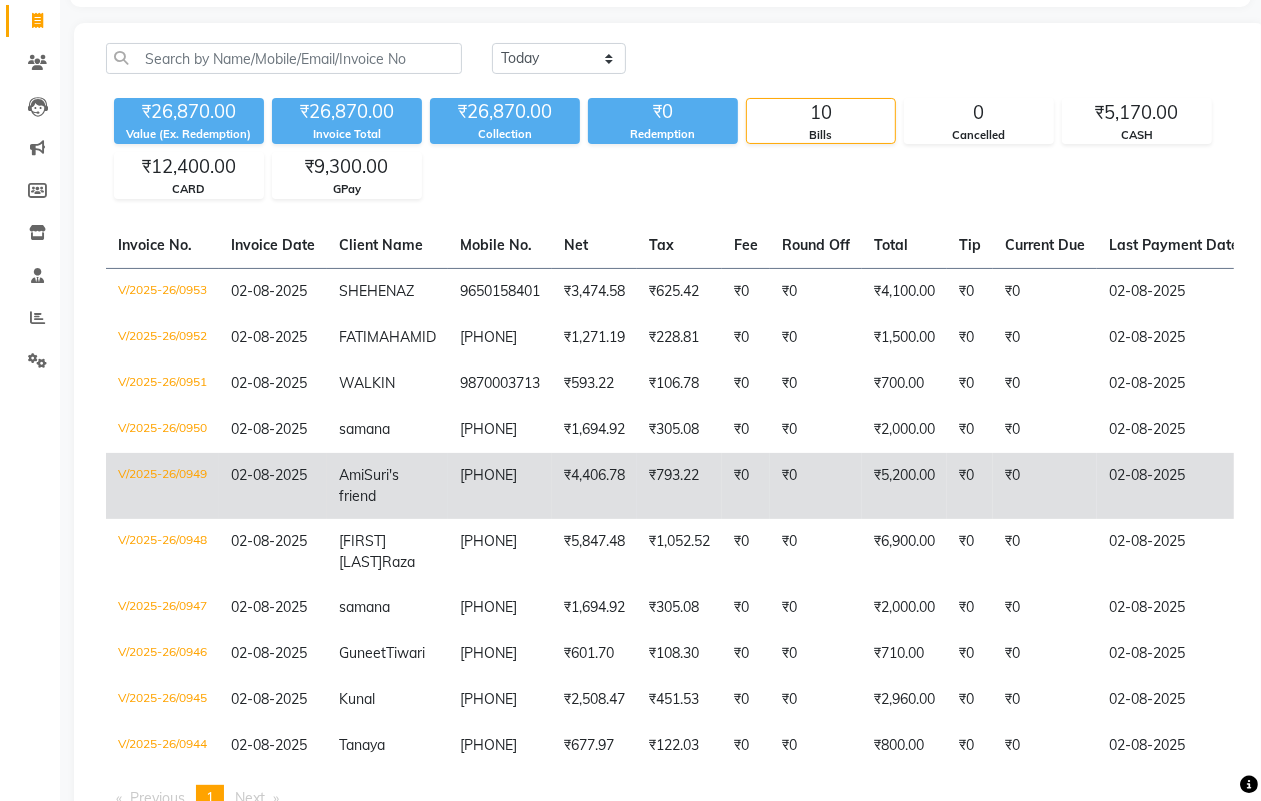 click on "₹0" 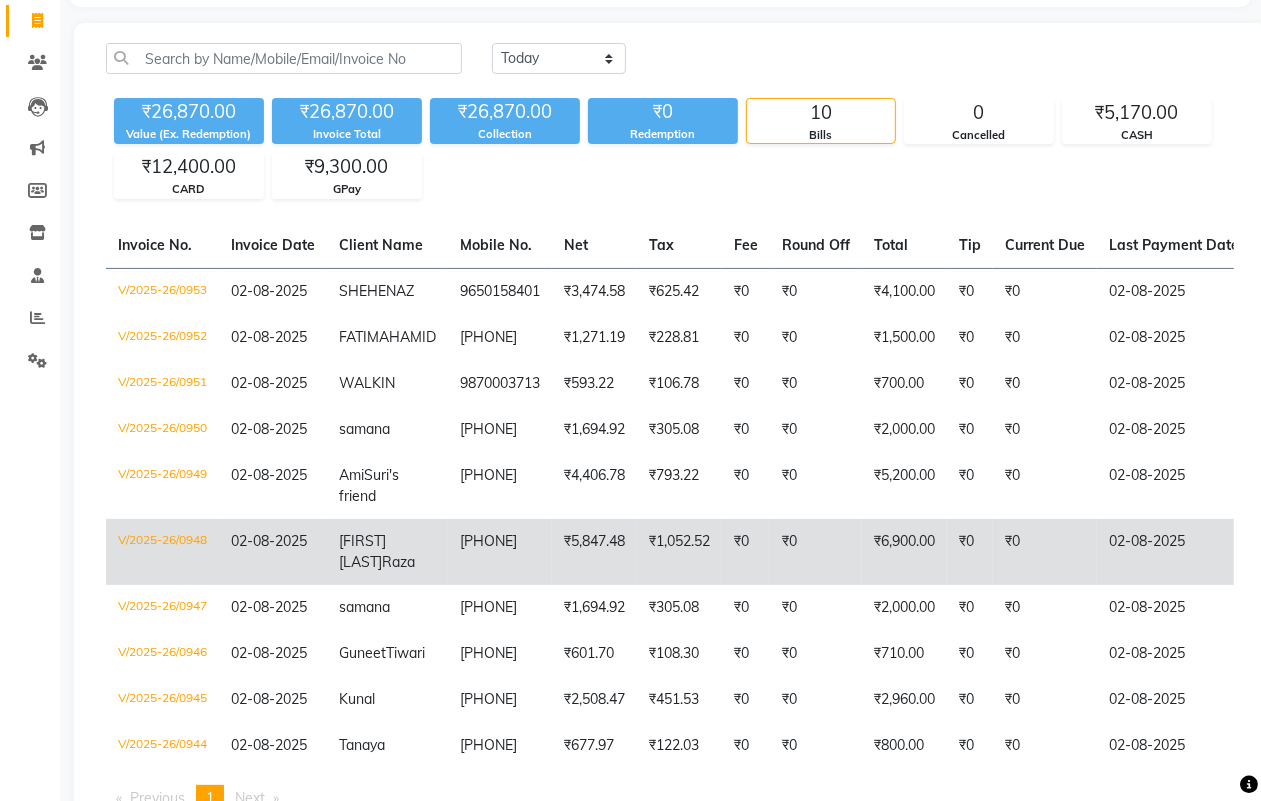 scroll, scrollTop: 256, scrollLeft: 0, axis: vertical 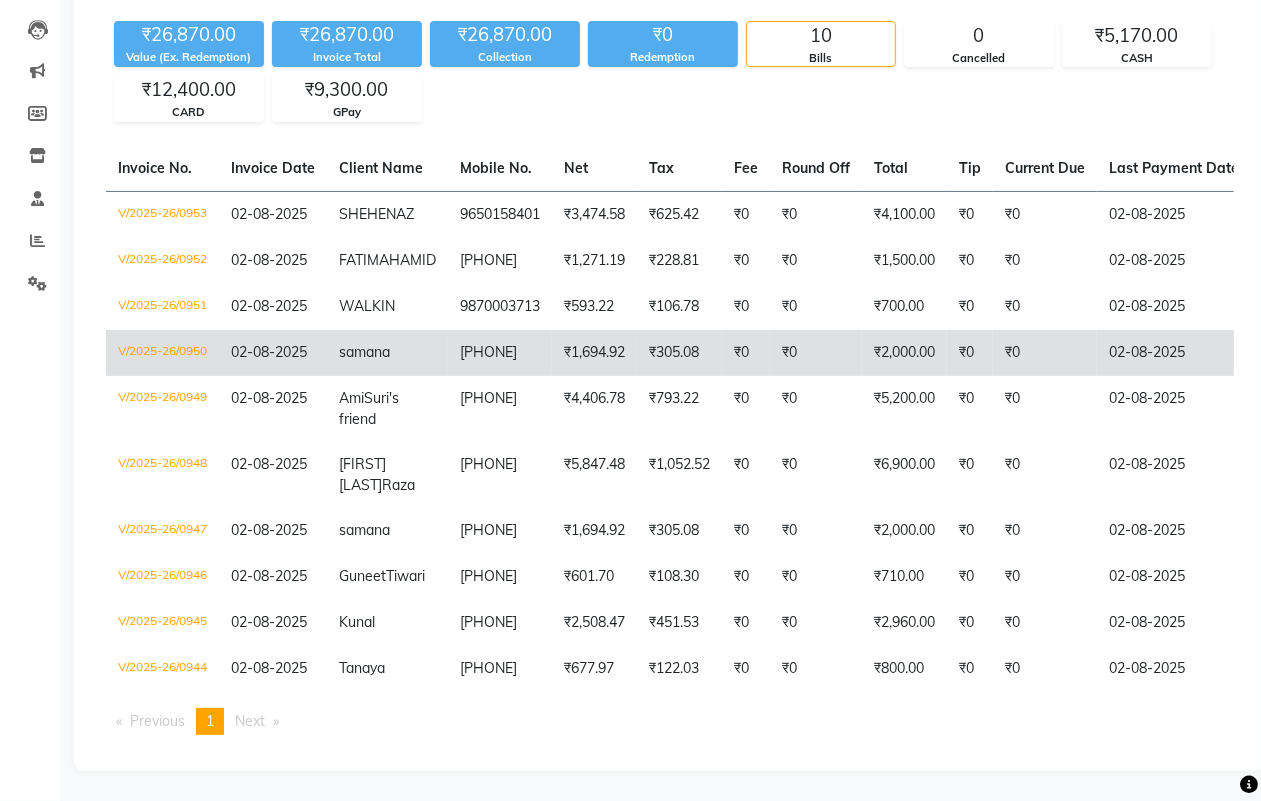 click on "₹1,694.92" 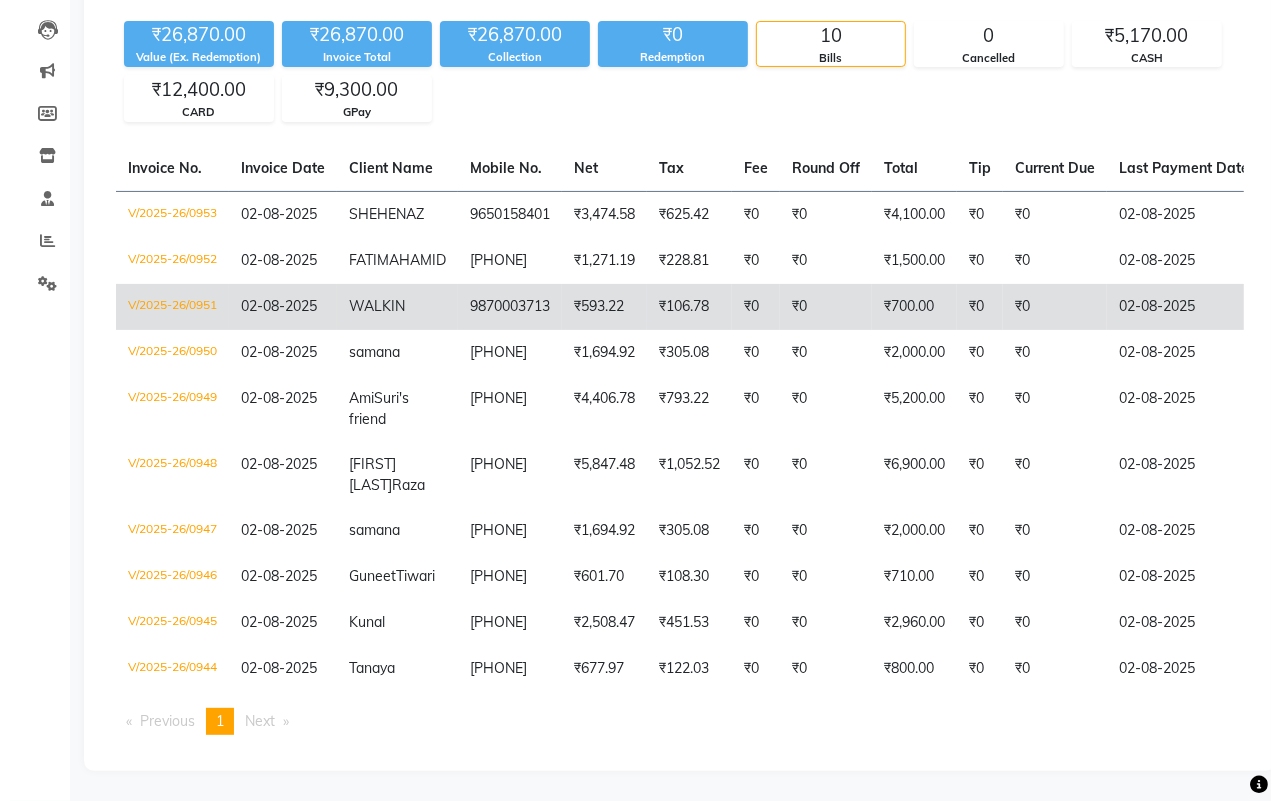 scroll, scrollTop: 0, scrollLeft: 0, axis: both 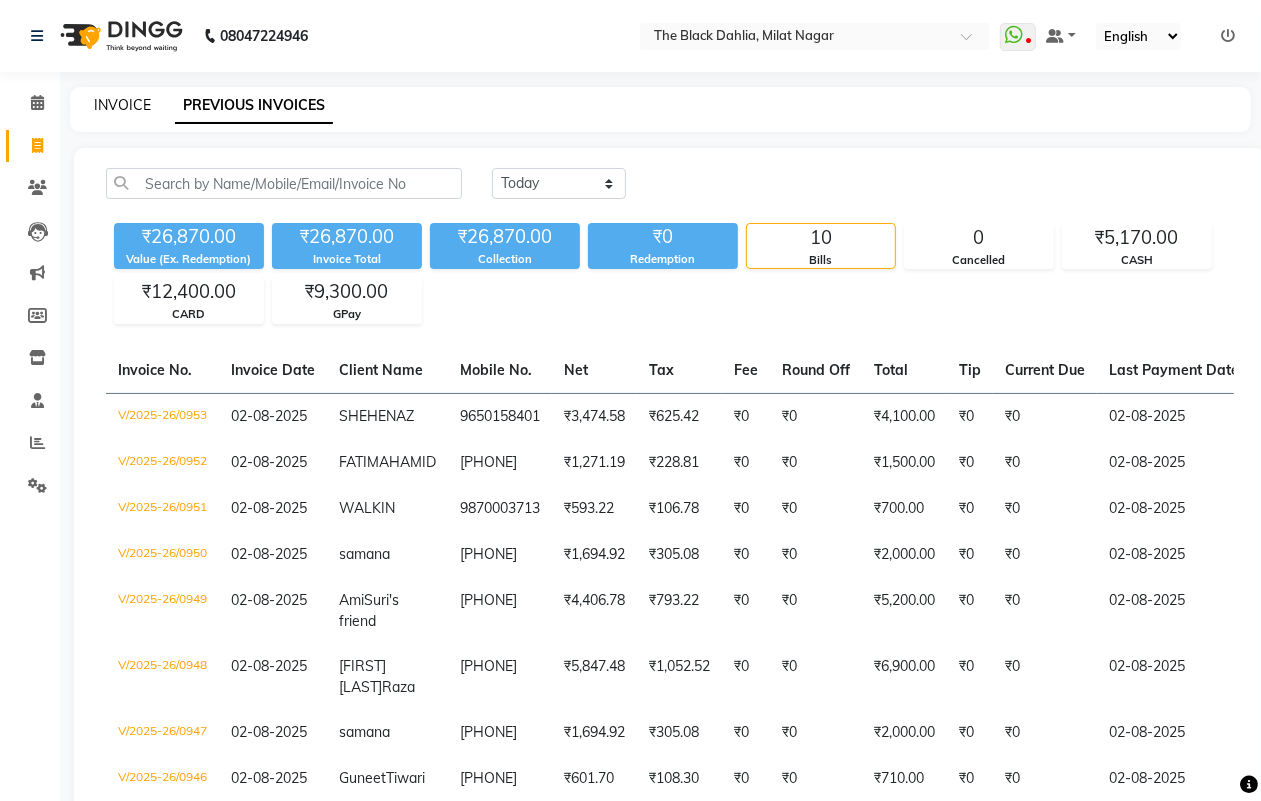 click on "INVOICE" 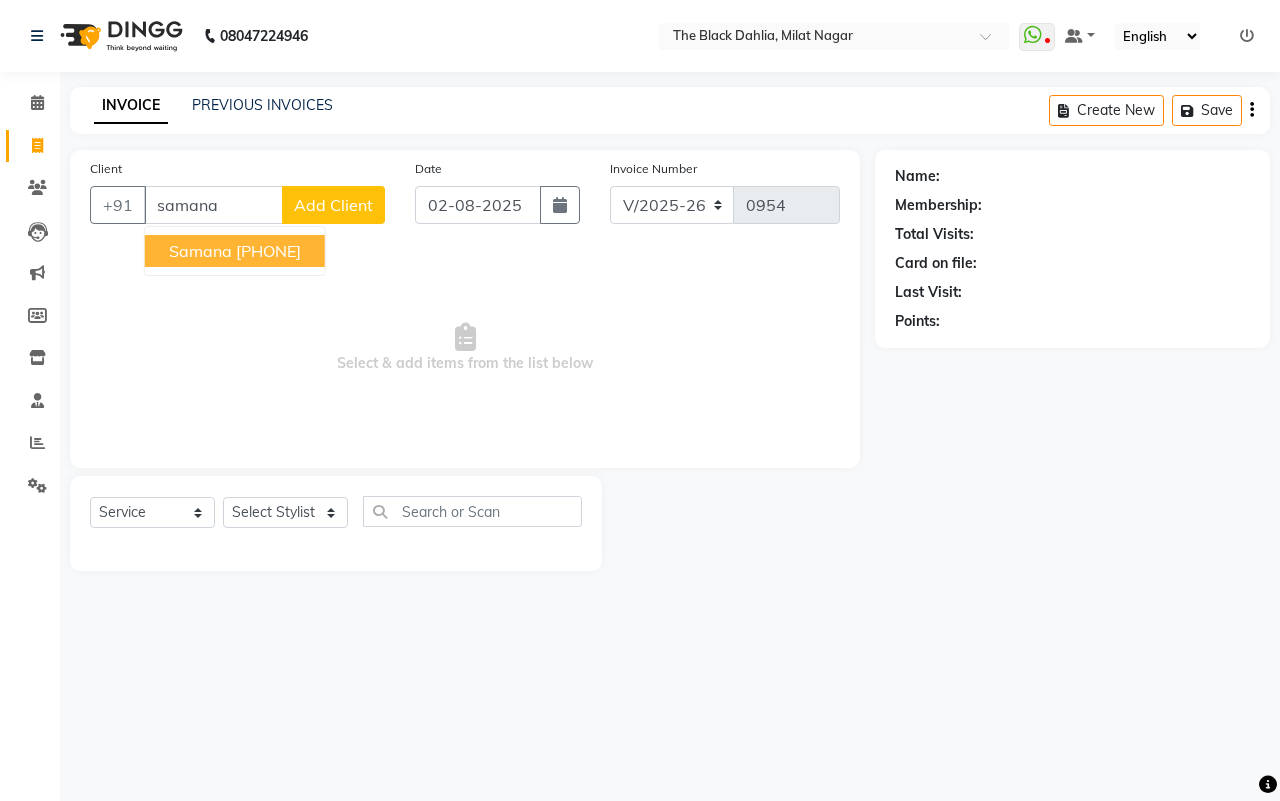 click on "9920432865" at bounding box center (268, 251) 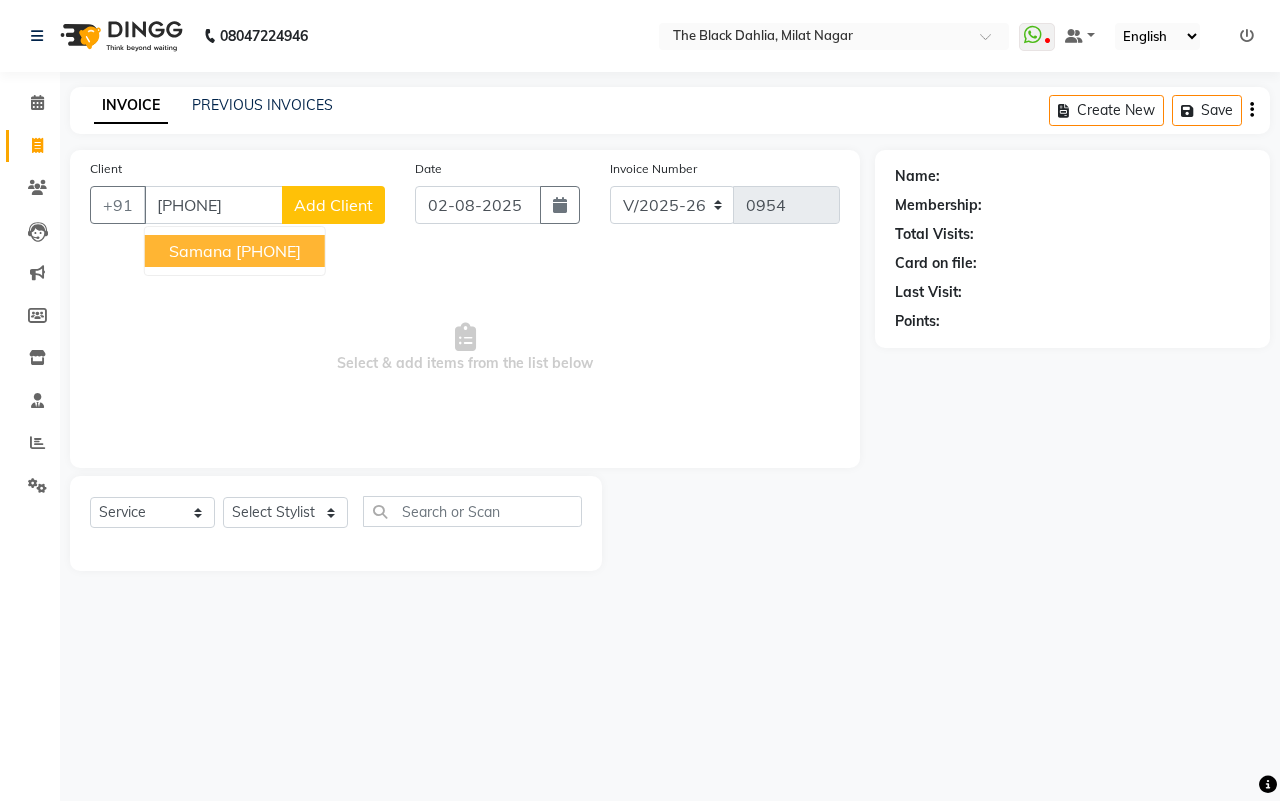 type on "9920432865" 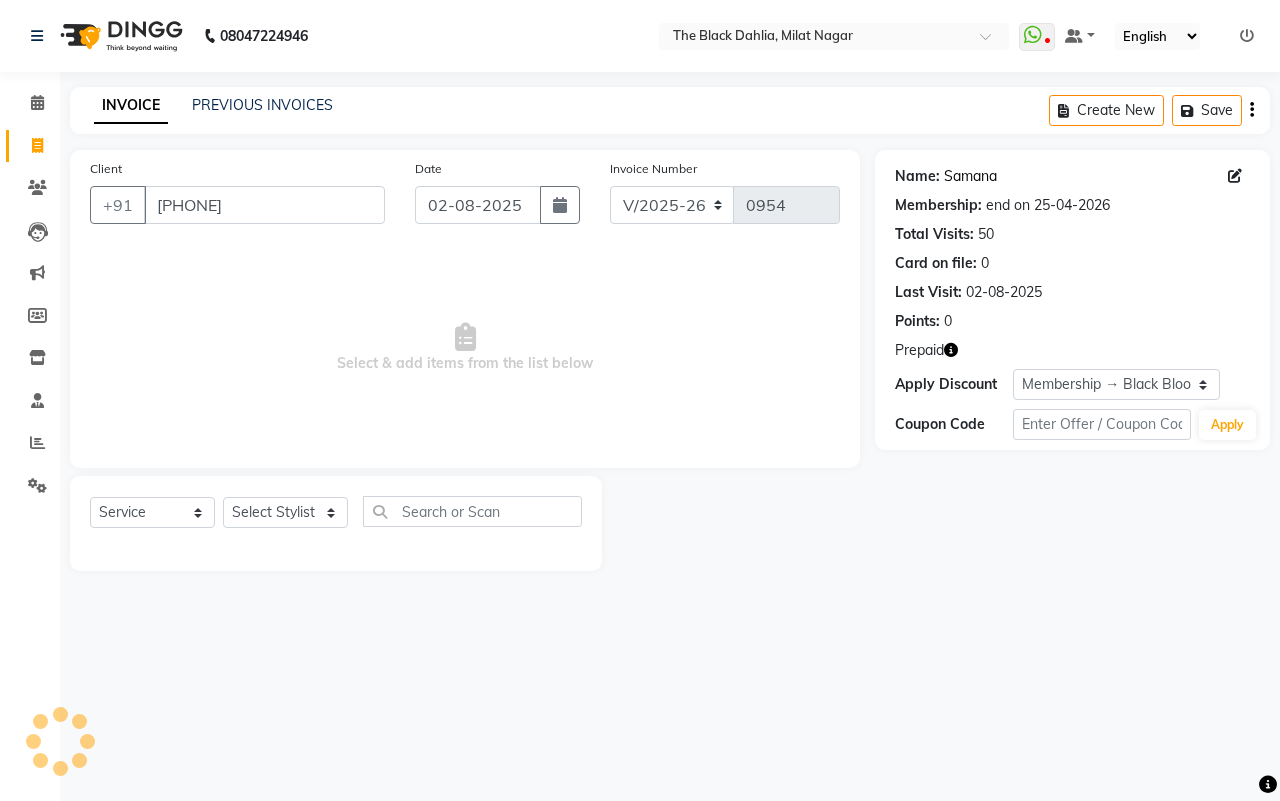click on "Samana" 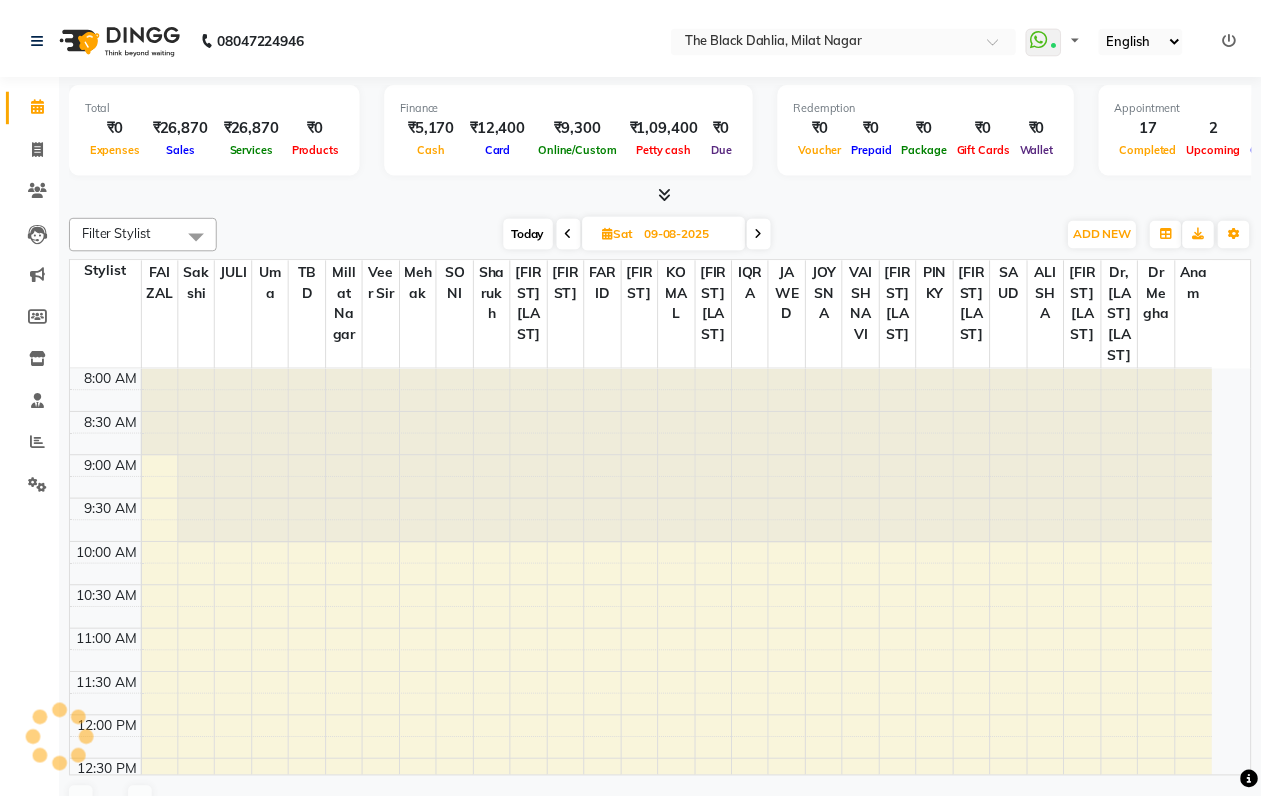 scroll, scrollTop: 0, scrollLeft: 0, axis: both 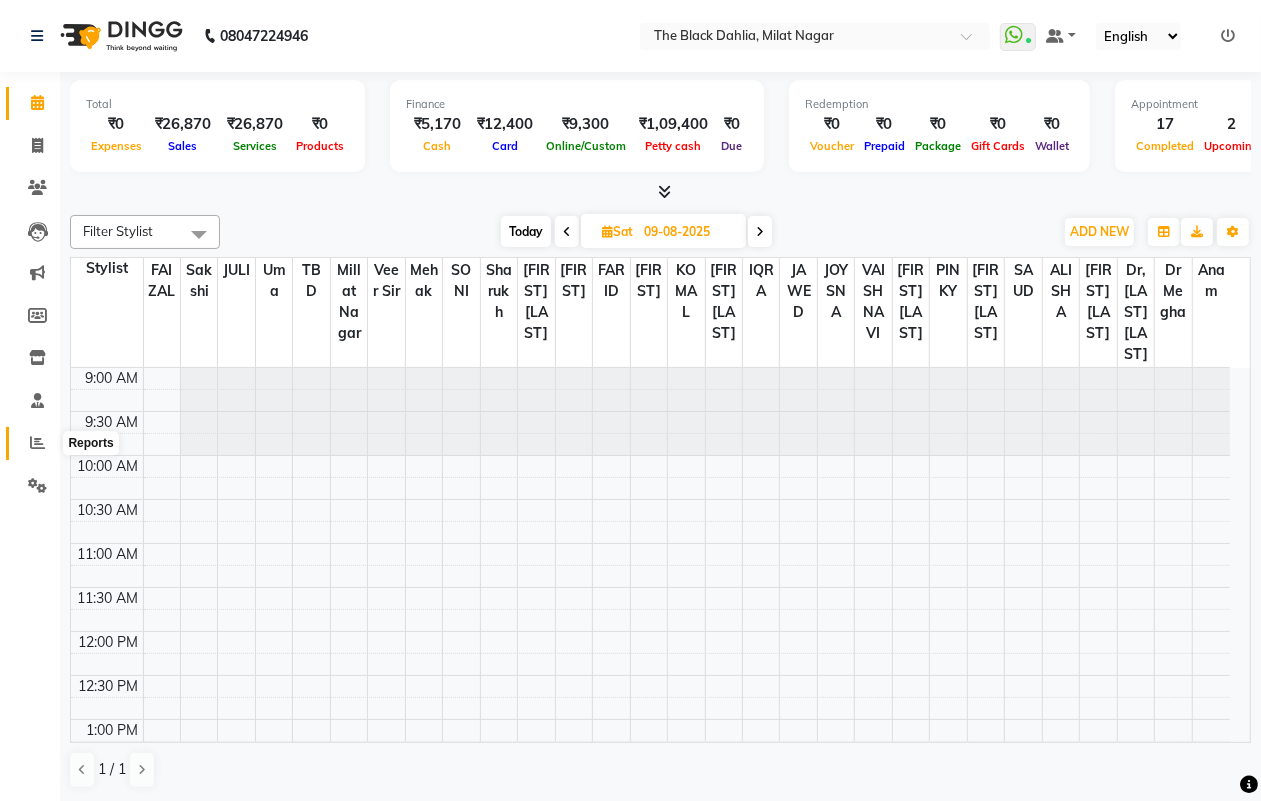 click 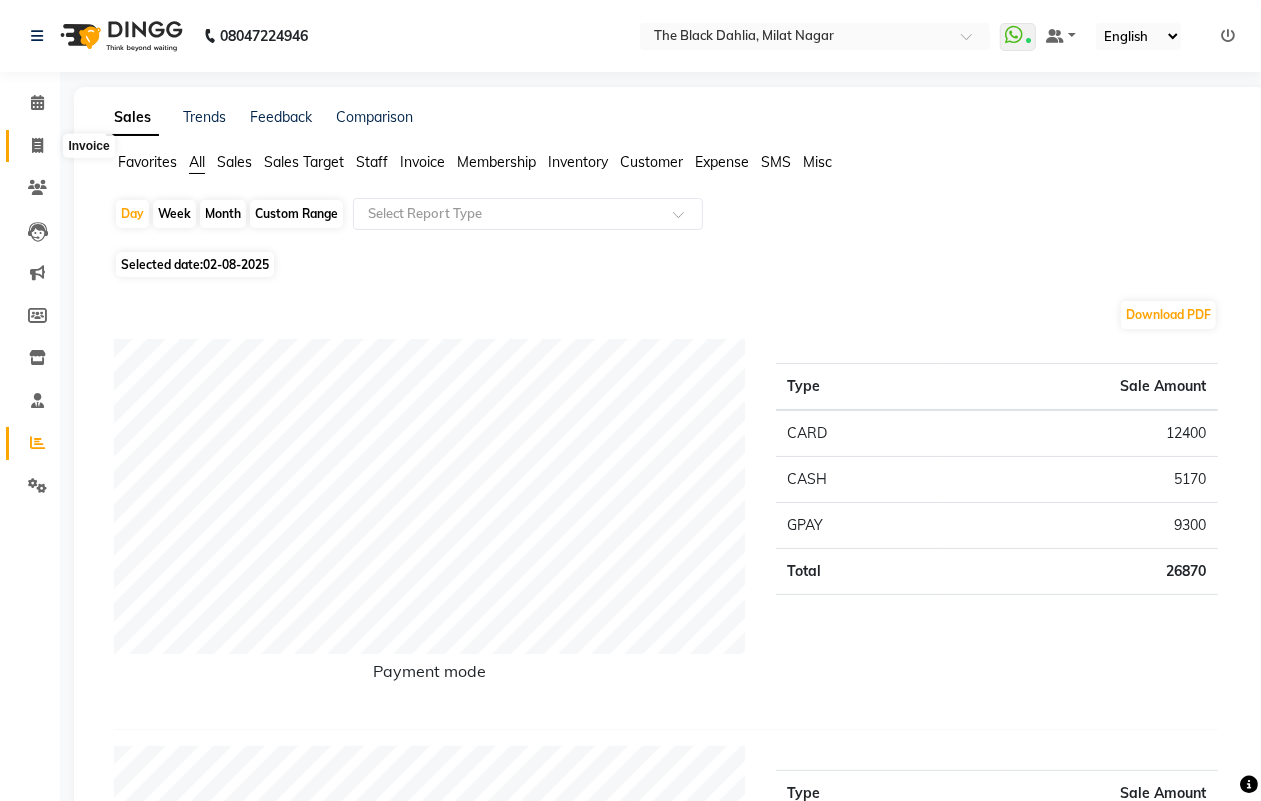 click 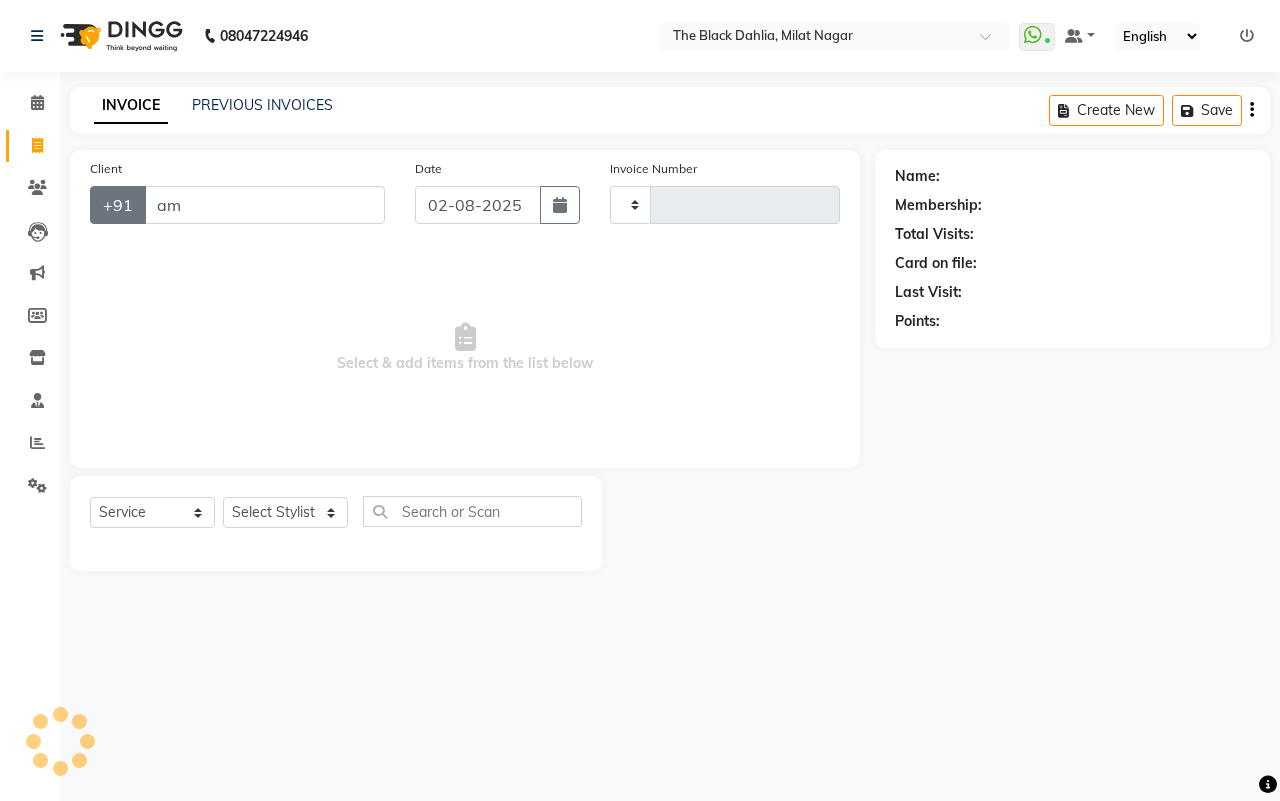 type on "ami" 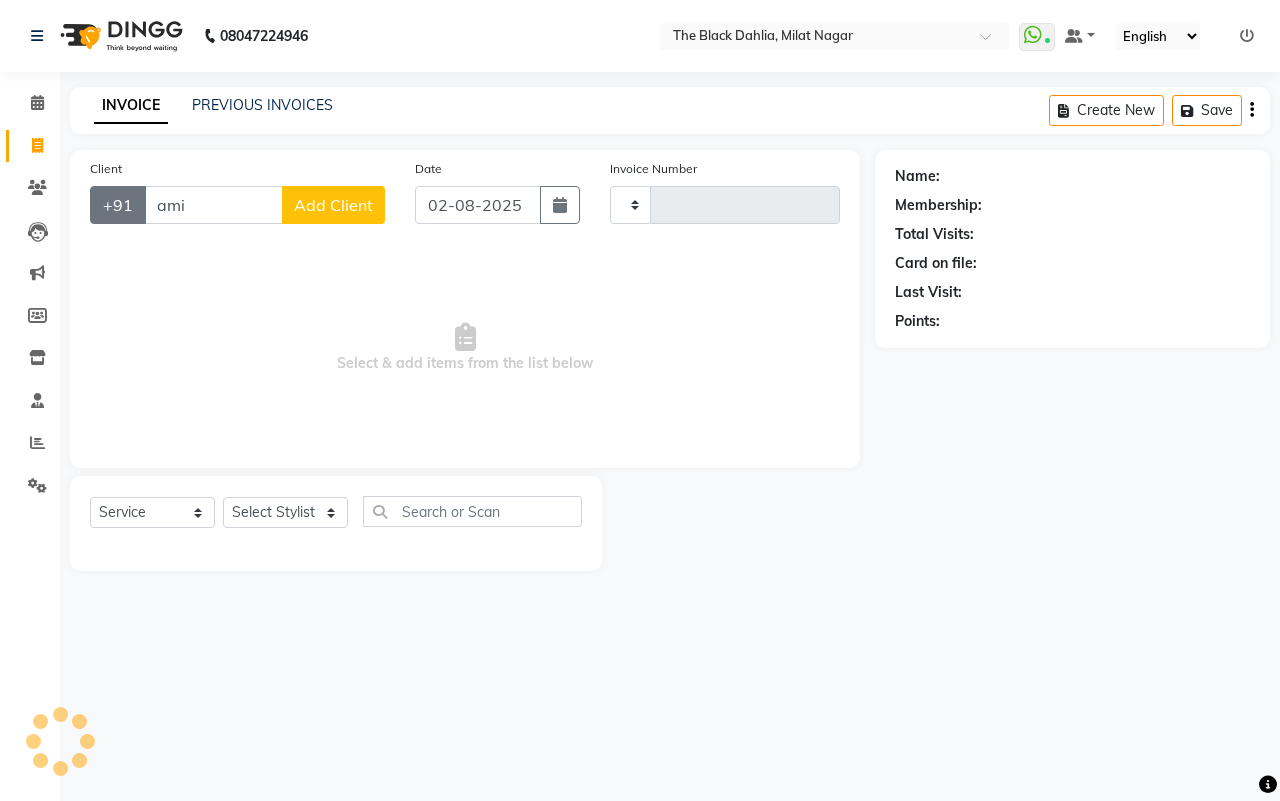 type on "0954" 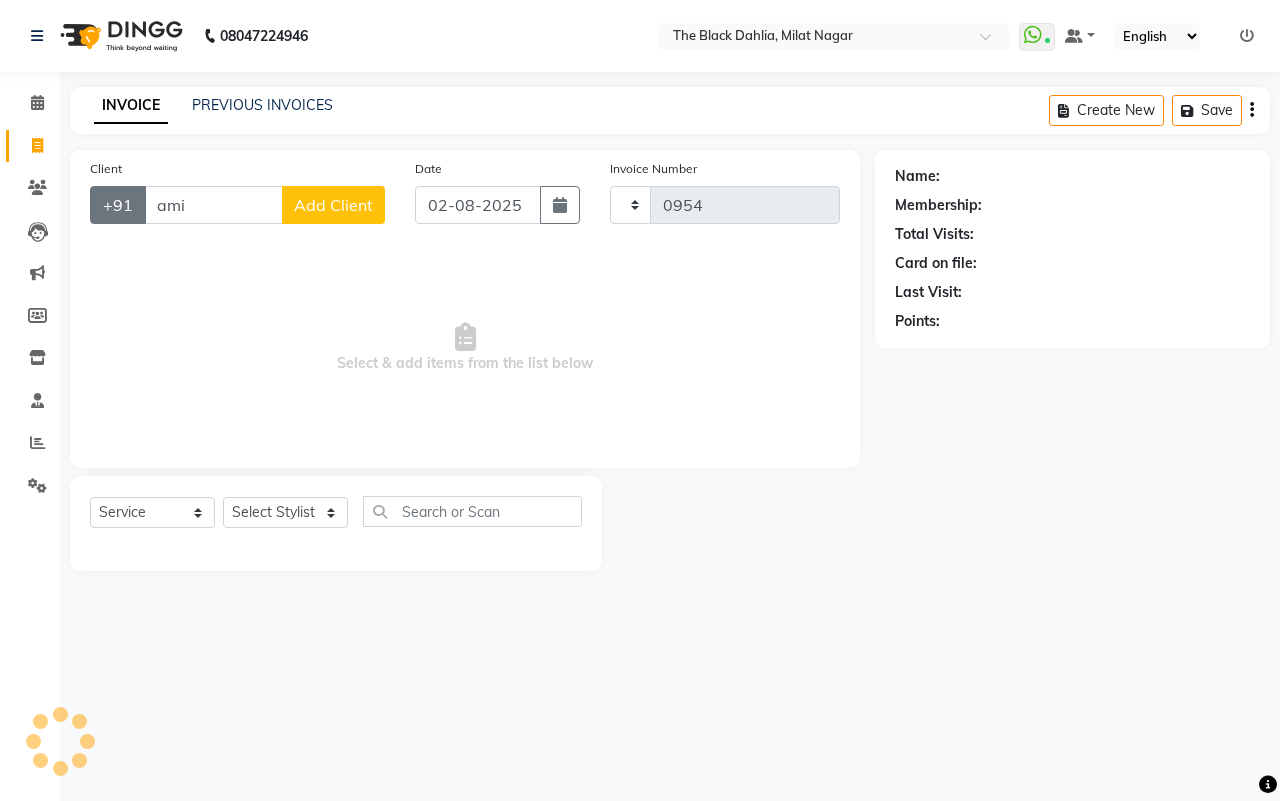 select on "4335" 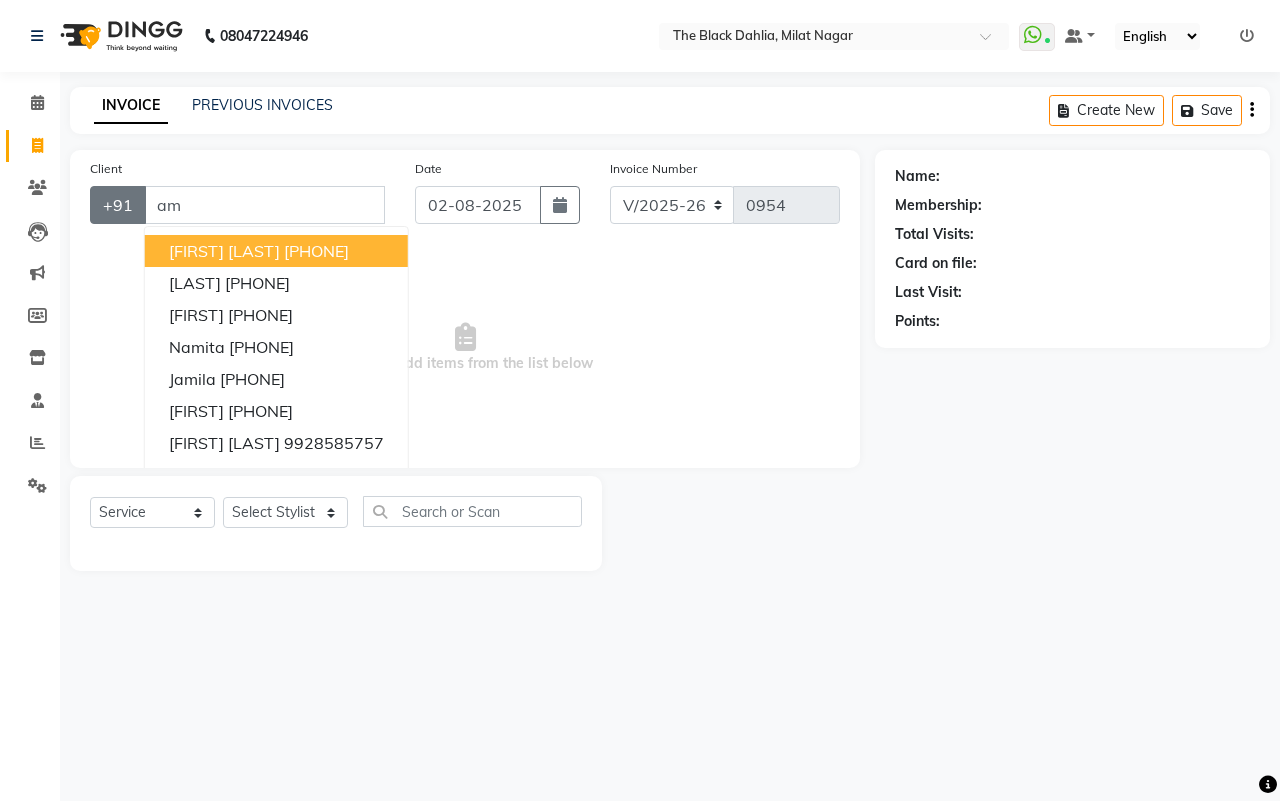 type on "a" 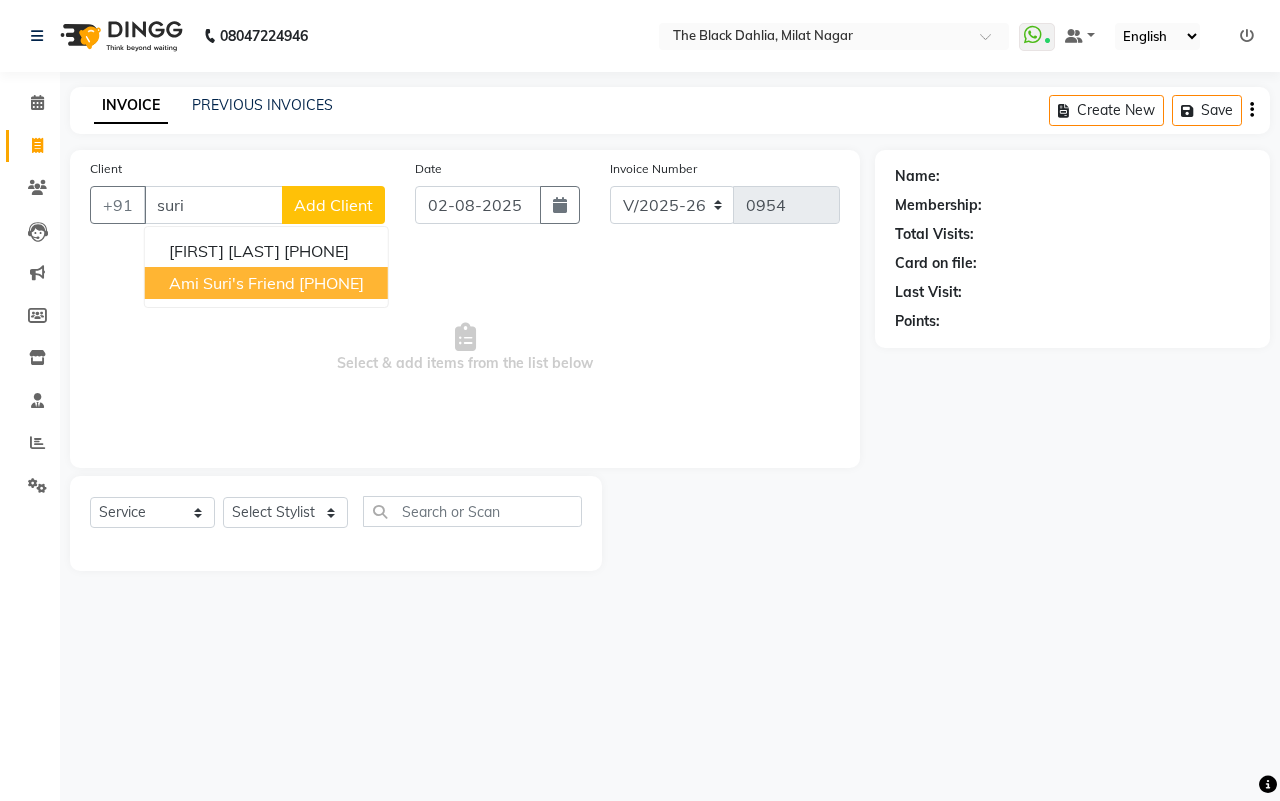 click on "Ami Suri's friend" at bounding box center (232, 283) 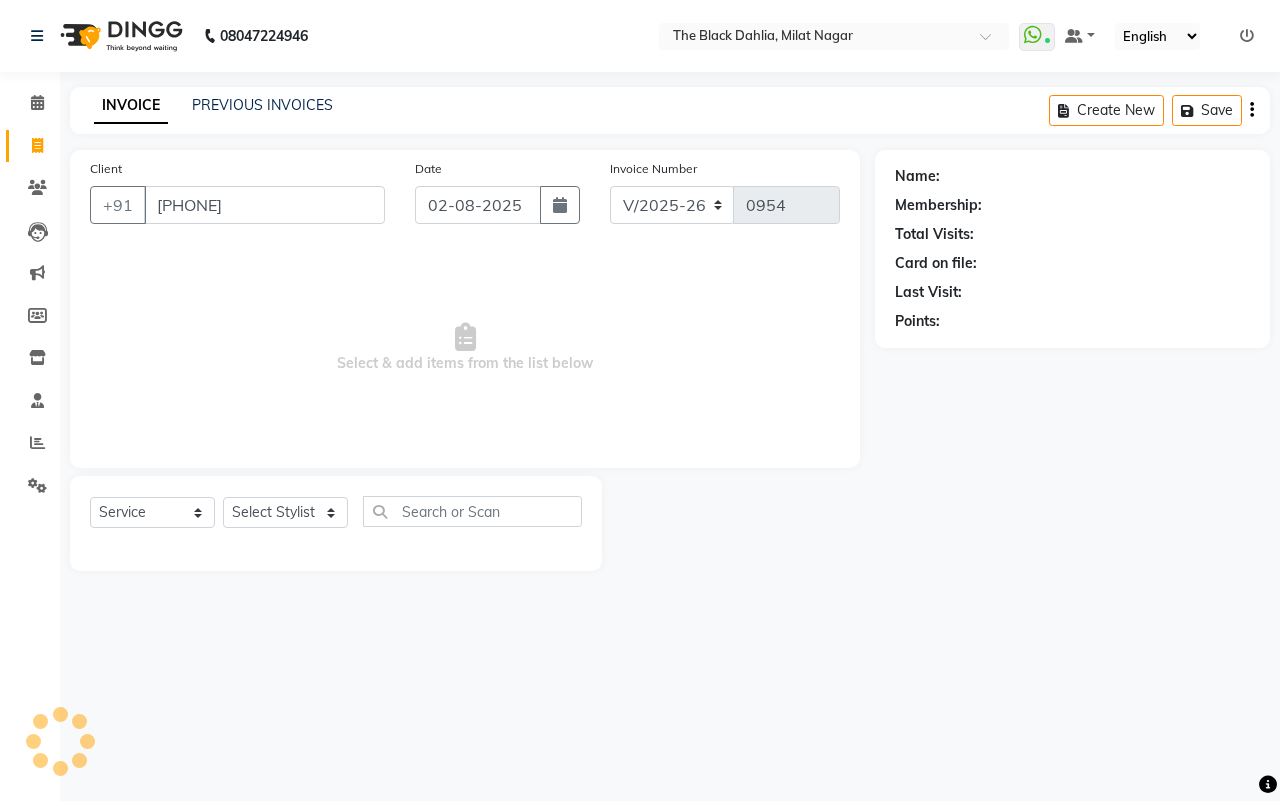 type on "[PHONE]" 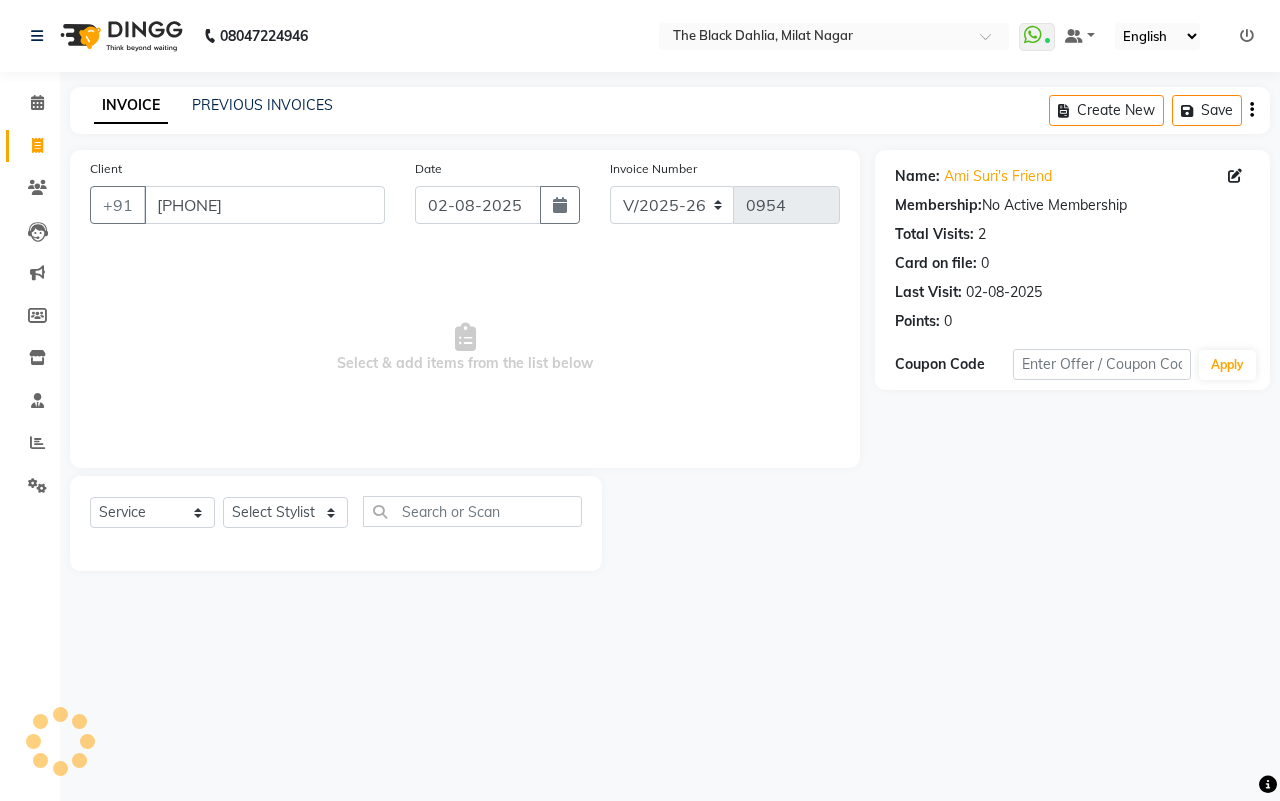 click on "INVOICE PREVIOUS INVOICES Create New   Save" 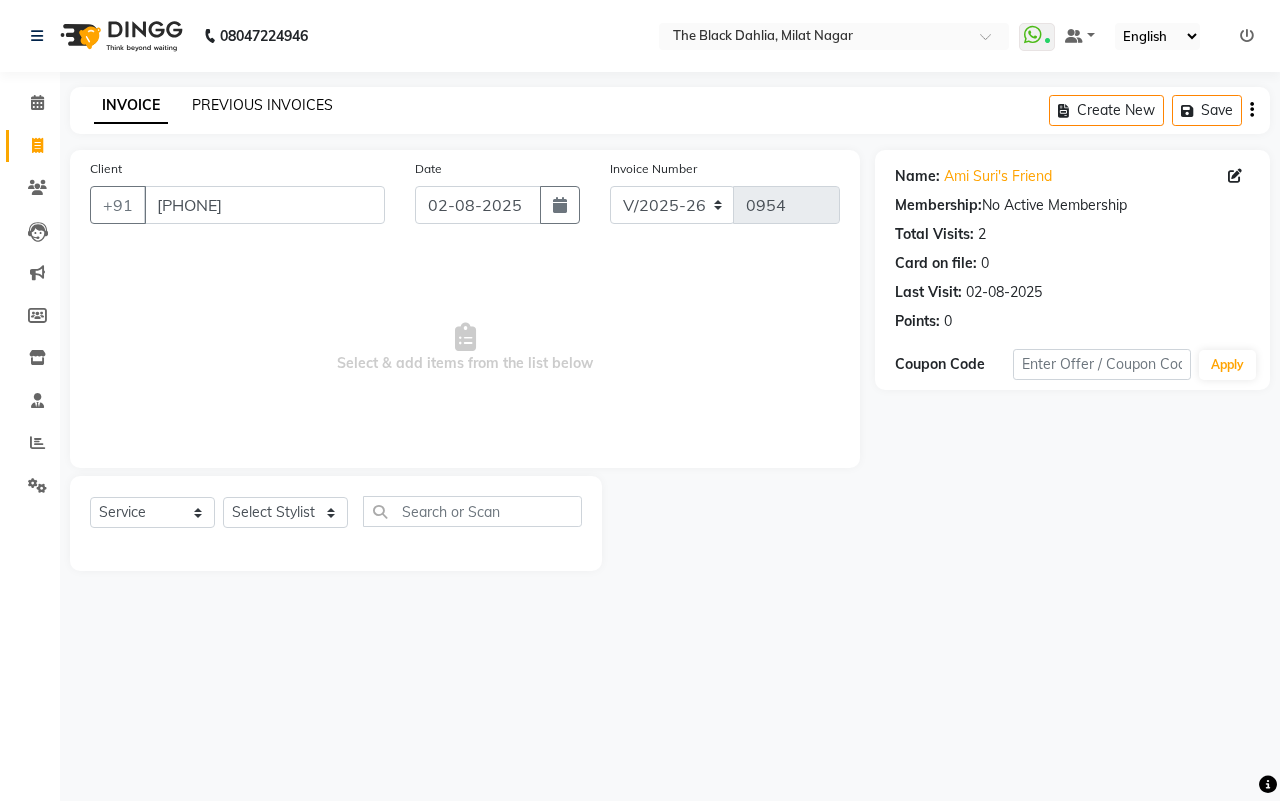 click on "PREVIOUS INVOICES" 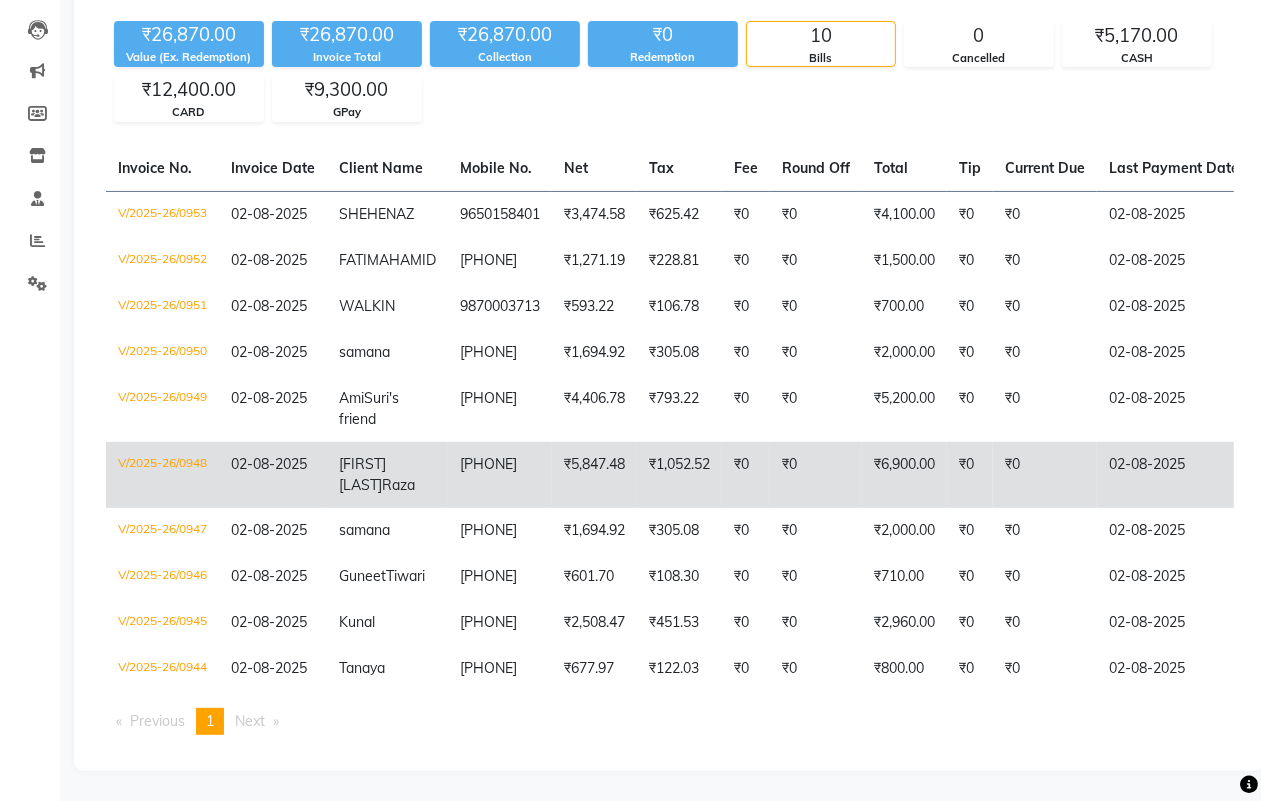 scroll, scrollTop: 131, scrollLeft: 0, axis: vertical 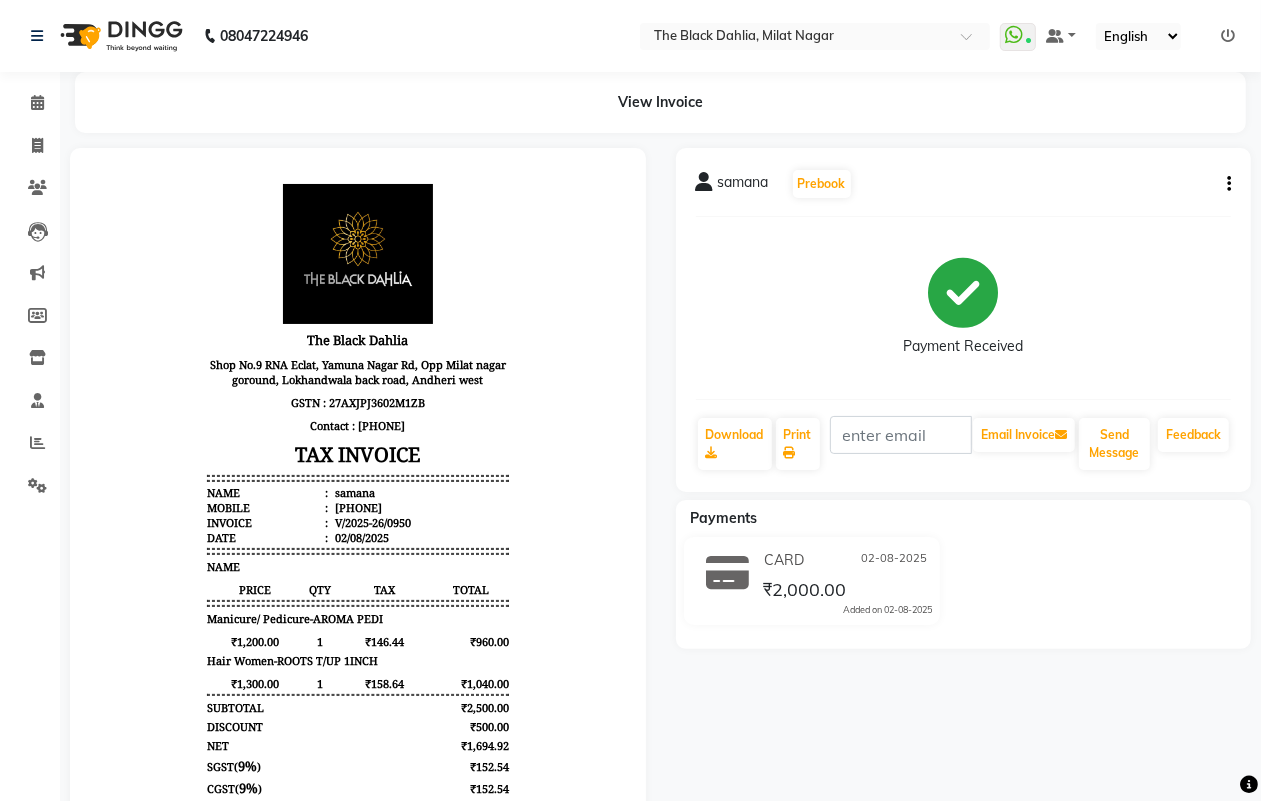 click 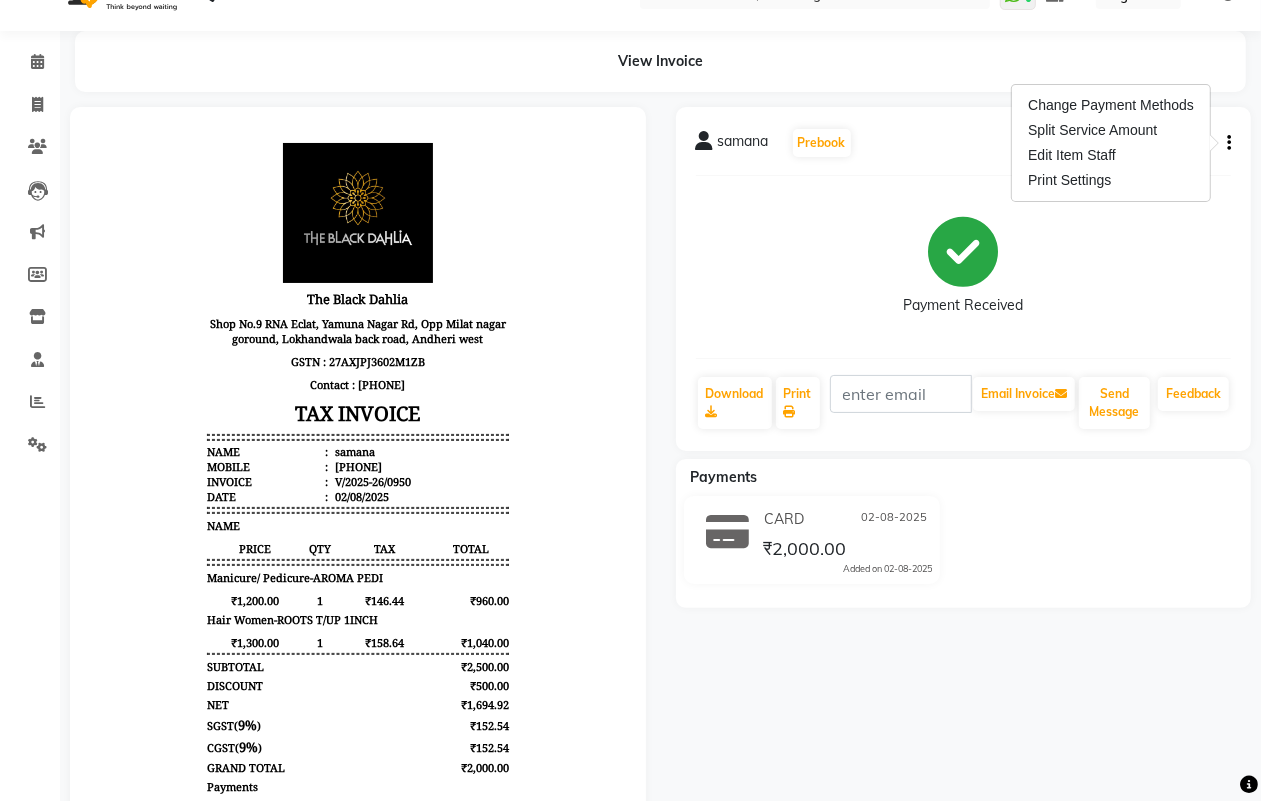 scroll, scrollTop: 0, scrollLeft: 0, axis: both 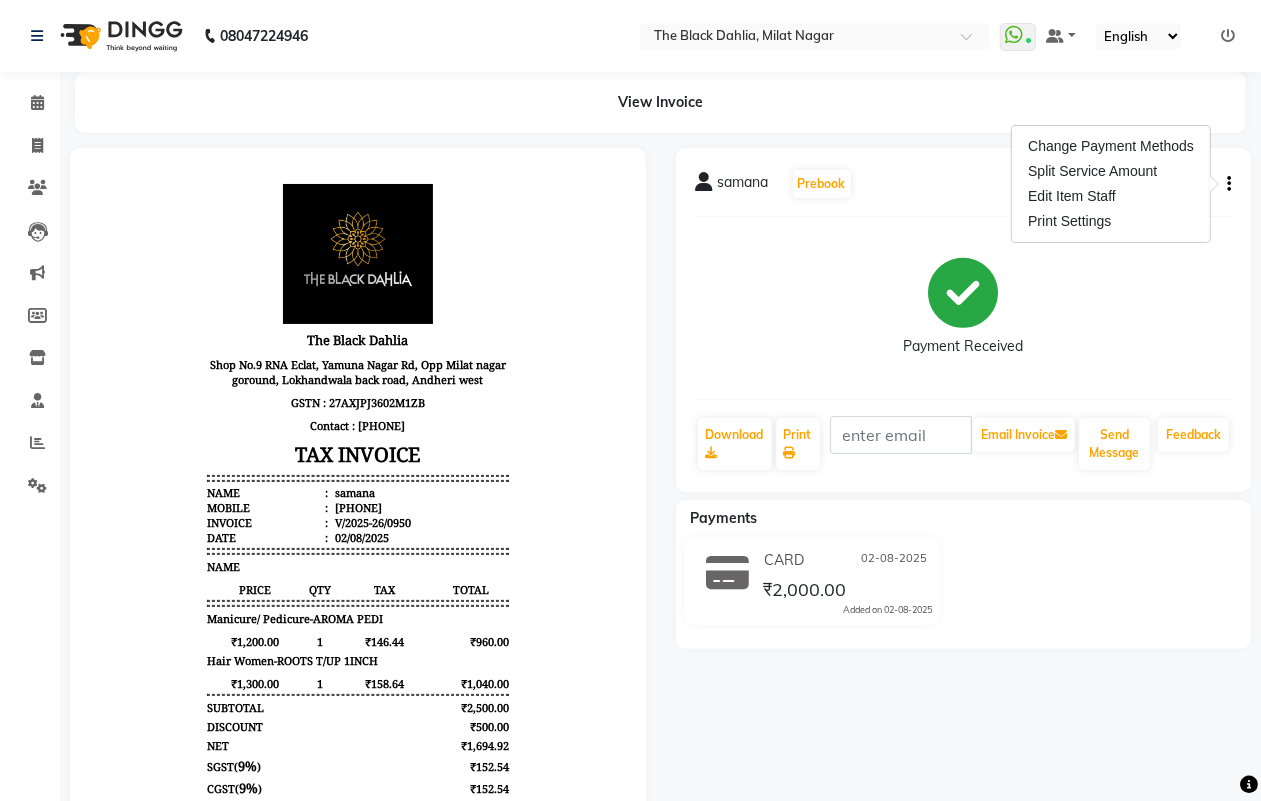 click on "Payment Received" 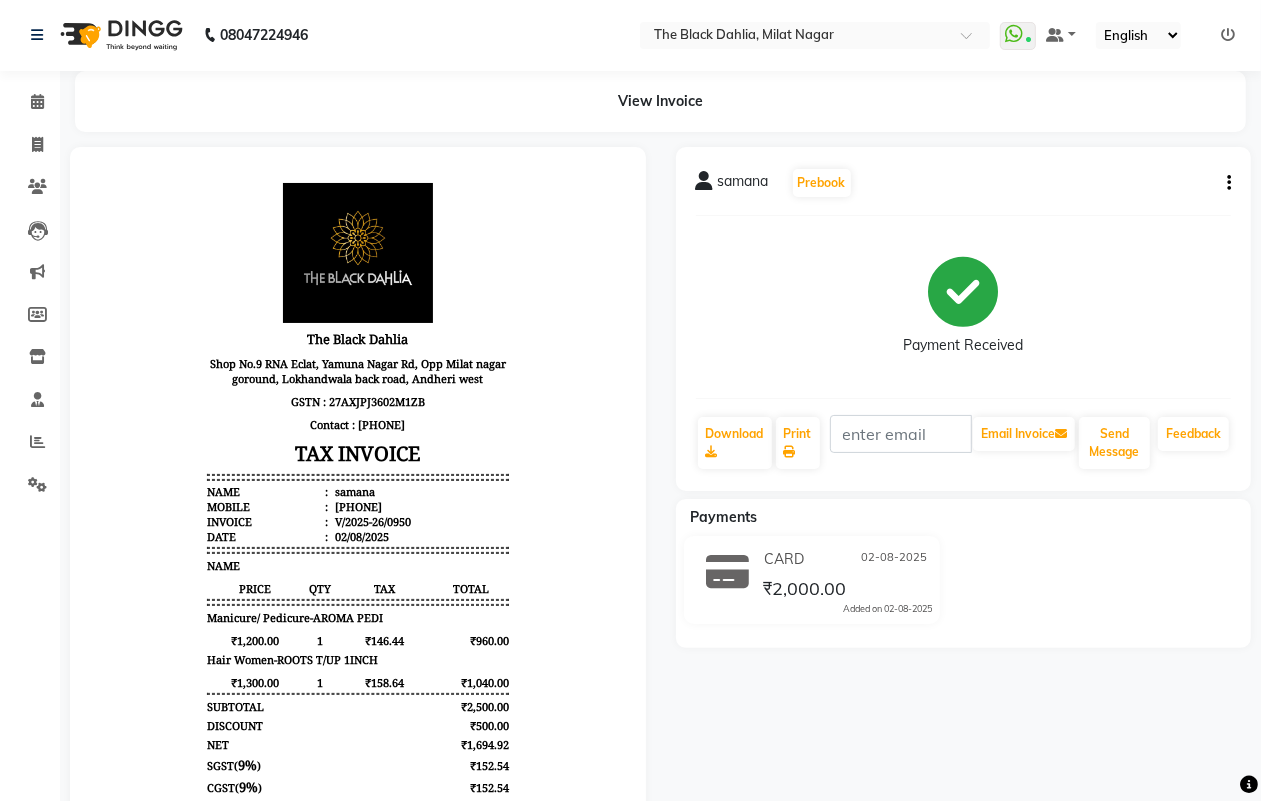 scroll, scrollTop: 0, scrollLeft: 0, axis: both 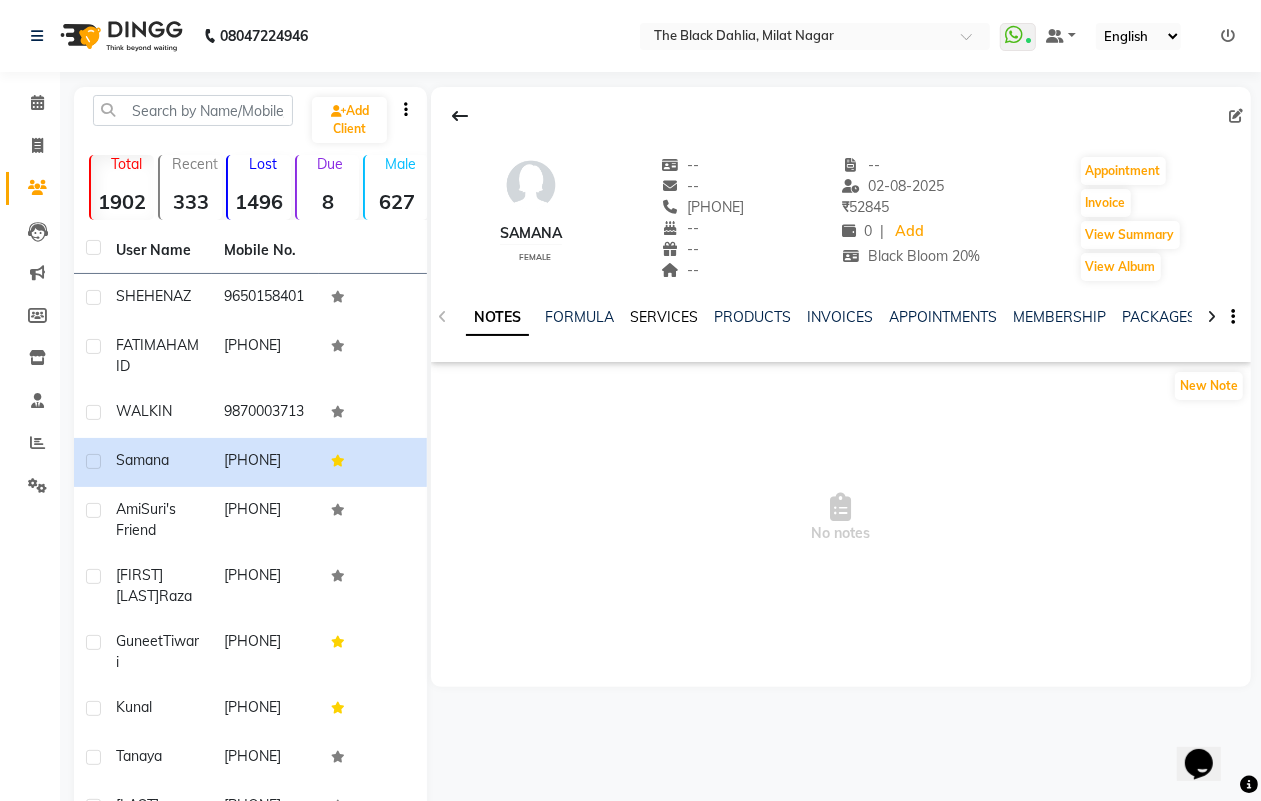 click on "SERVICES" 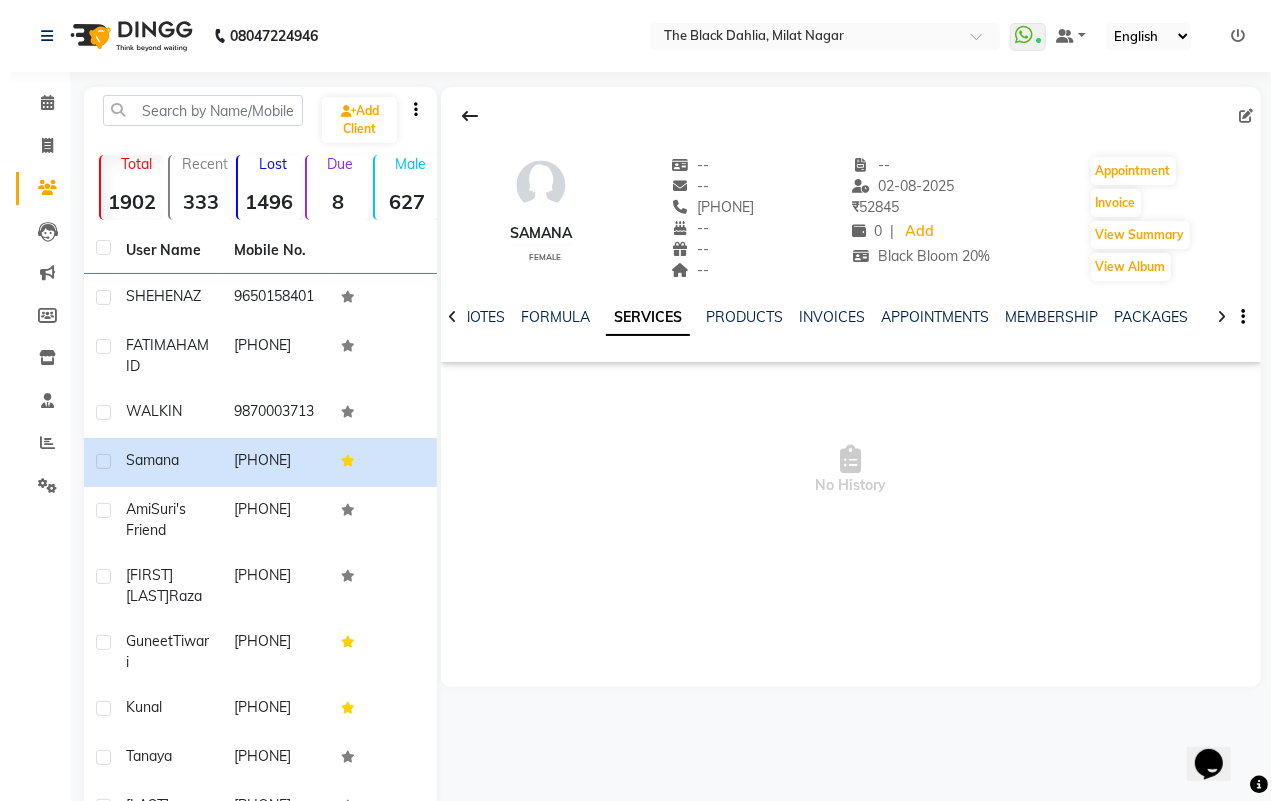 scroll, scrollTop: 0, scrollLeft: 0, axis: both 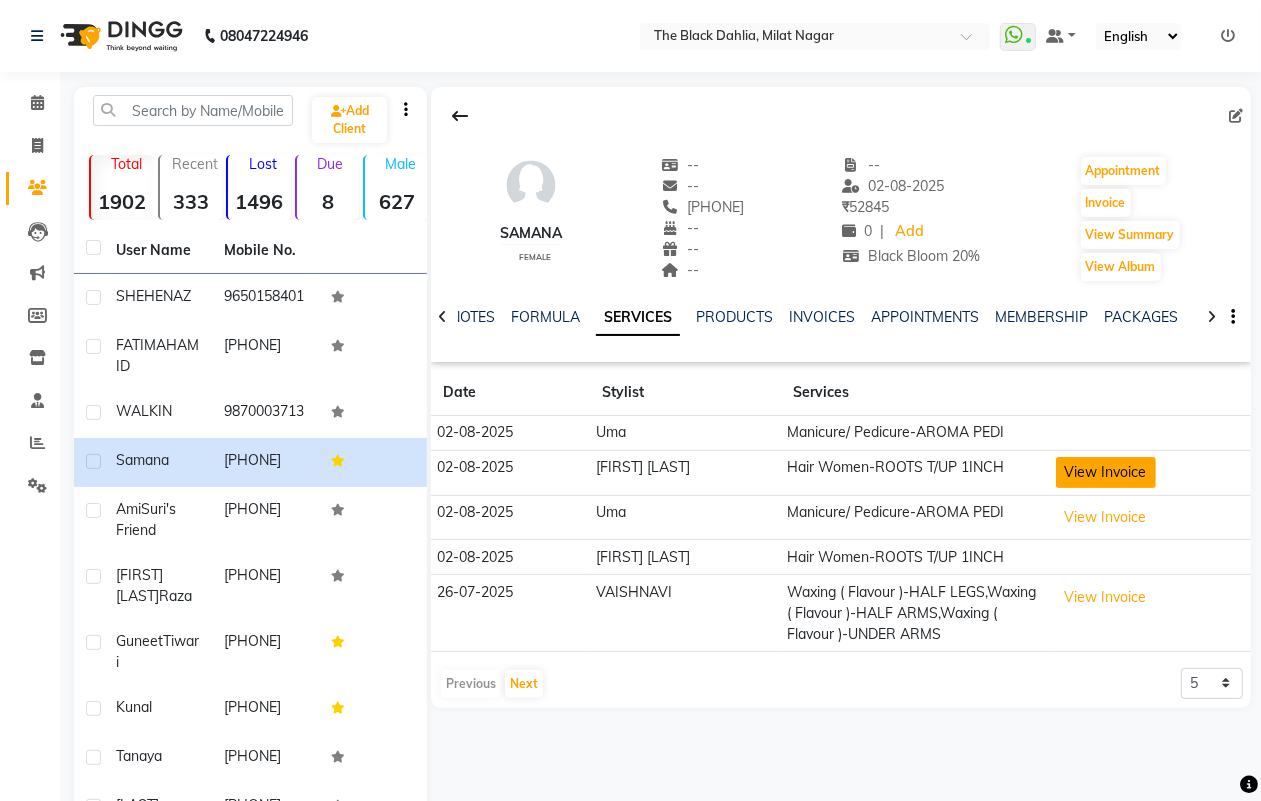 click on "View Invoice" 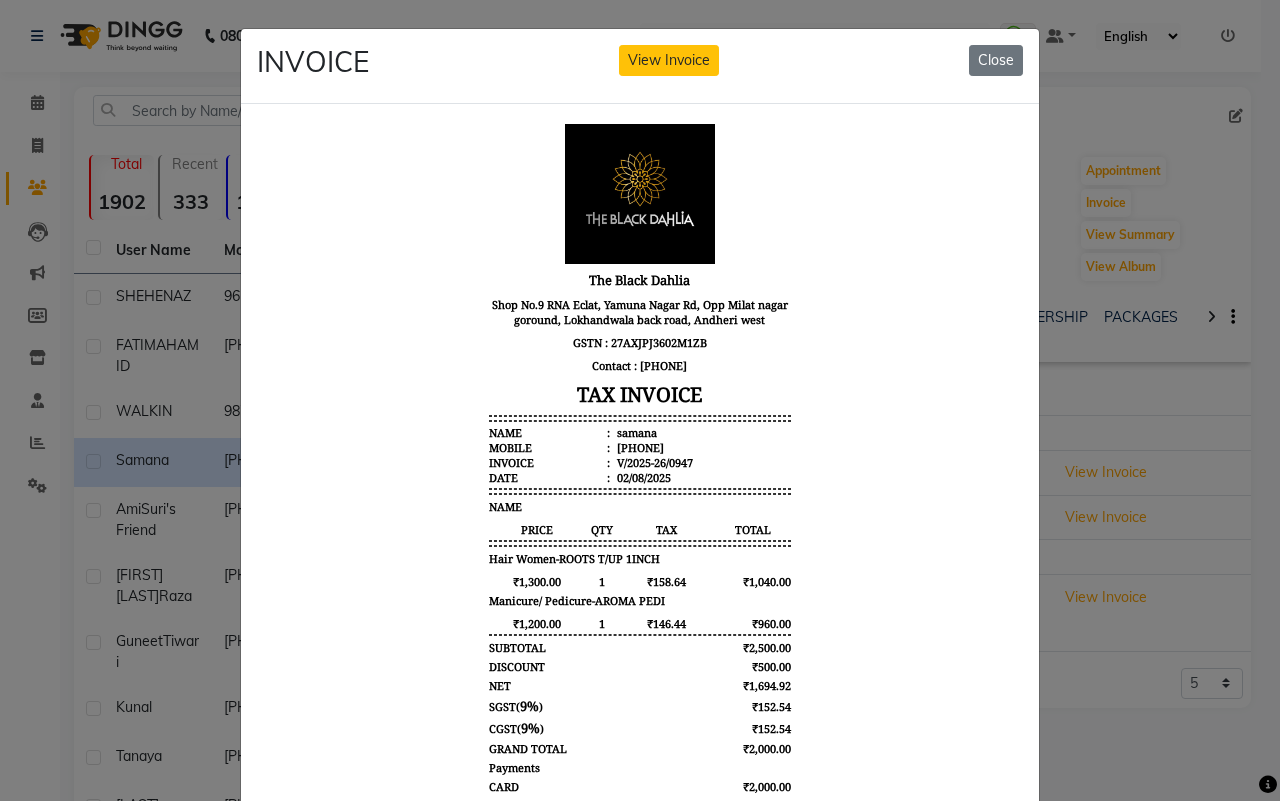 scroll, scrollTop: 16, scrollLeft: 0, axis: vertical 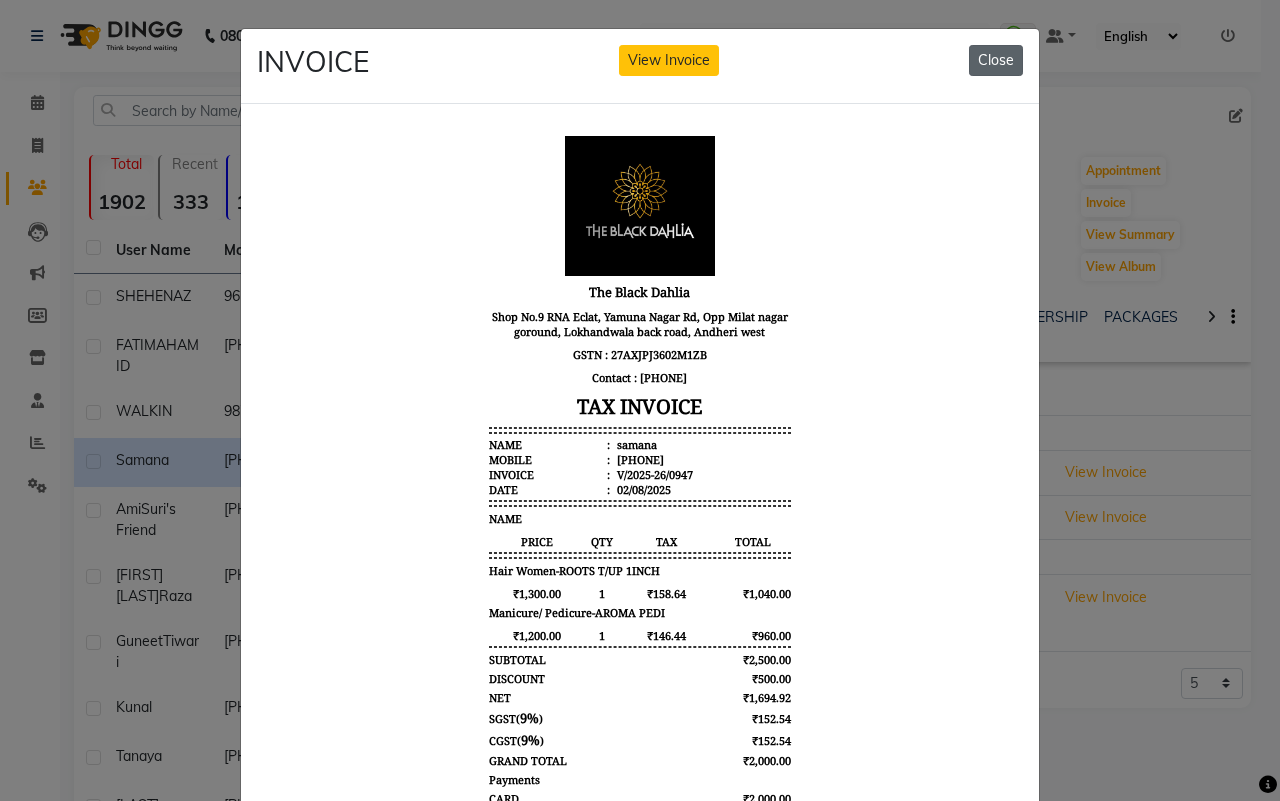 click on "Close" 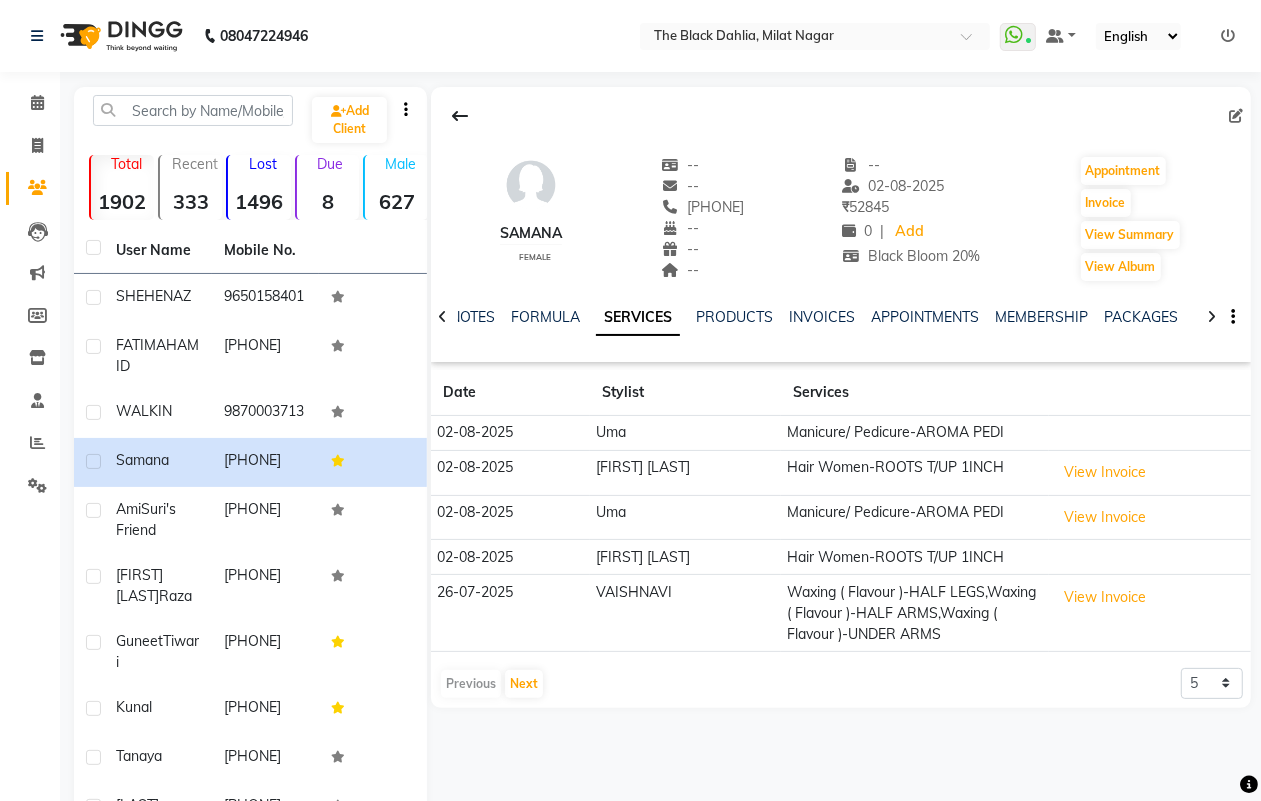 click 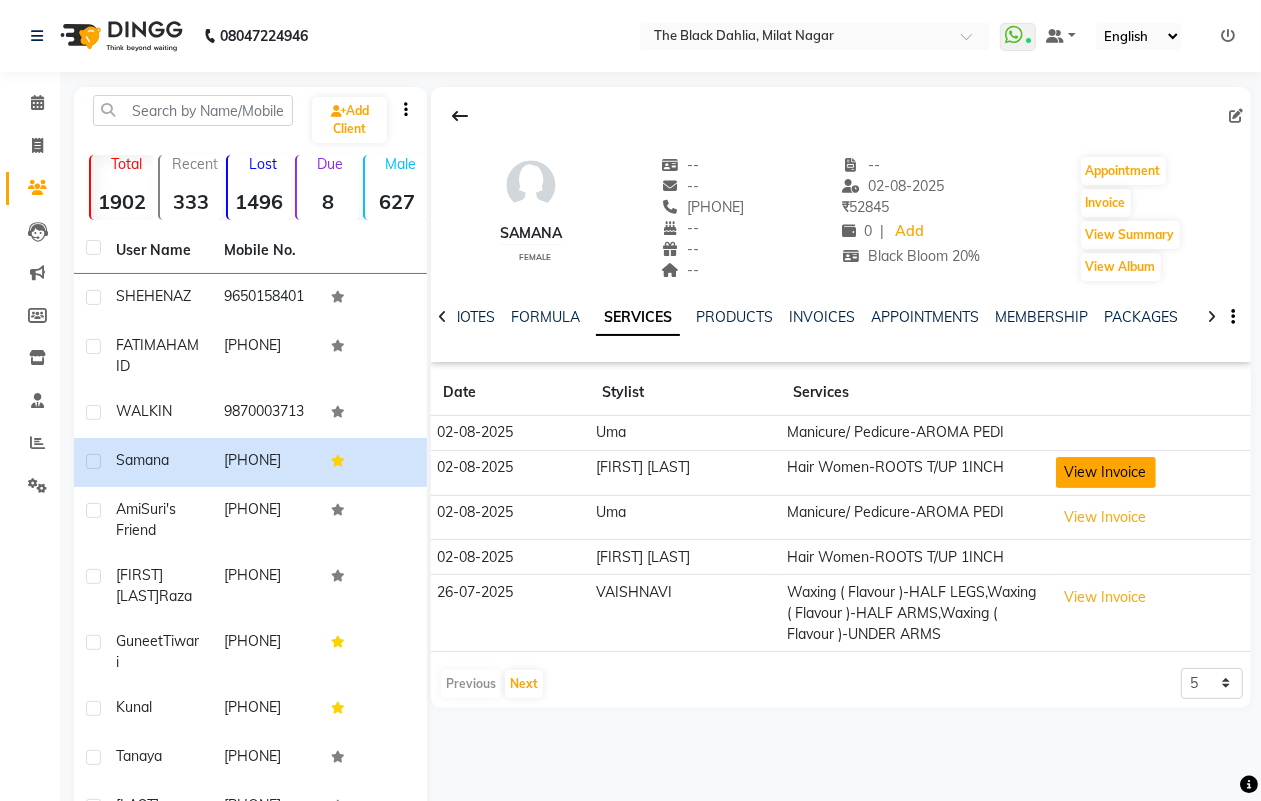 click on "View Invoice" 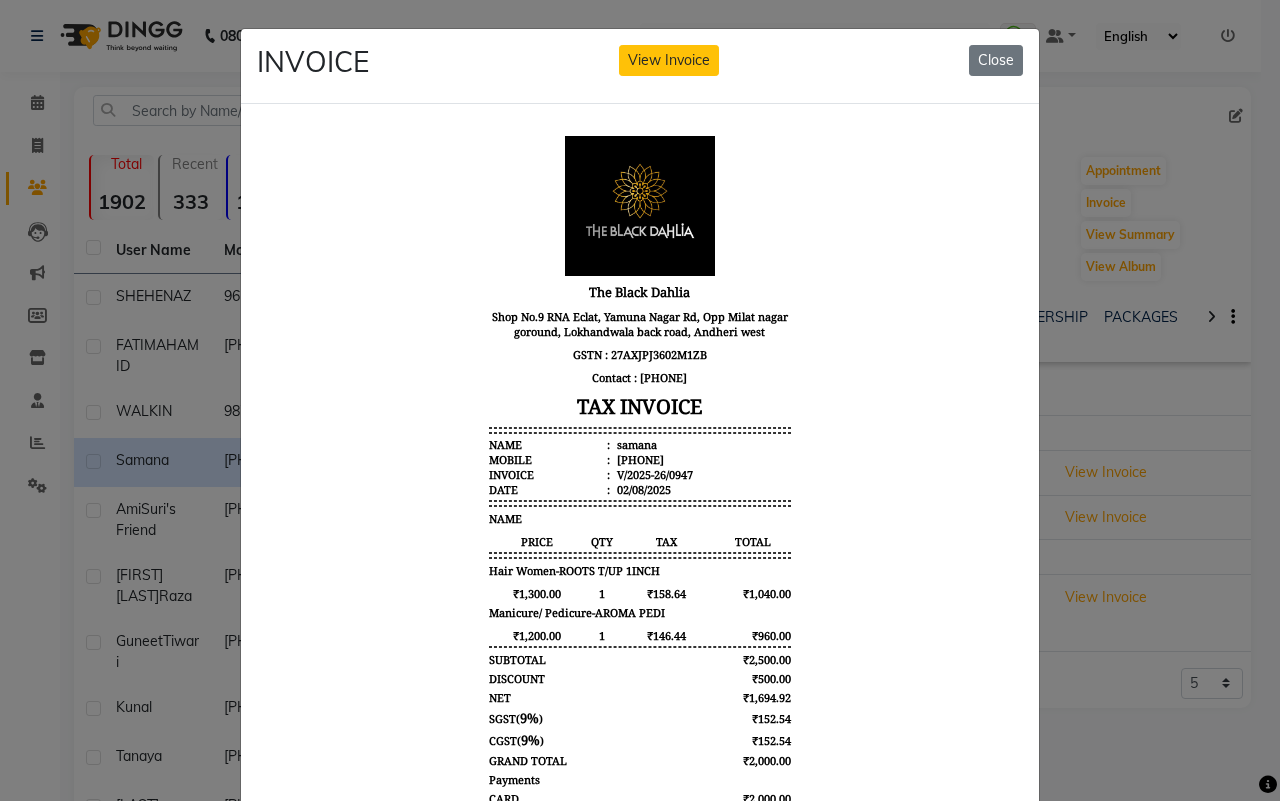 scroll, scrollTop: 16, scrollLeft: 0, axis: vertical 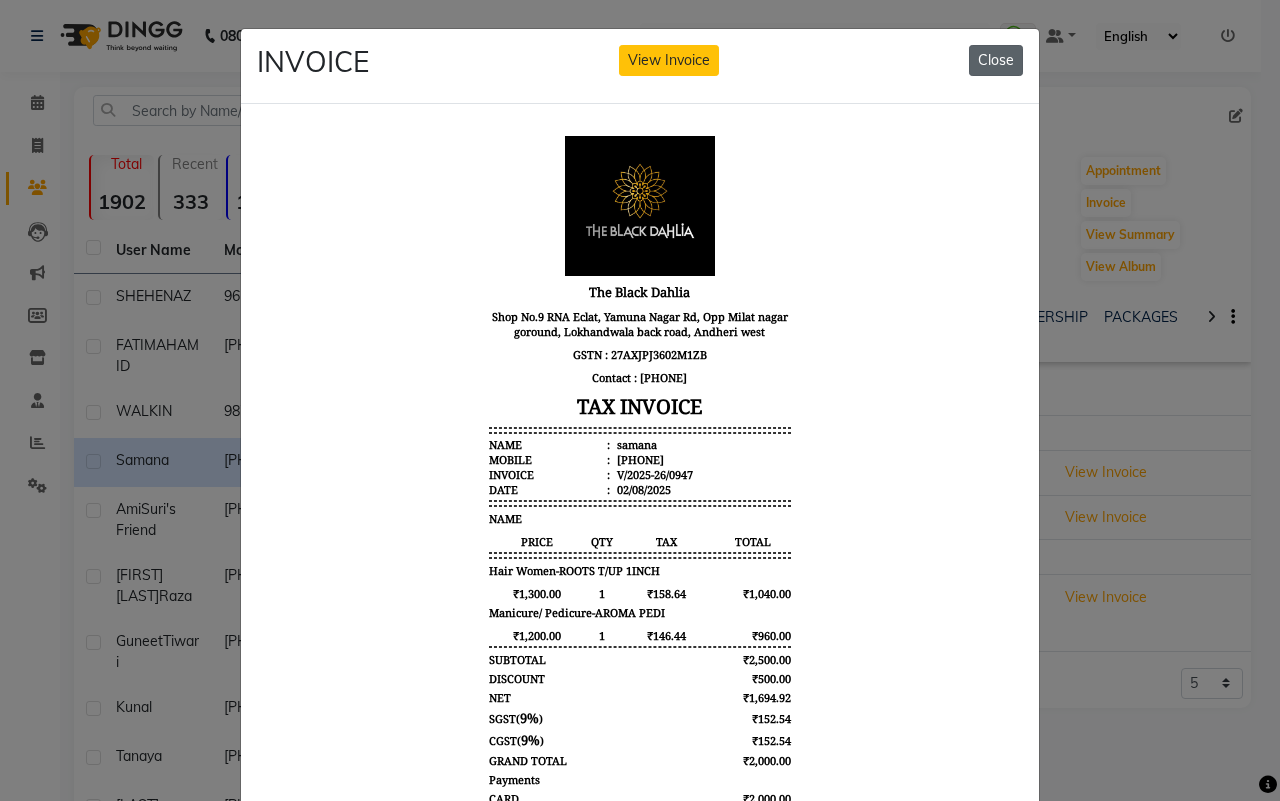 click on "Close" 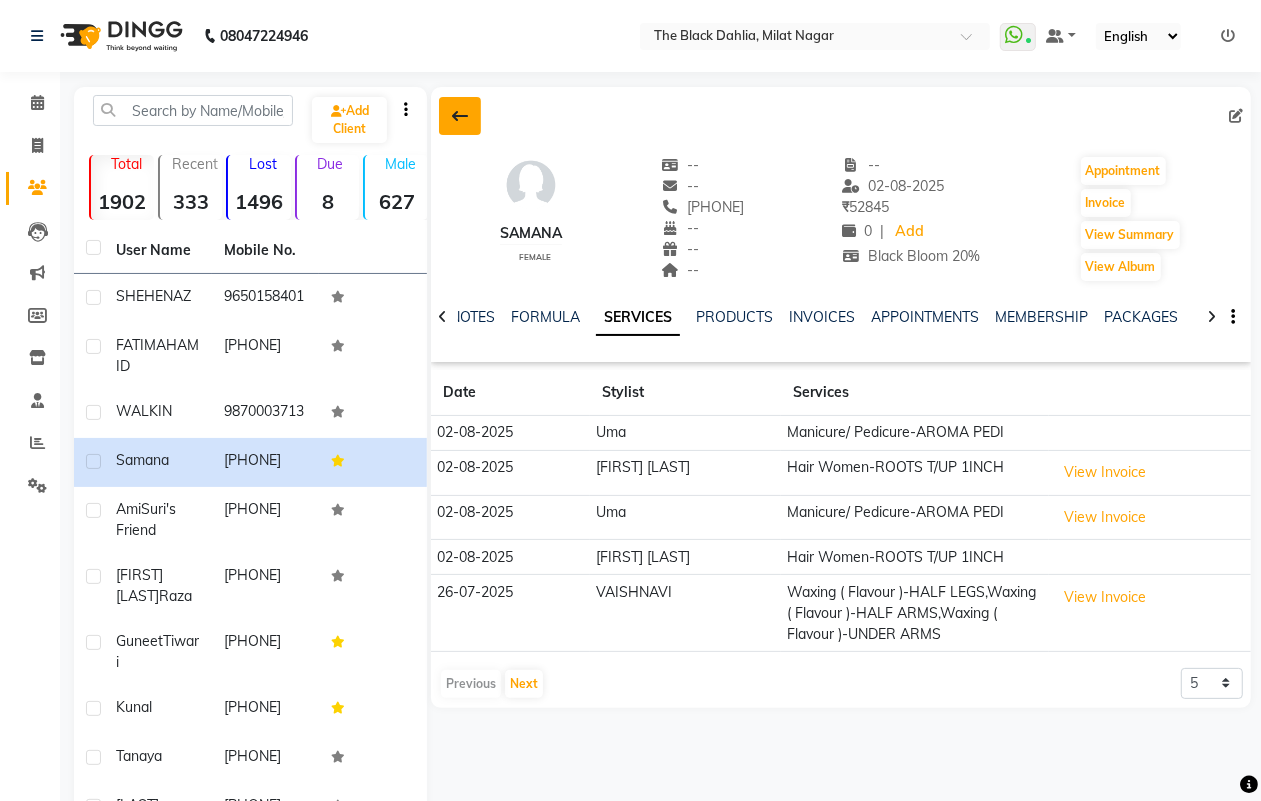 click 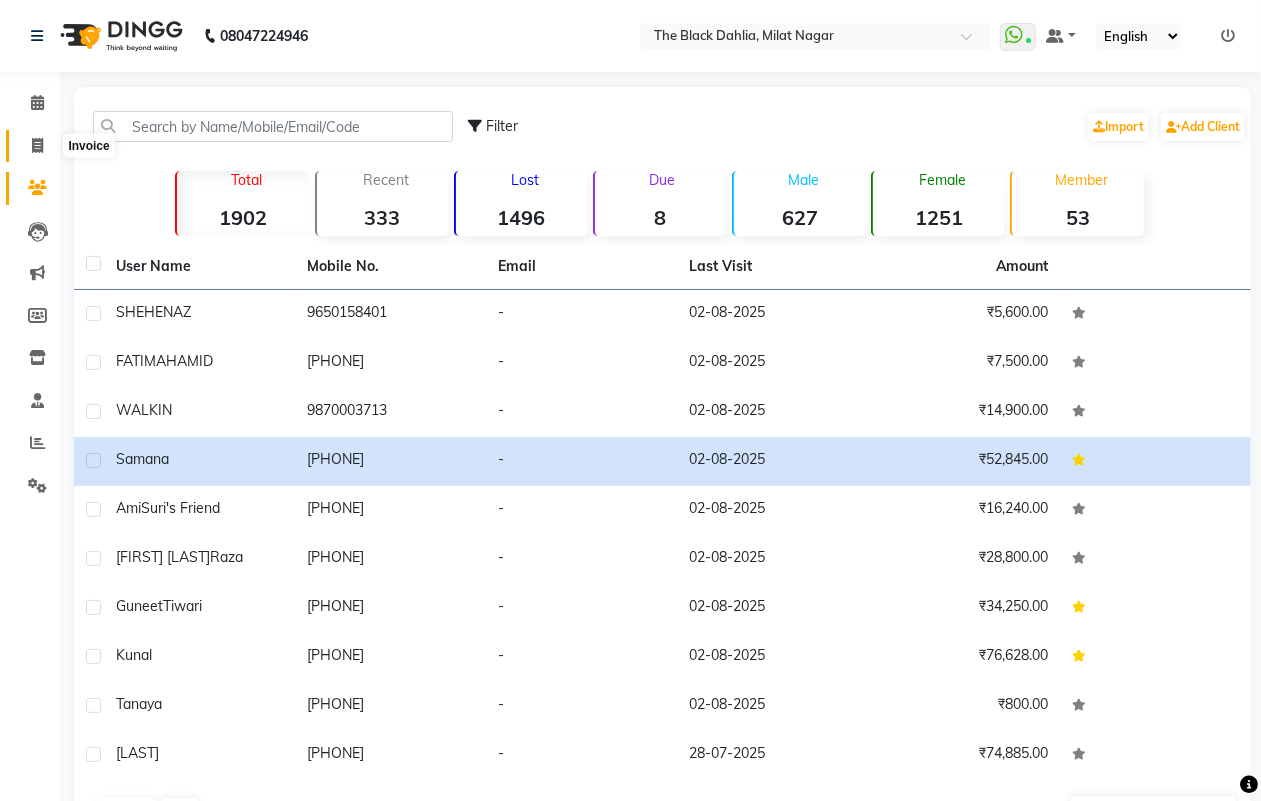 click 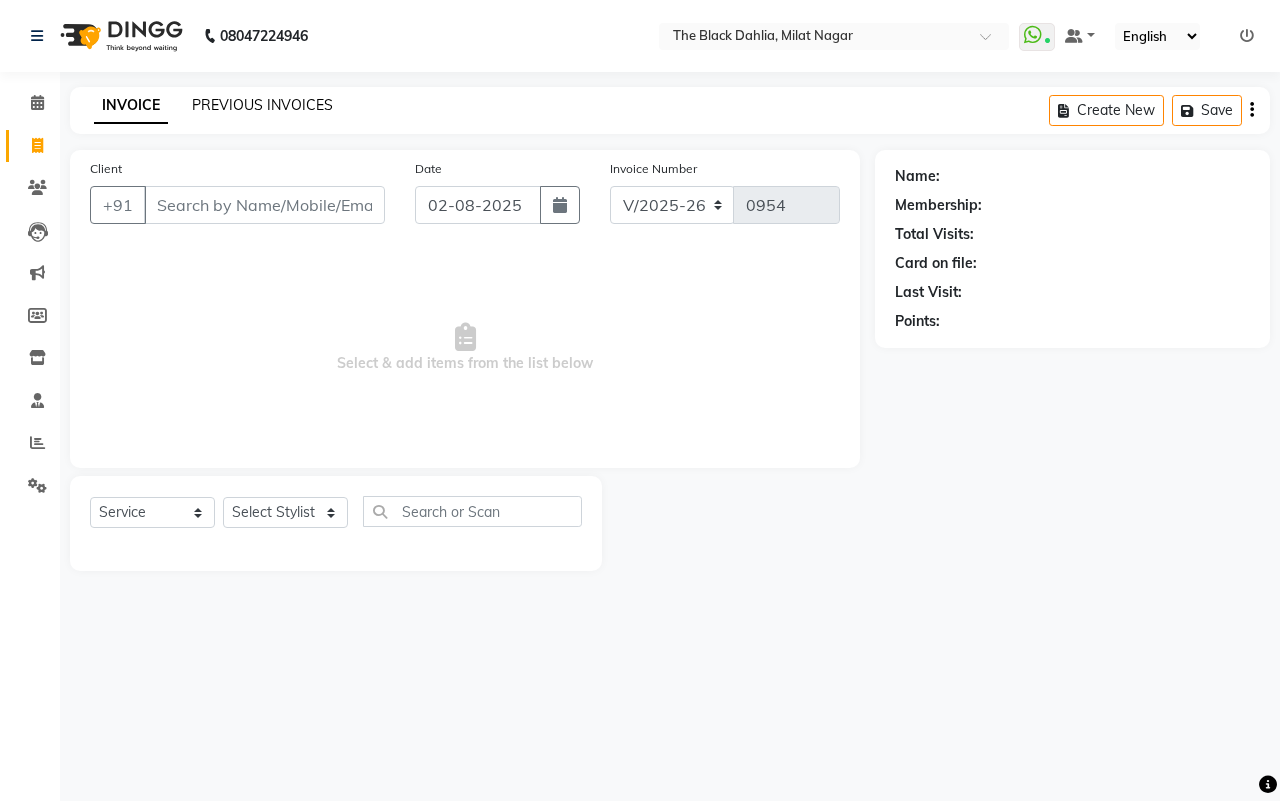 click on "PREVIOUS INVOICES" 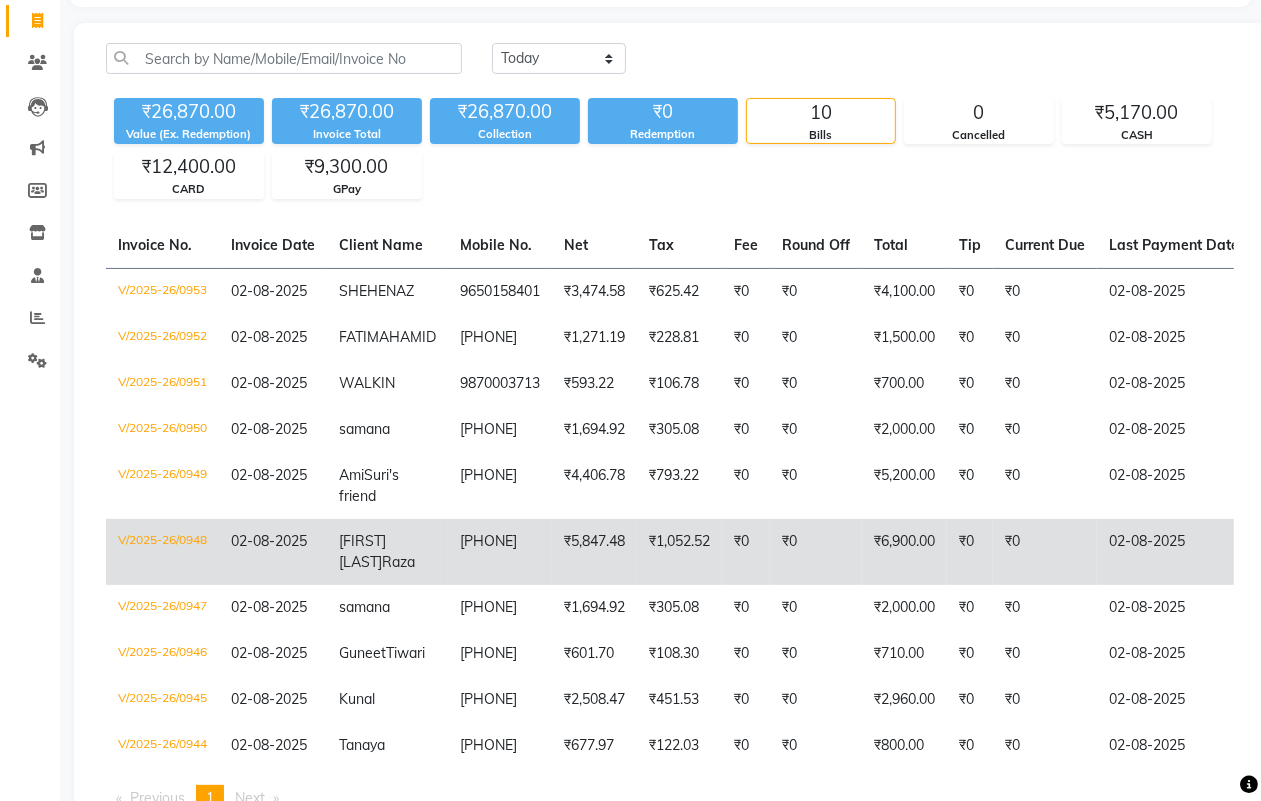 scroll, scrollTop: 0, scrollLeft: 0, axis: both 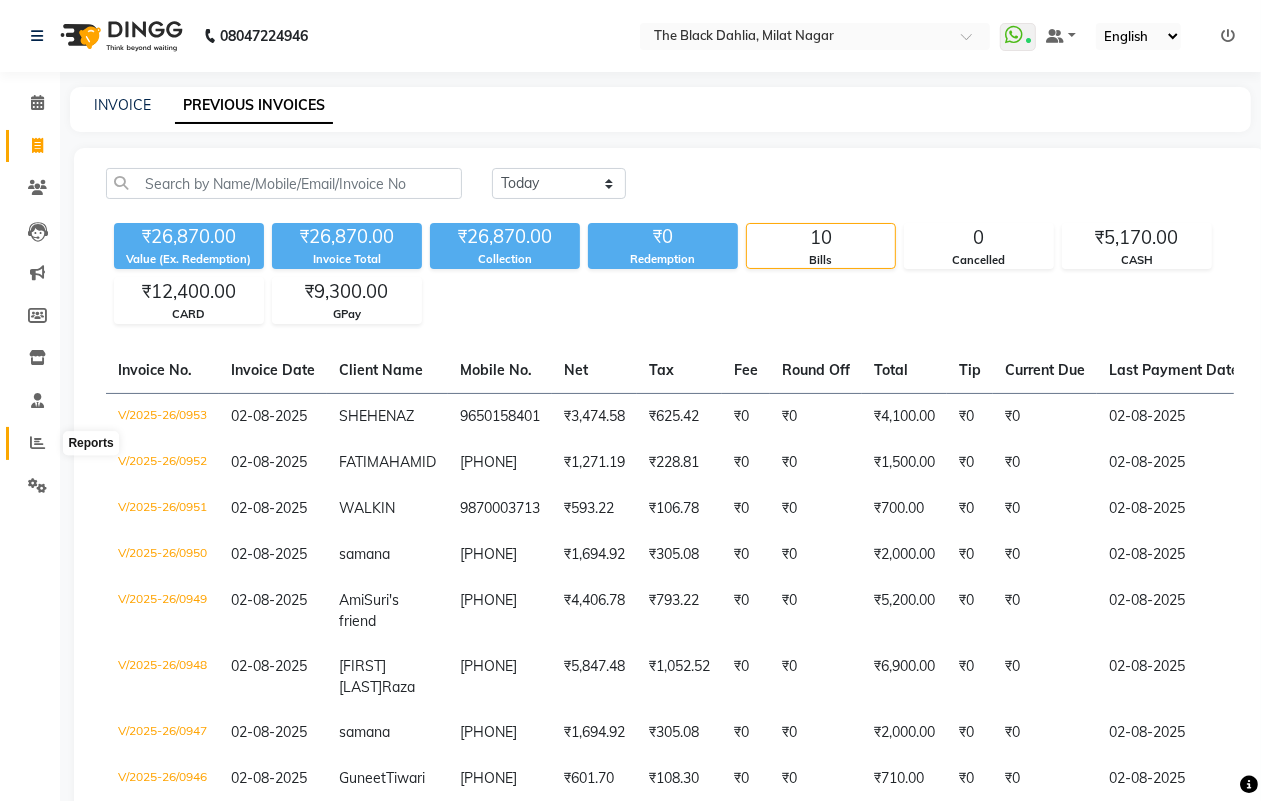click 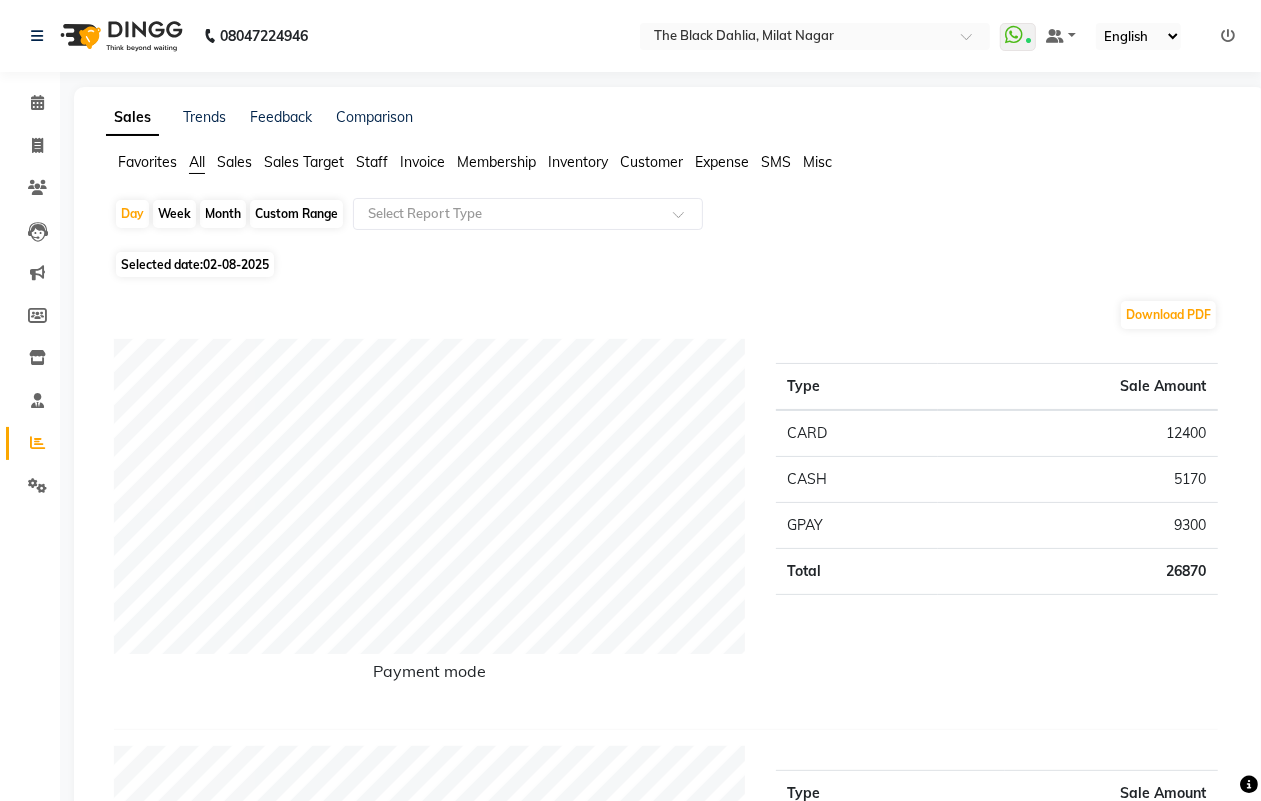 click on "02-08-2025" 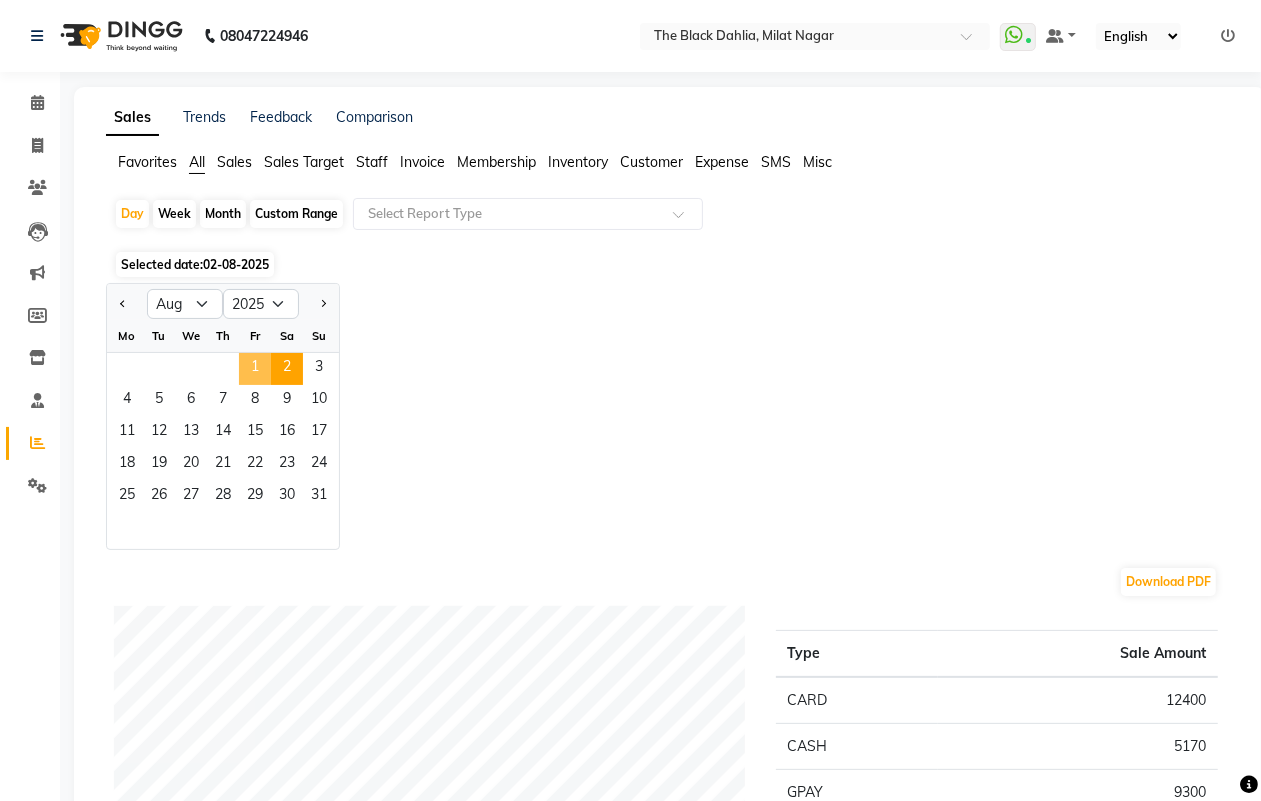 click on "1" 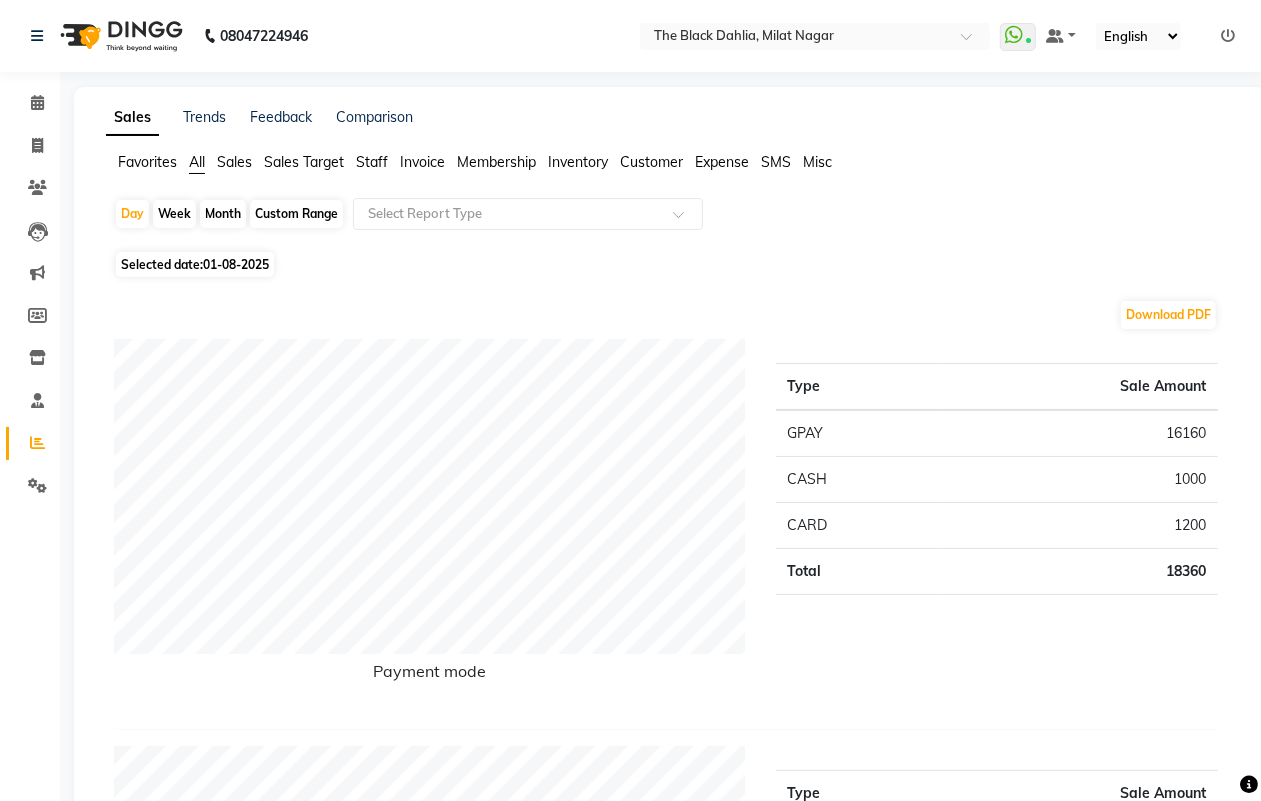 click on "Custom Range" 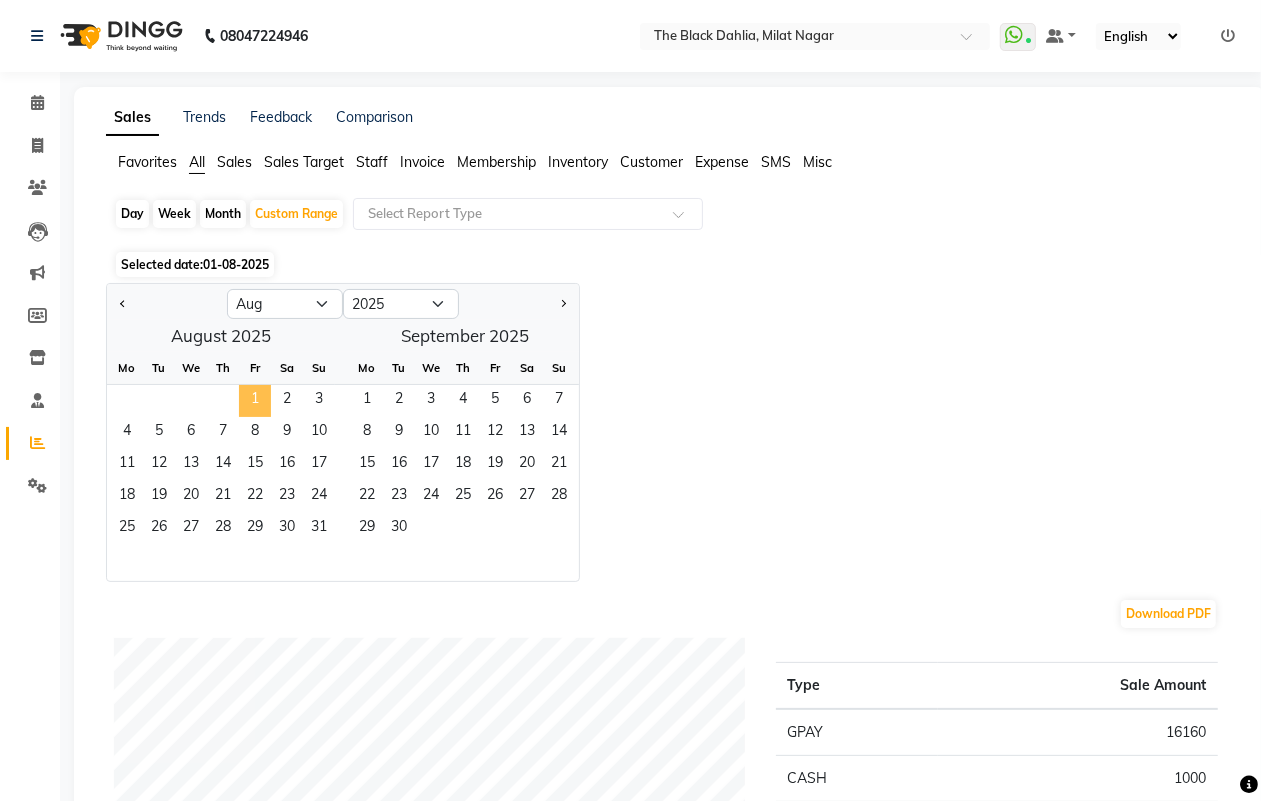 click on "1" 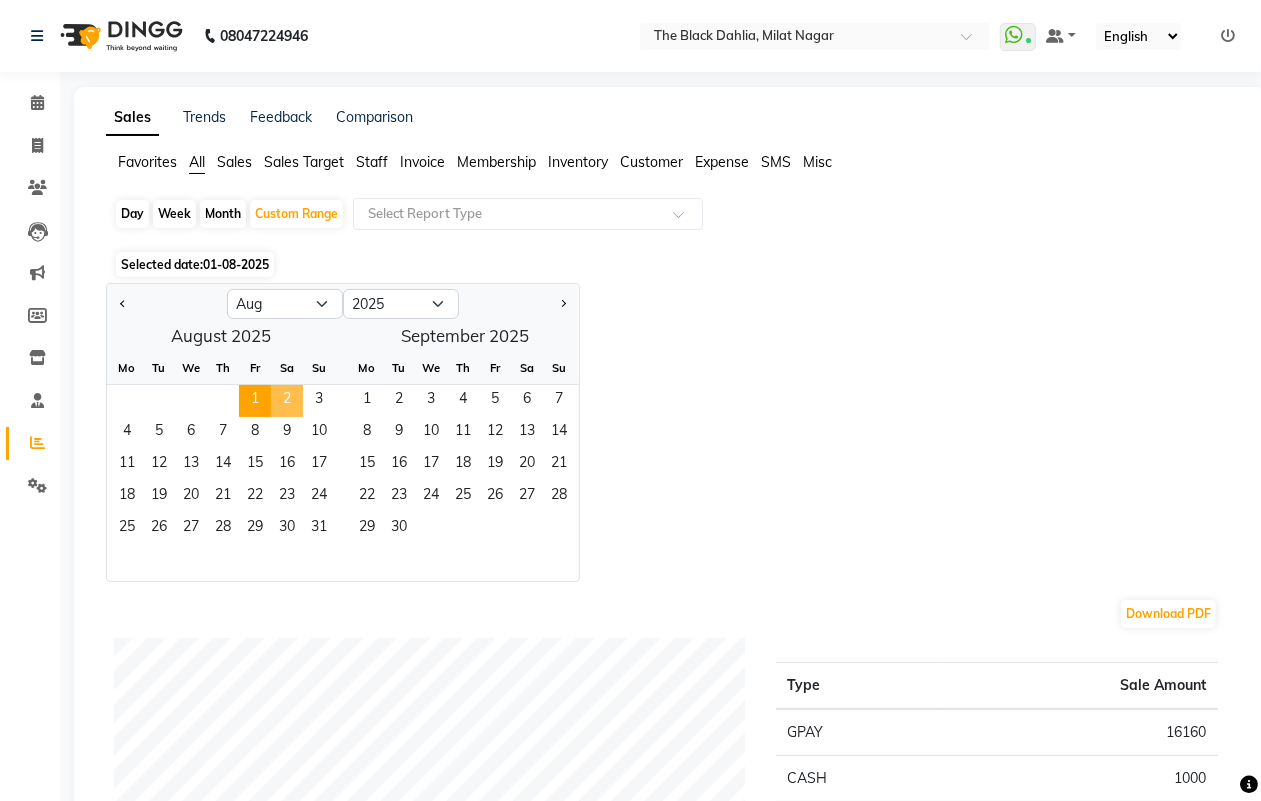 click on "2" 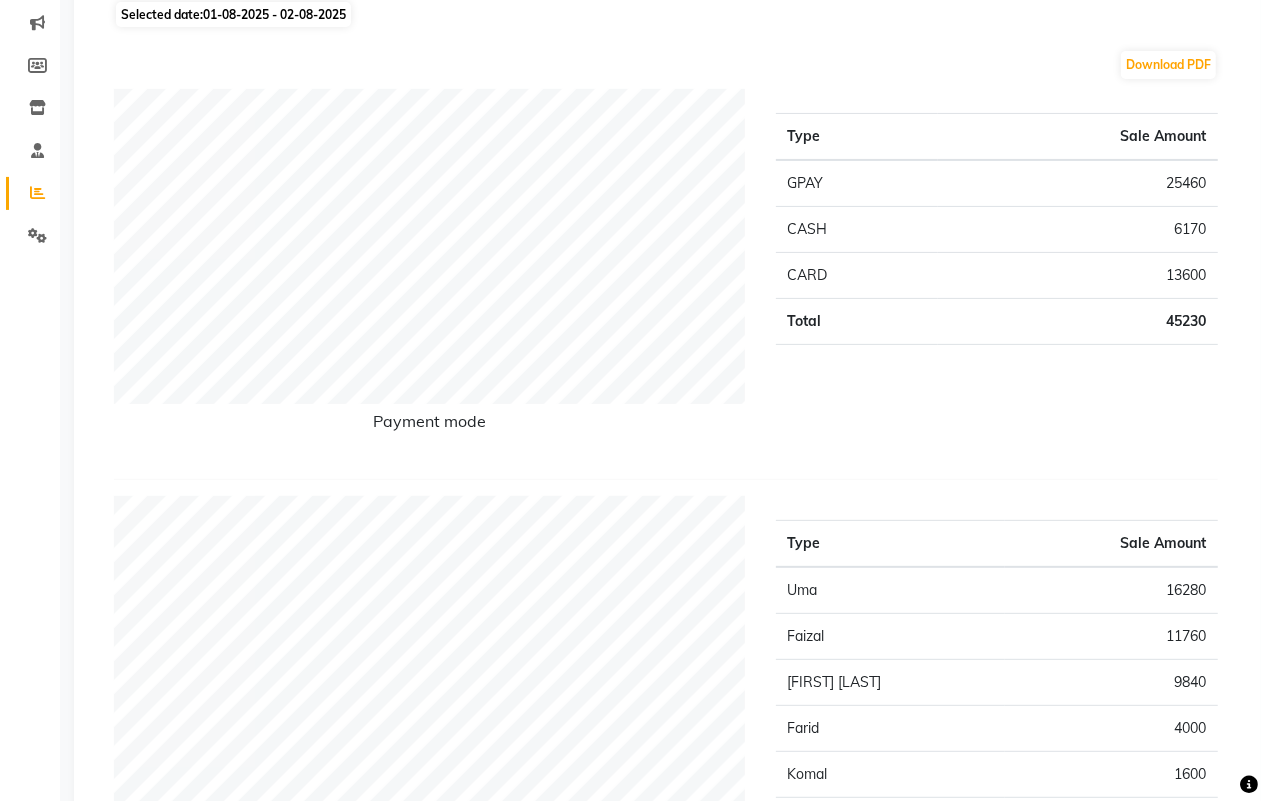 scroll, scrollTop: 125, scrollLeft: 0, axis: vertical 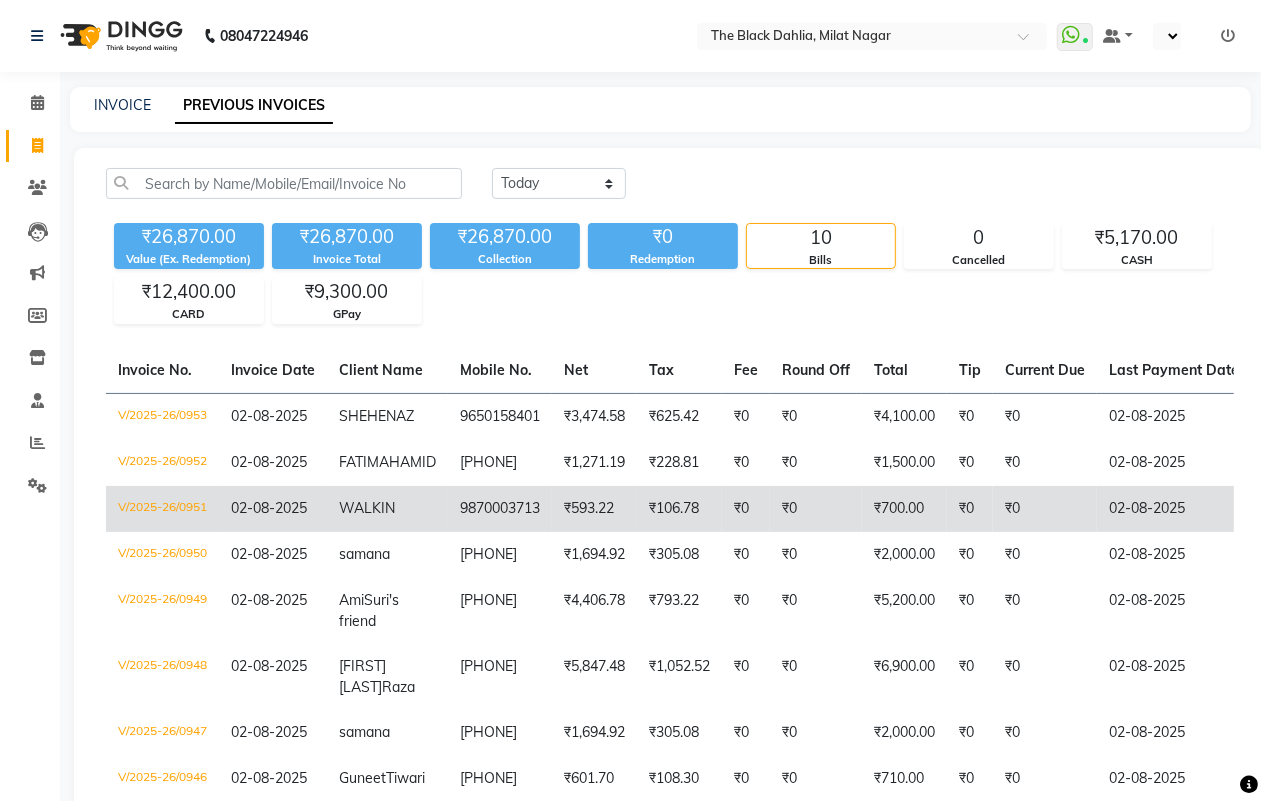 select on "en" 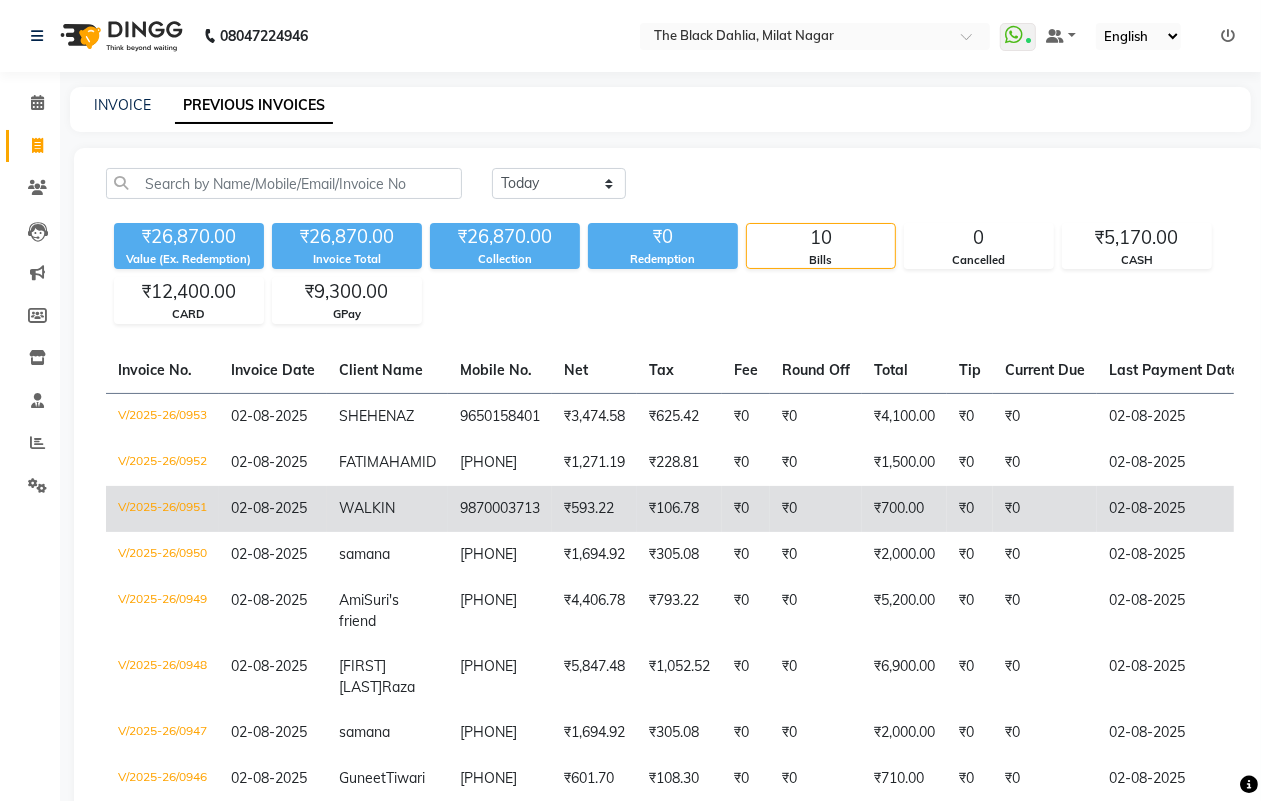 scroll, scrollTop: 250, scrollLeft: 0, axis: vertical 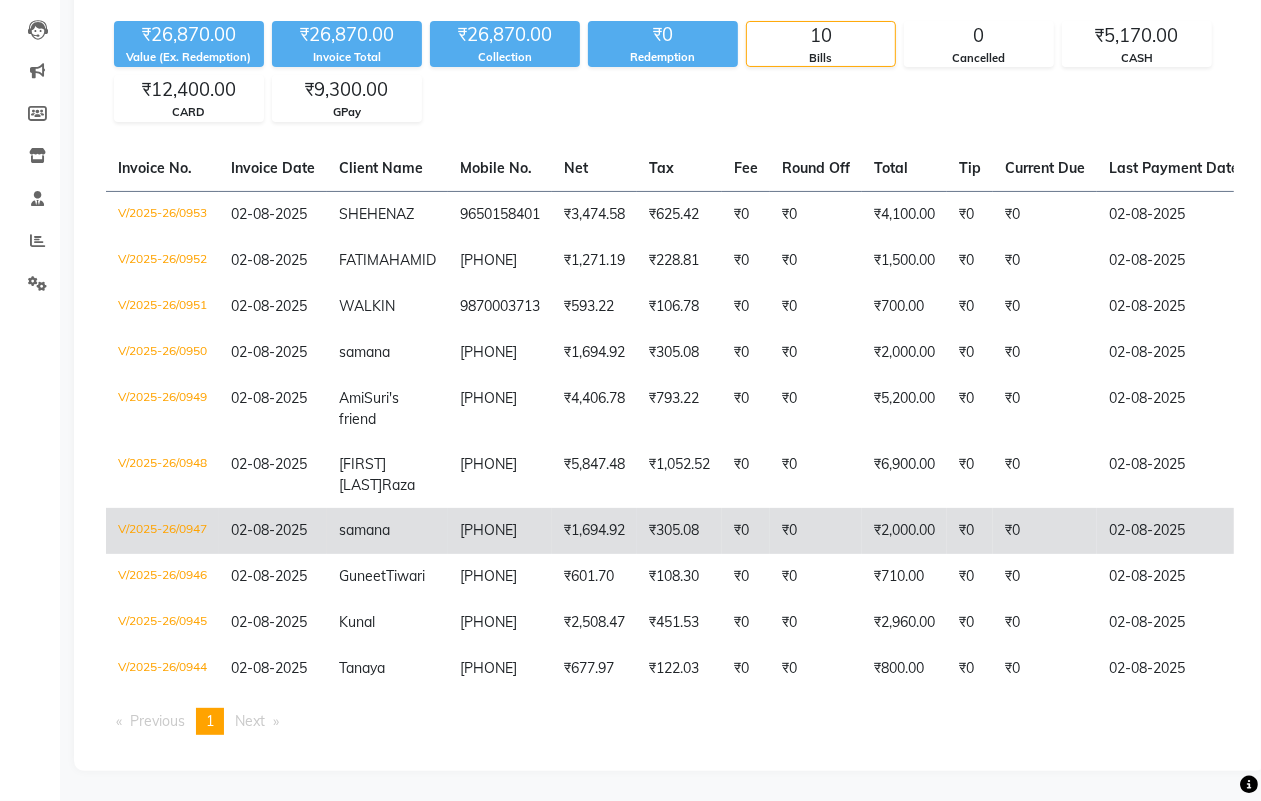 click on "₹0" 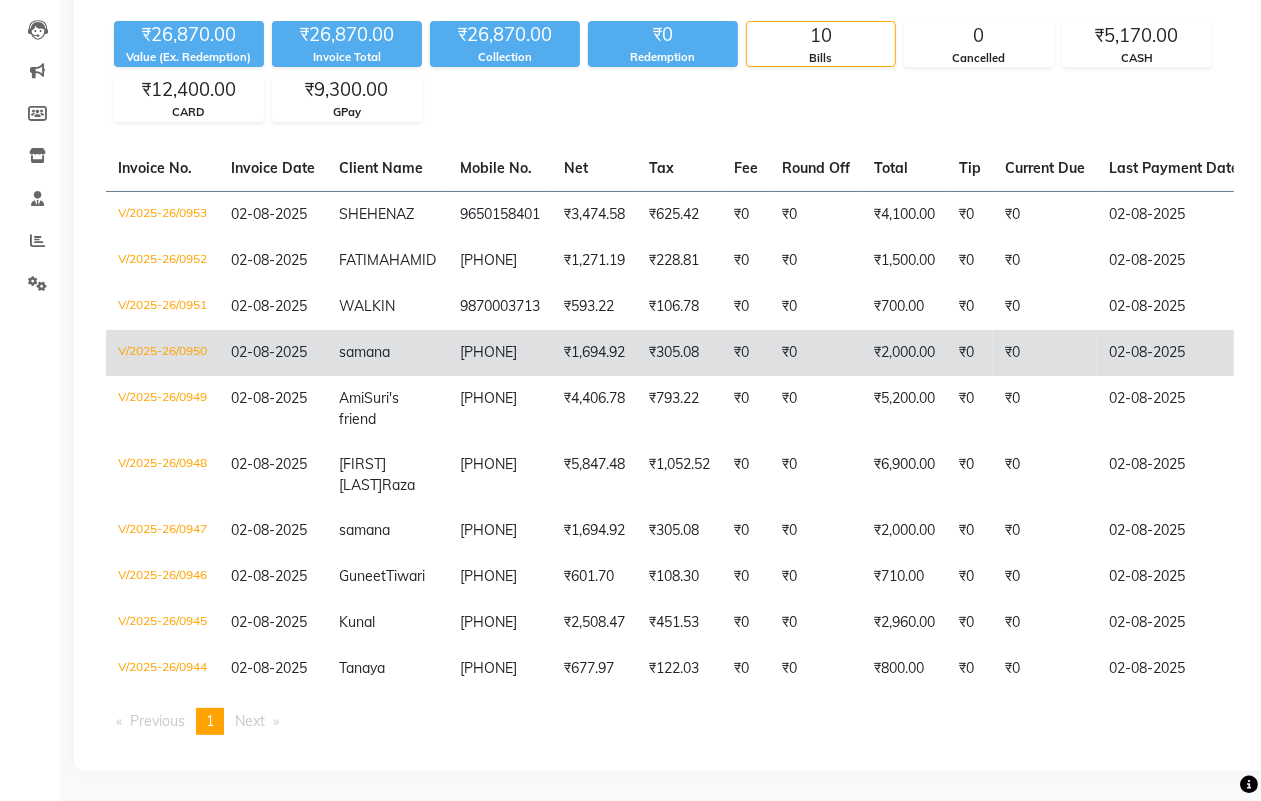 click on "₹305.08" 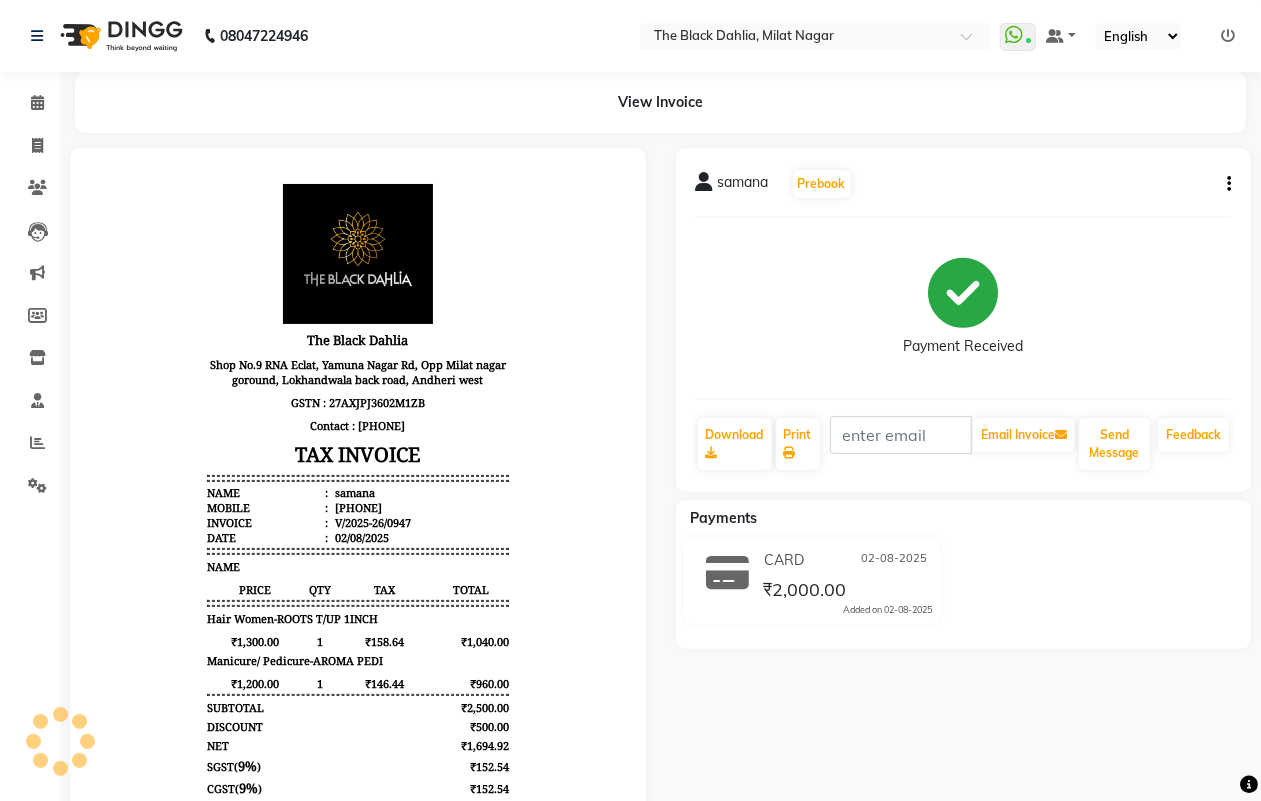 scroll, scrollTop: 0, scrollLeft: 0, axis: both 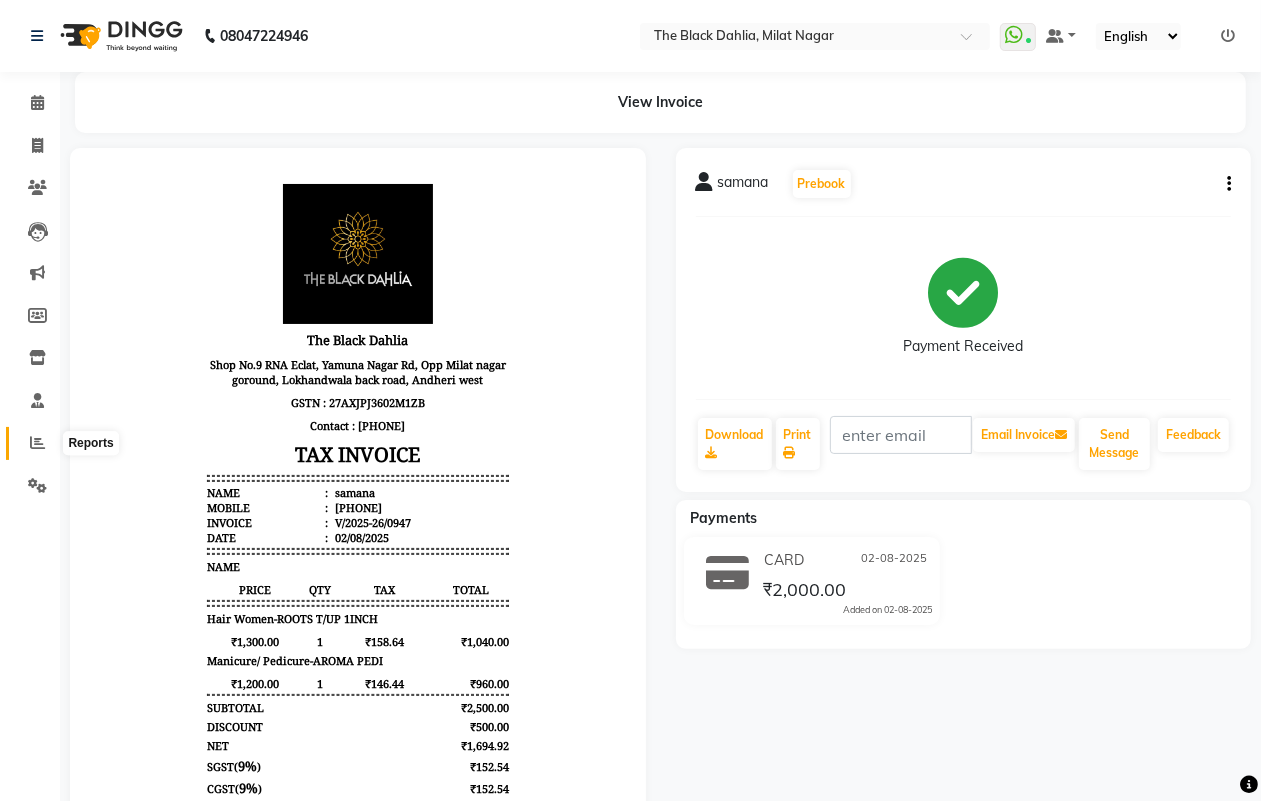 click 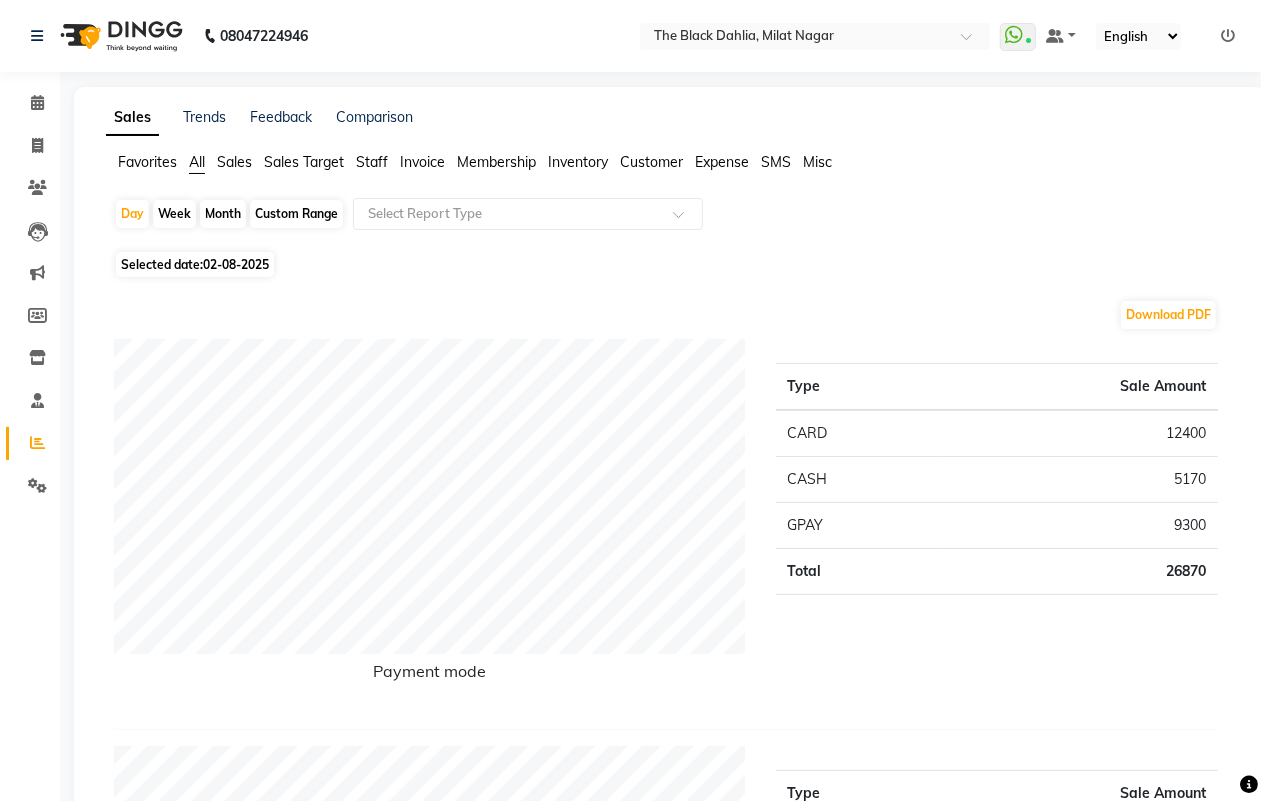 click on "Custom Range" 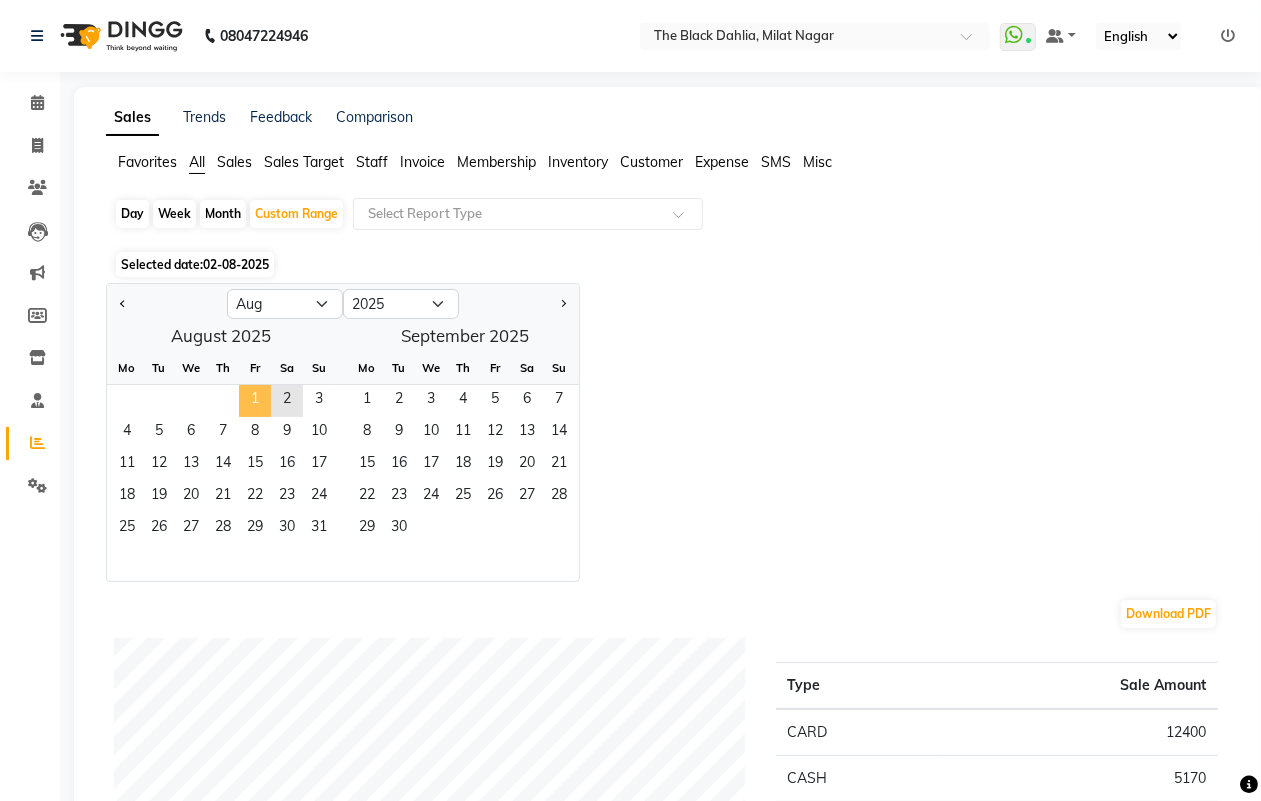 click on "1" 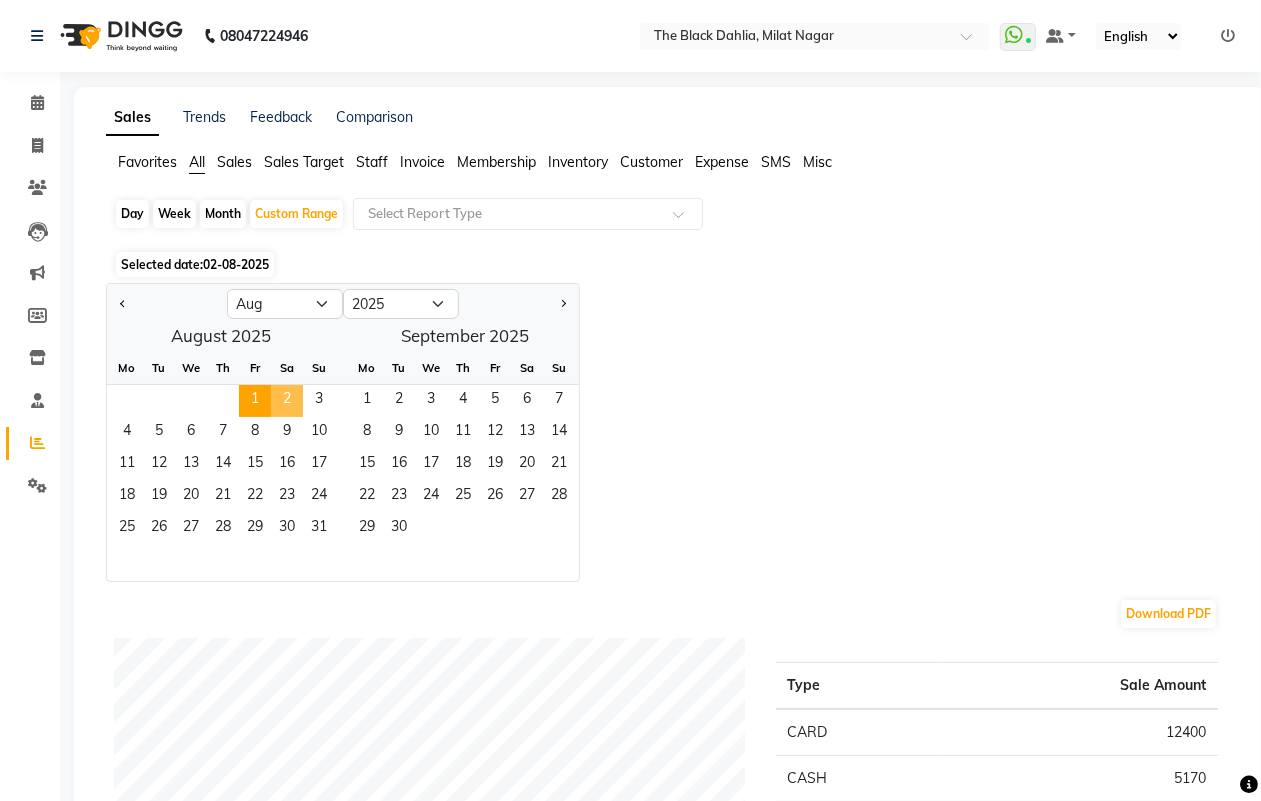 click on "2" 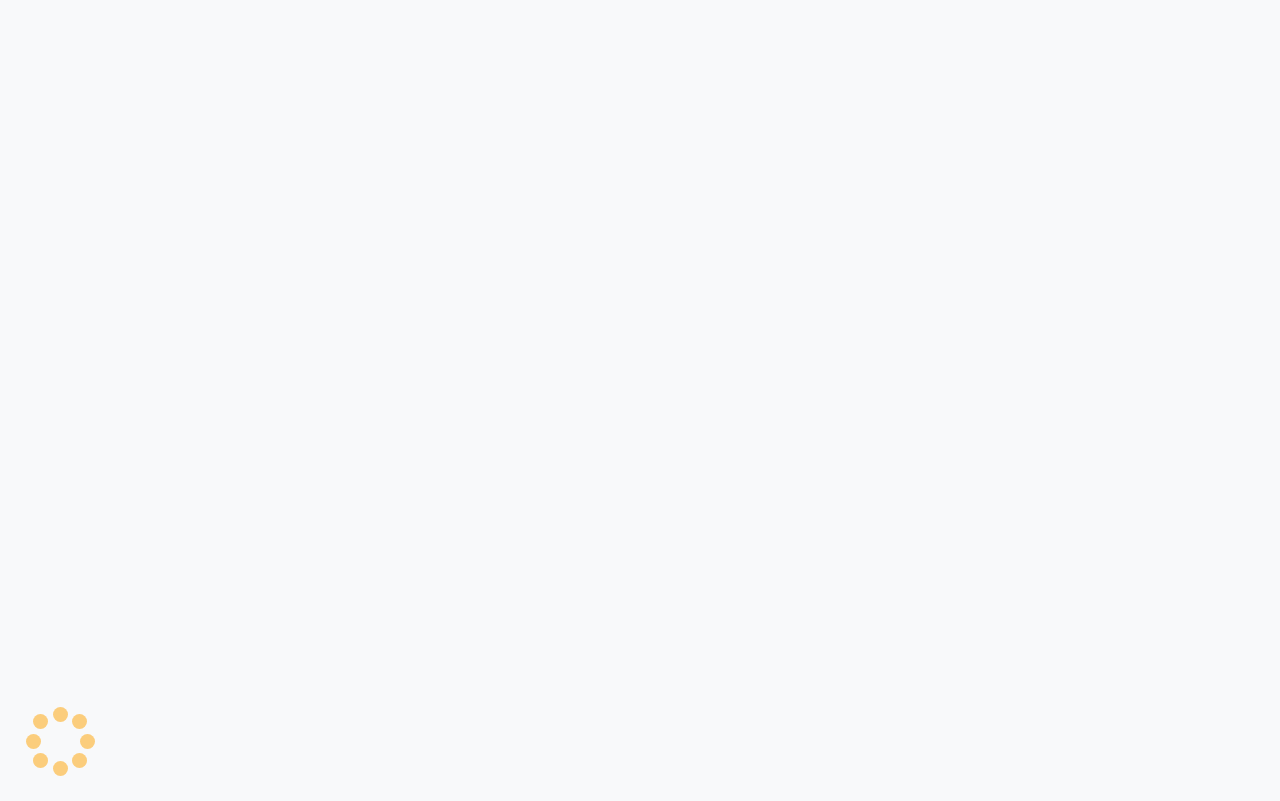scroll, scrollTop: 0, scrollLeft: 0, axis: both 